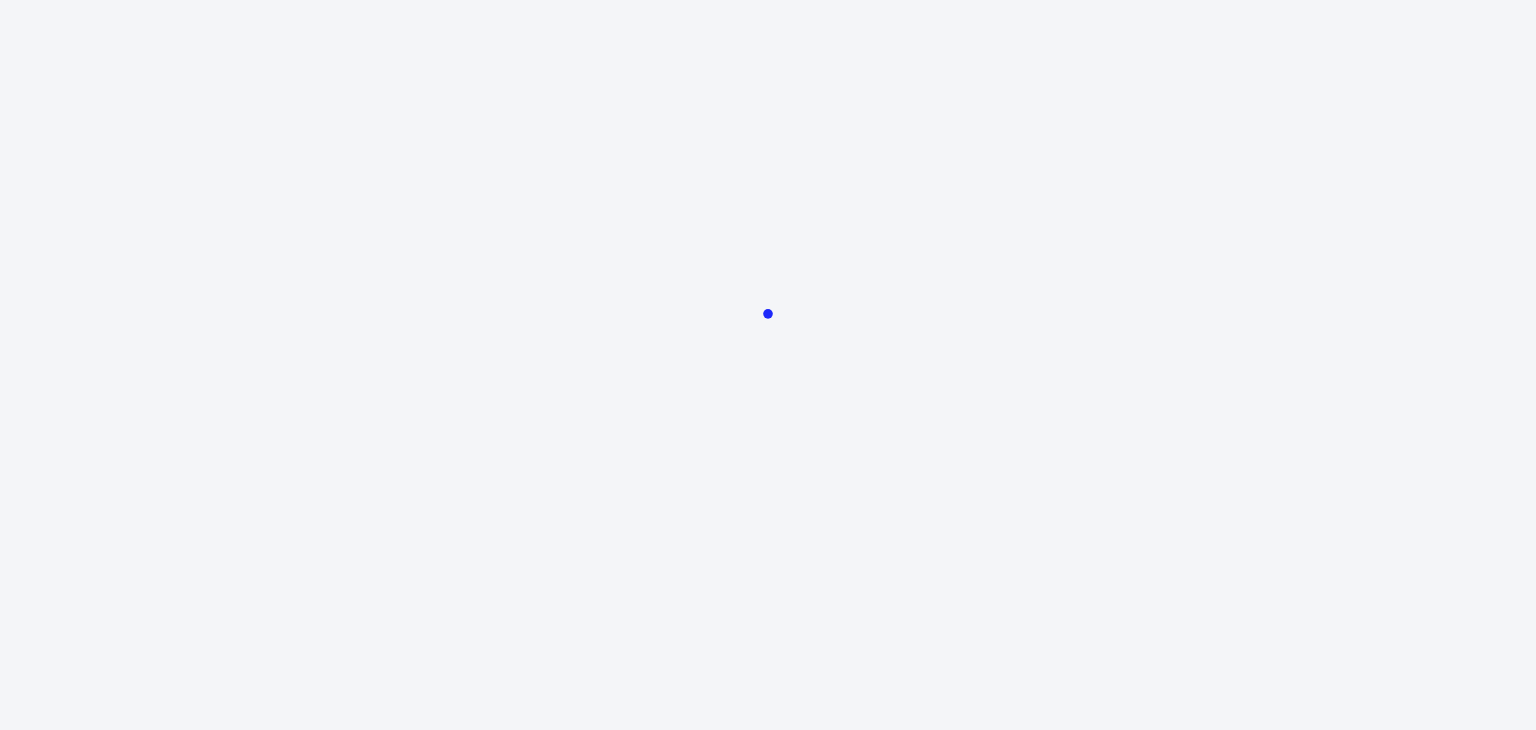 scroll, scrollTop: 0, scrollLeft: 0, axis: both 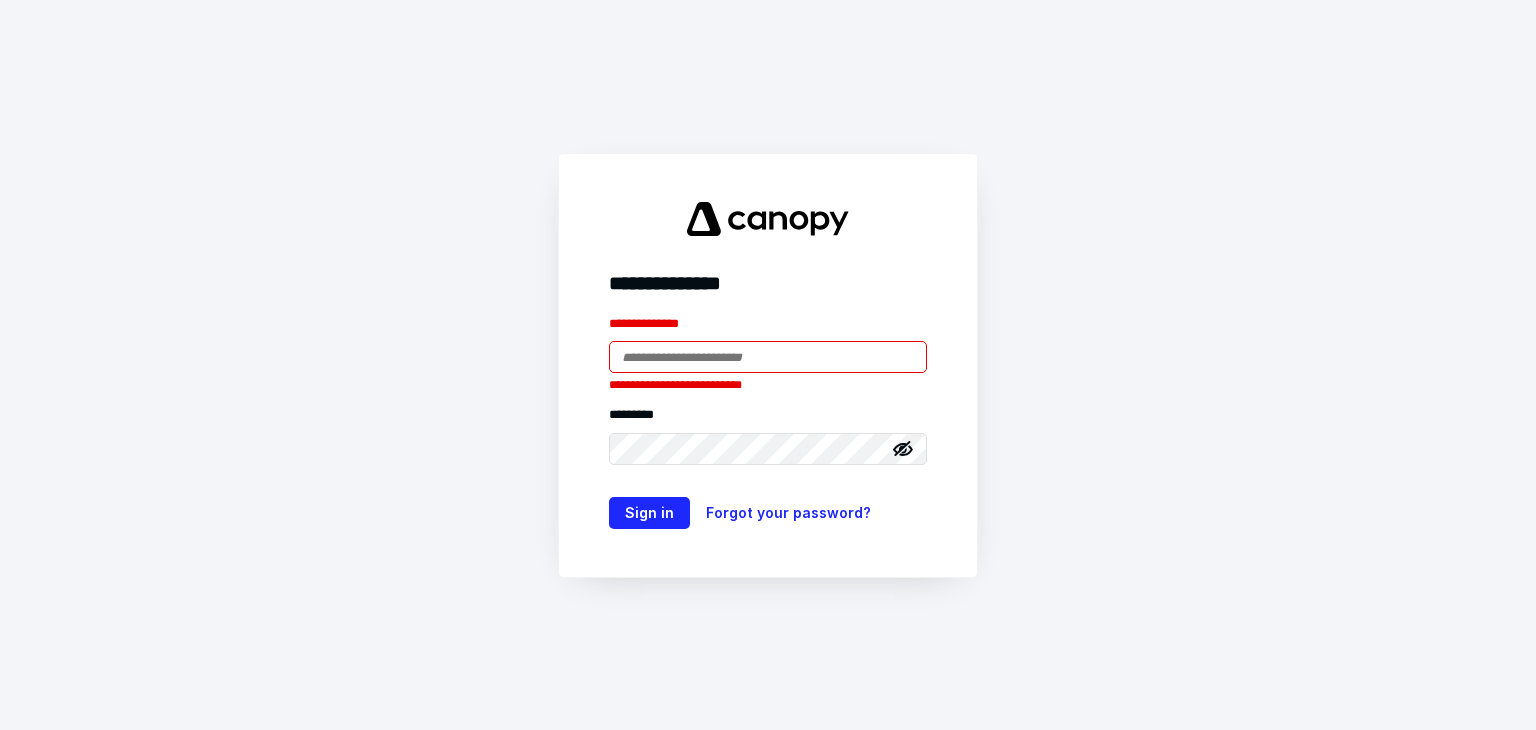 click at bounding box center (768, 357) 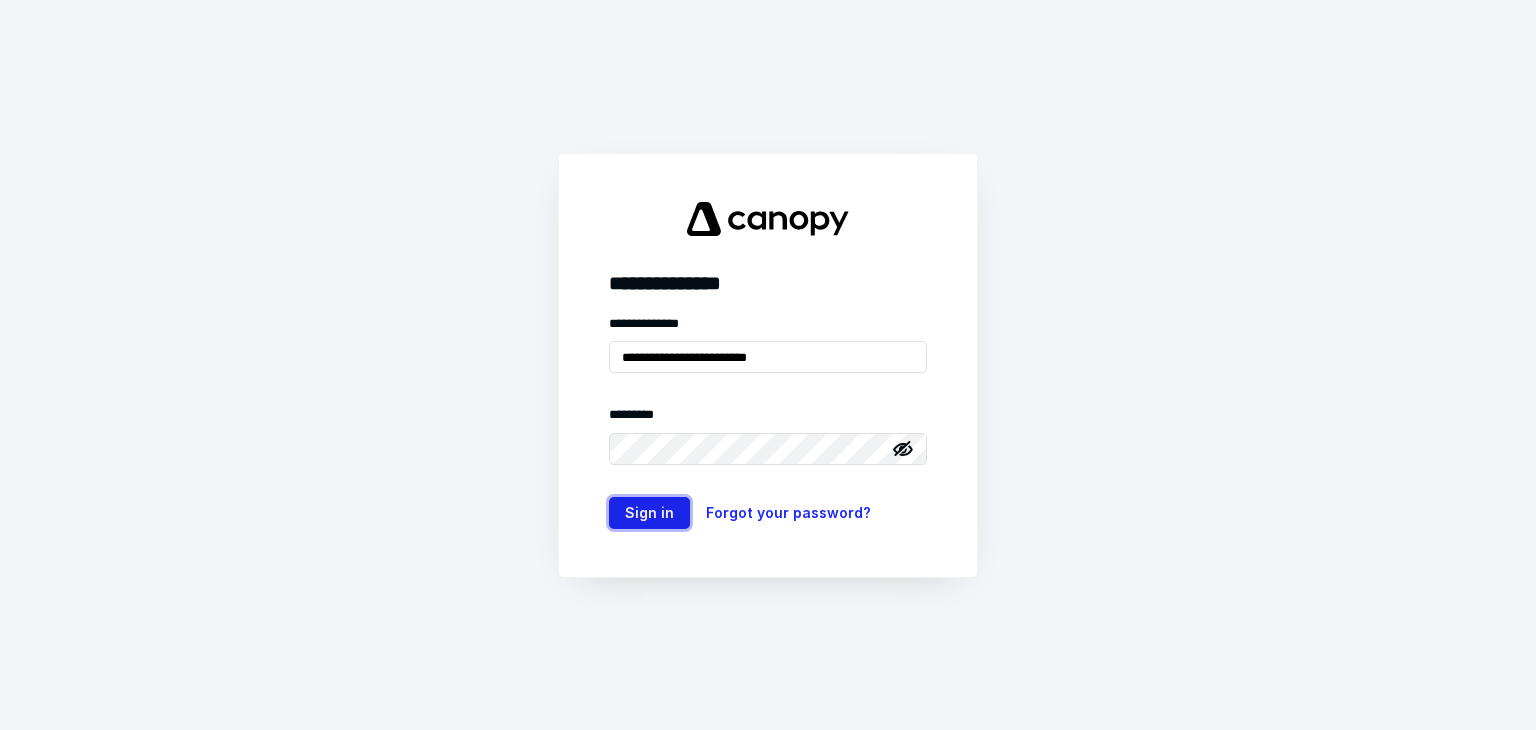 click on "Sign in" at bounding box center [649, 513] 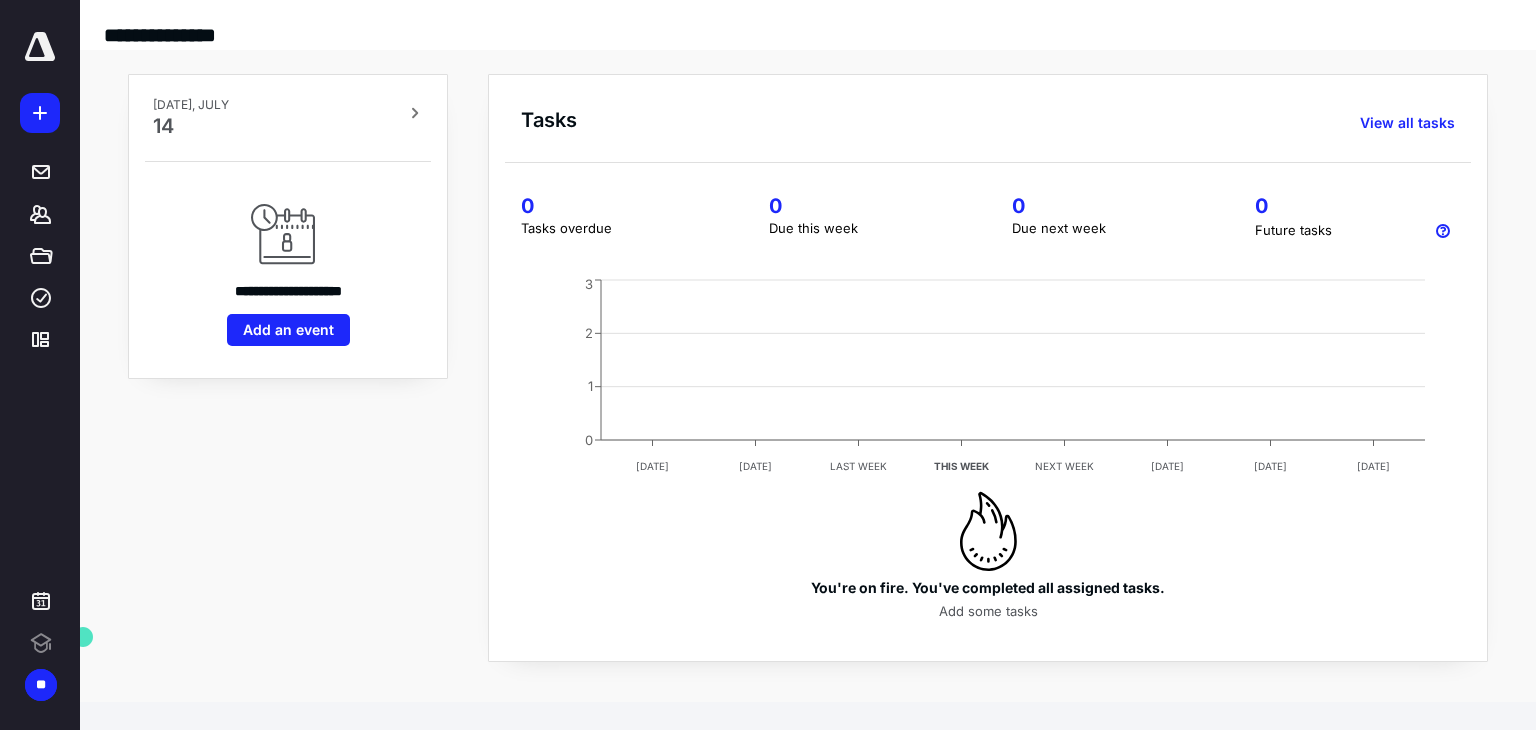 scroll, scrollTop: 0, scrollLeft: 0, axis: both 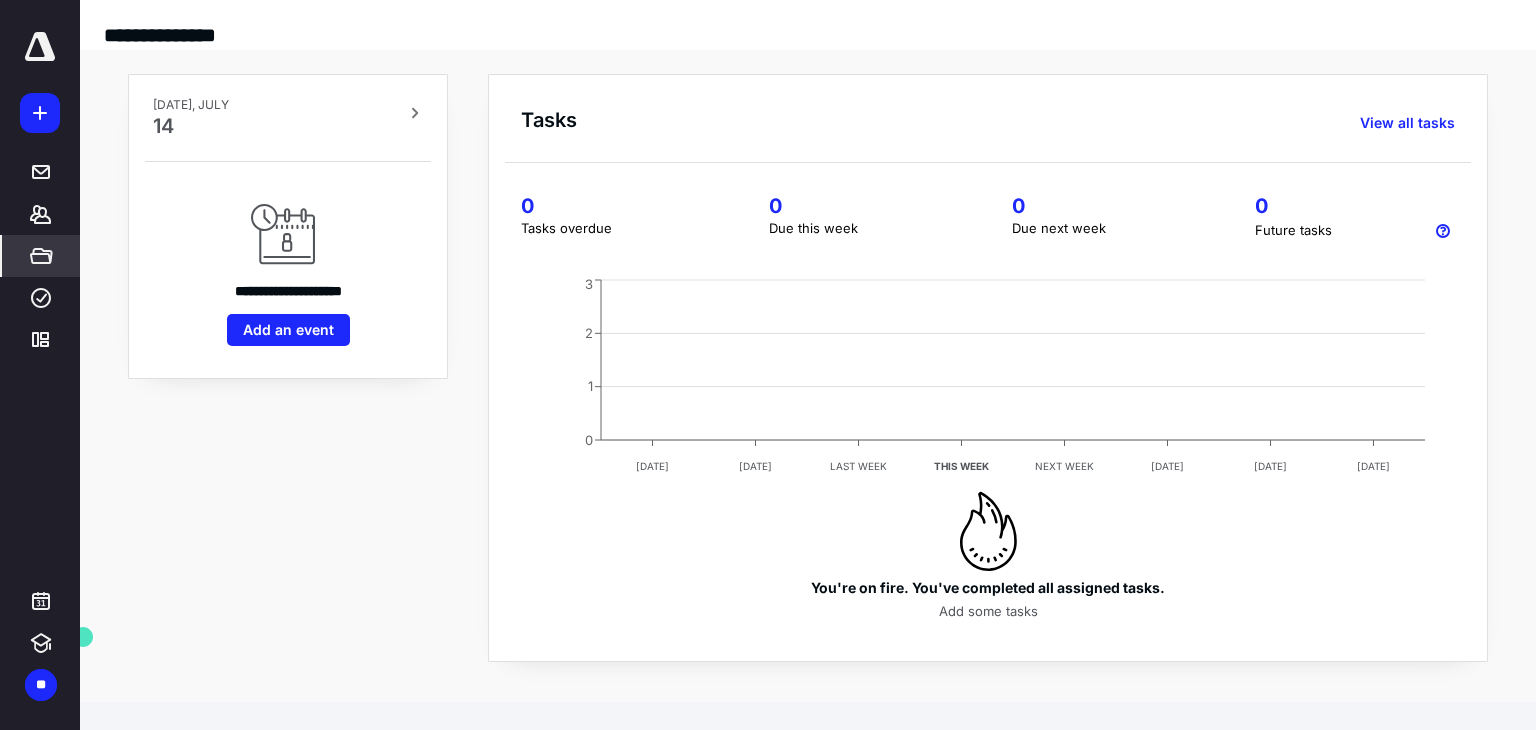 click 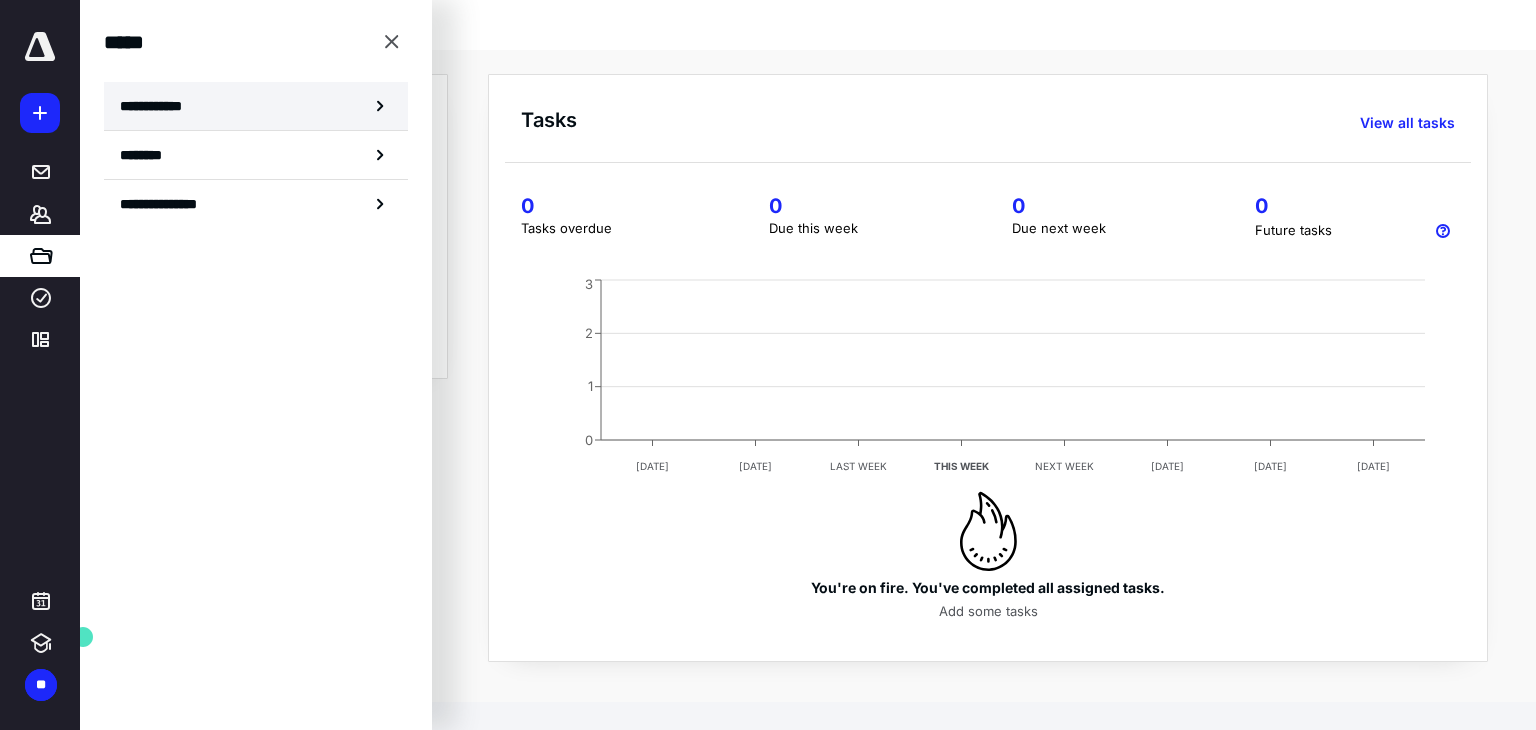 click on "**********" at bounding box center [256, 106] 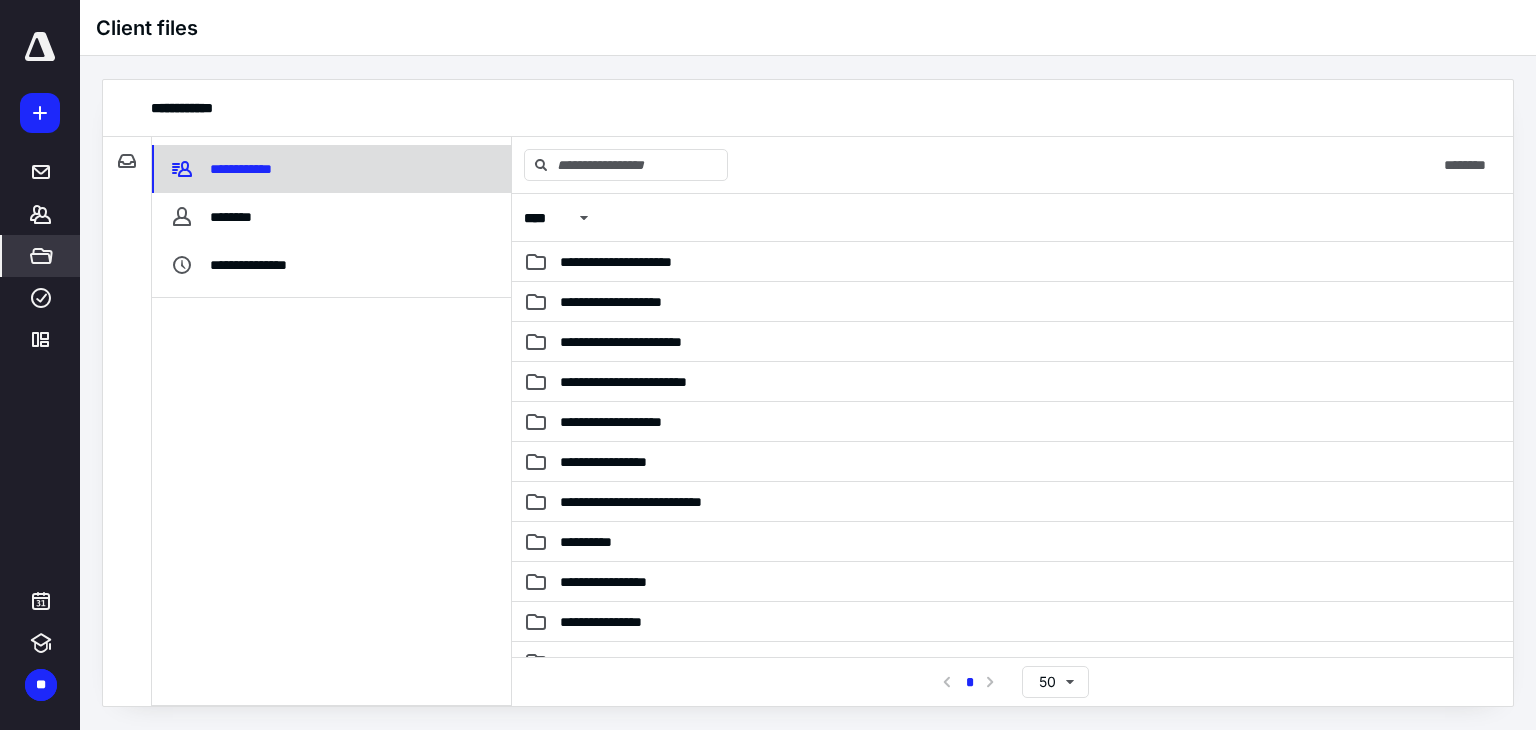 click on "**********" at bounding box center [331, 169] 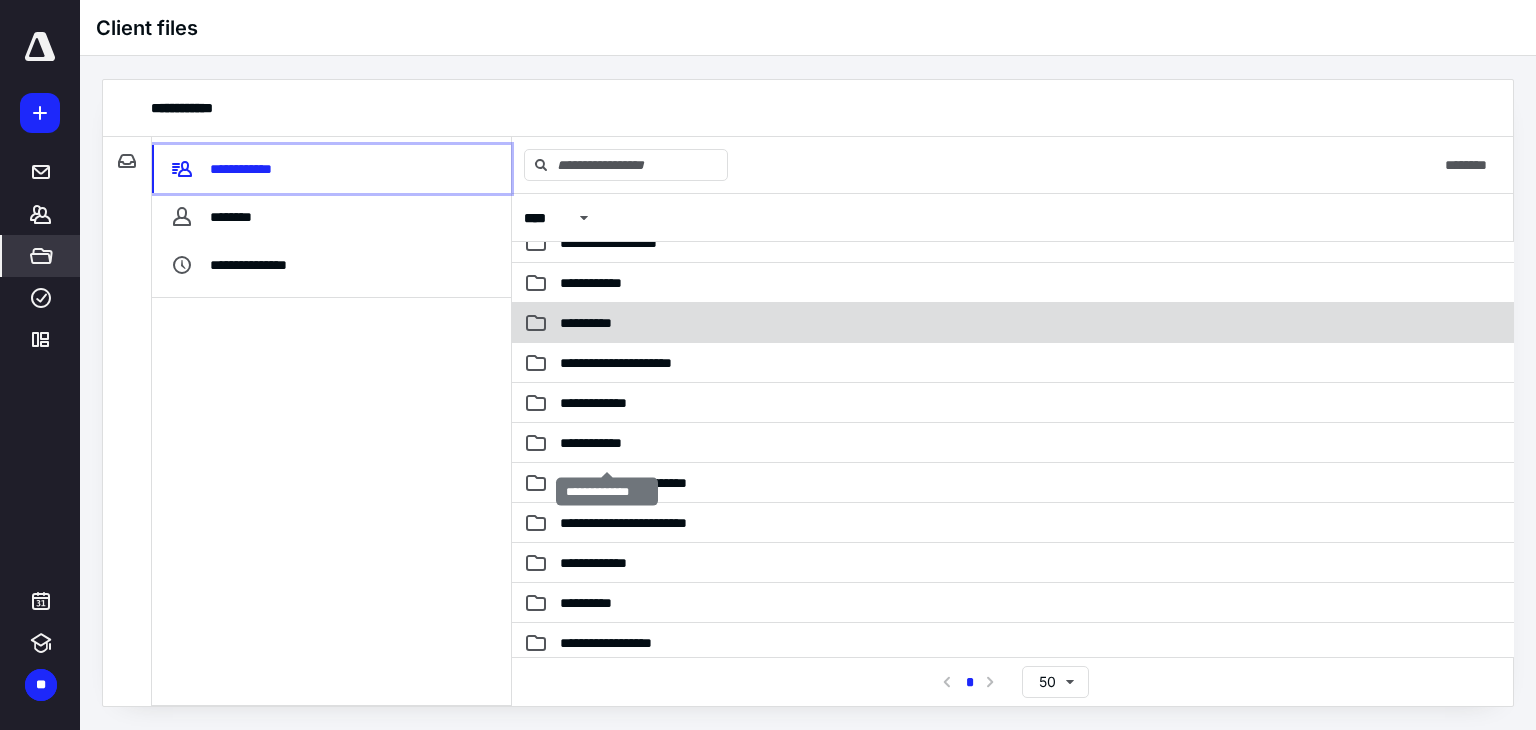 scroll, scrollTop: 900, scrollLeft: 0, axis: vertical 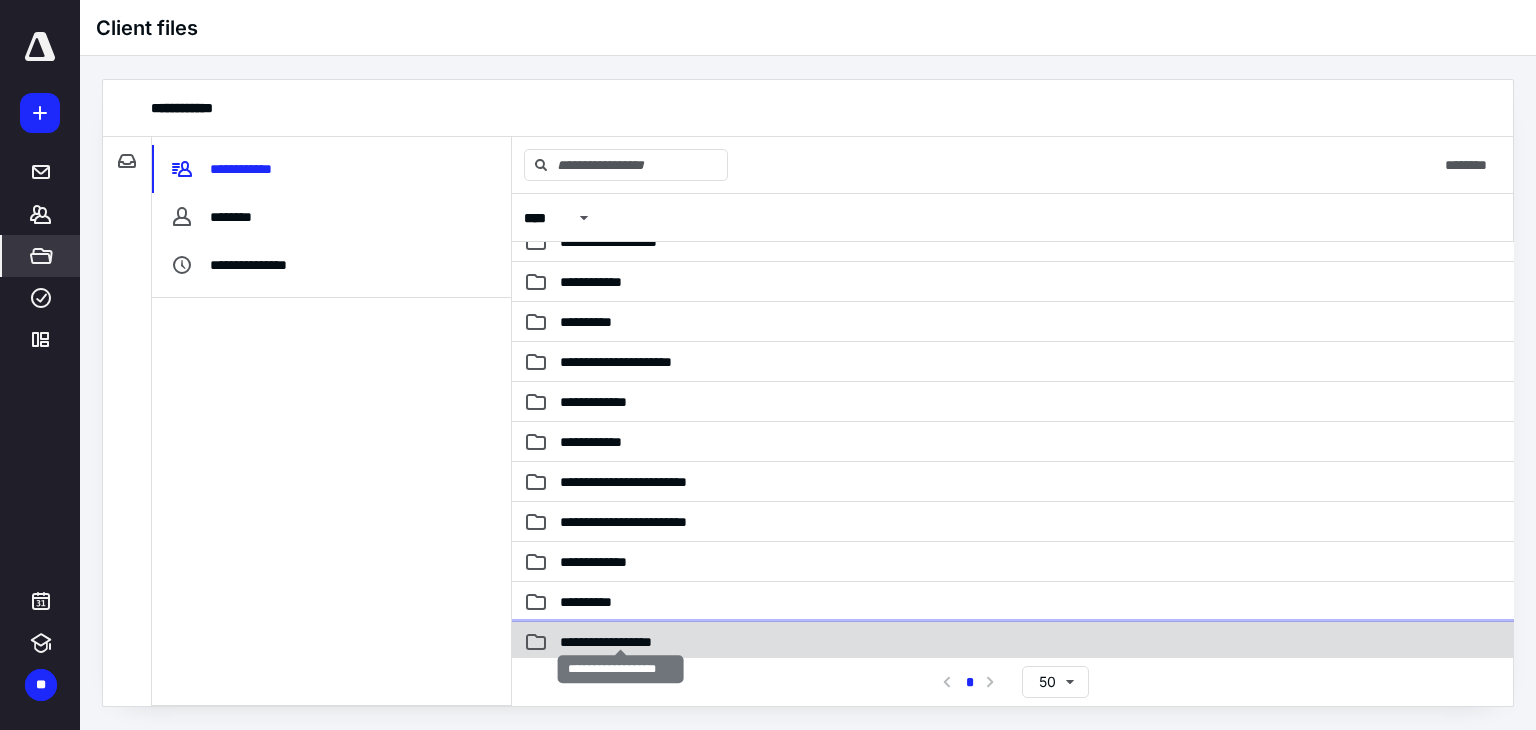 click on "**********" at bounding box center (620, 642) 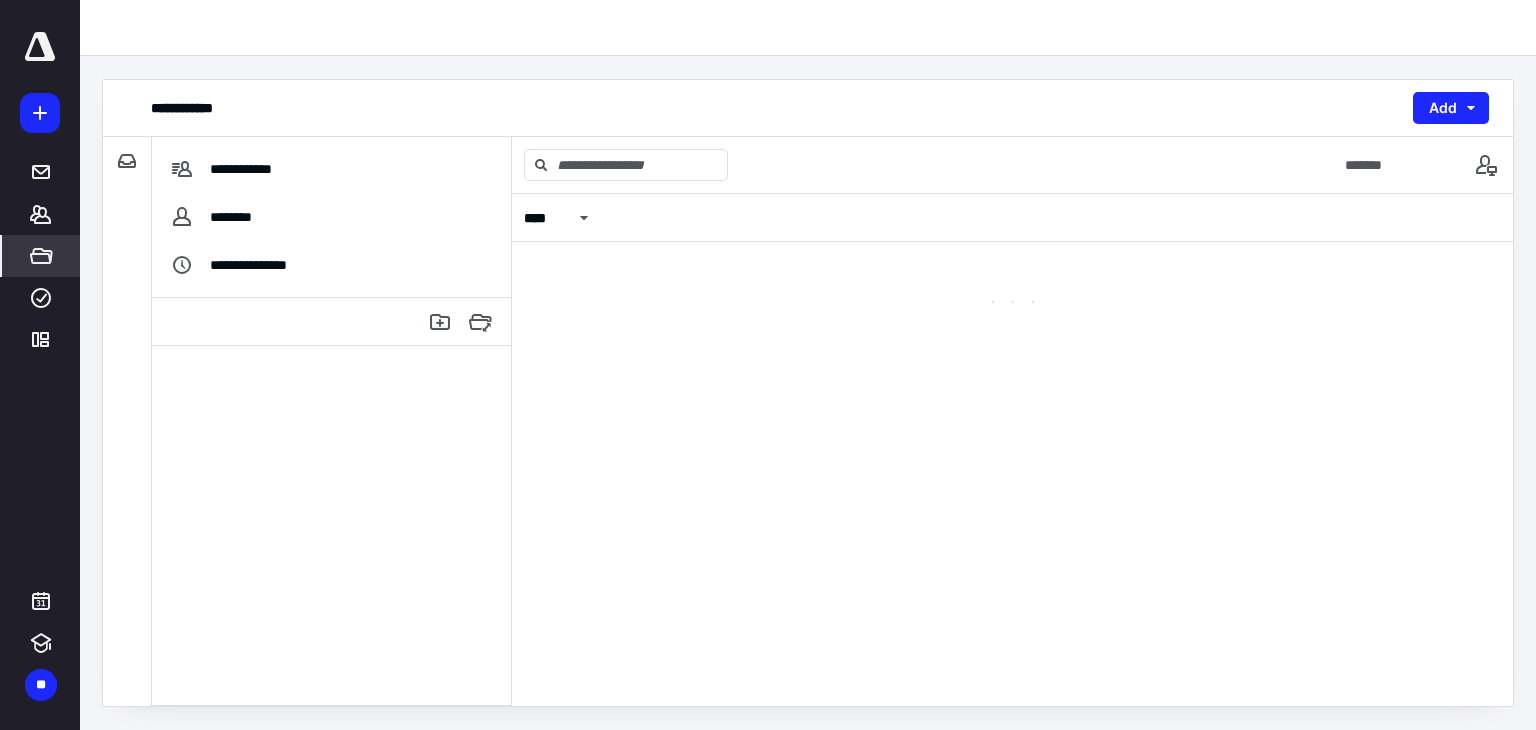scroll, scrollTop: 0, scrollLeft: 0, axis: both 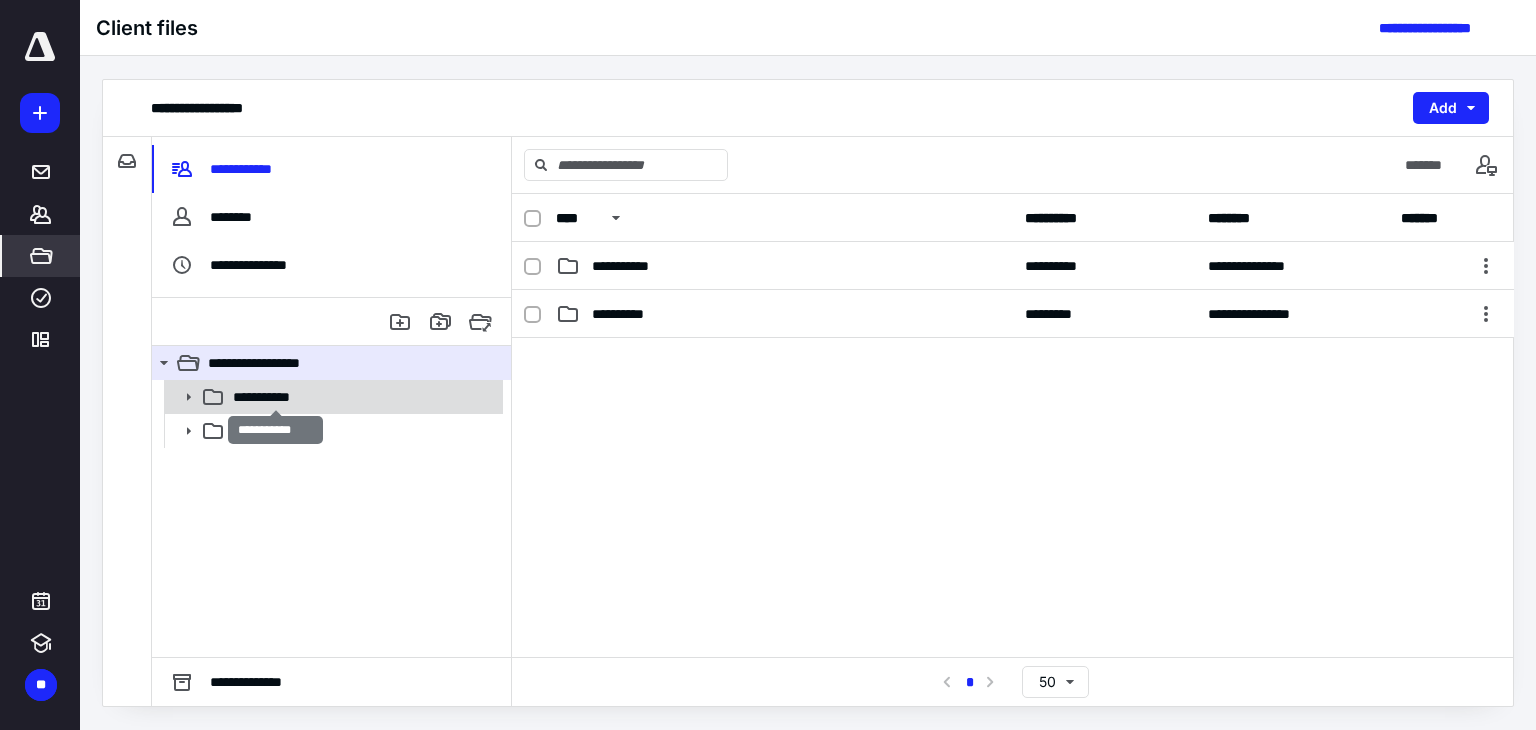 click on "**********" at bounding box center [276, 397] 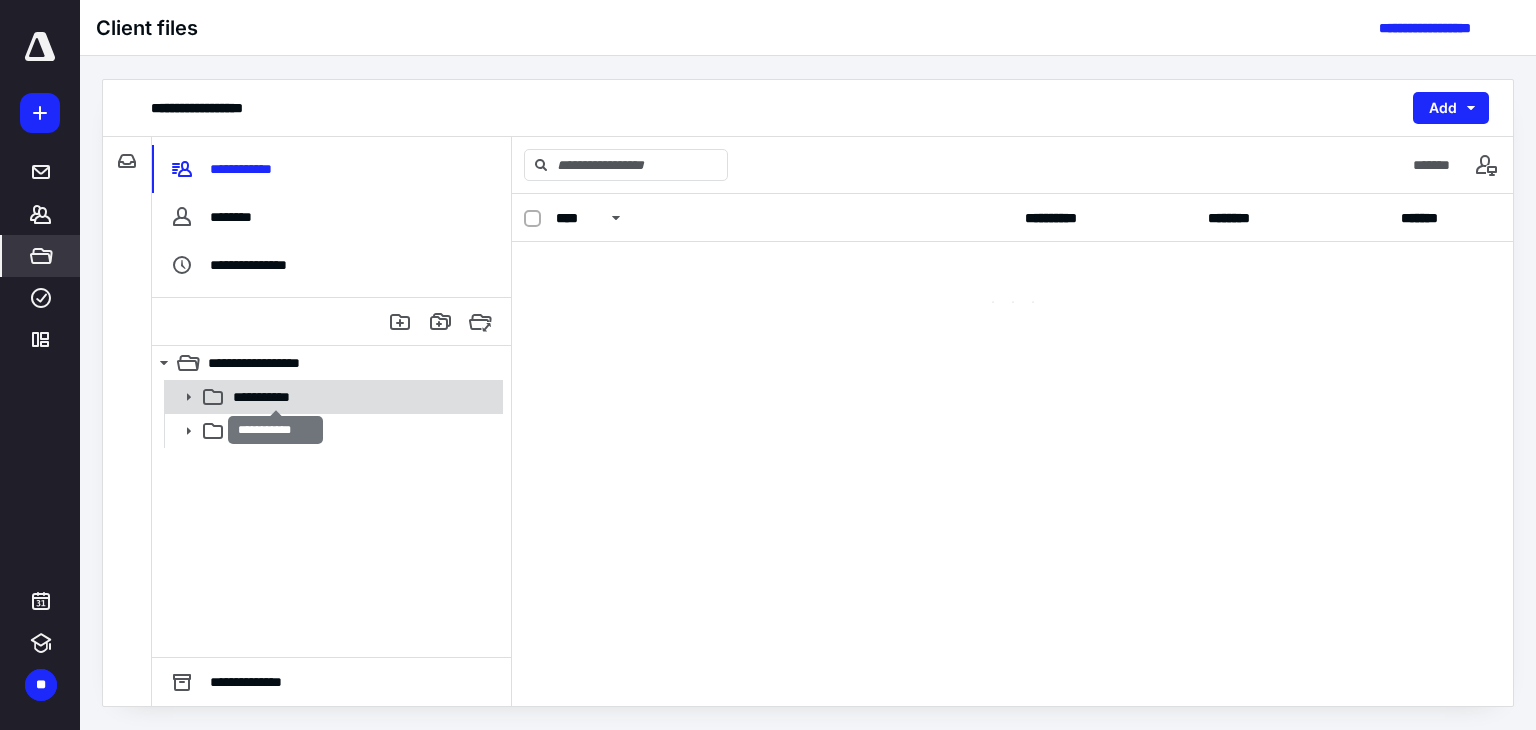 click on "**********" at bounding box center (276, 397) 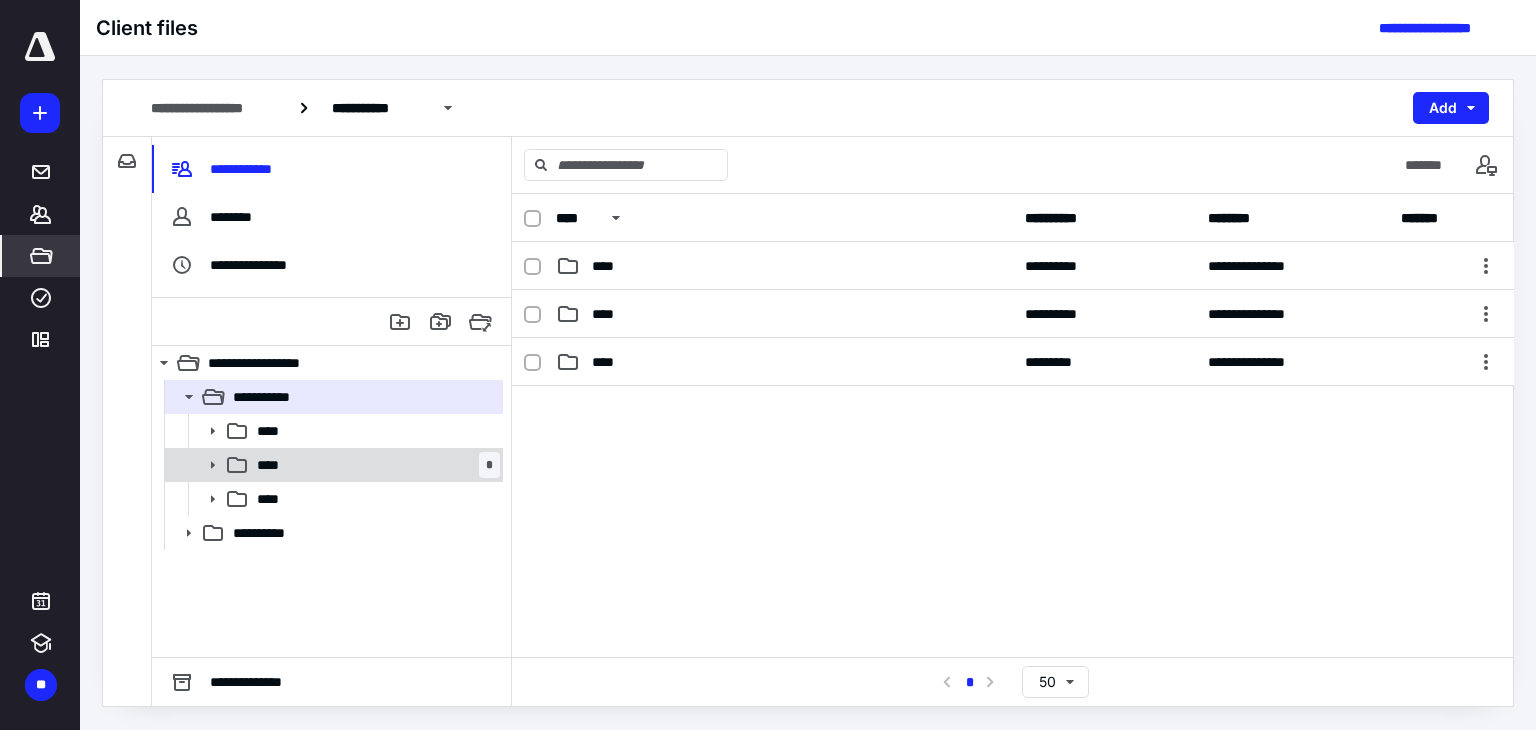 click on "**** *" at bounding box center (374, 465) 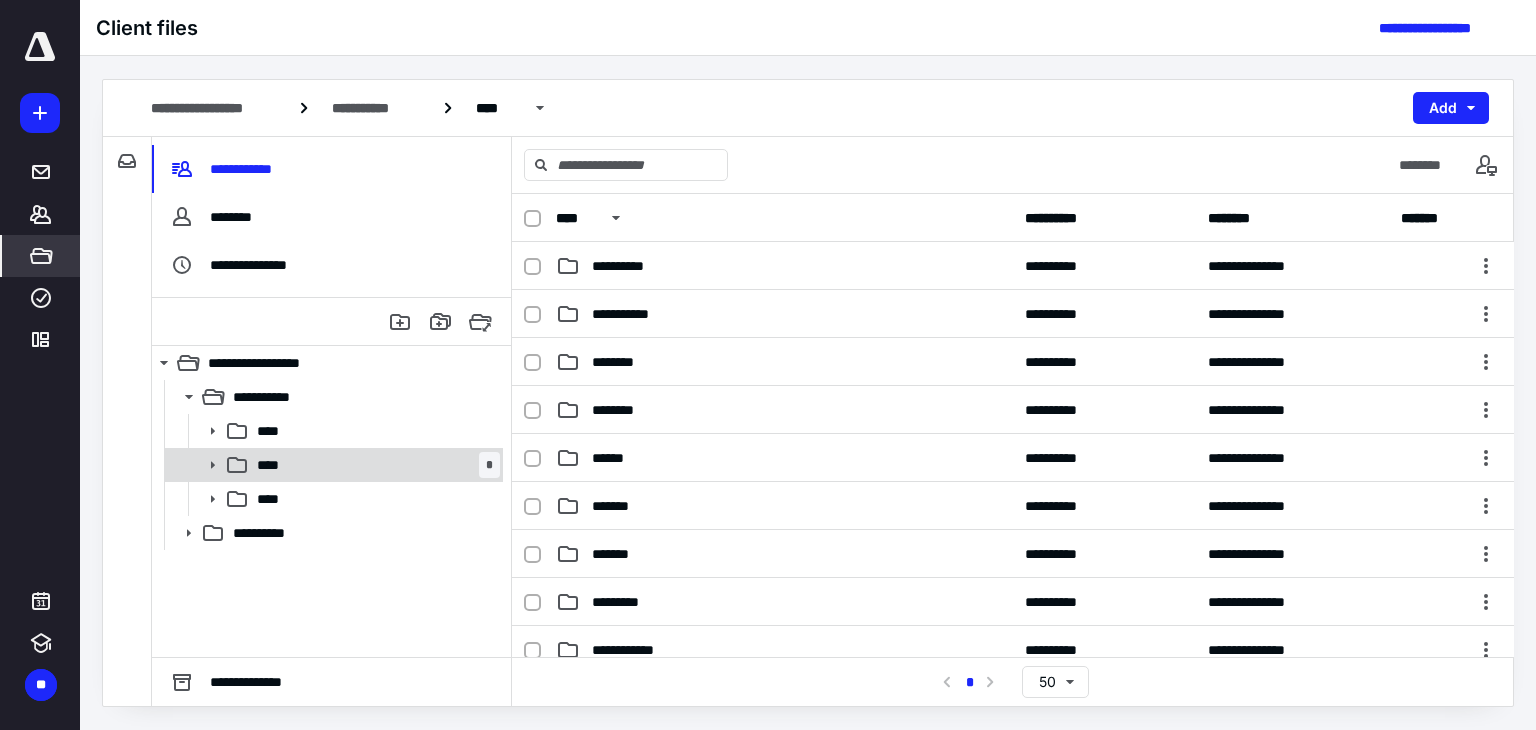 click on "**** *" at bounding box center (374, 465) 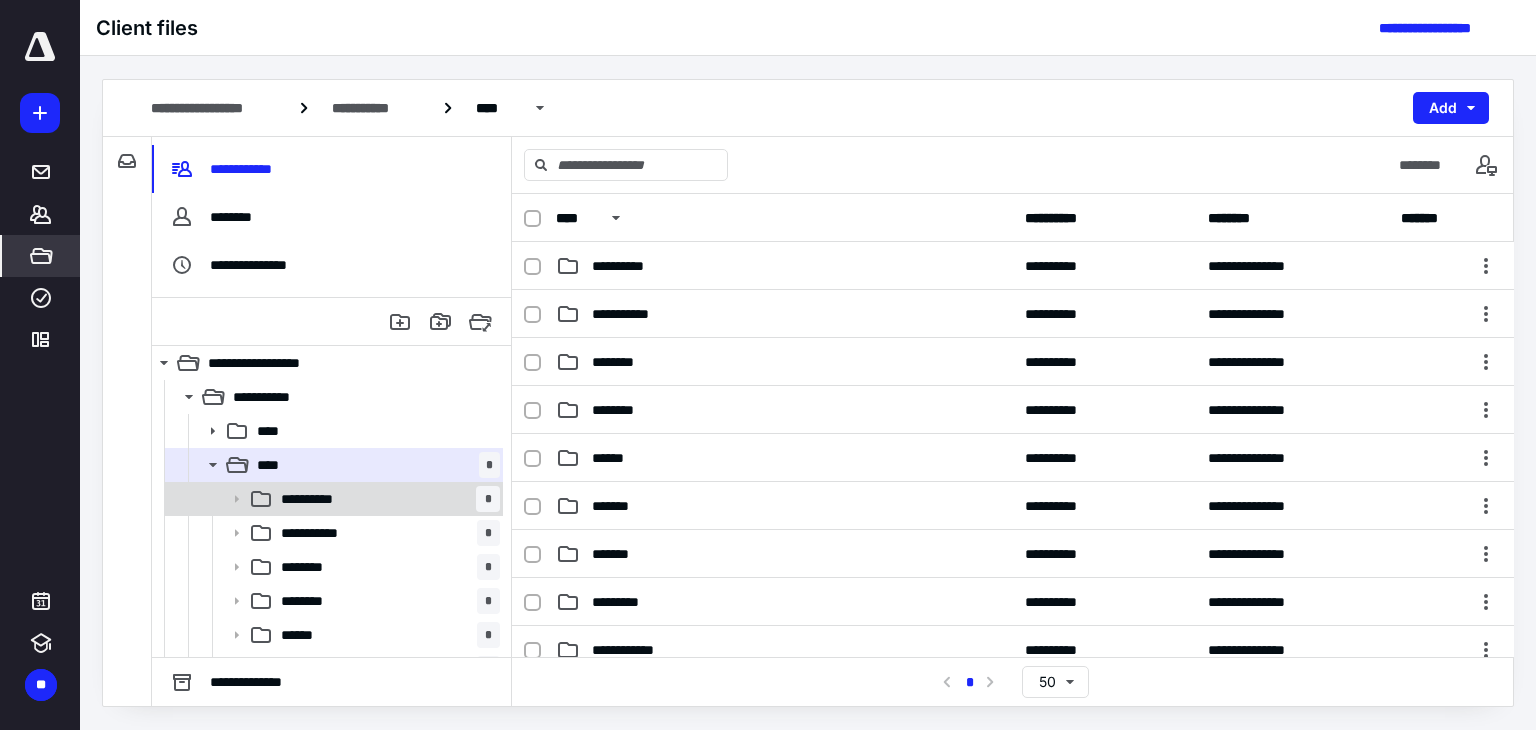 click on "**********" at bounding box center (386, 499) 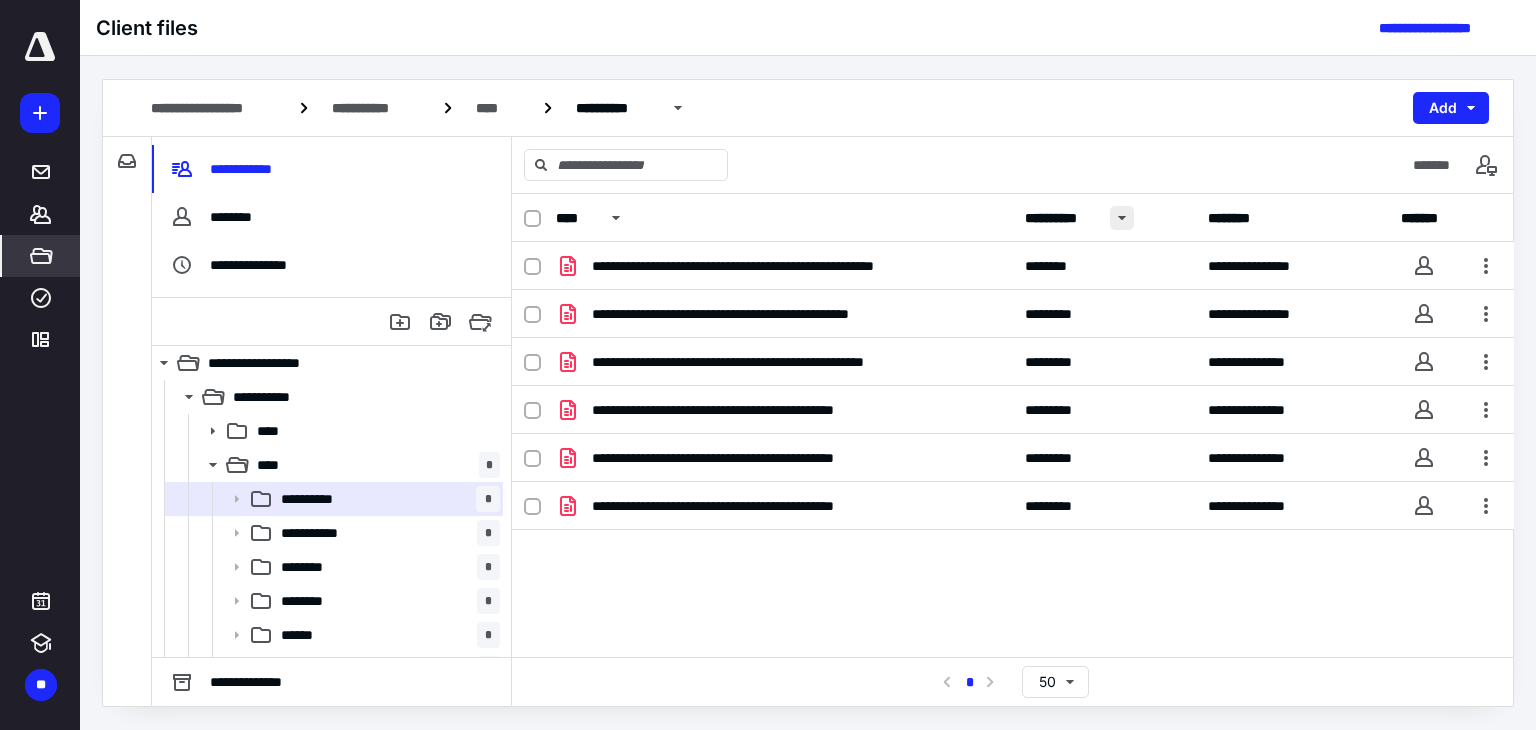 click at bounding box center [1122, 218] 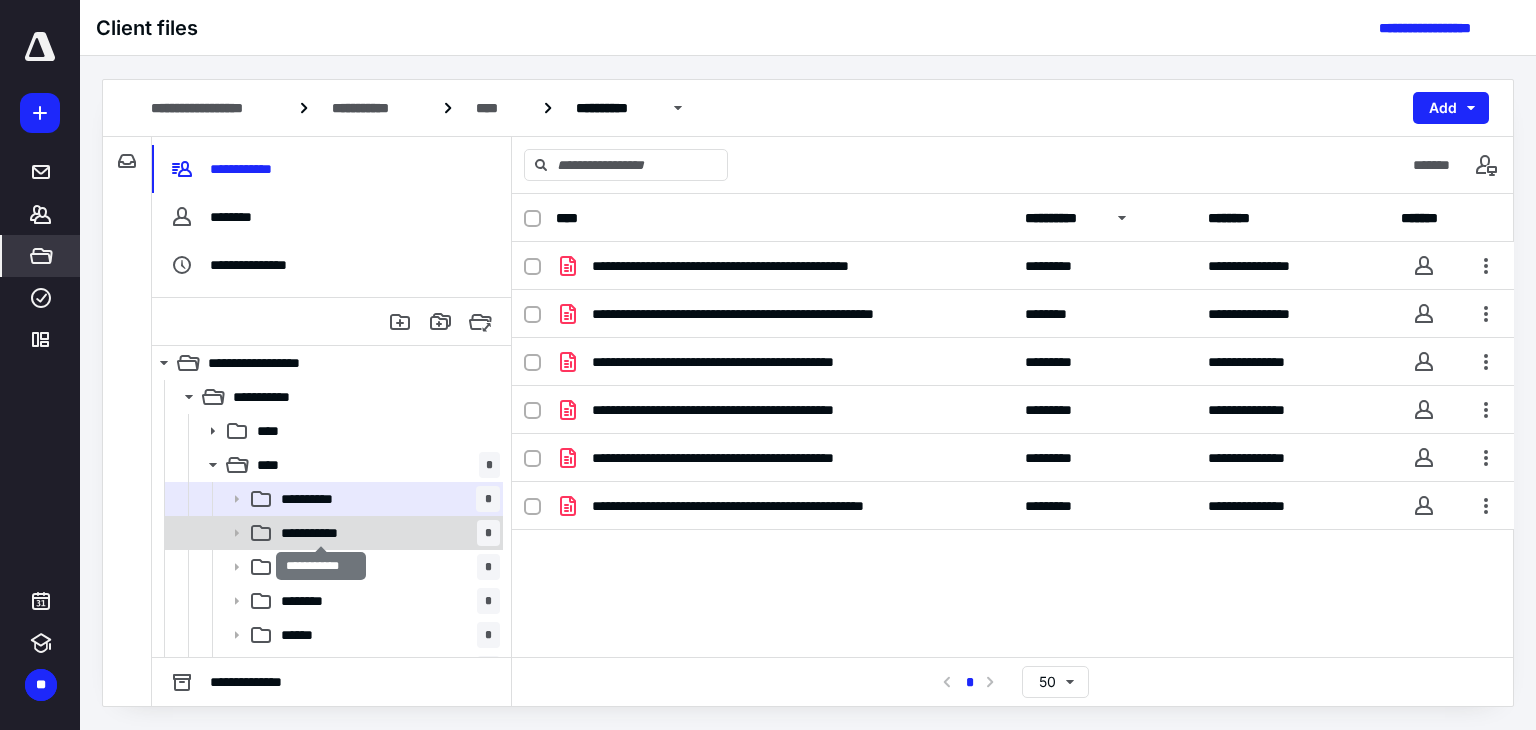 click on "**********" at bounding box center [321, 533] 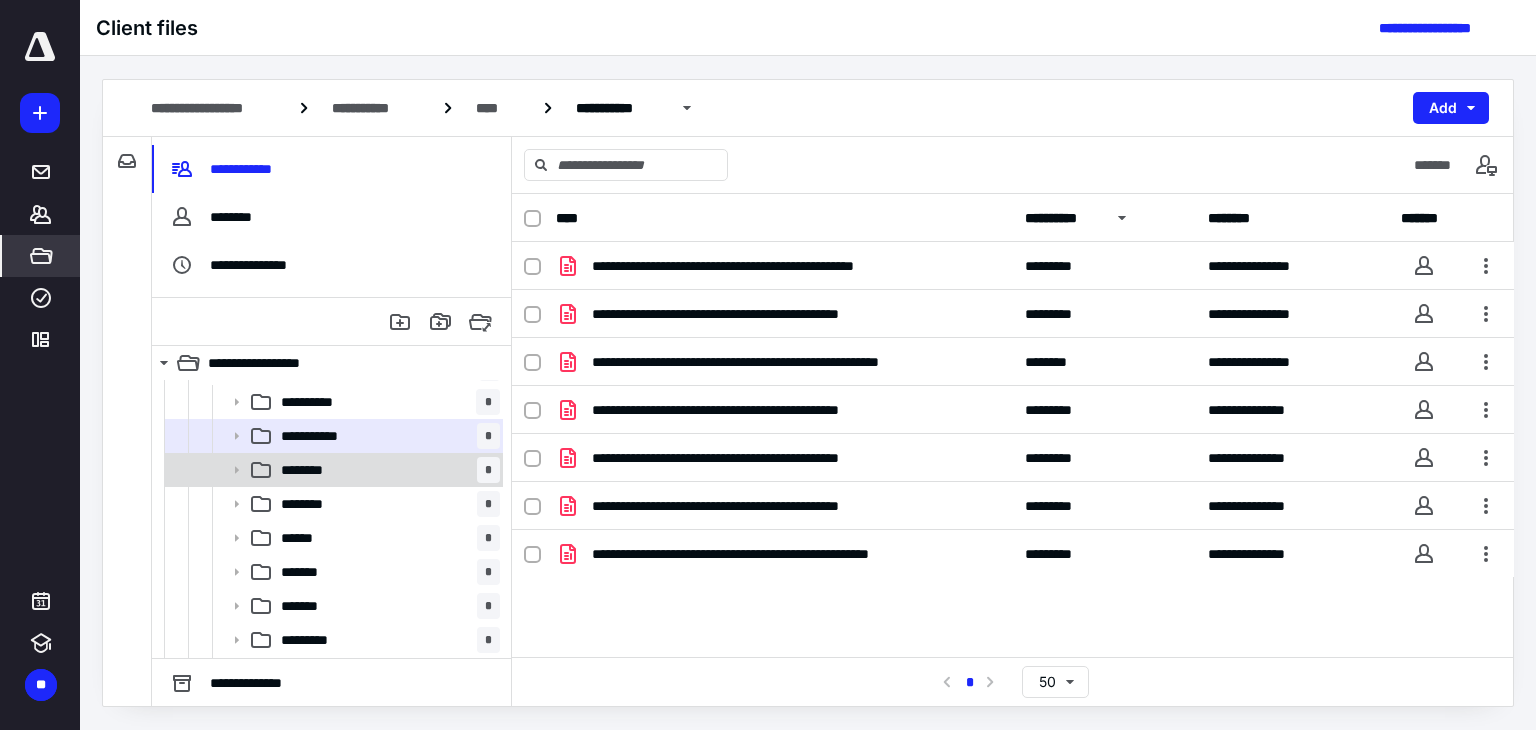 scroll, scrollTop: 100, scrollLeft: 0, axis: vertical 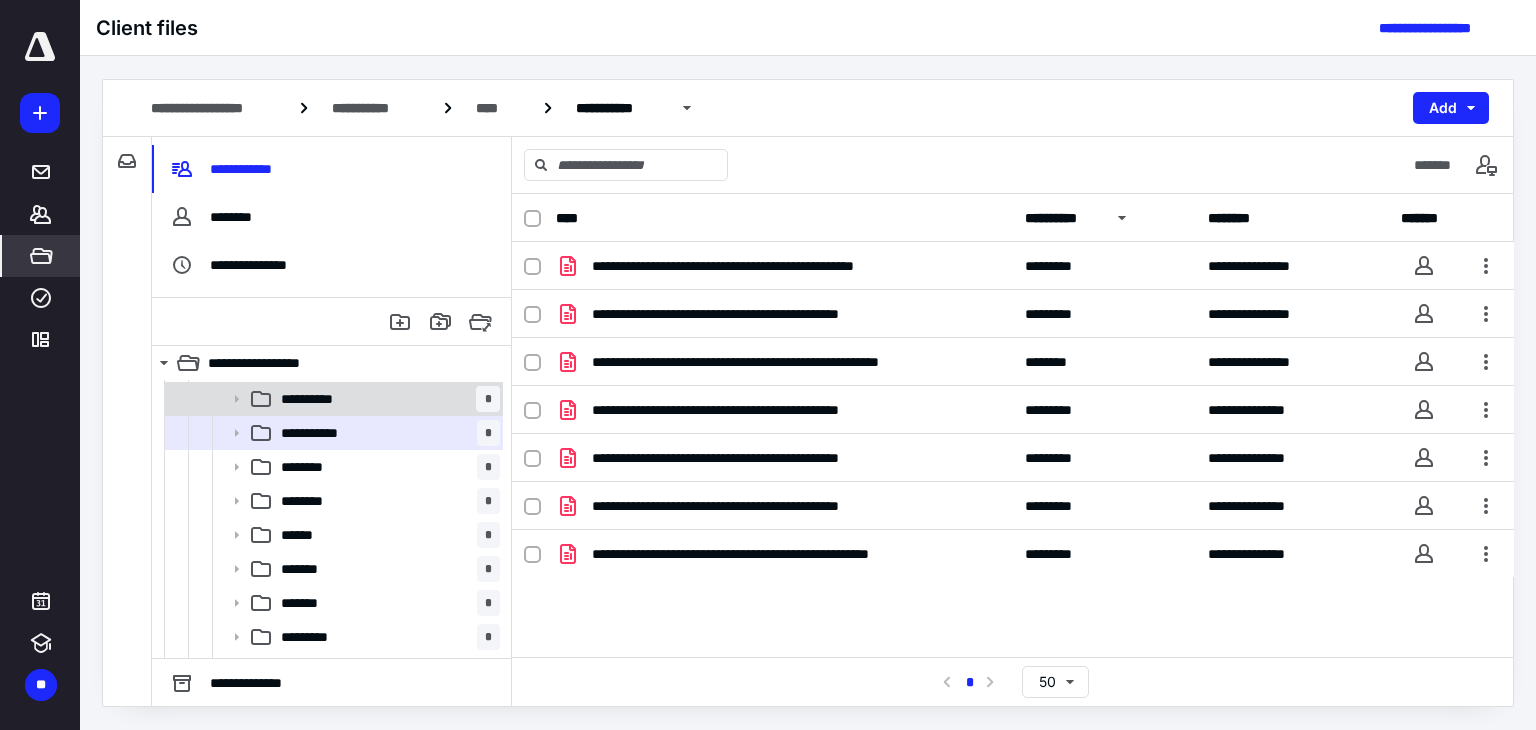 click on "**********" at bounding box center (332, 399) 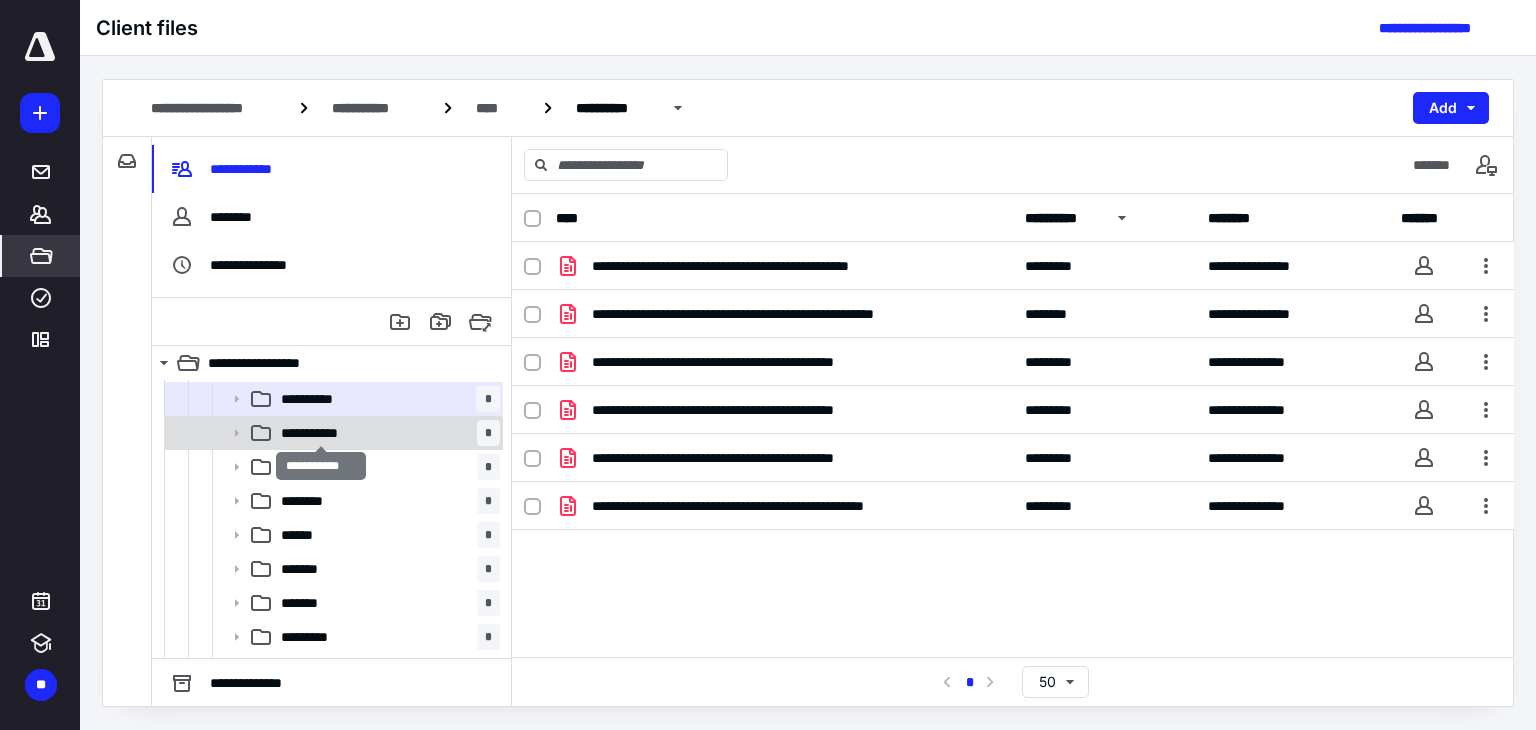 click on "**********" at bounding box center [321, 433] 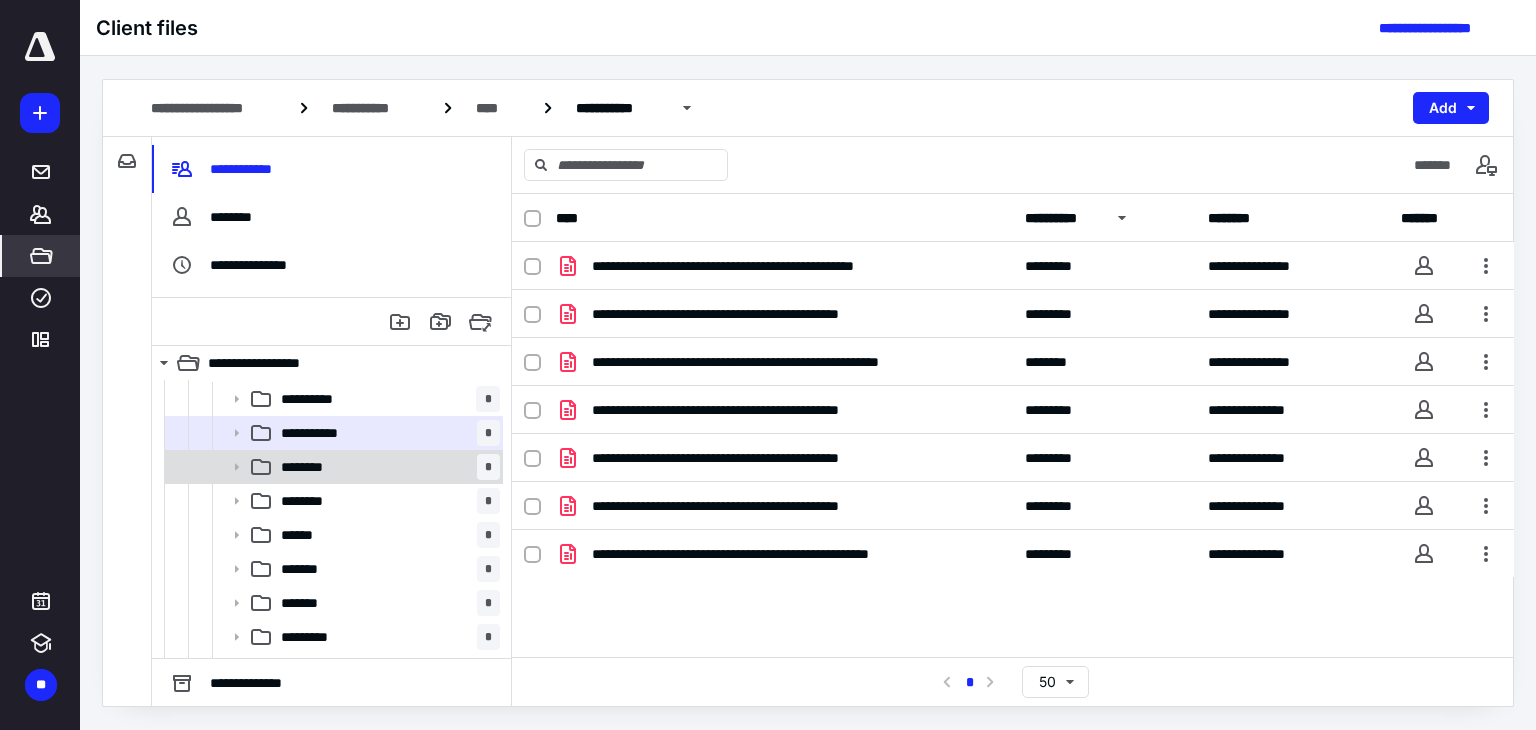 click on "******** *" at bounding box center [386, 467] 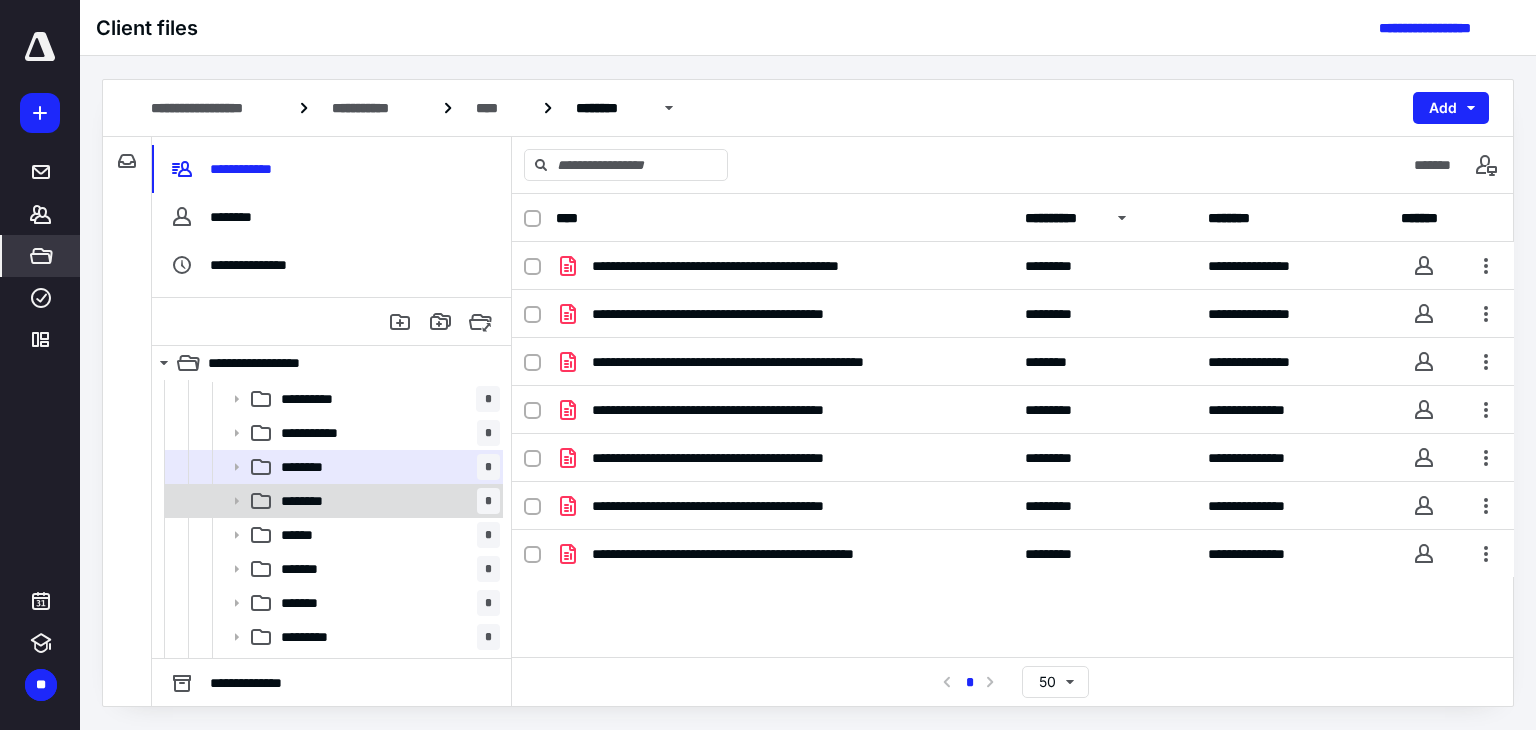 click on "******** *" at bounding box center (332, 501) 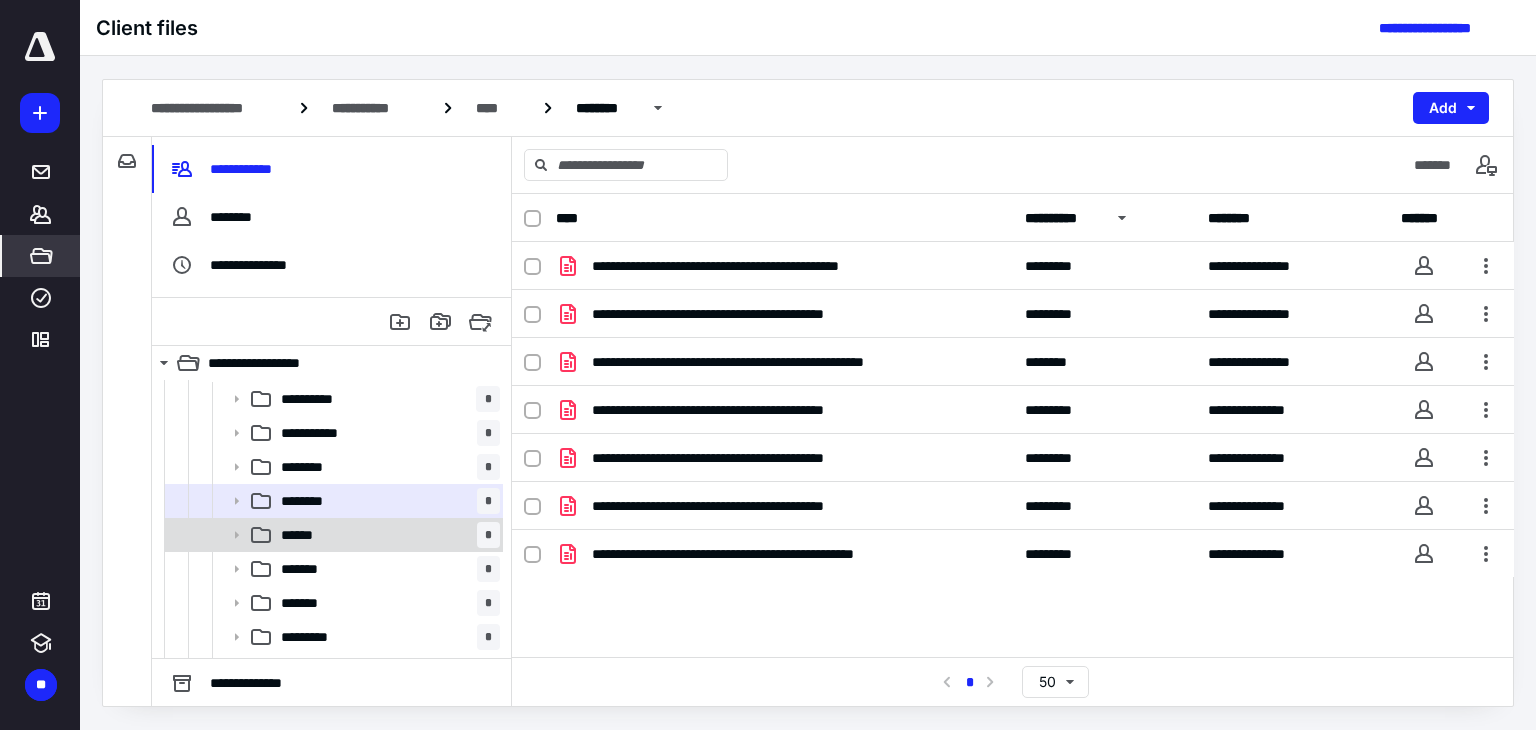 click on "****** *" at bounding box center [332, 535] 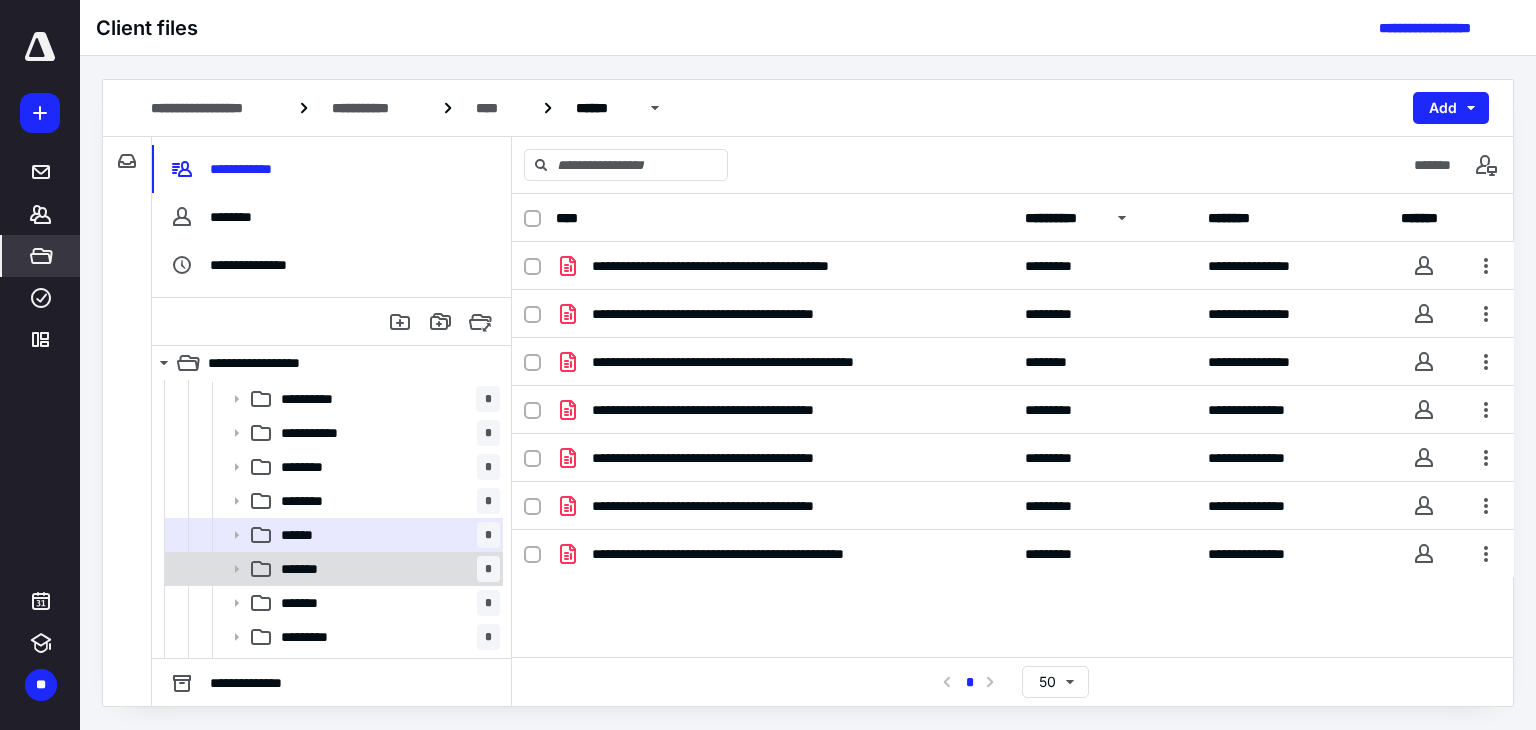 click on "******* *" at bounding box center [386, 569] 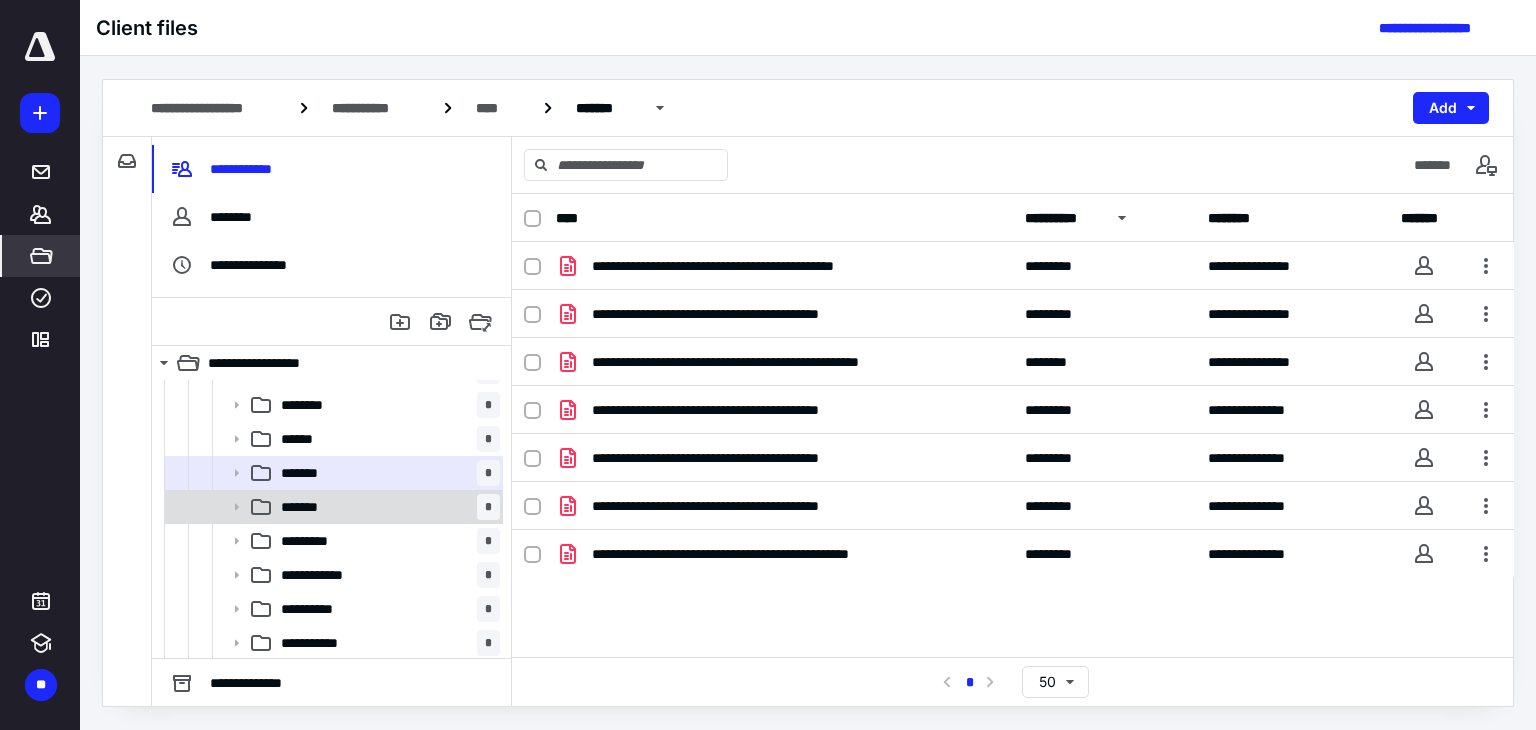 scroll, scrollTop: 200, scrollLeft: 0, axis: vertical 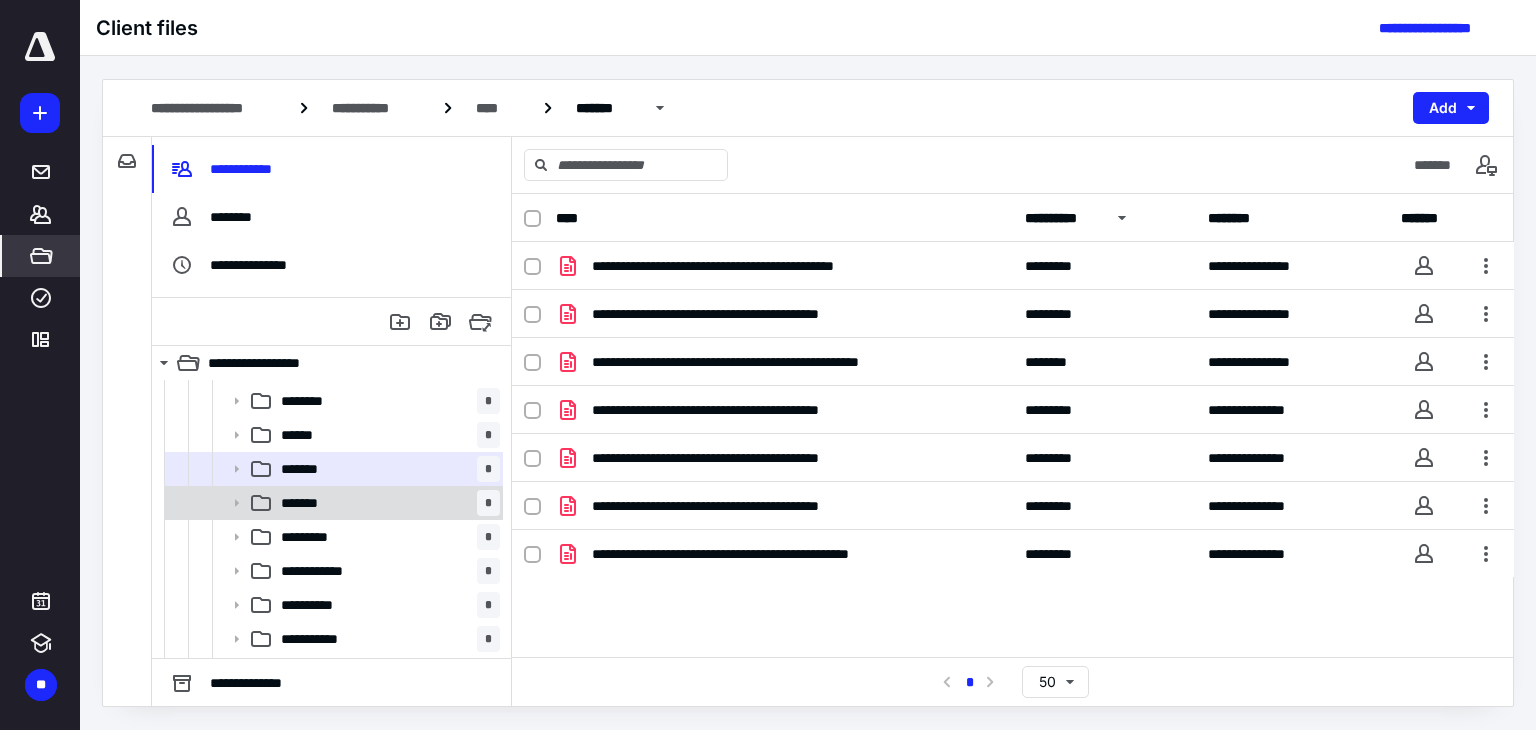 click on "******* *" at bounding box center [386, 503] 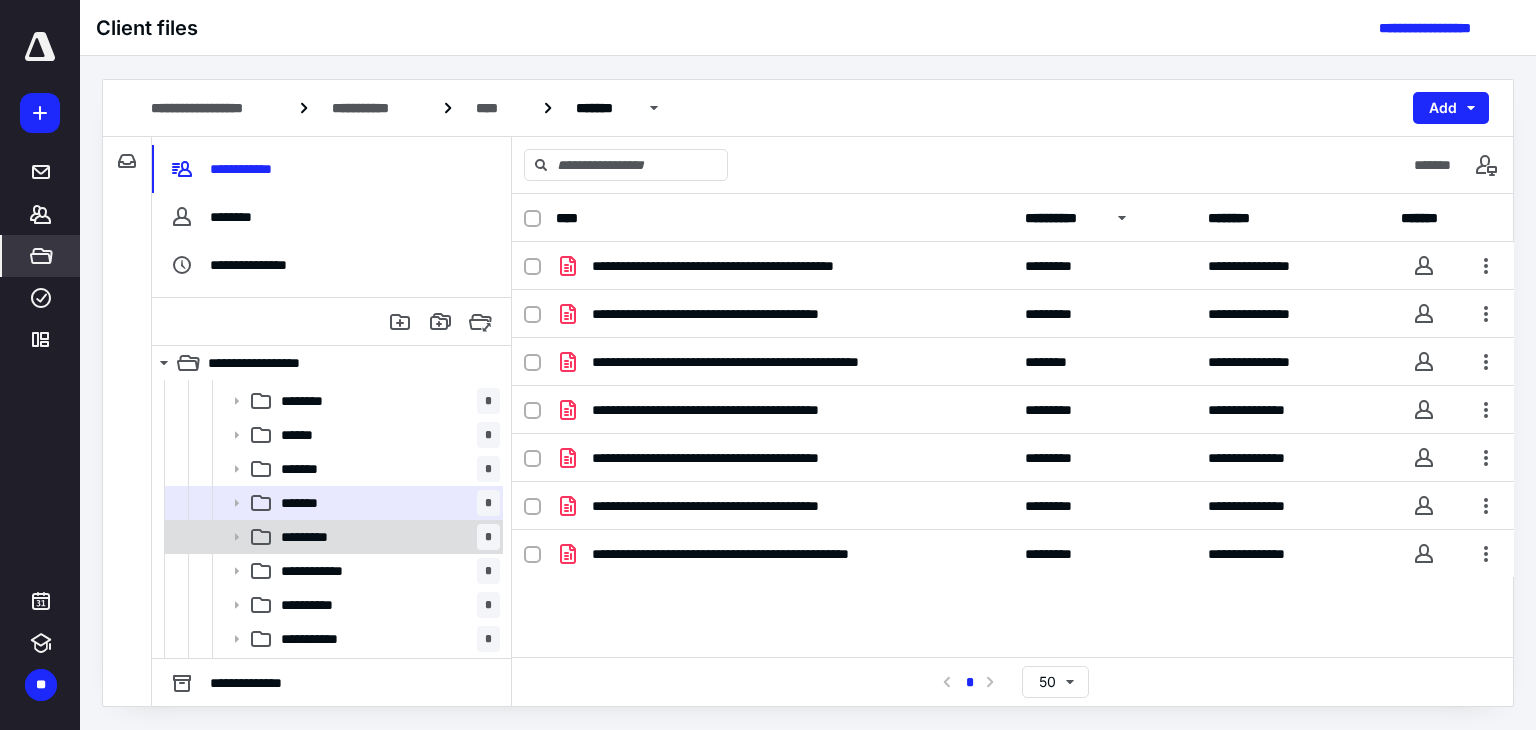 click on "********* *" at bounding box center [386, 537] 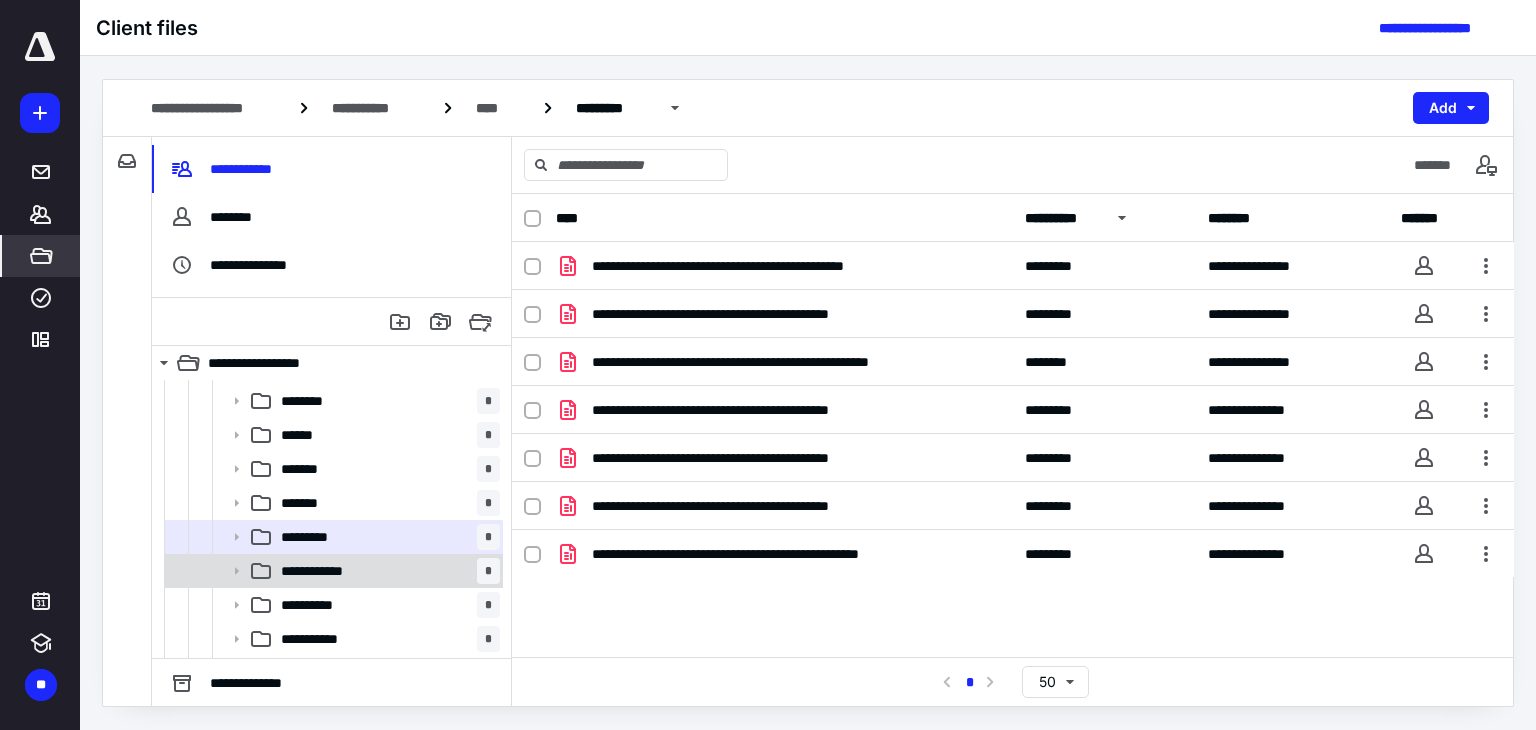 click on "**********" at bounding box center [386, 571] 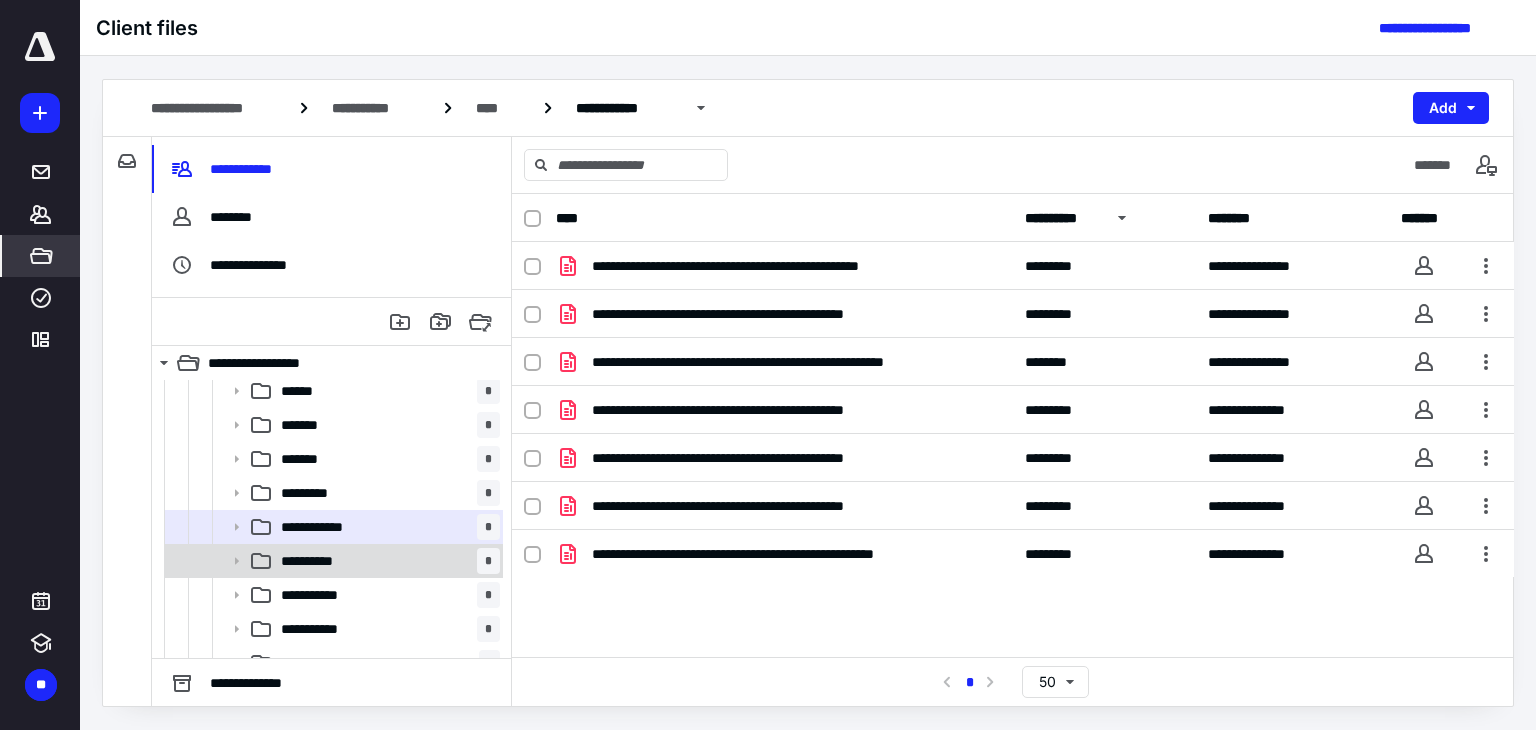 scroll, scrollTop: 300, scrollLeft: 0, axis: vertical 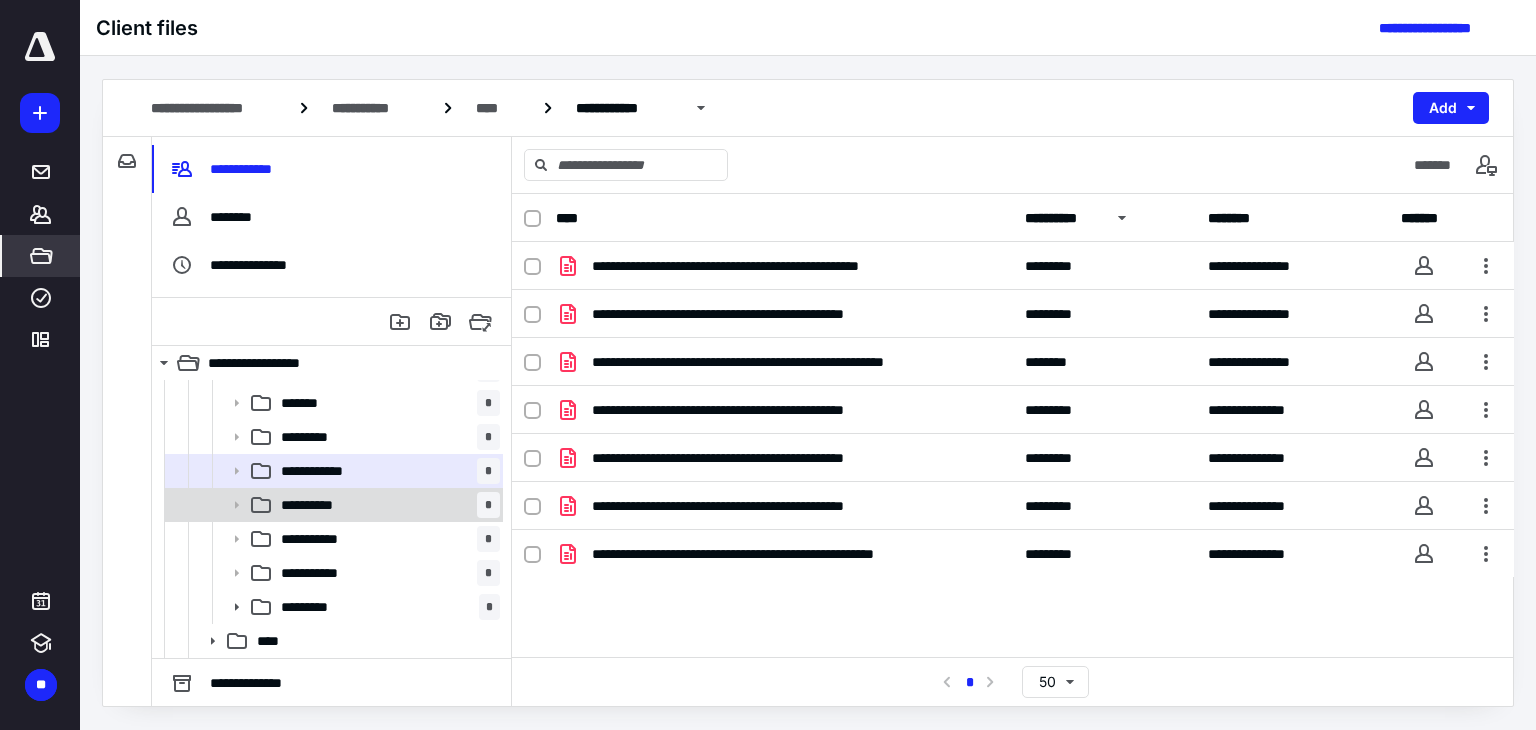 click on "**********" at bounding box center [386, 505] 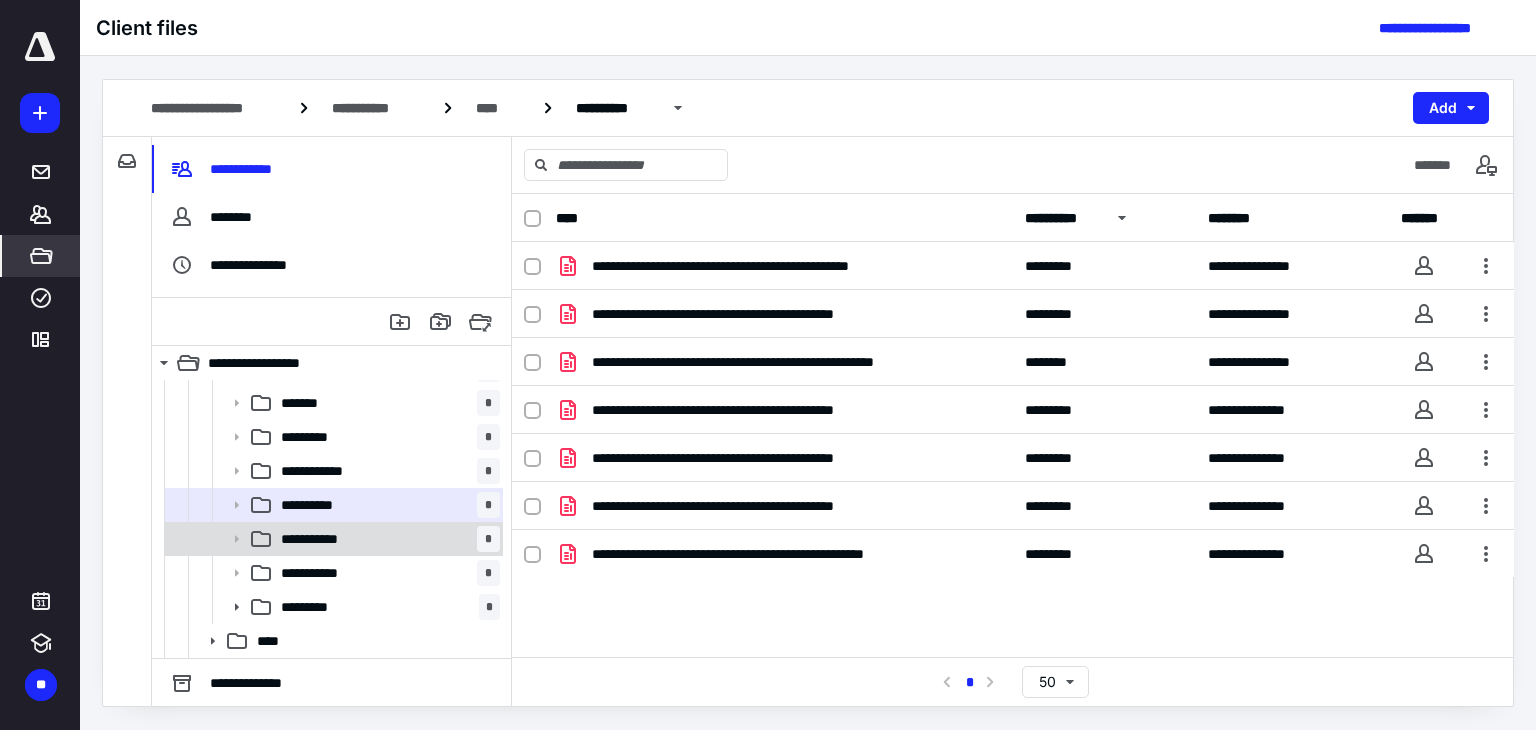 click on "**********" at bounding box center (323, 539) 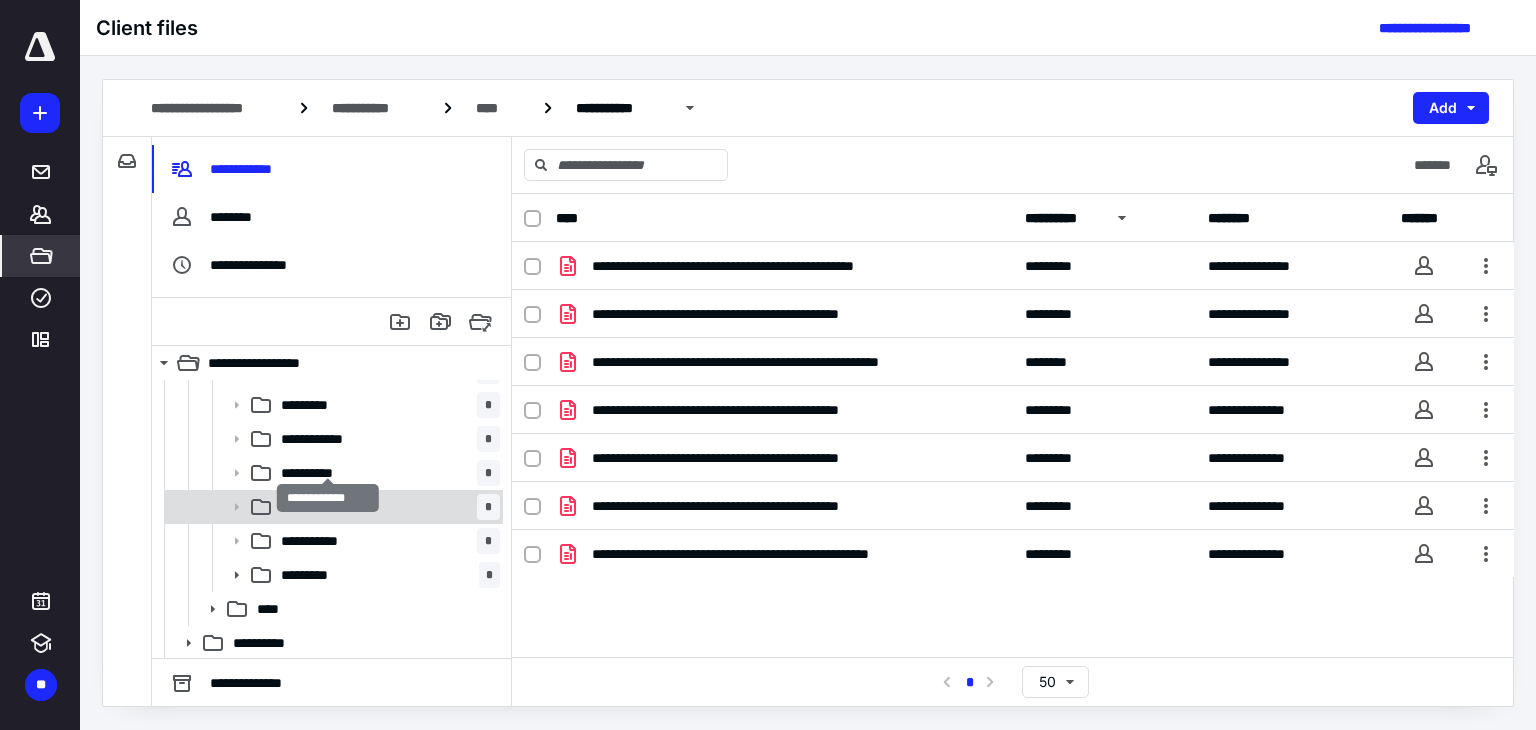 scroll, scrollTop: 334, scrollLeft: 0, axis: vertical 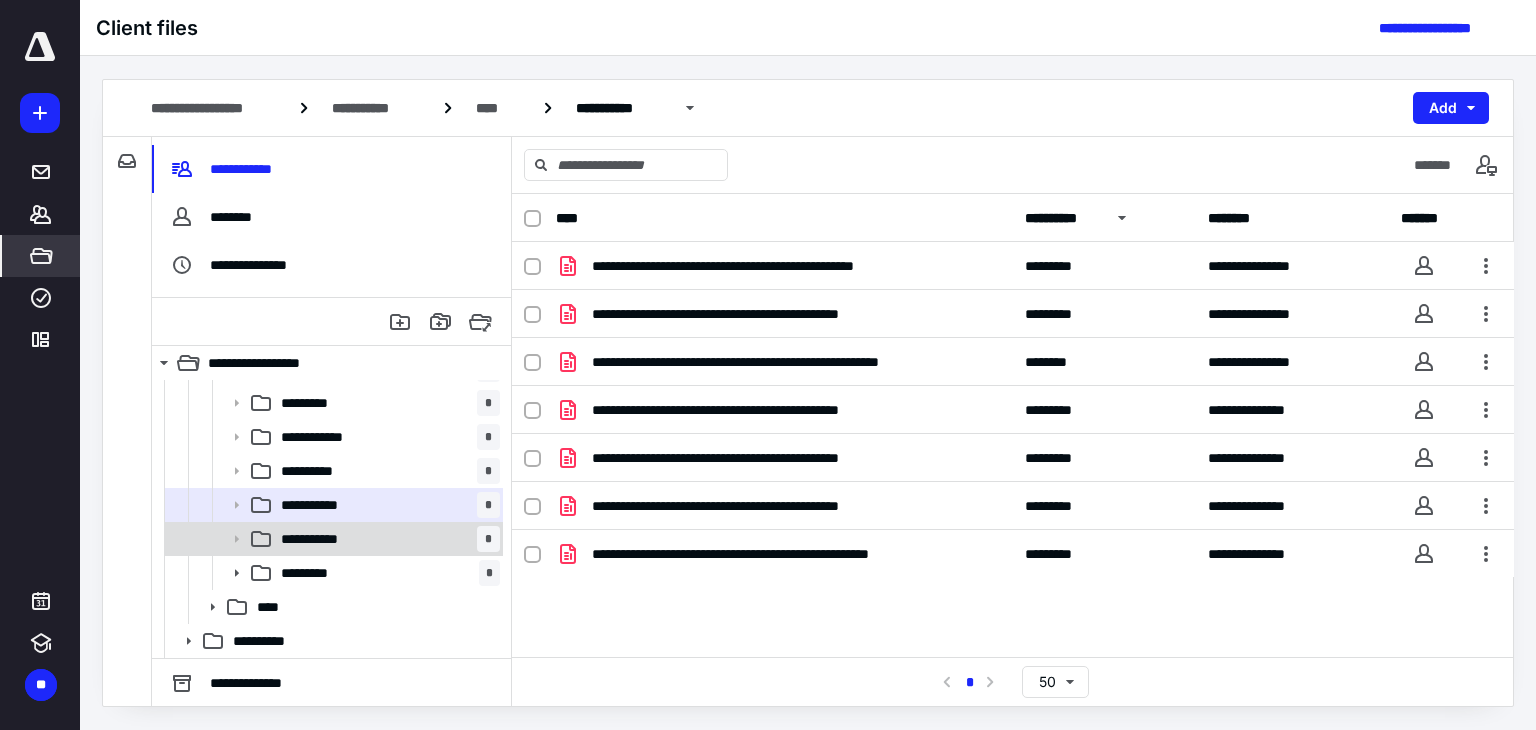 click on "**********" at bounding box center [386, 539] 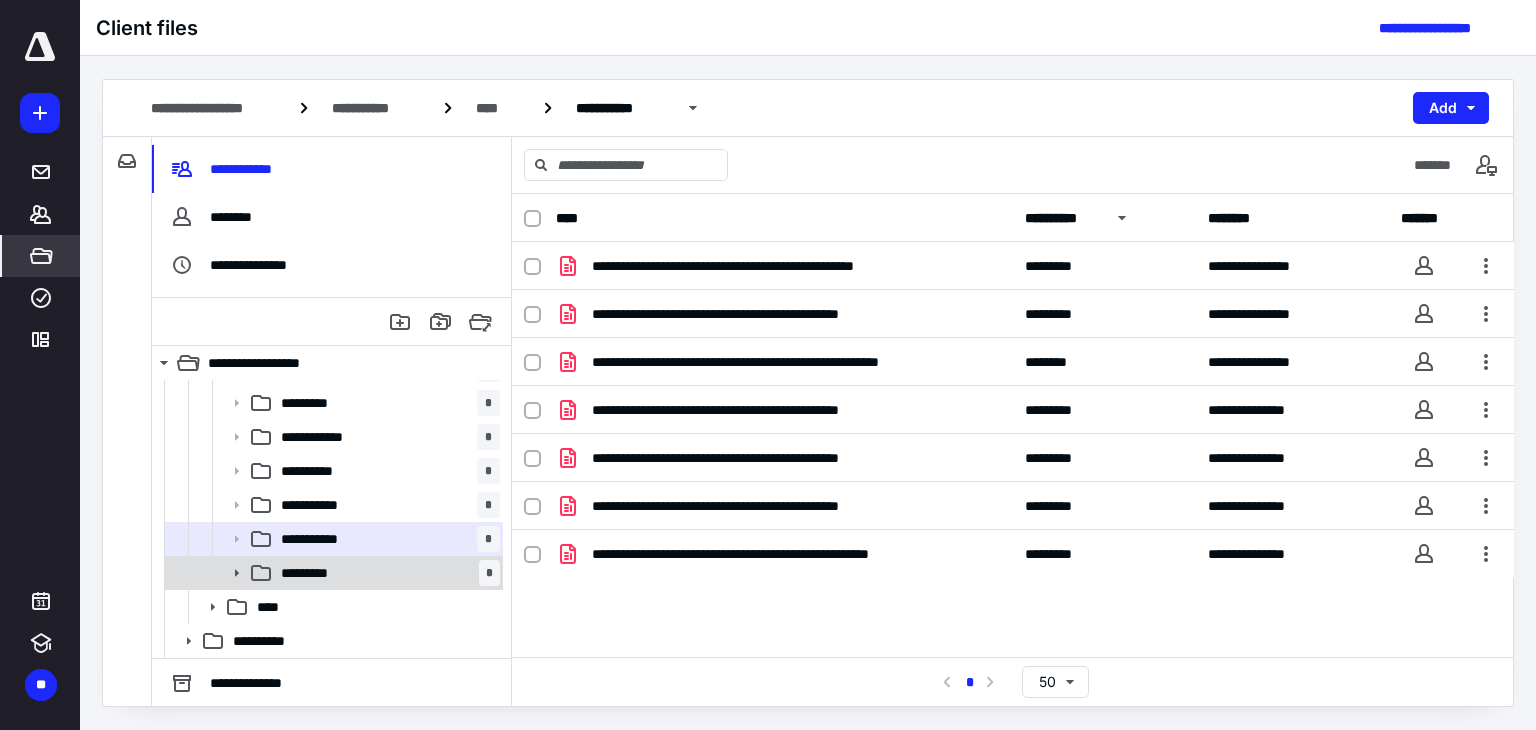 click on "********* *" at bounding box center (386, 573) 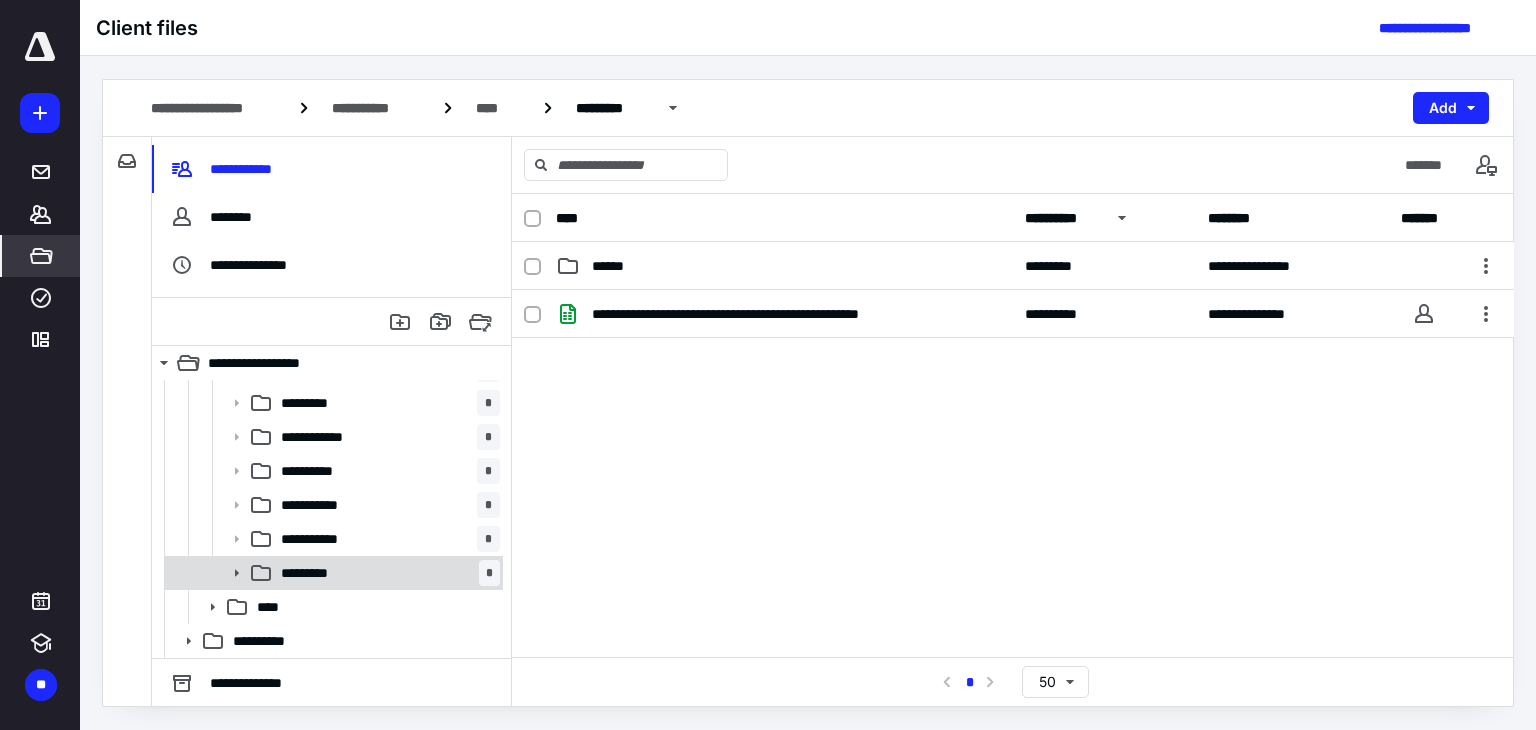 click on "********* *" at bounding box center (386, 573) 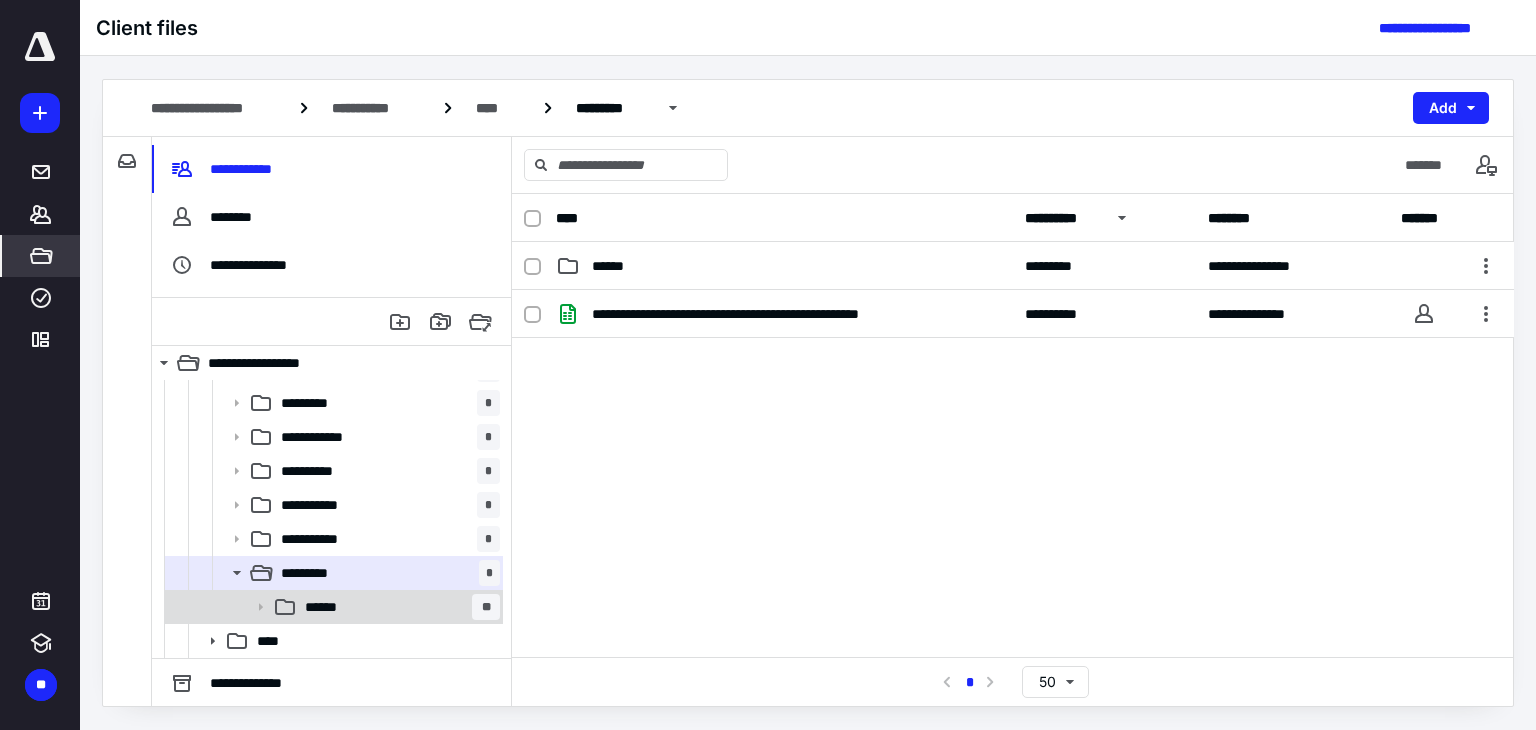 click on "****** **" at bounding box center [398, 607] 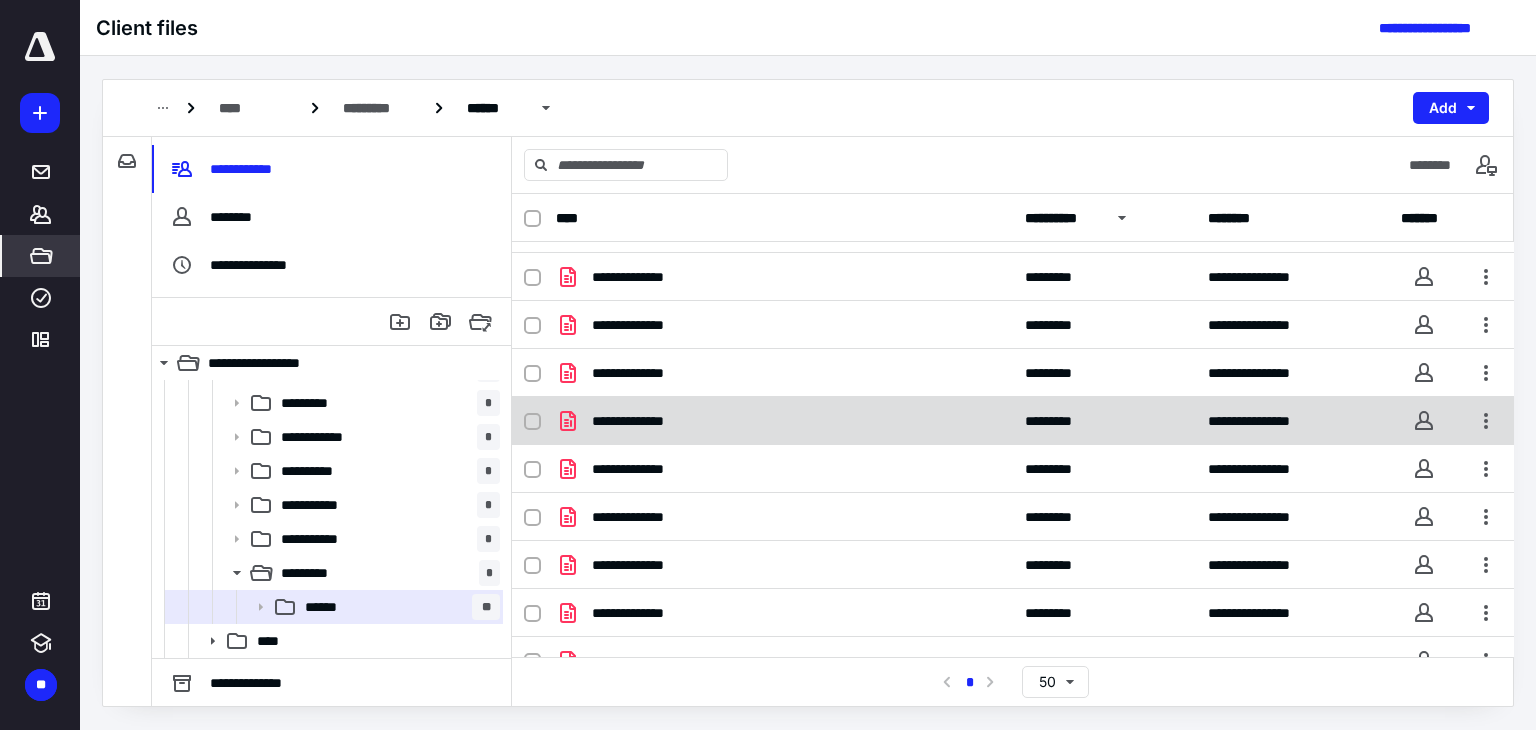 scroll, scrollTop: 0, scrollLeft: 0, axis: both 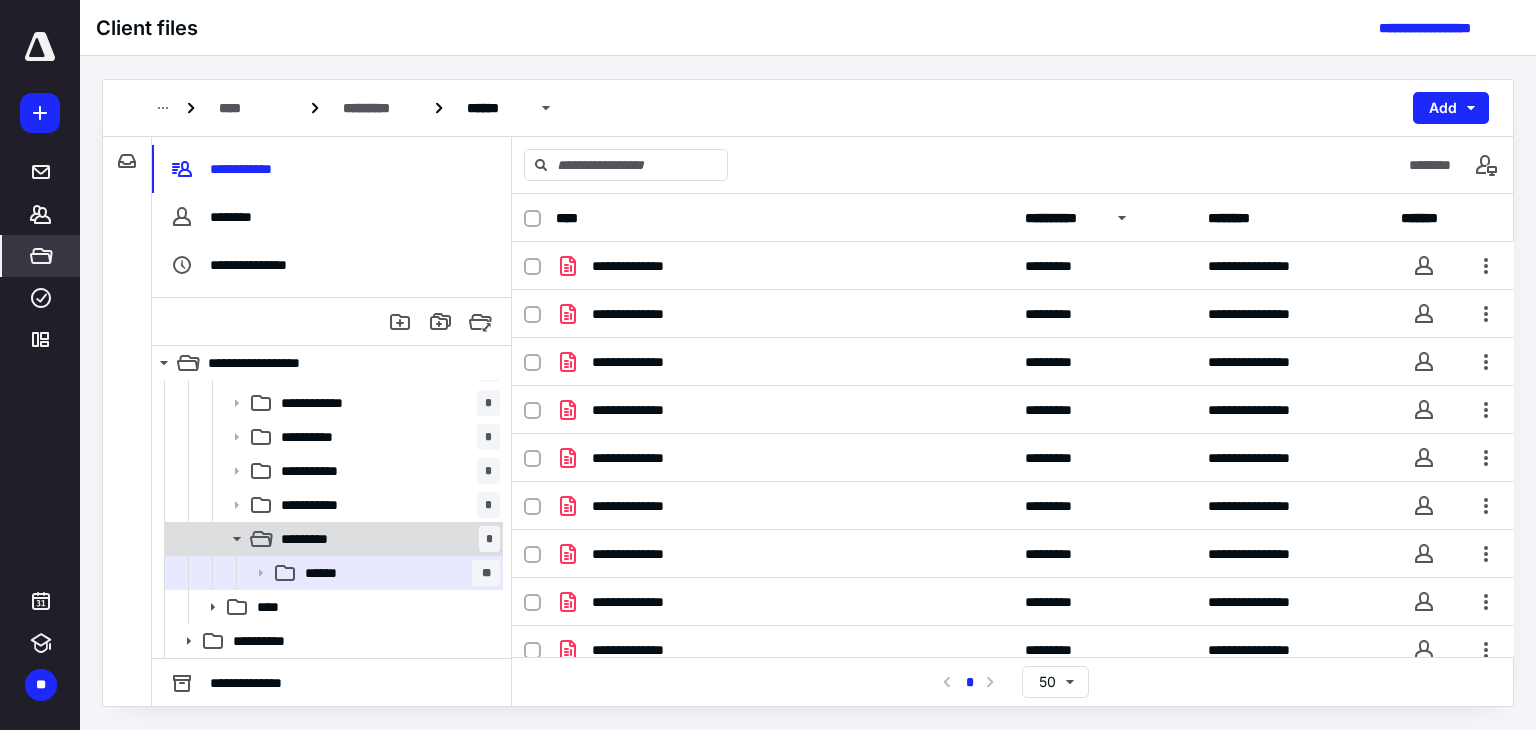 click on "********* *" at bounding box center (386, 539) 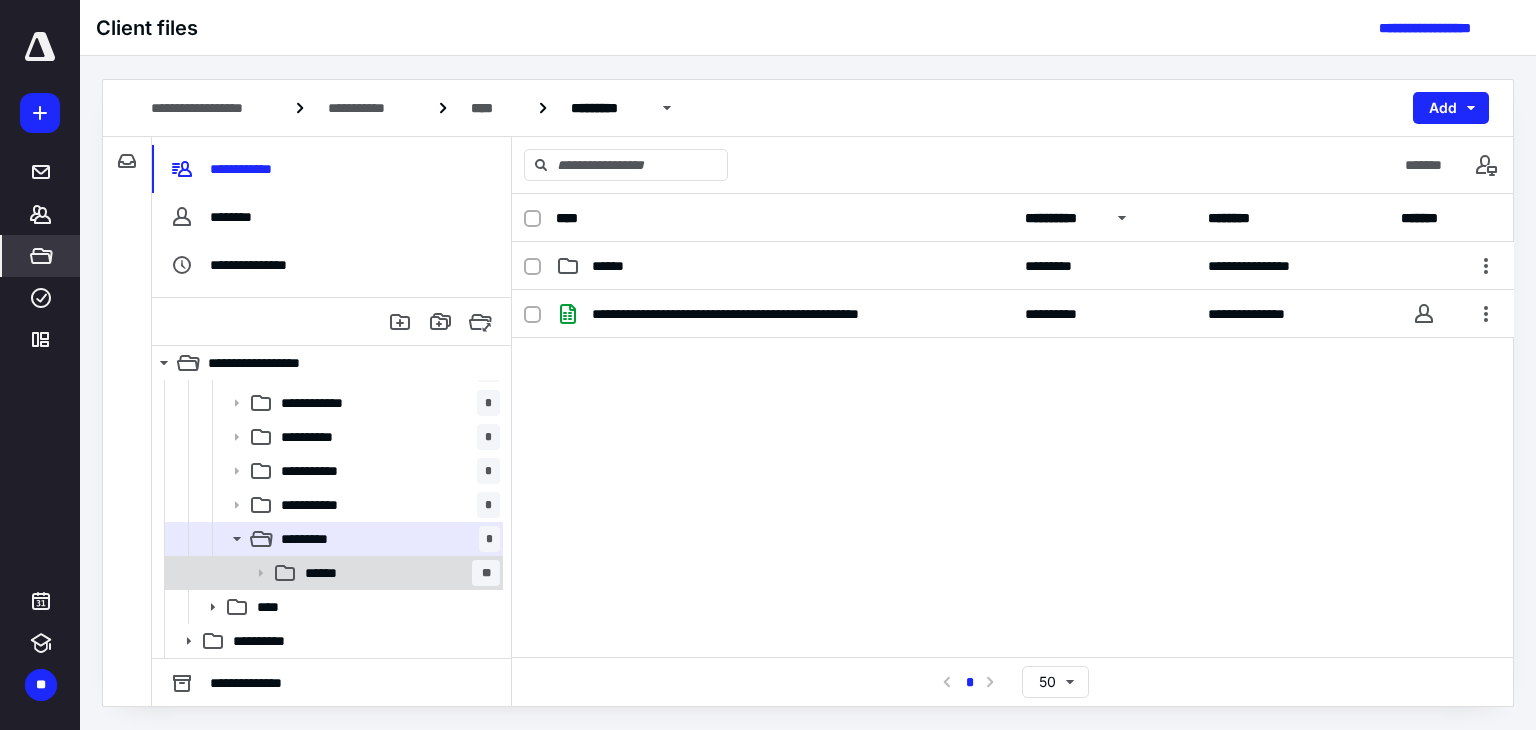 click on "****** **" at bounding box center [398, 573] 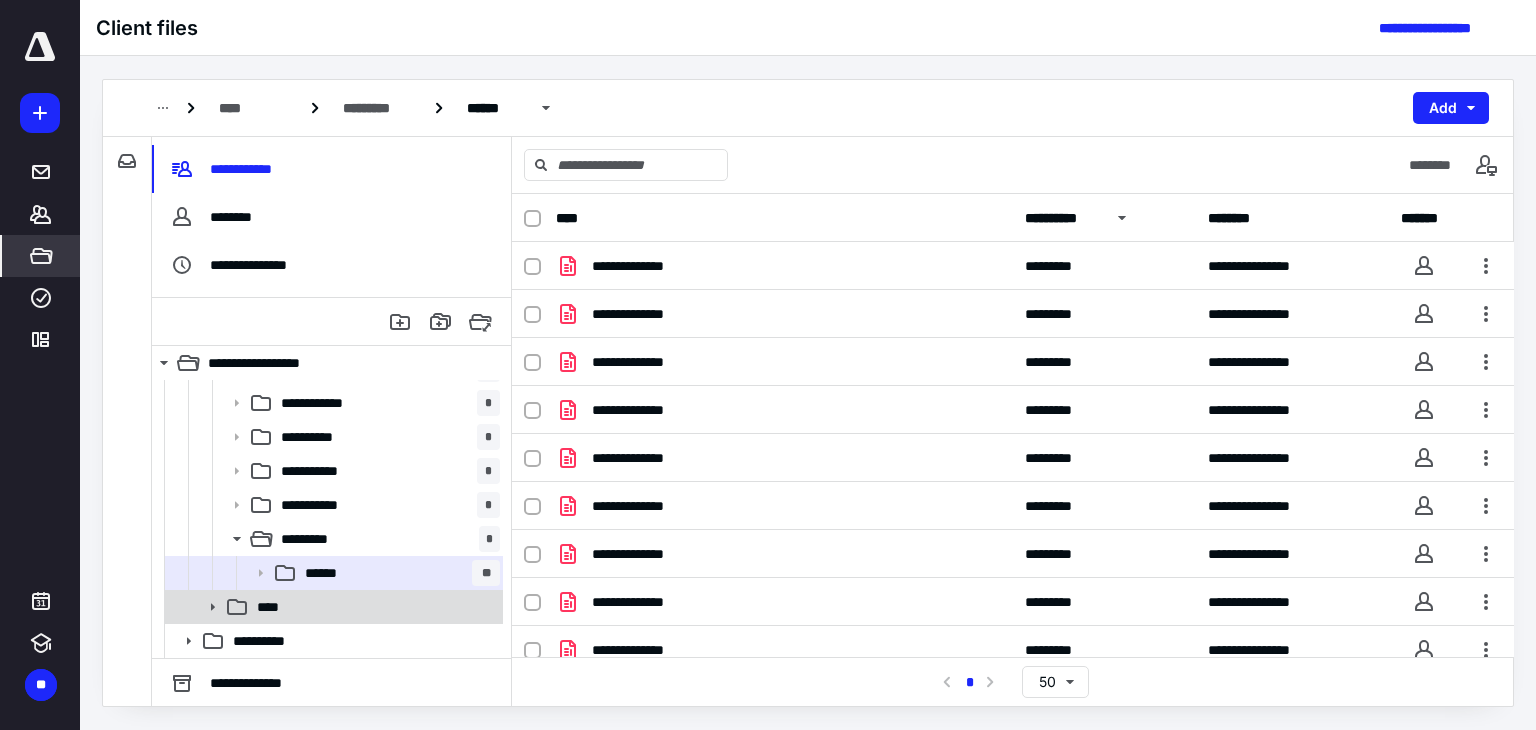 click on "****" at bounding box center (374, 607) 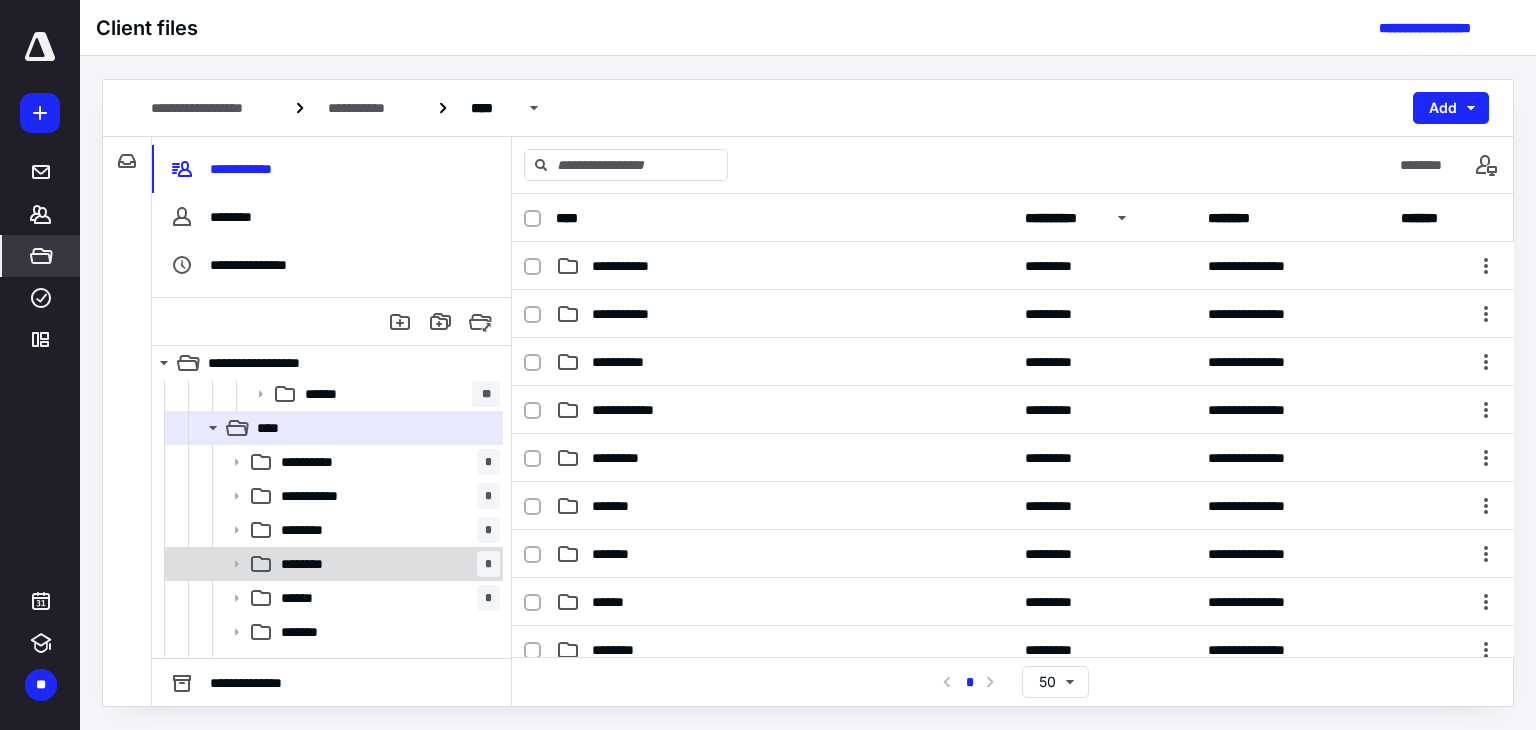 scroll, scrollTop: 568, scrollLeft: 0, axis: vertical 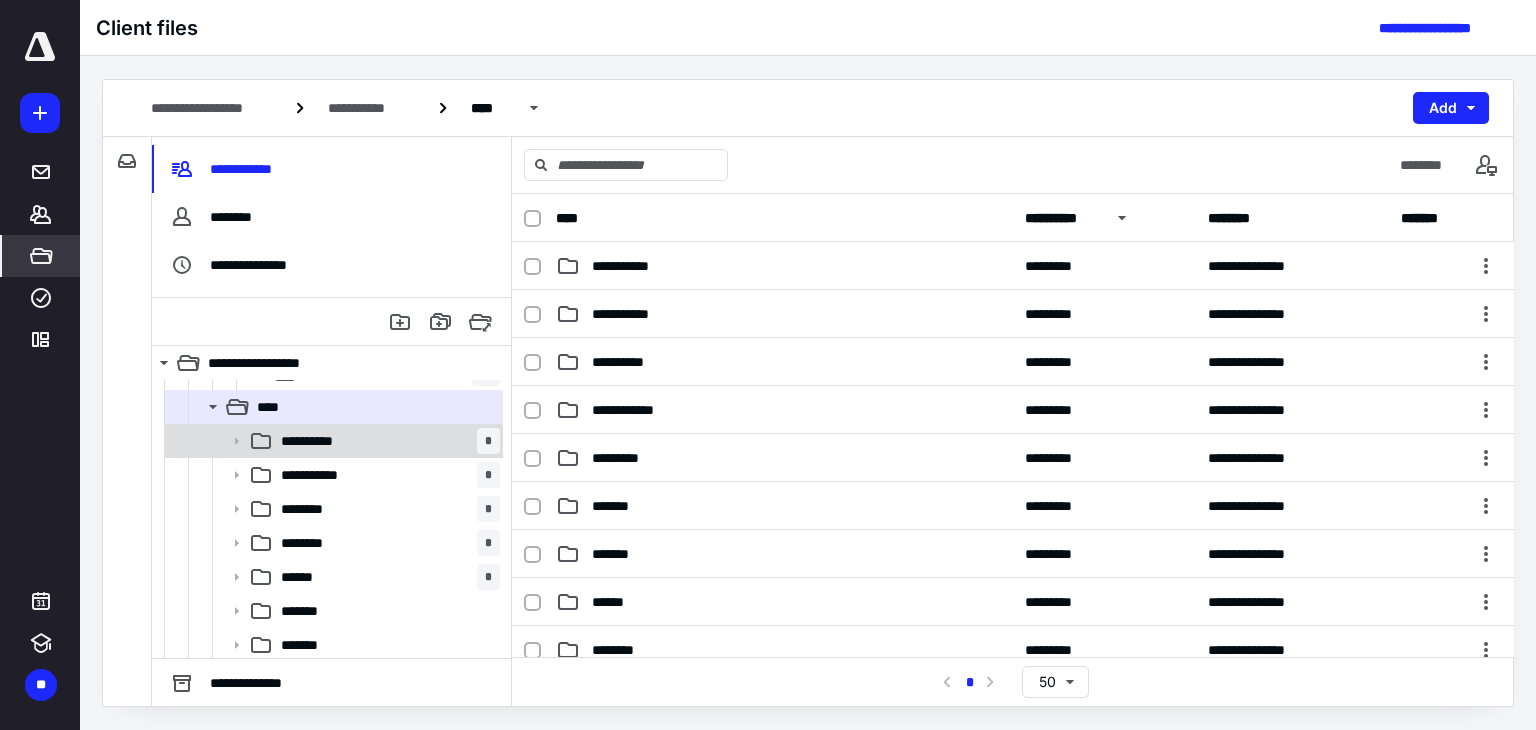 click on "**********" at bounding box center (386, 441) 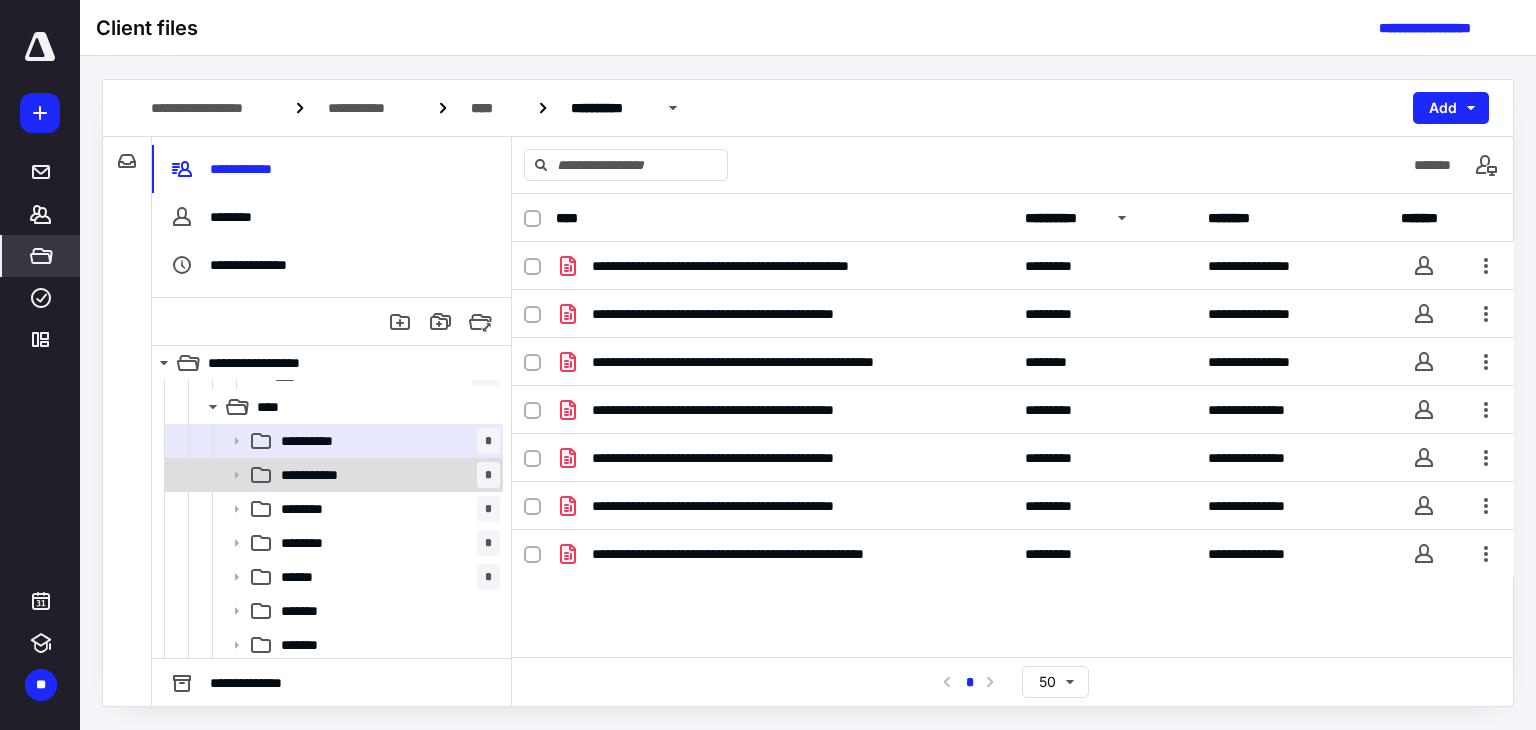 click on "**********" at bounding box center (386, 475) 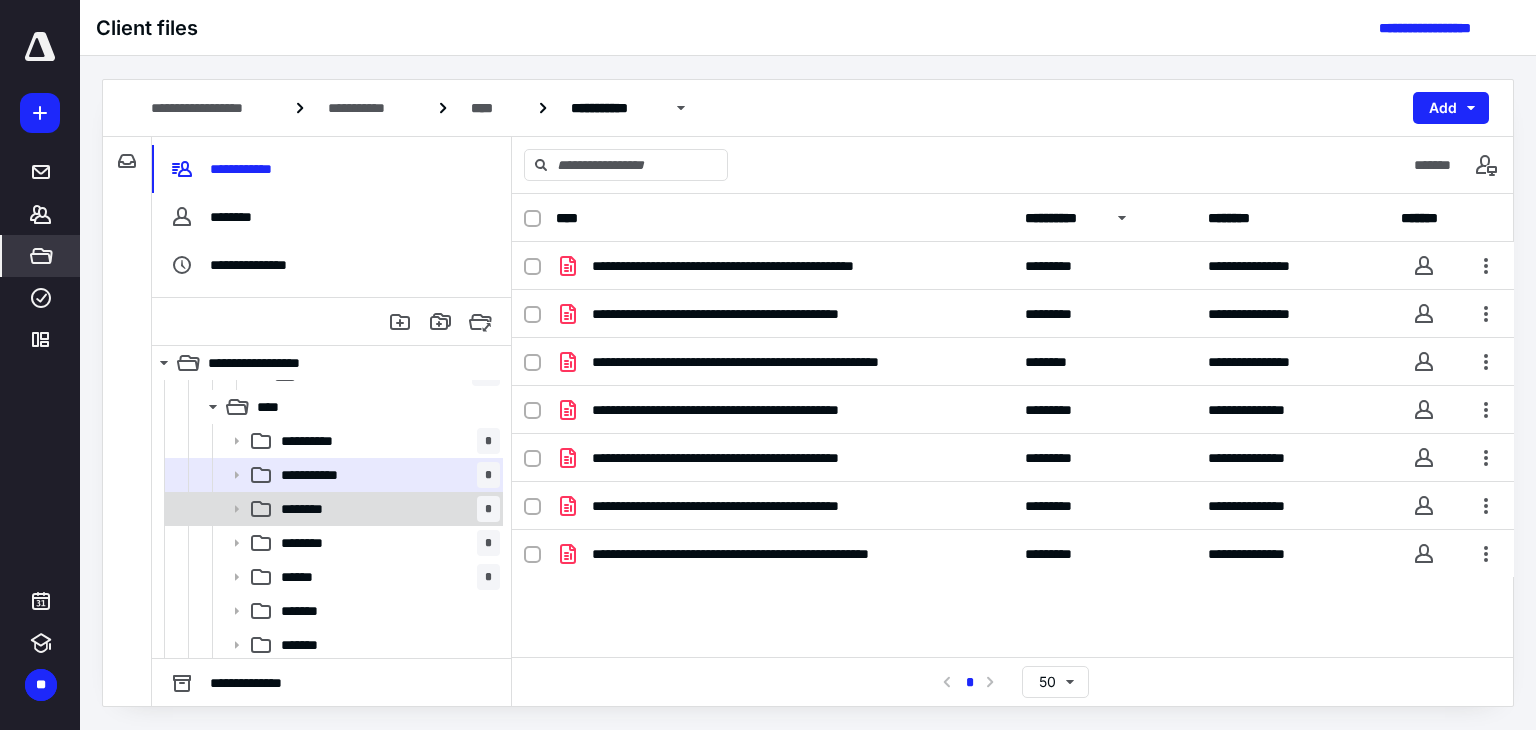 click on "******** *" at bounding box center [386, 509] 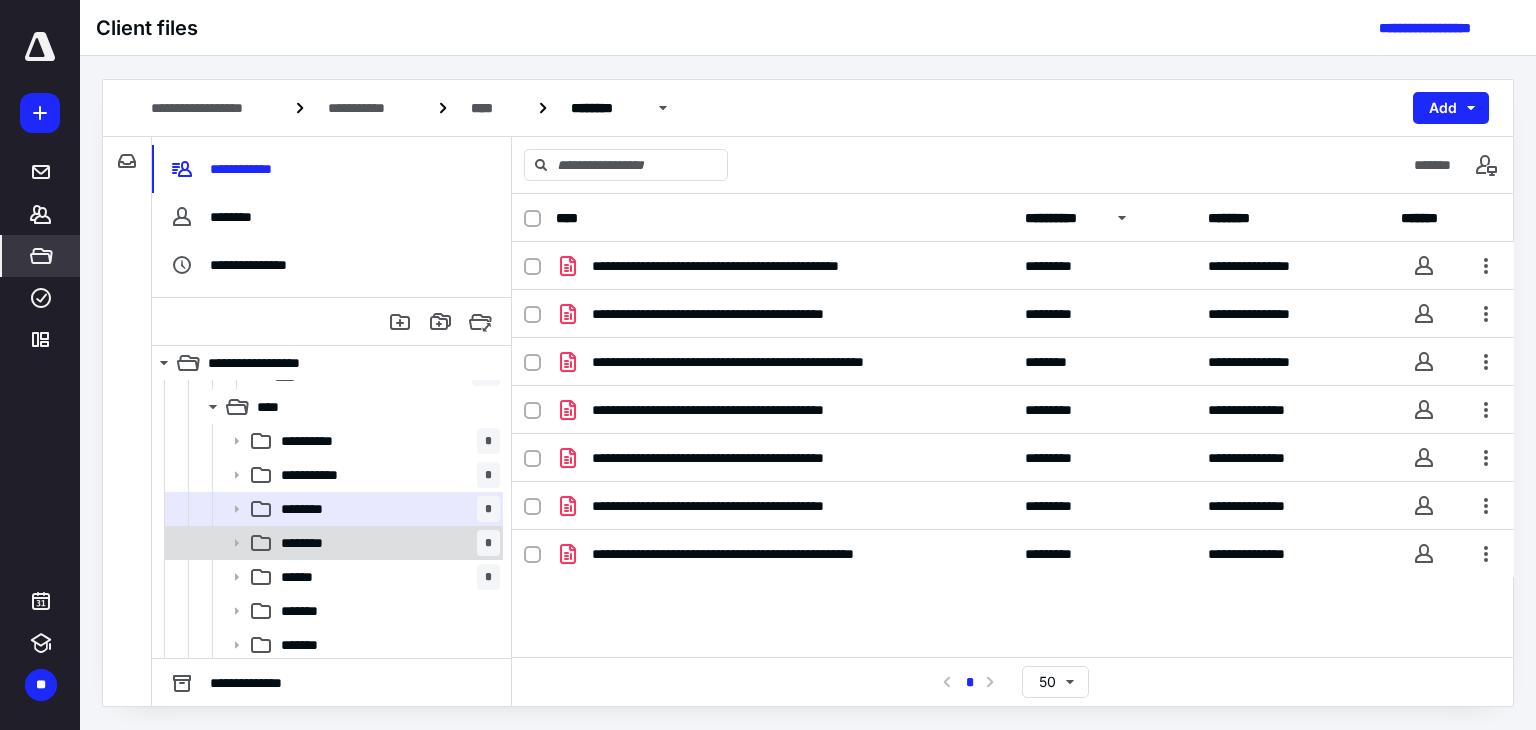 click on "******** *" at bounding box center (386, 543) 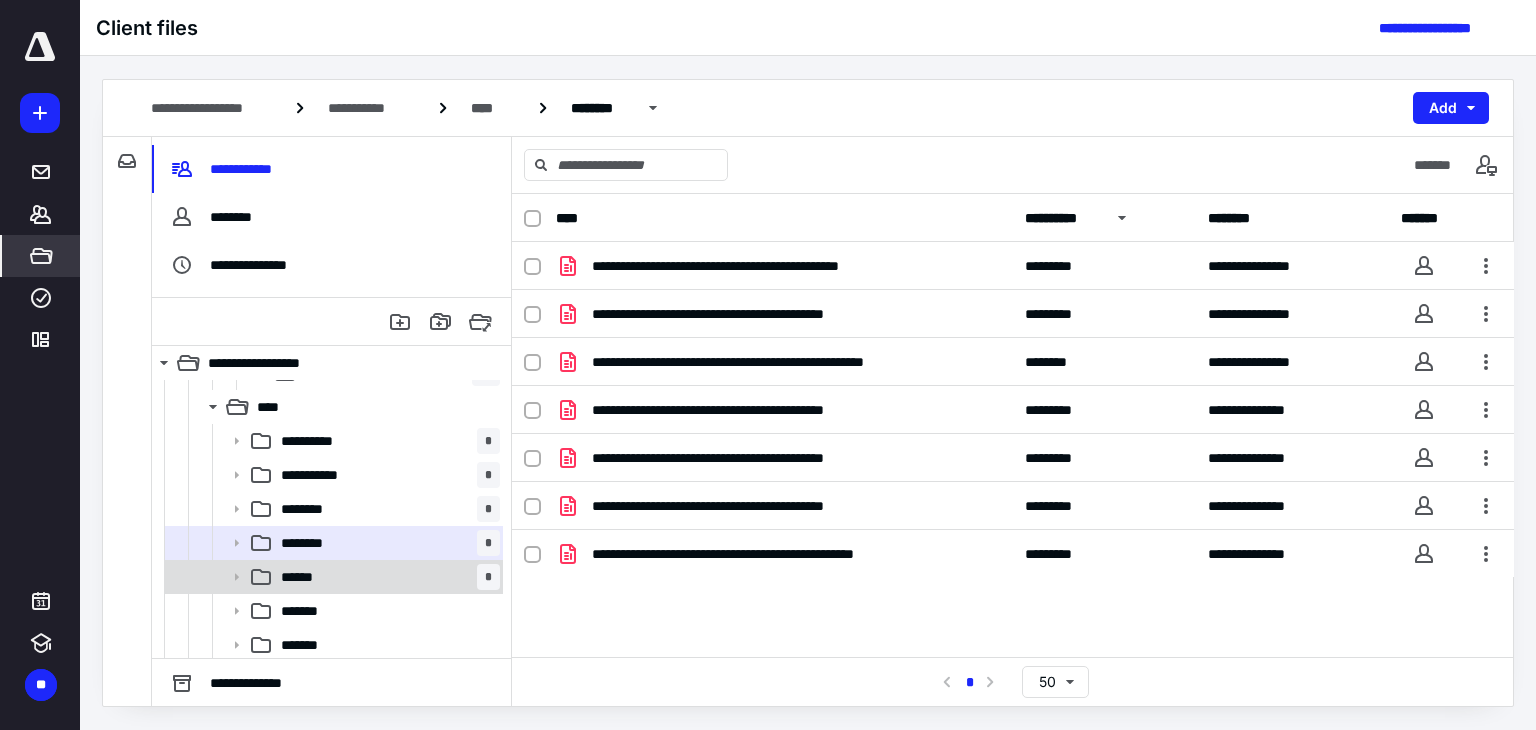 click on "****** *" at bounding box center (386, 577) 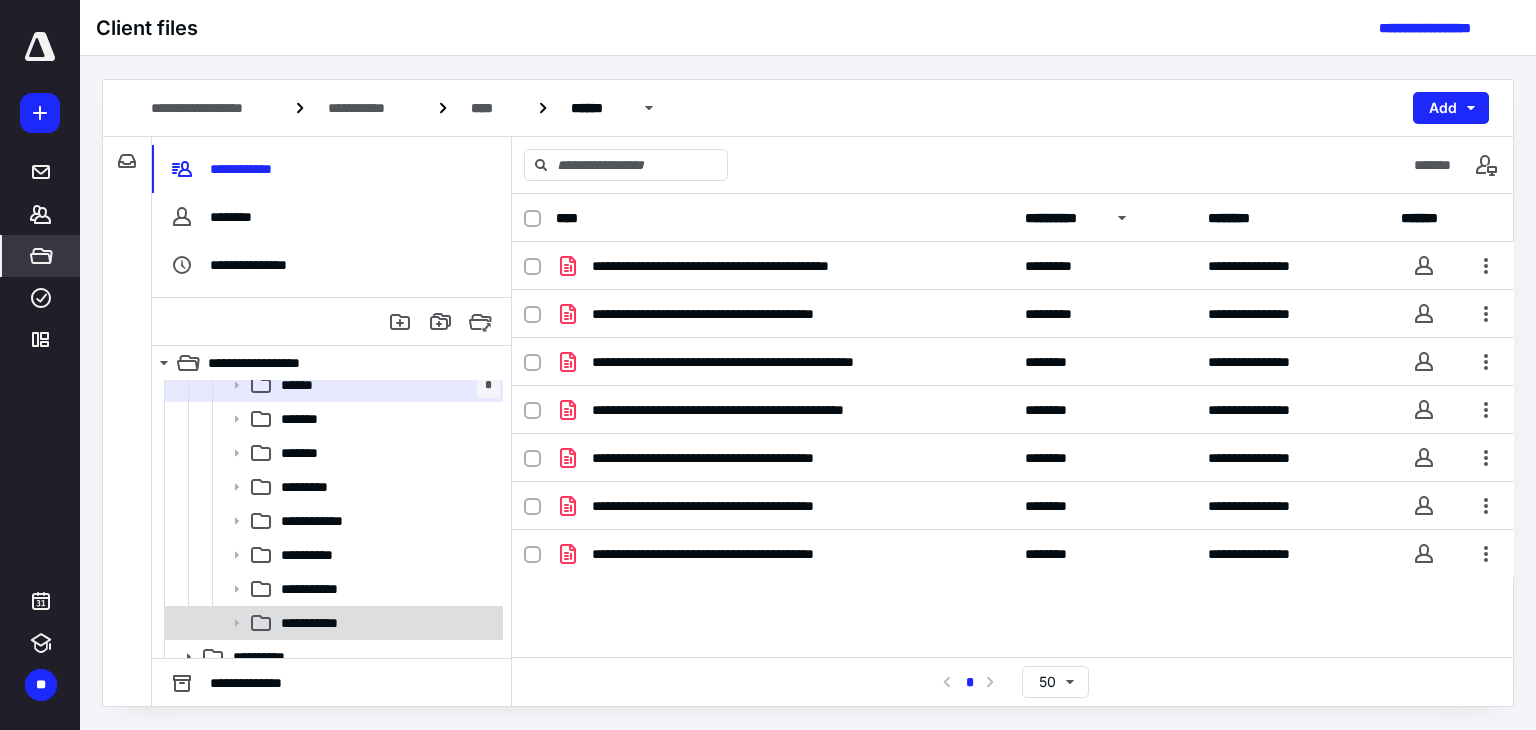 scroll, scrollTop: 776, scrollLeft: 0, axis: vertical 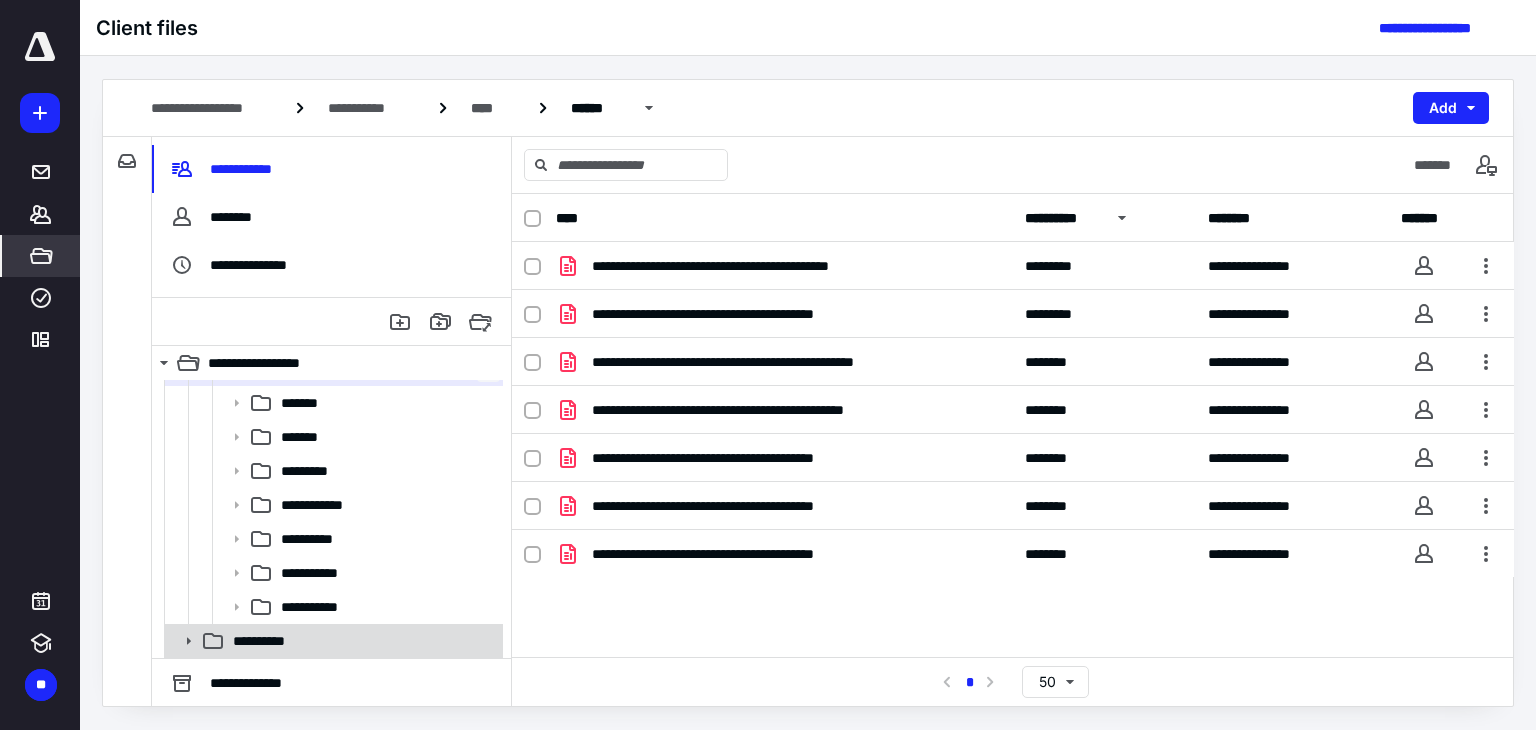 click on "**********" at bounding box center (332, 641) 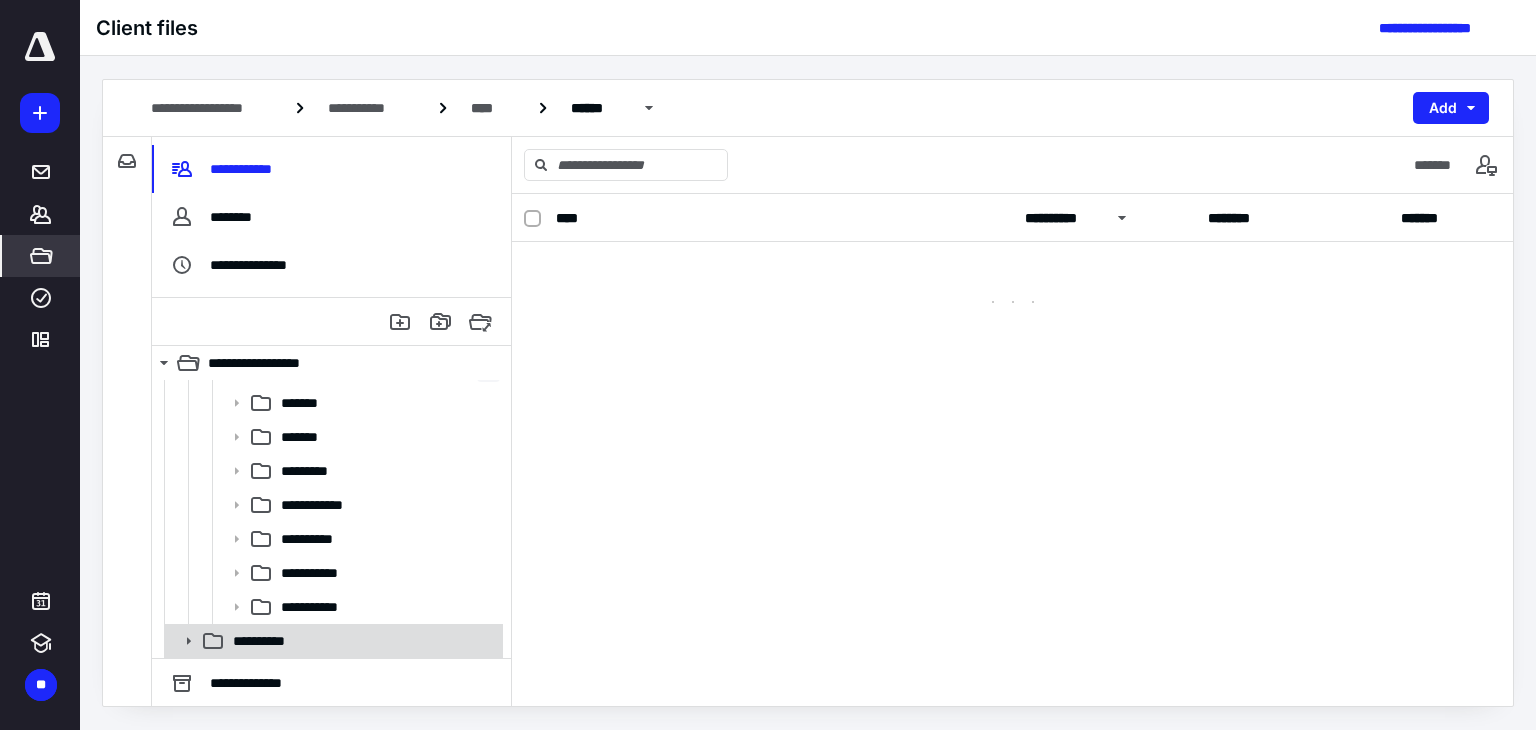 click on "**********" at bounding box center (332, 641) 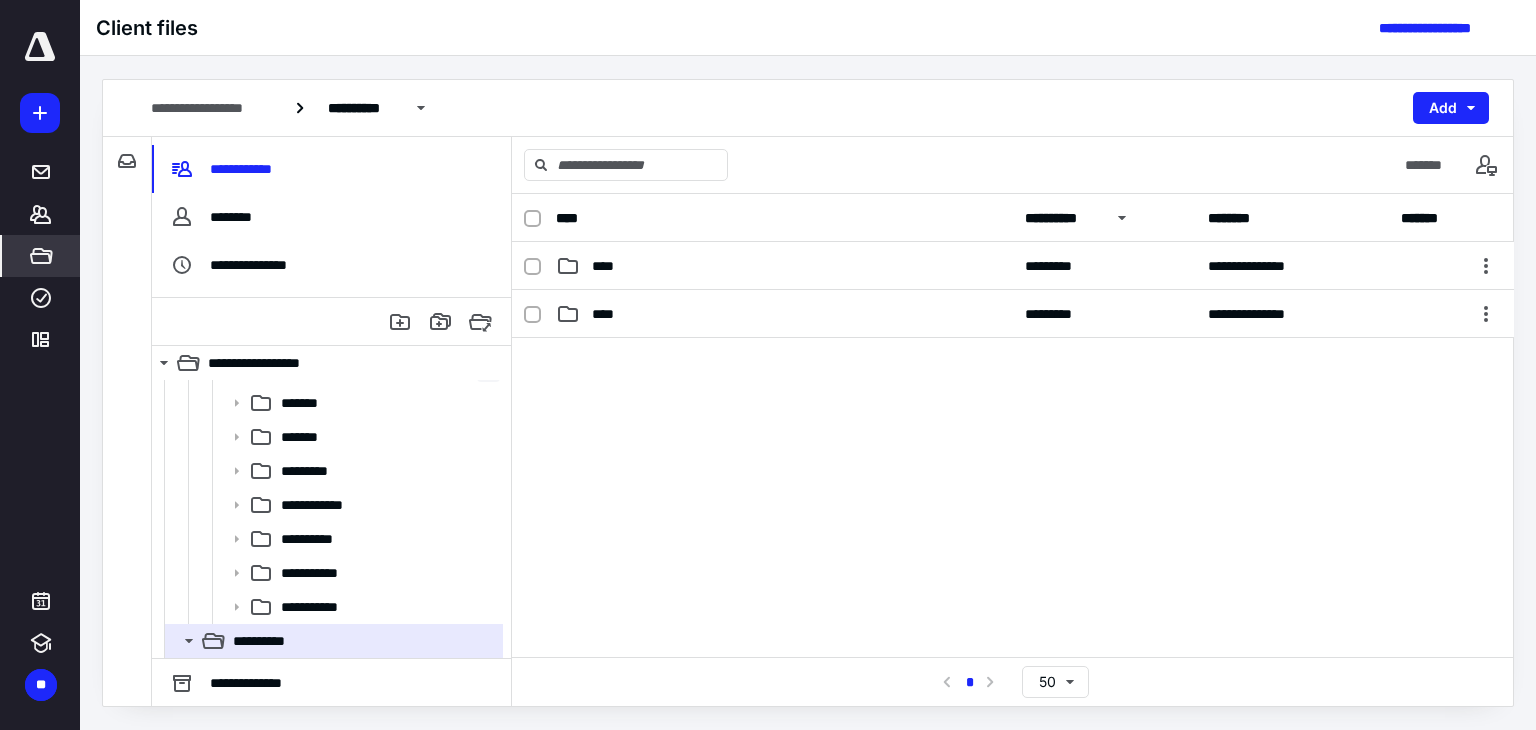 drag, startPoint x: 260, startPoint y: 161, endPoint x: 481, endPoint y: 369, distance: 303.48807 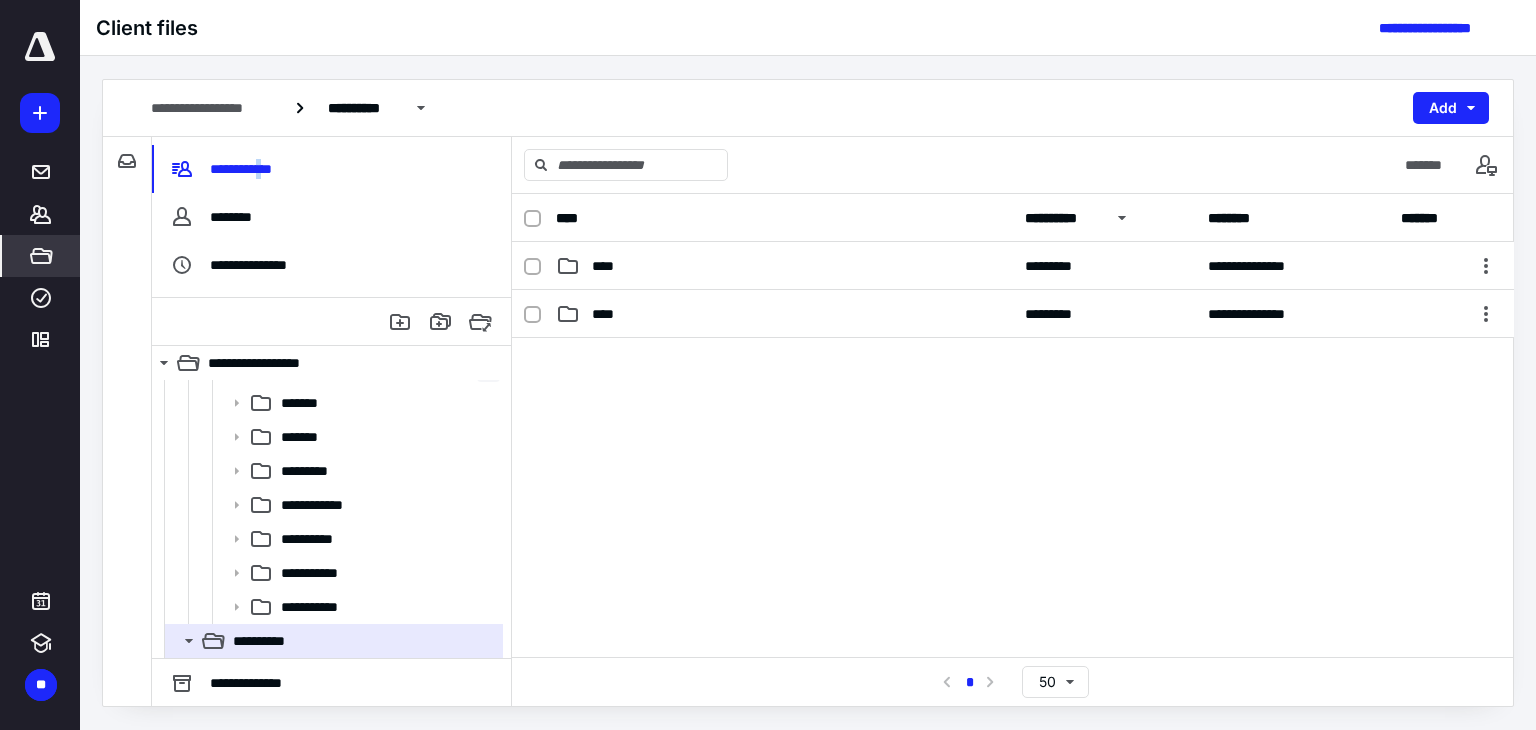 scroll, scrollTop: 0, scrollLeft: 0, axis: both 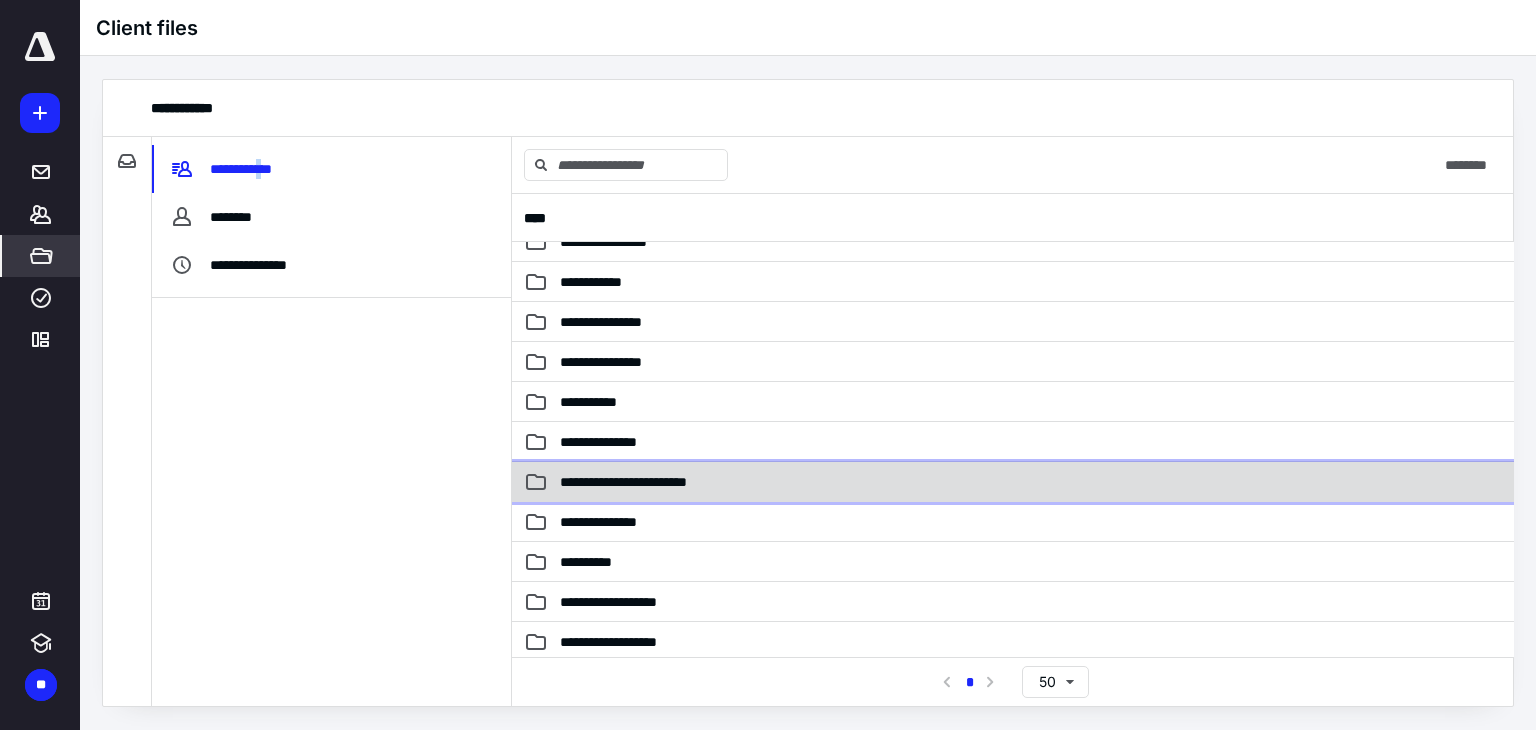 click on "**********" at bounding box center (1013, 482) 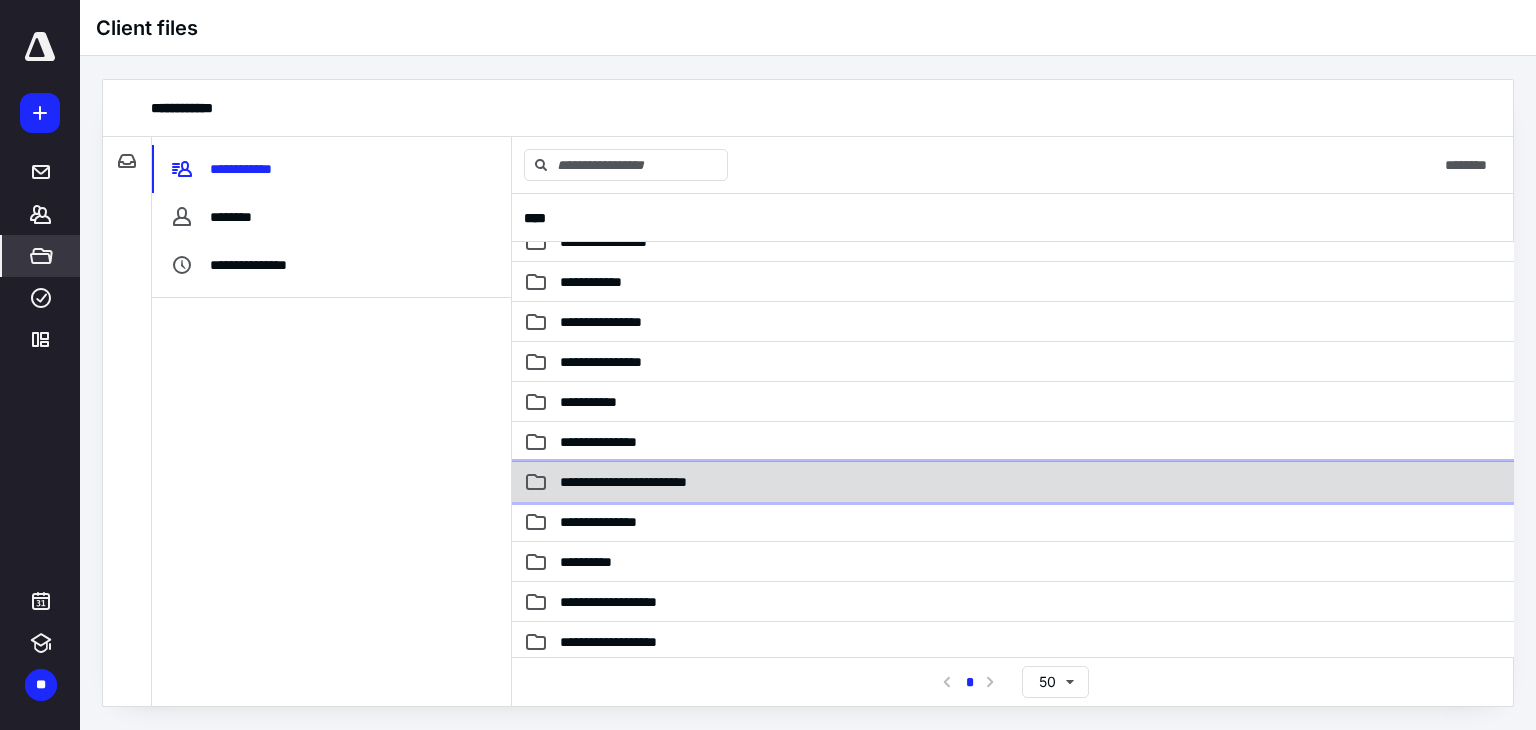 click on "**********" at bounding box center [1013, 482] 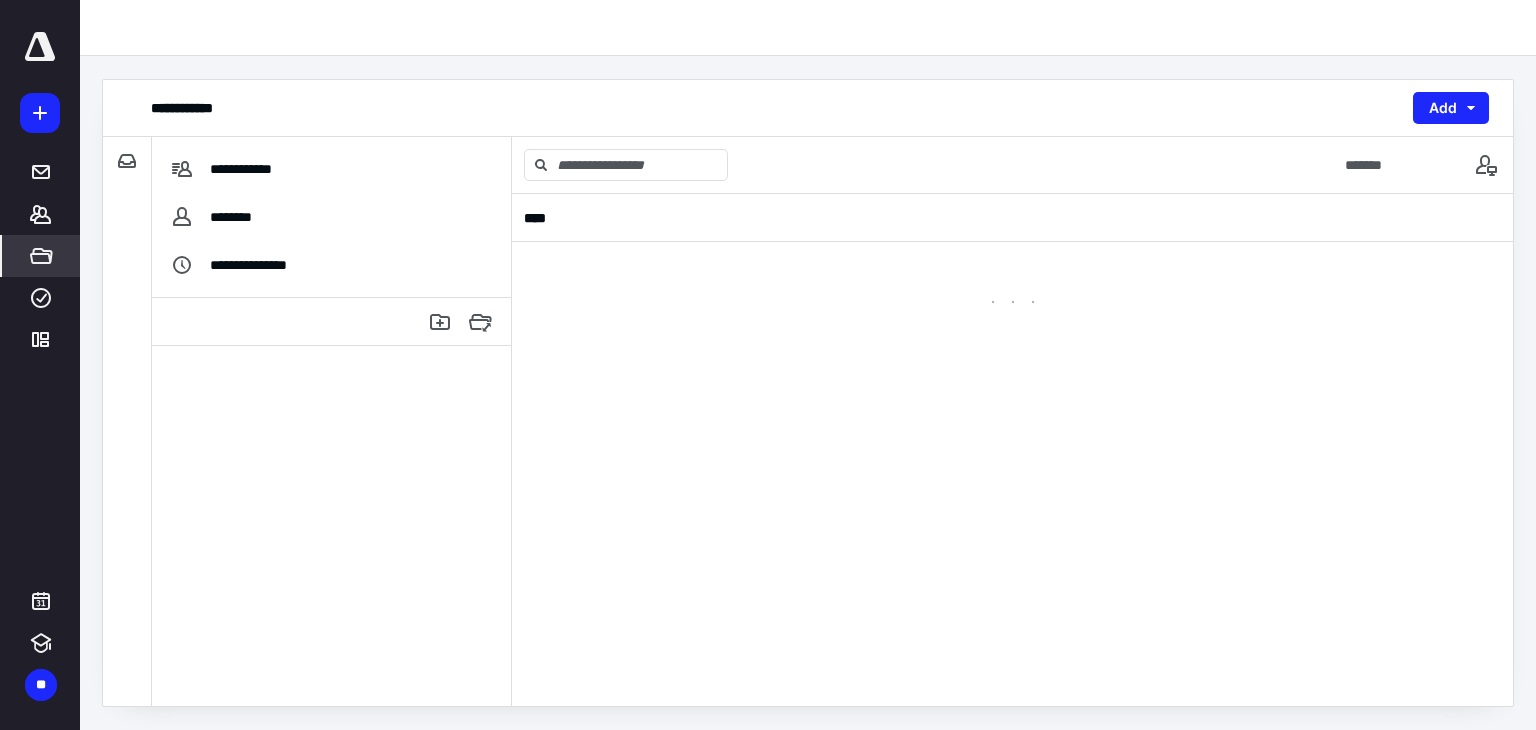 scroll, scrollTop: 0, scrollLeft: 0, axis: both 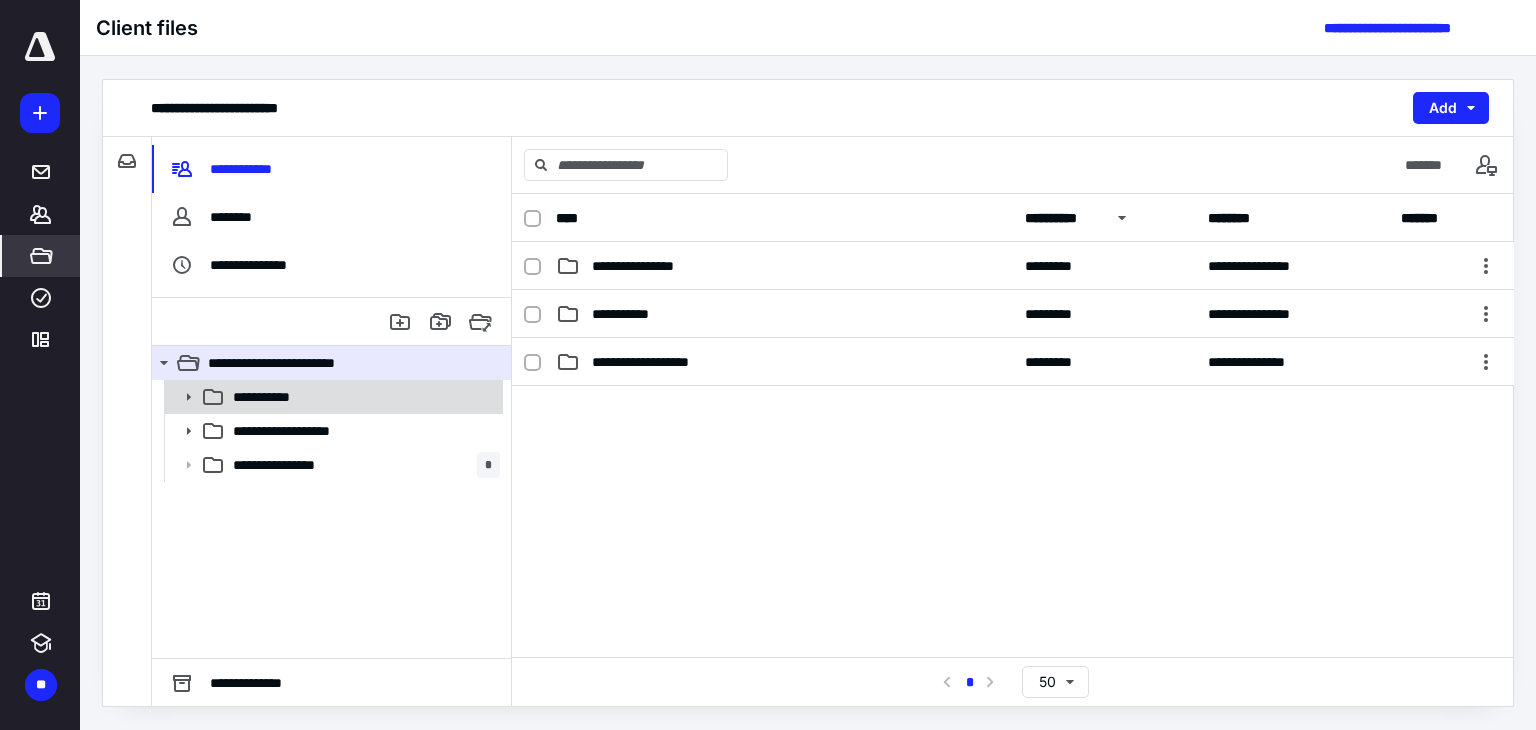 click on "**********" at bounding box center [332, 397] 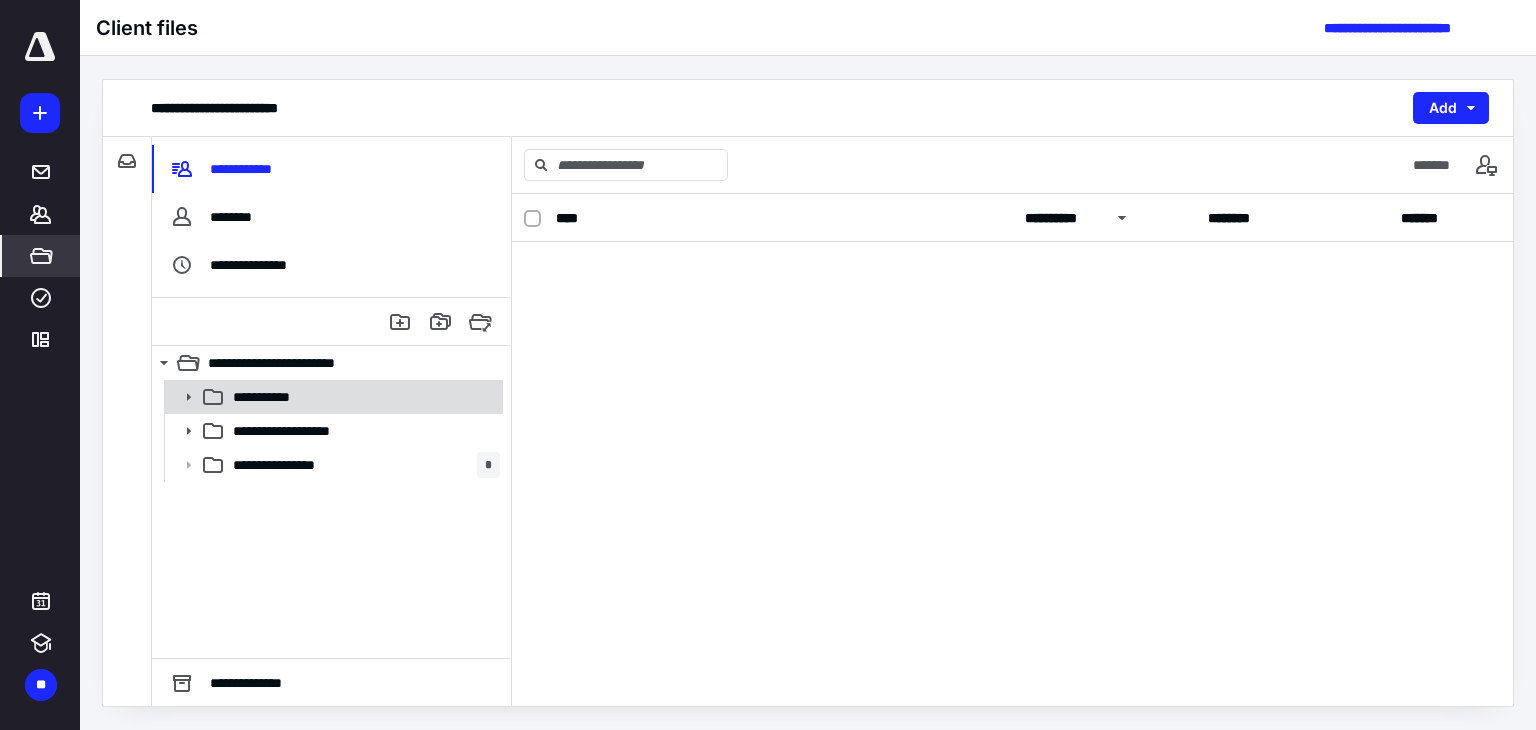 click on "**********" at bounding box center (332, 397) 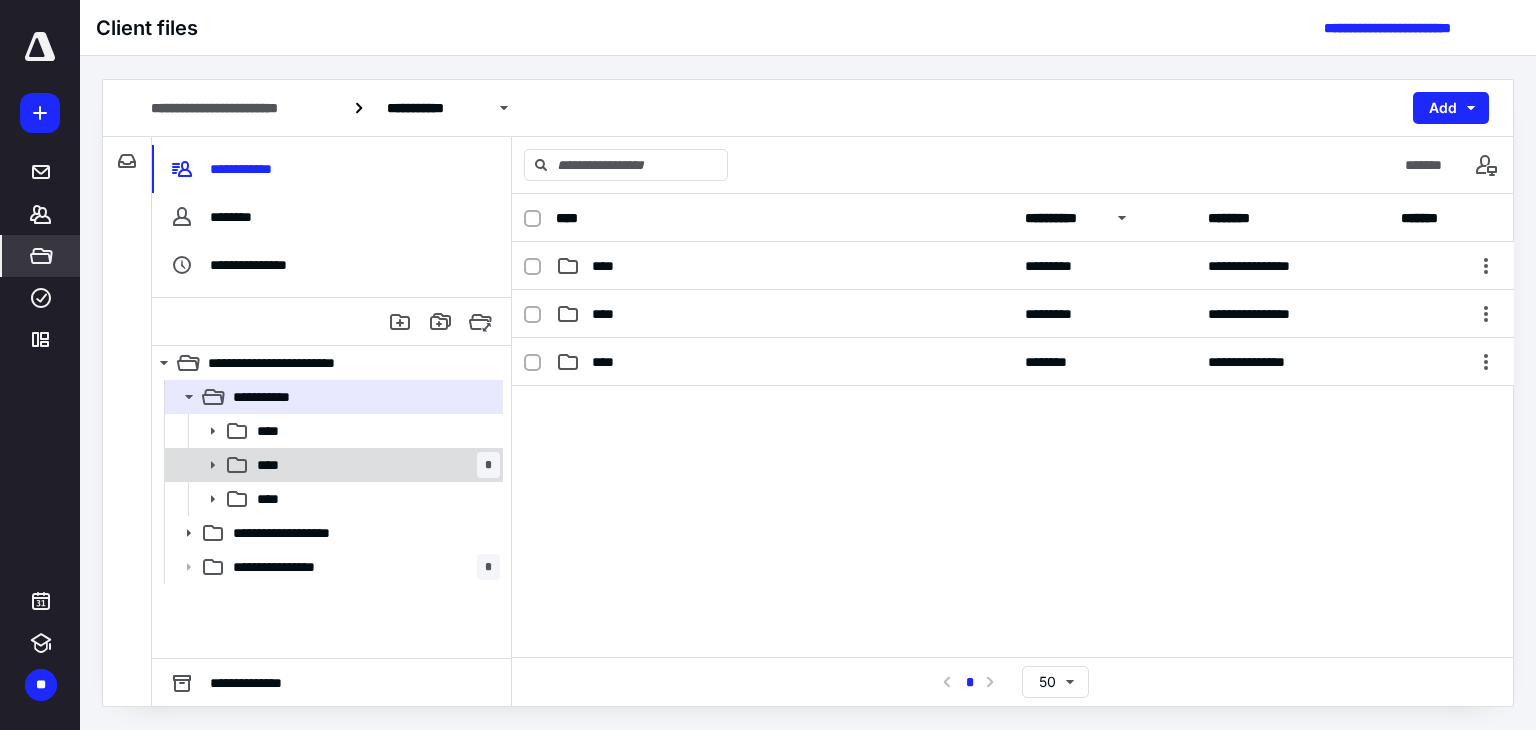click on "**** *" at bounding box center (332, 465) 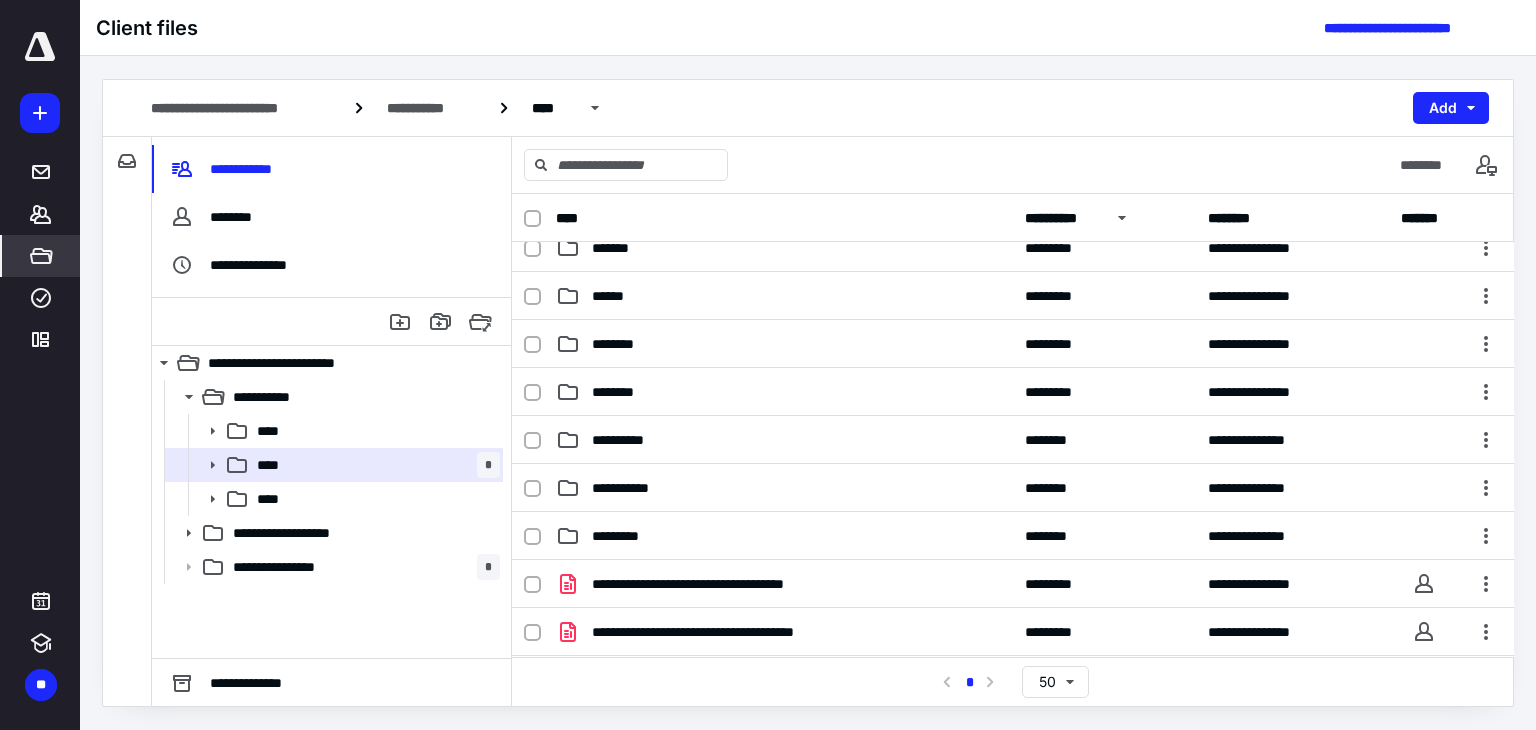 scroll, scrollTop: 506, scrollLeft: 0, axis: vertical 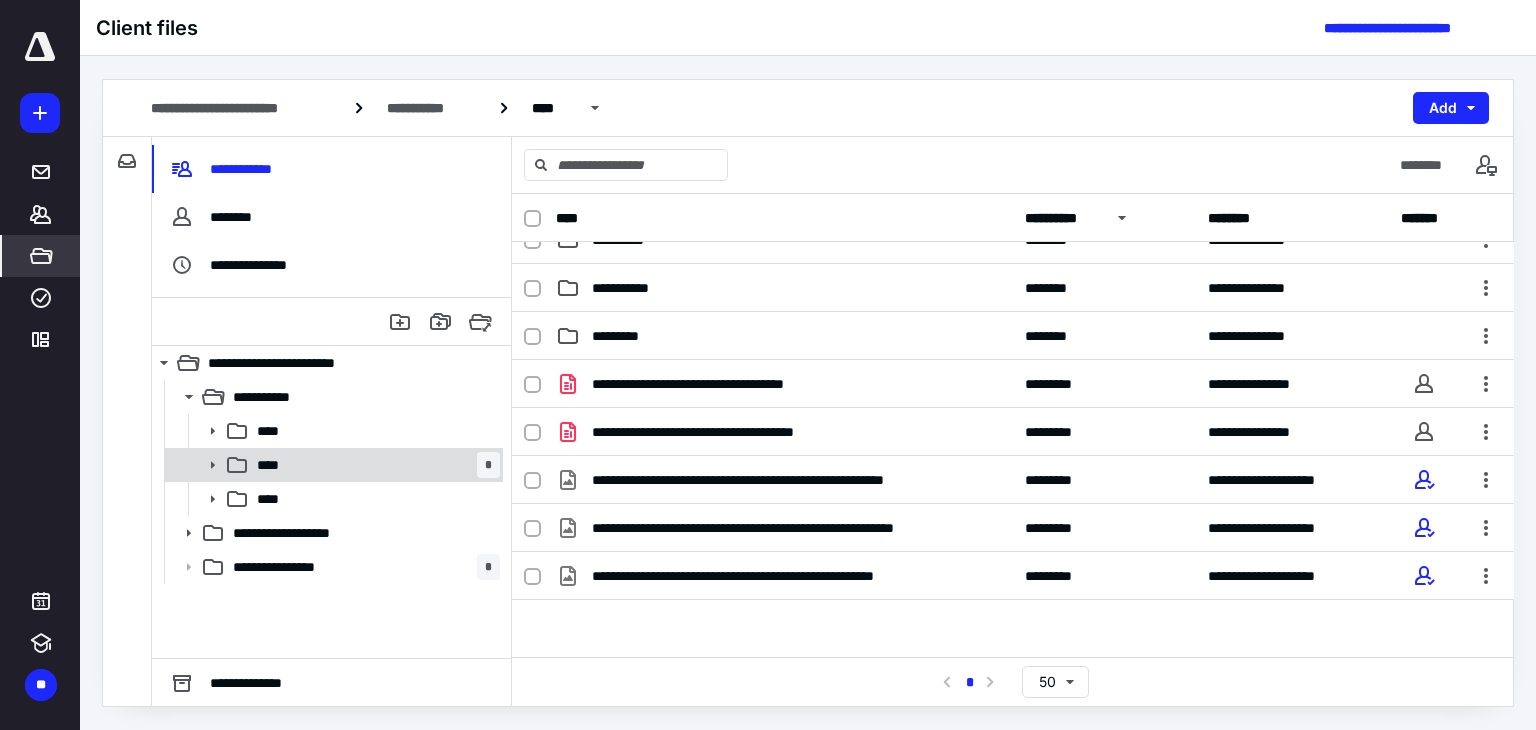 click on "**** *" at bounding box center [374, 465] 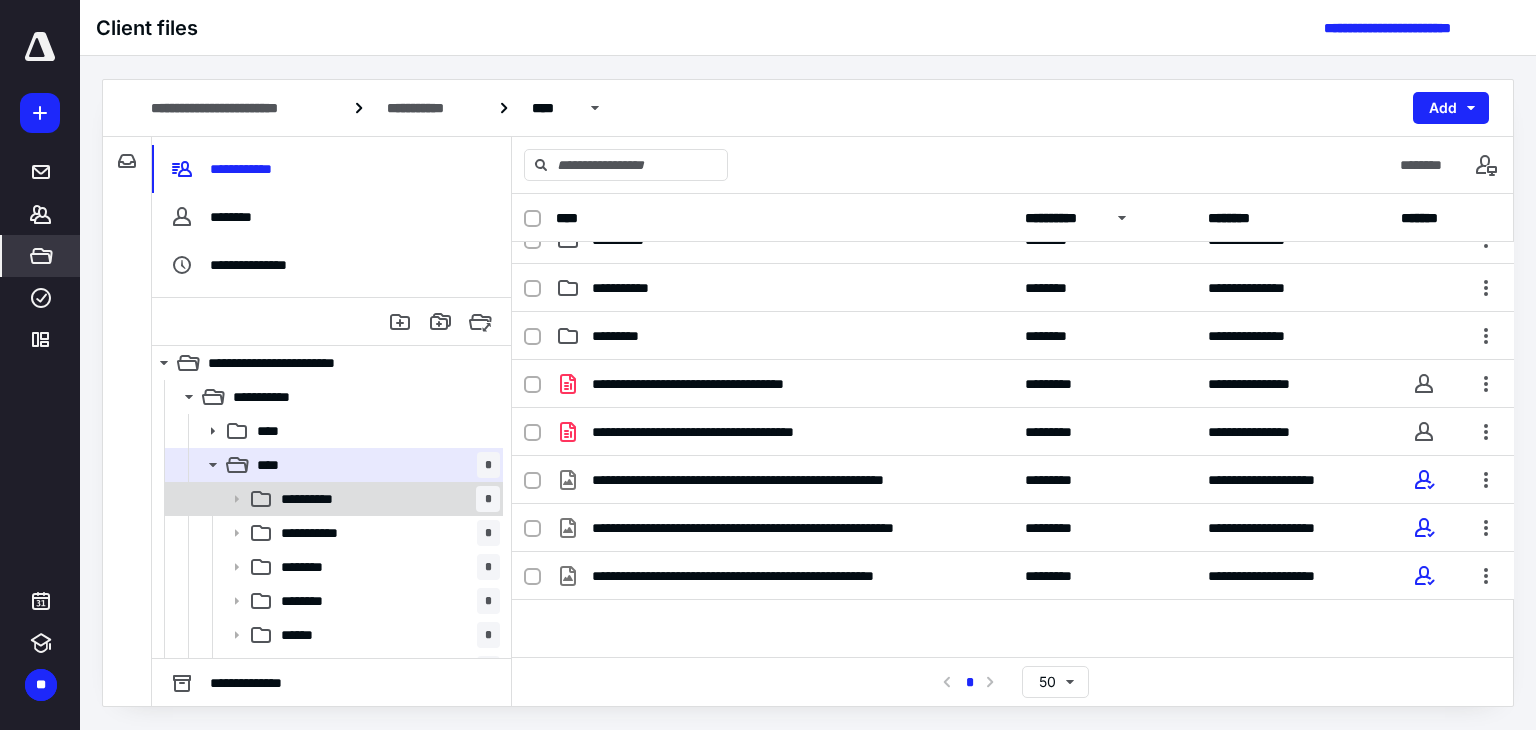 click on "**********" at bounding box center [386, 499] 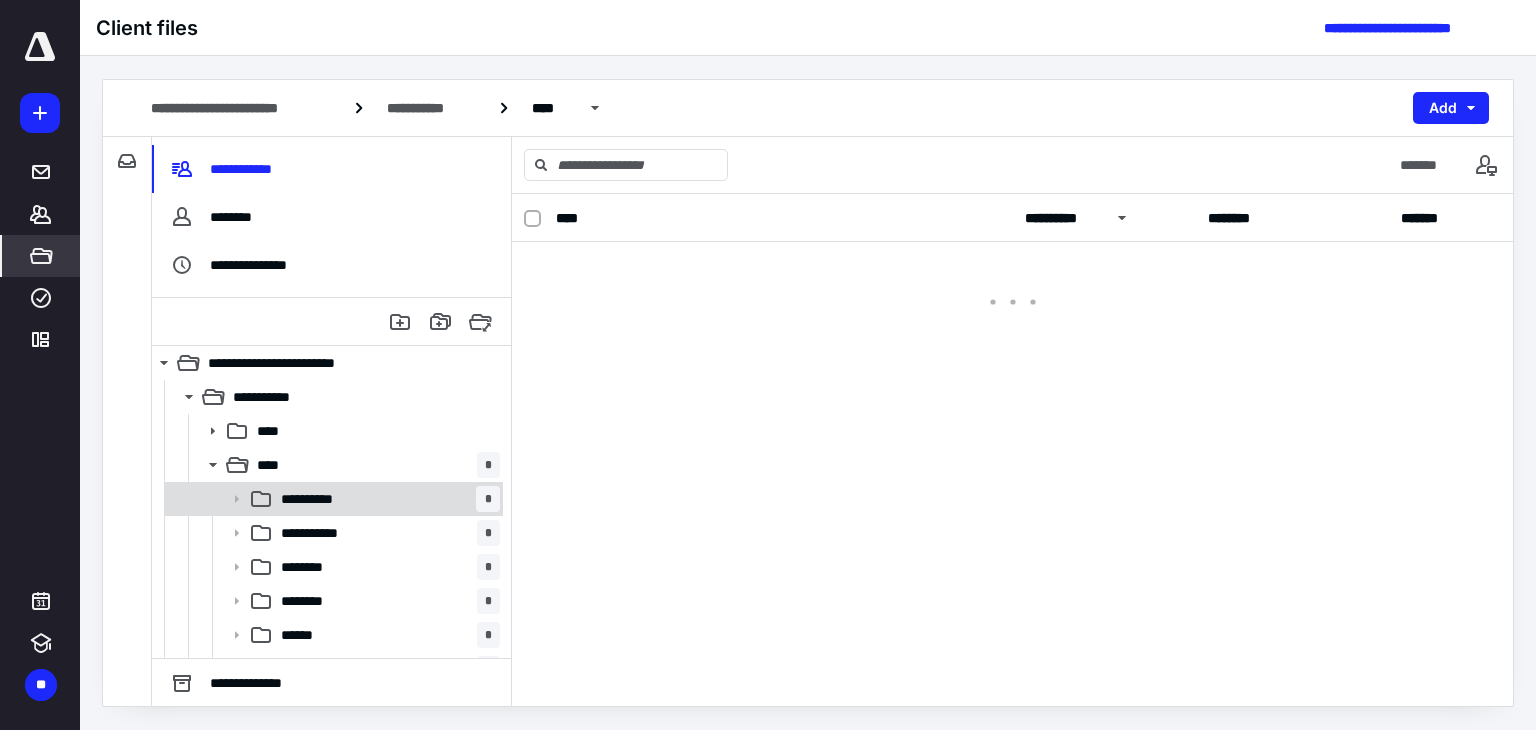 scroll, scrollTop: 0, scrollLeft: 0, axis: both 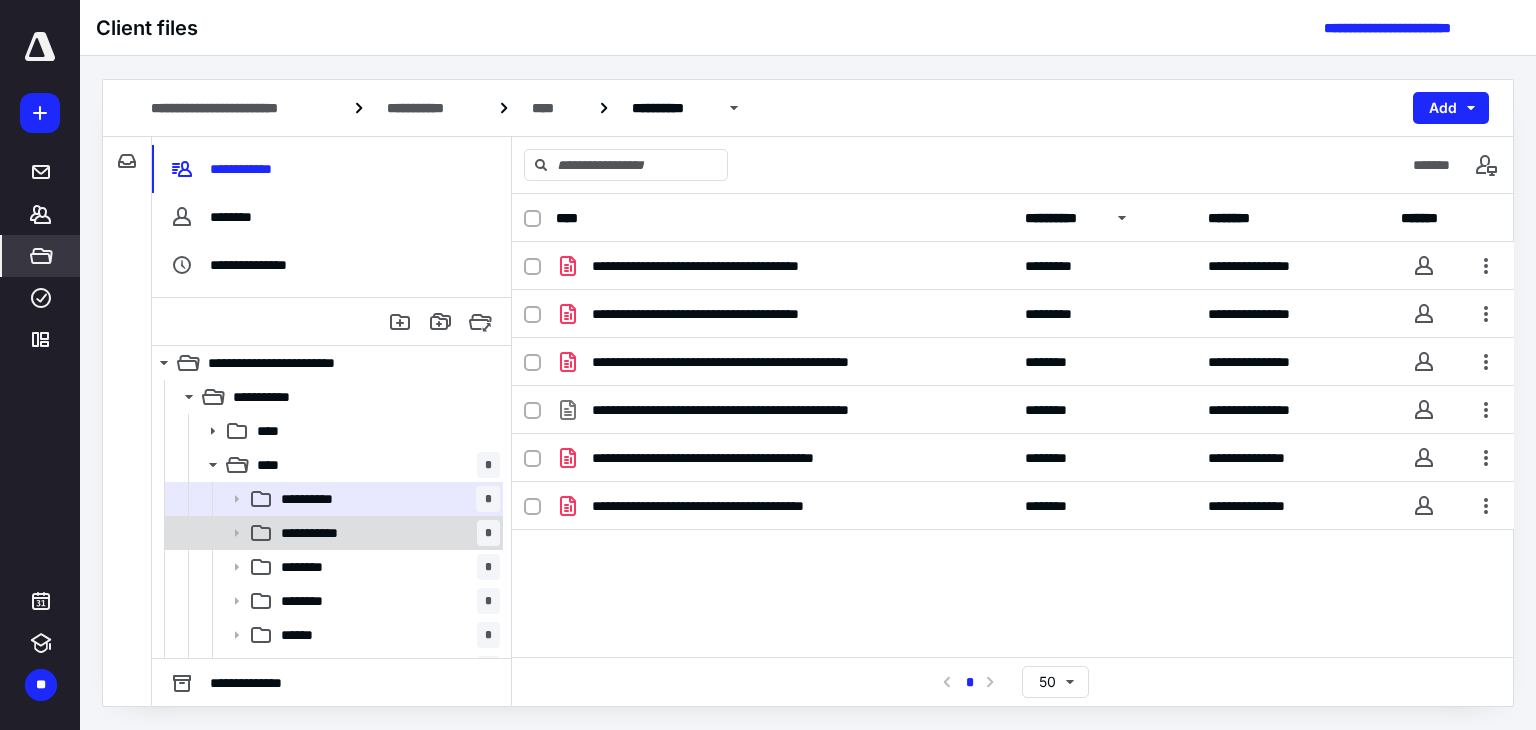 click on "**********" at bounding box center [386, 533] 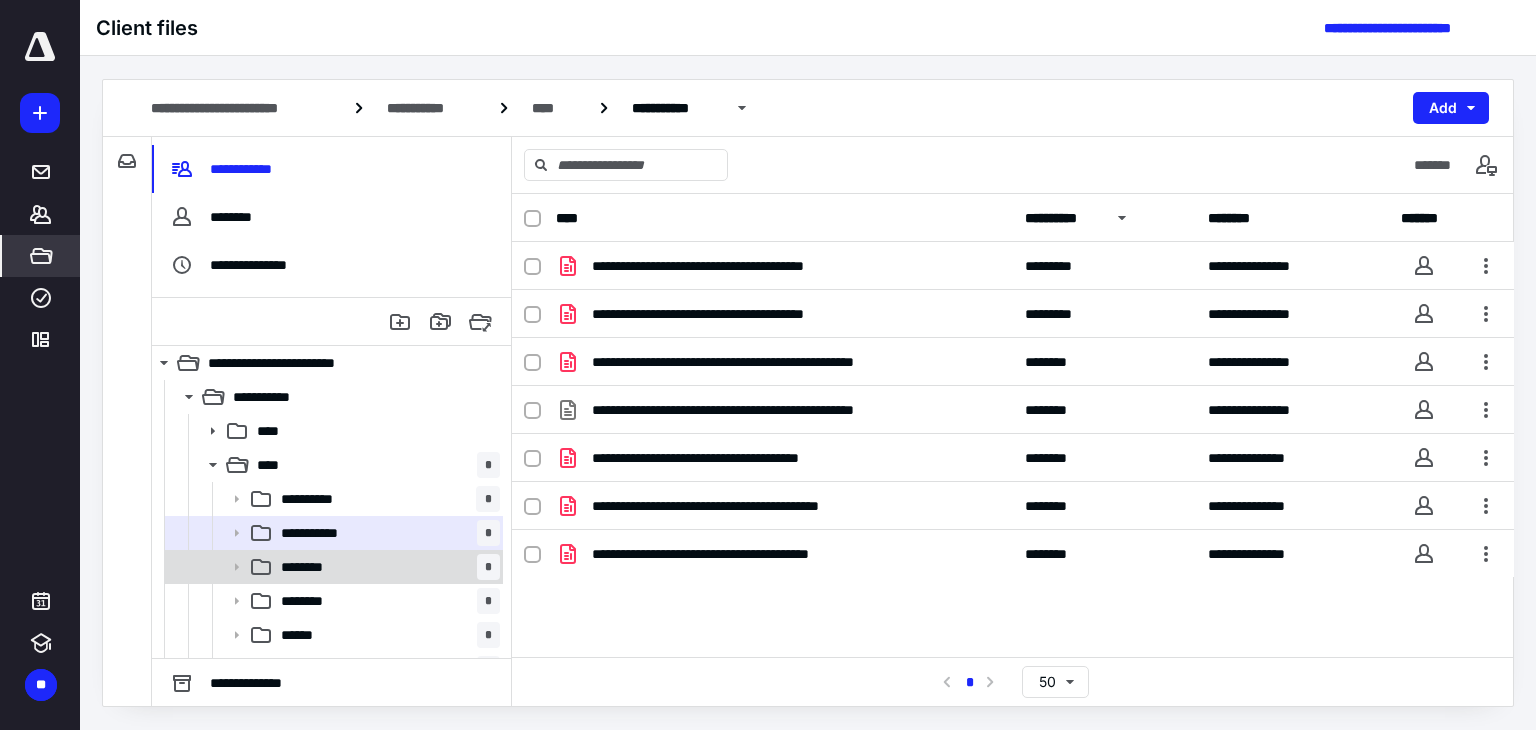 click on "******** *" at bounding box center [386, 567] 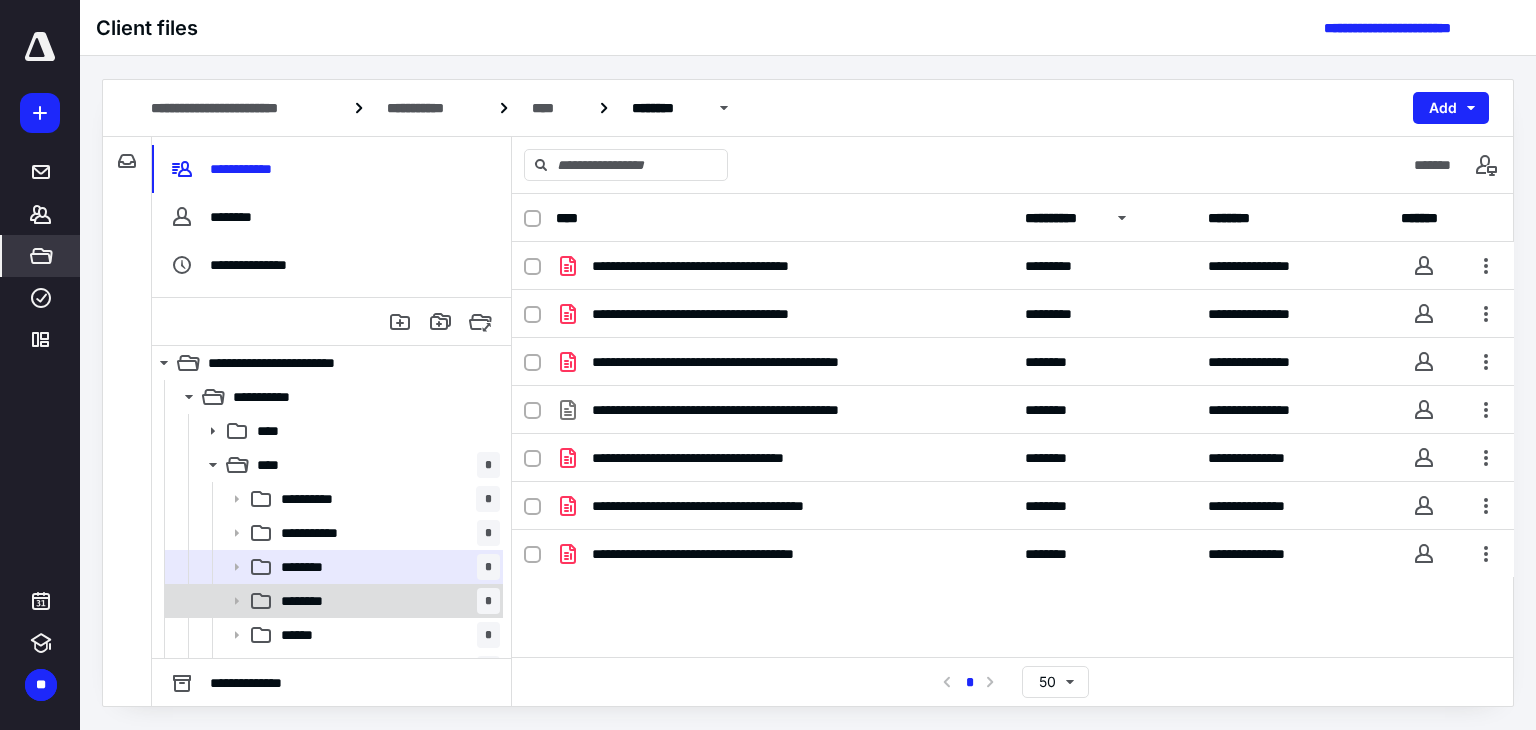 click on "******** *" at bounding box center (386, 601) 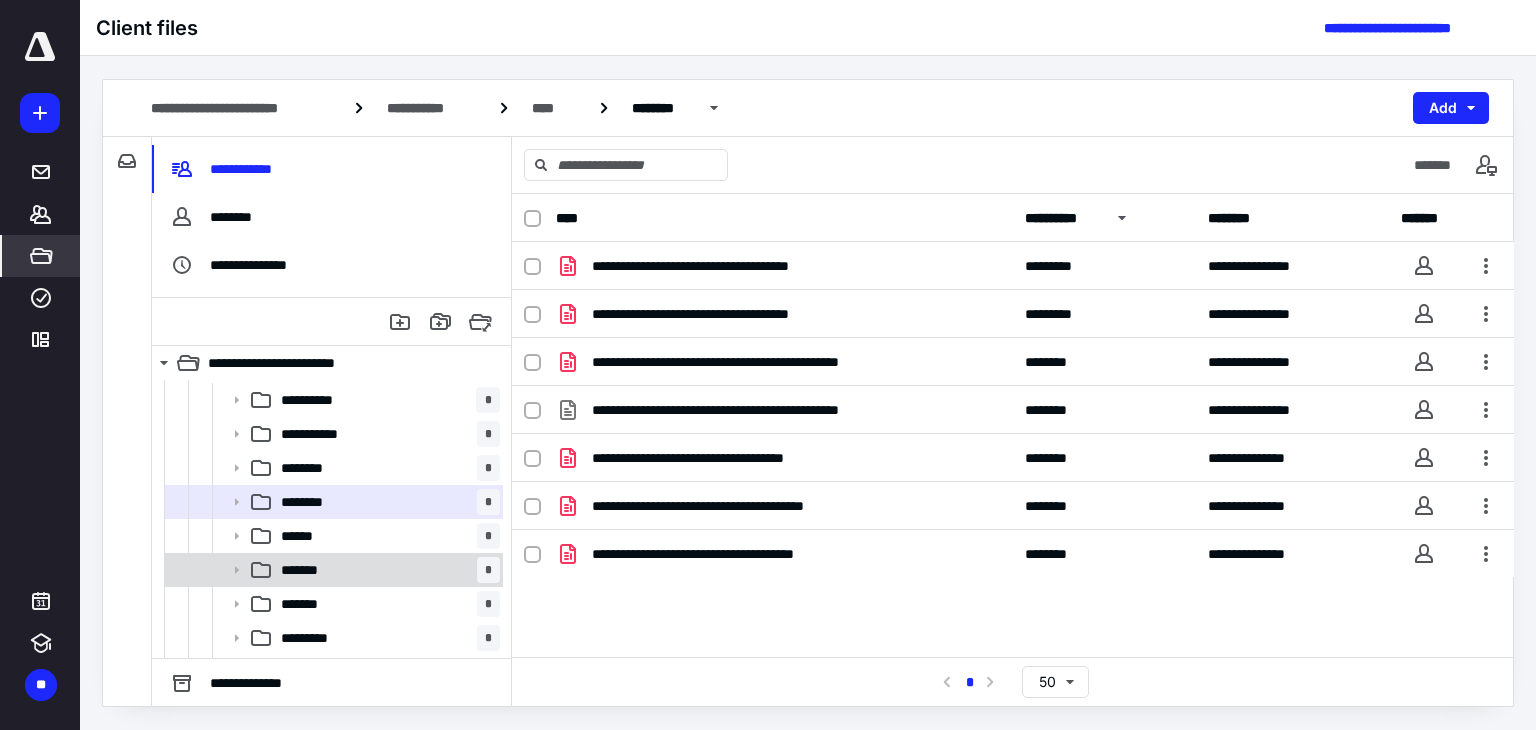 scroll, scrollTop: 100, scrollLeft: 0, axis: vertical 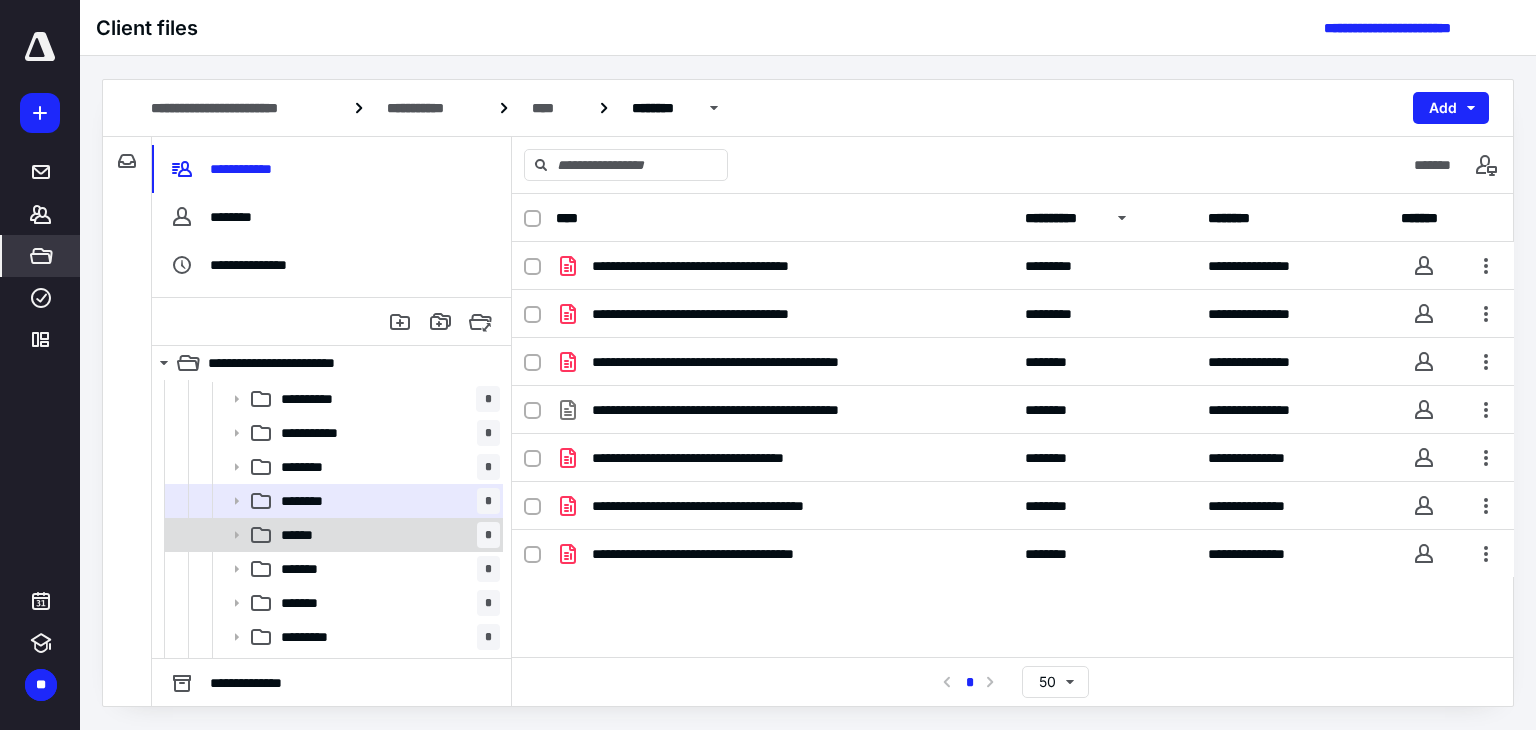 click on "****** *" at bounding box center (386, 535) 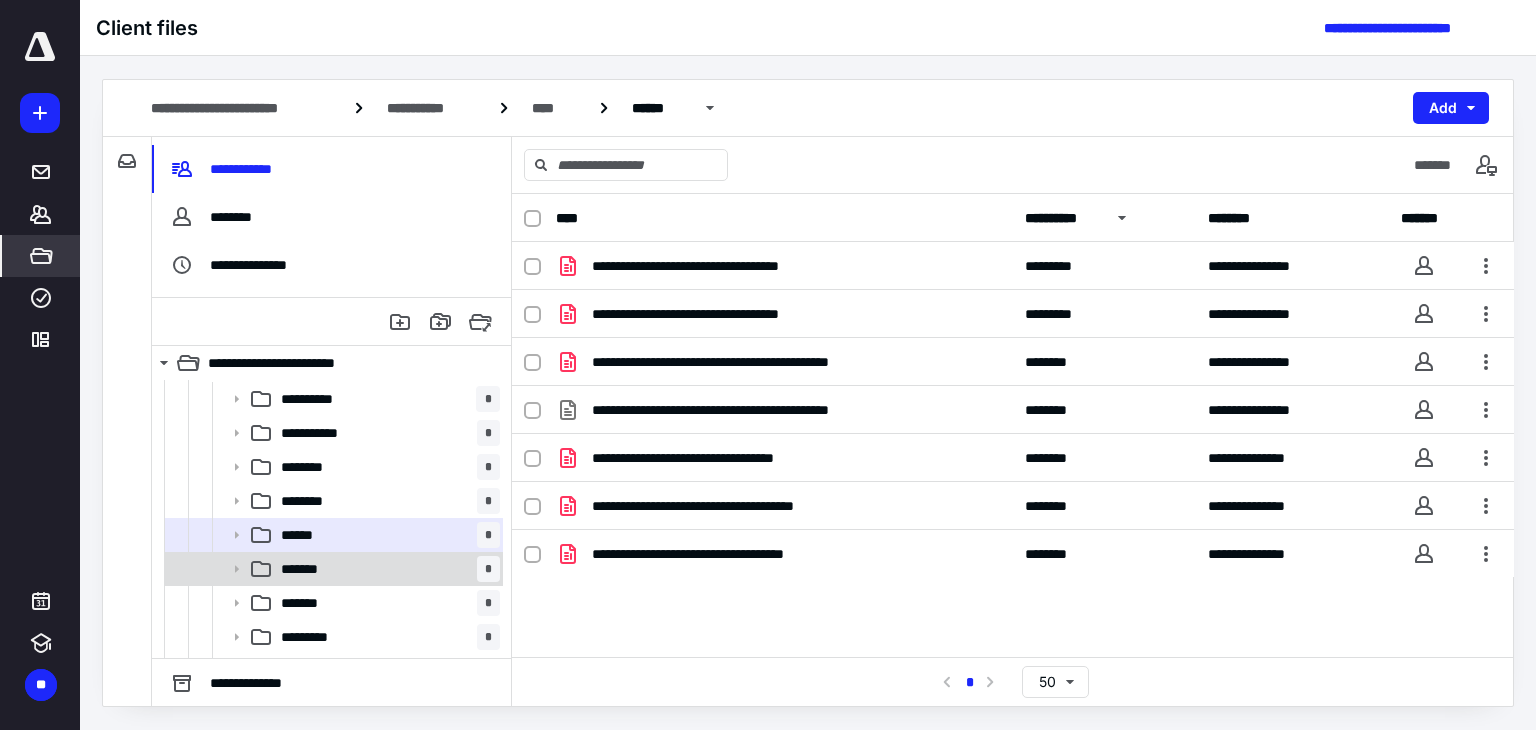click on "******* *" at bounding box center [386, 569] 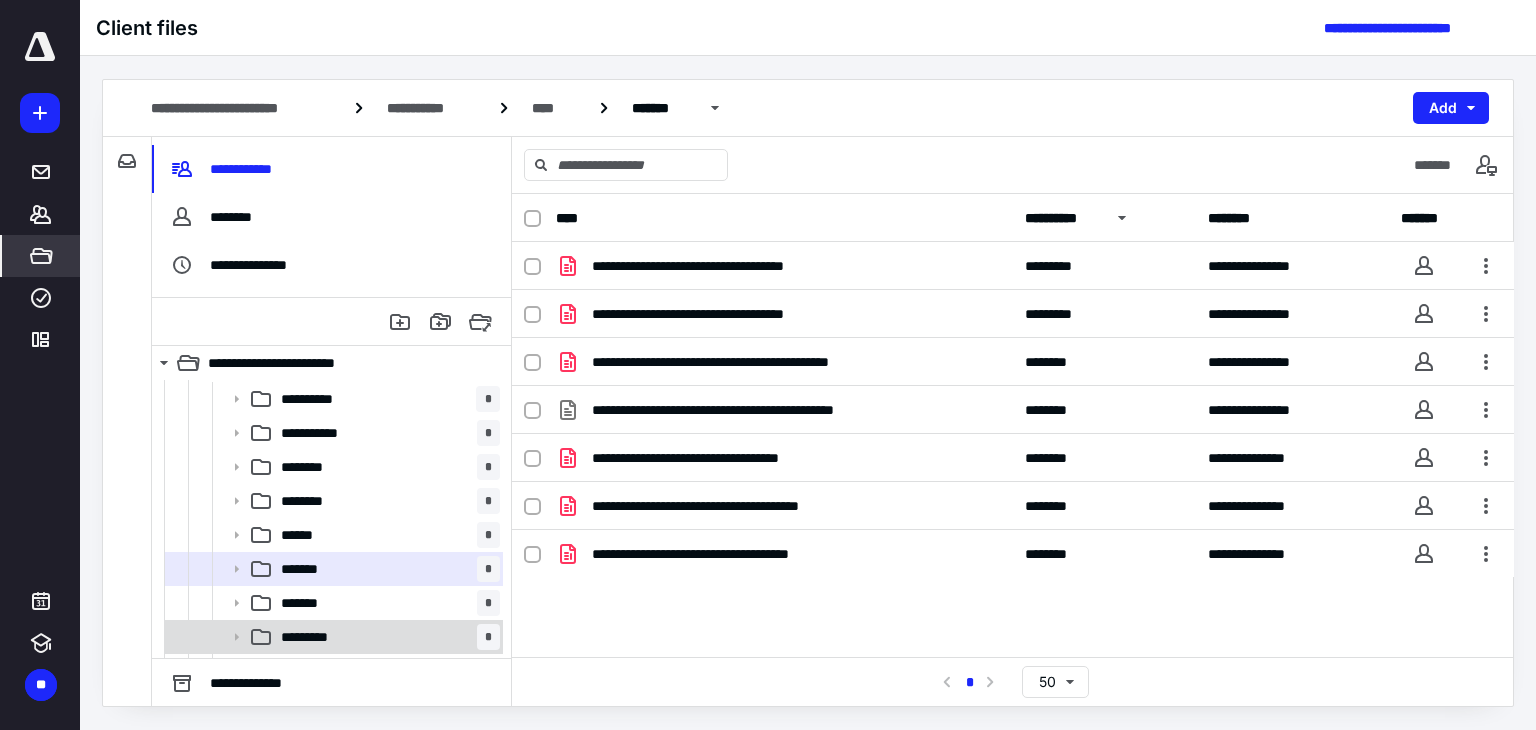 scroll, scrollTop: 200, scrollLeft: 0, axis: vertical 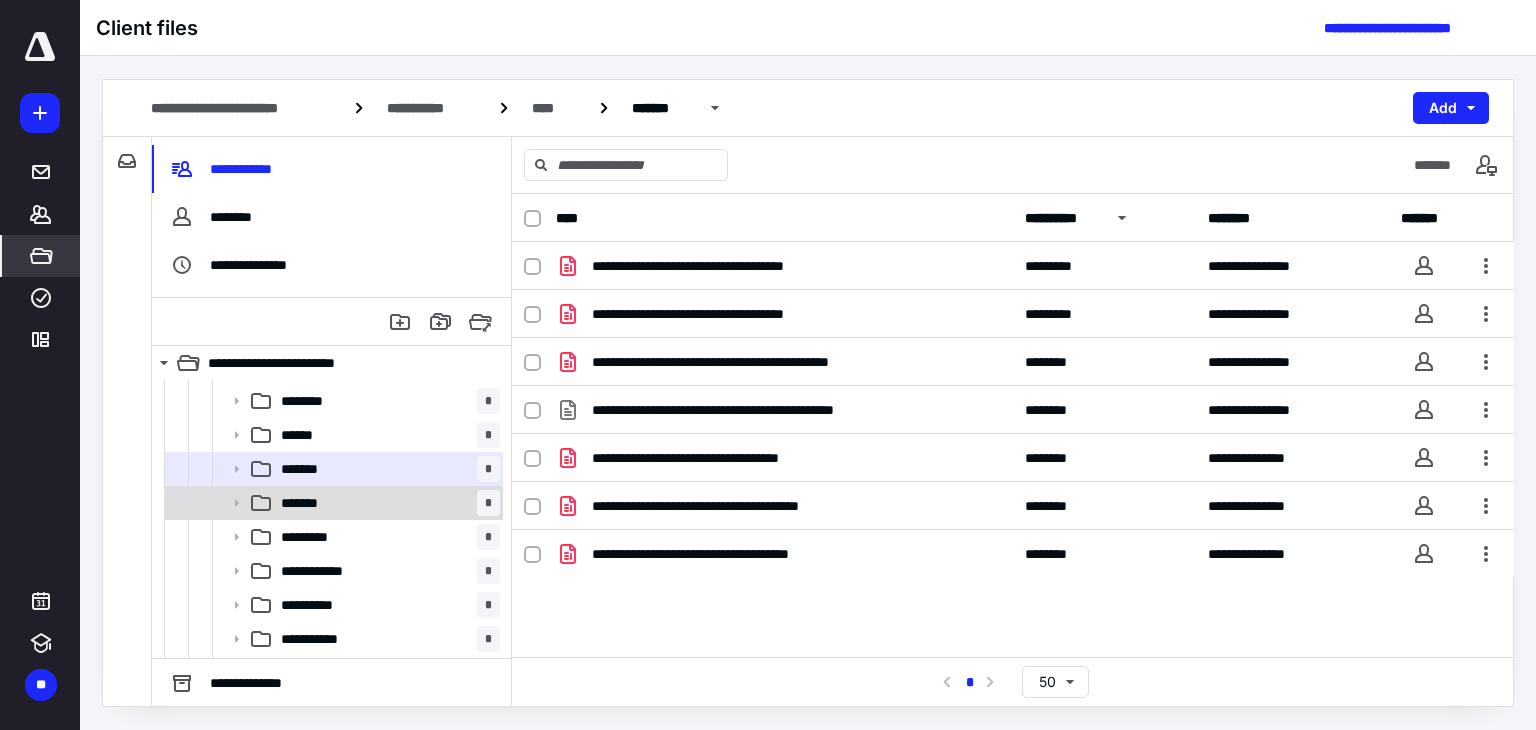 click on "******* *" at bounding box center (386, 503) 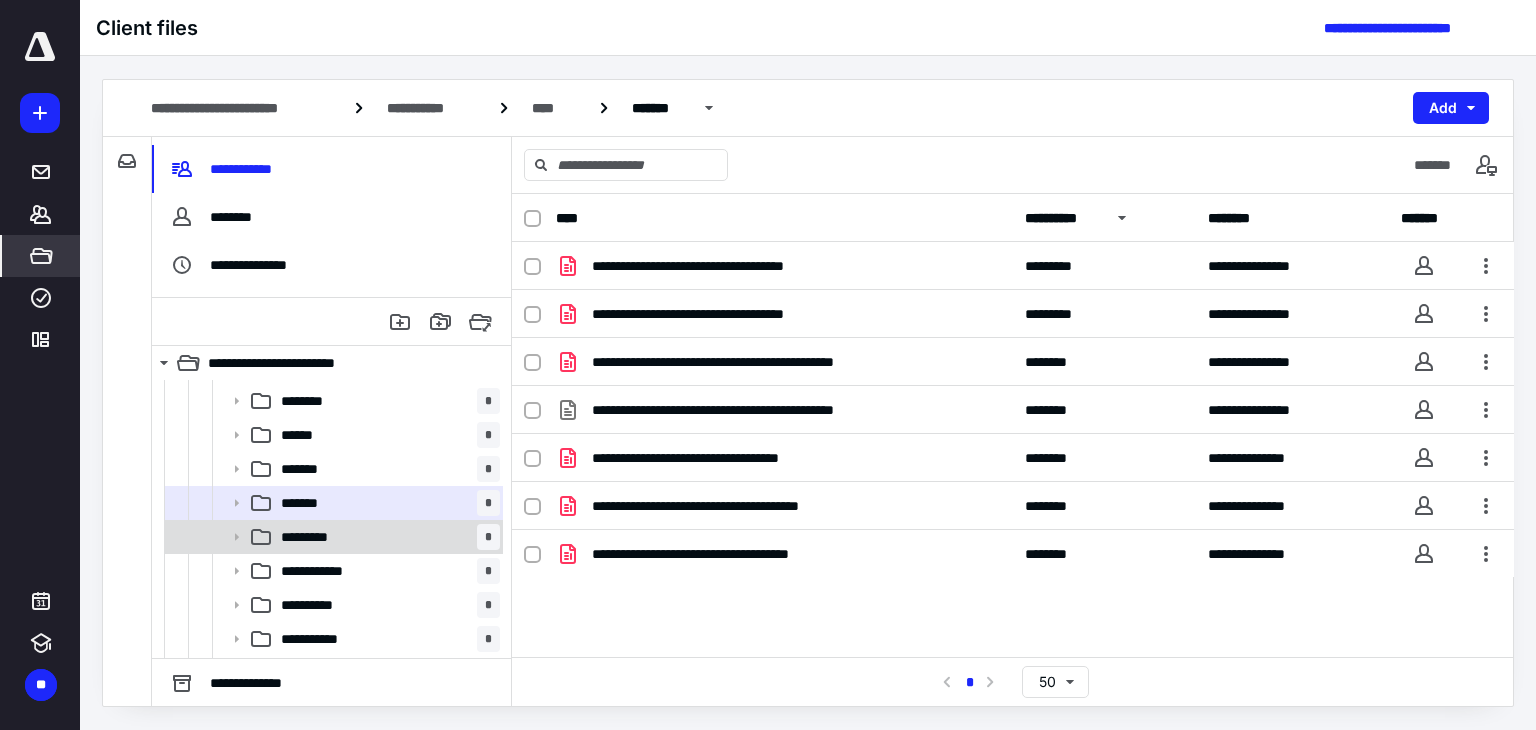 click on "********* *" at bounding box center [386, 537] 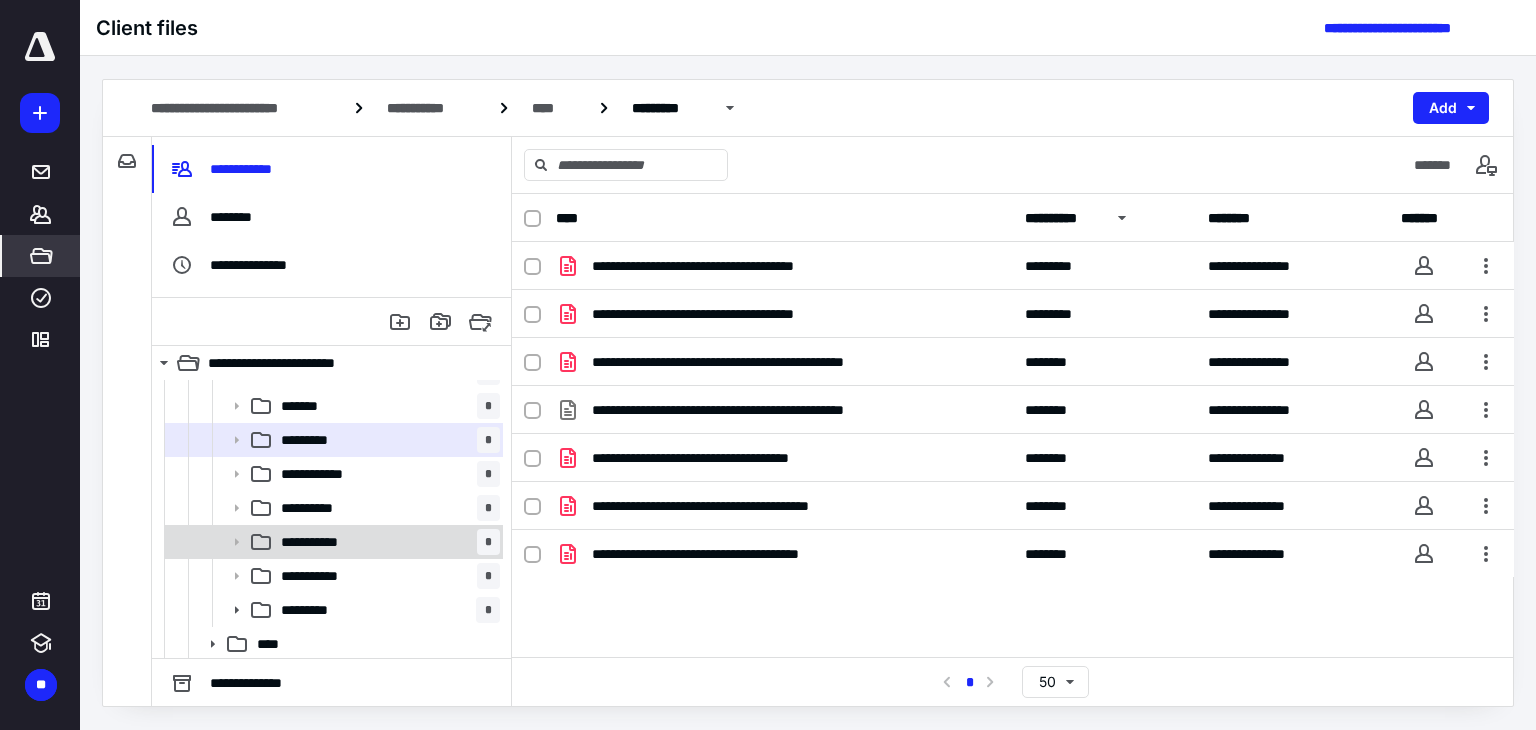 scroll, scrollTop: 300, scrollLeft: 0, axis: vertical 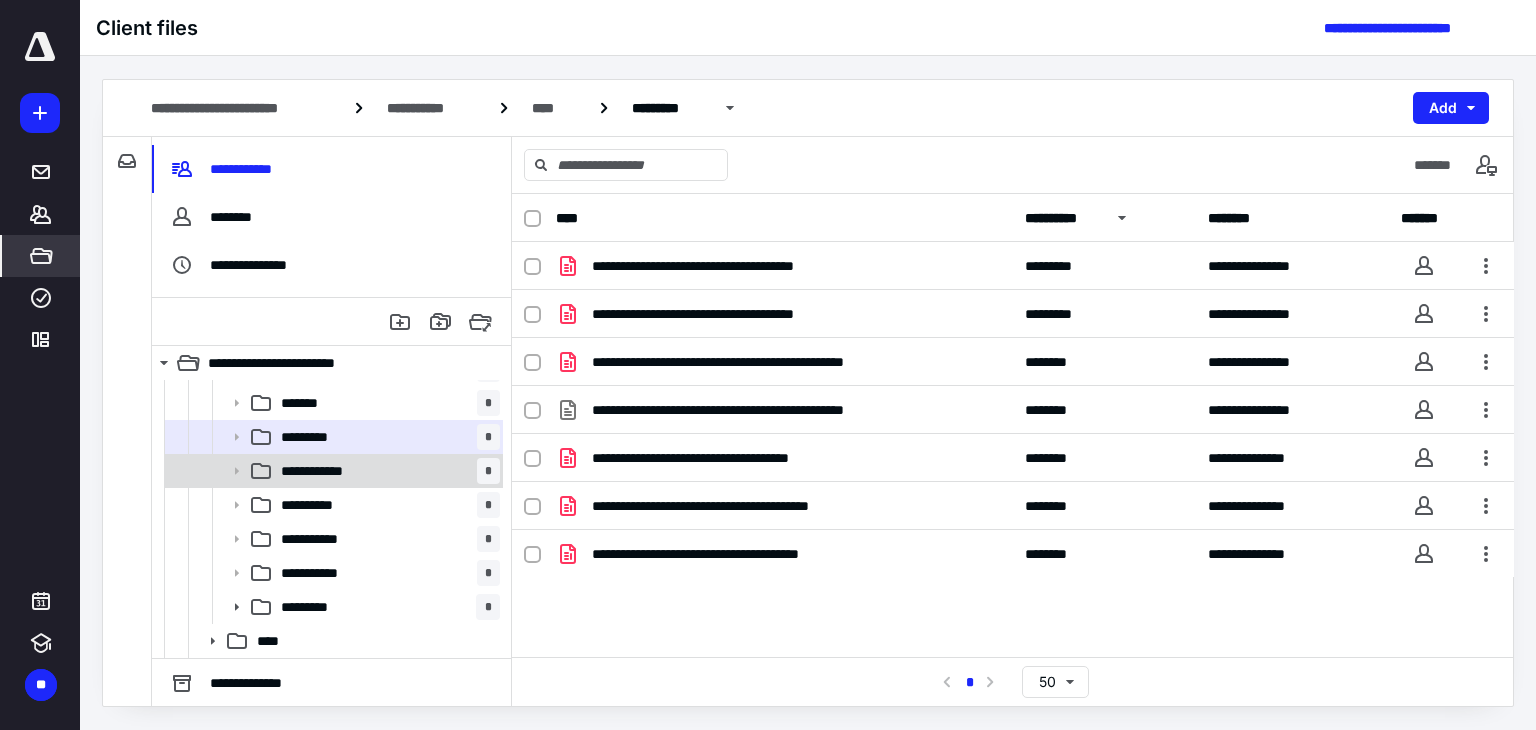 click on "**********" at bounding box center (386, 471) 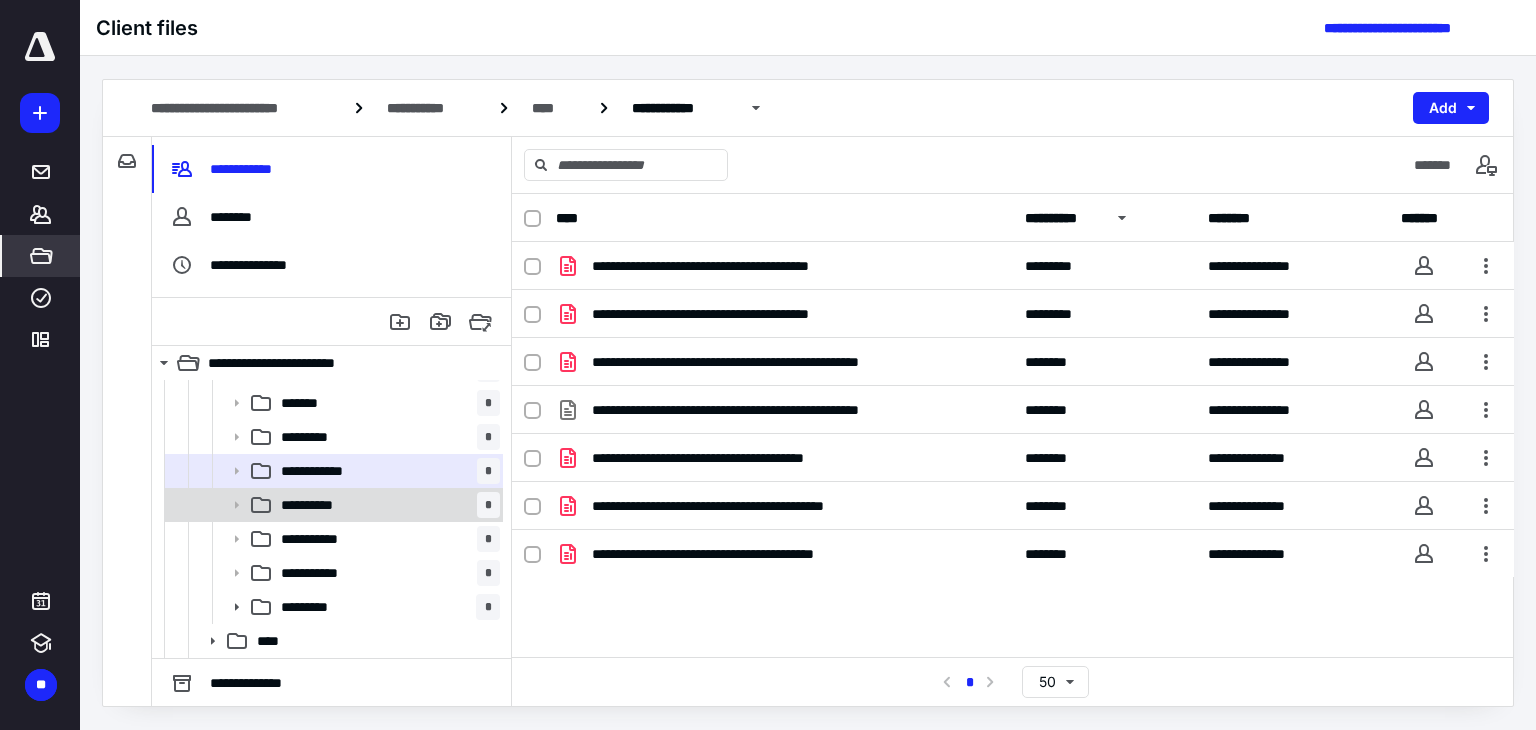 click on "**********" at bounding box center [386, 505] 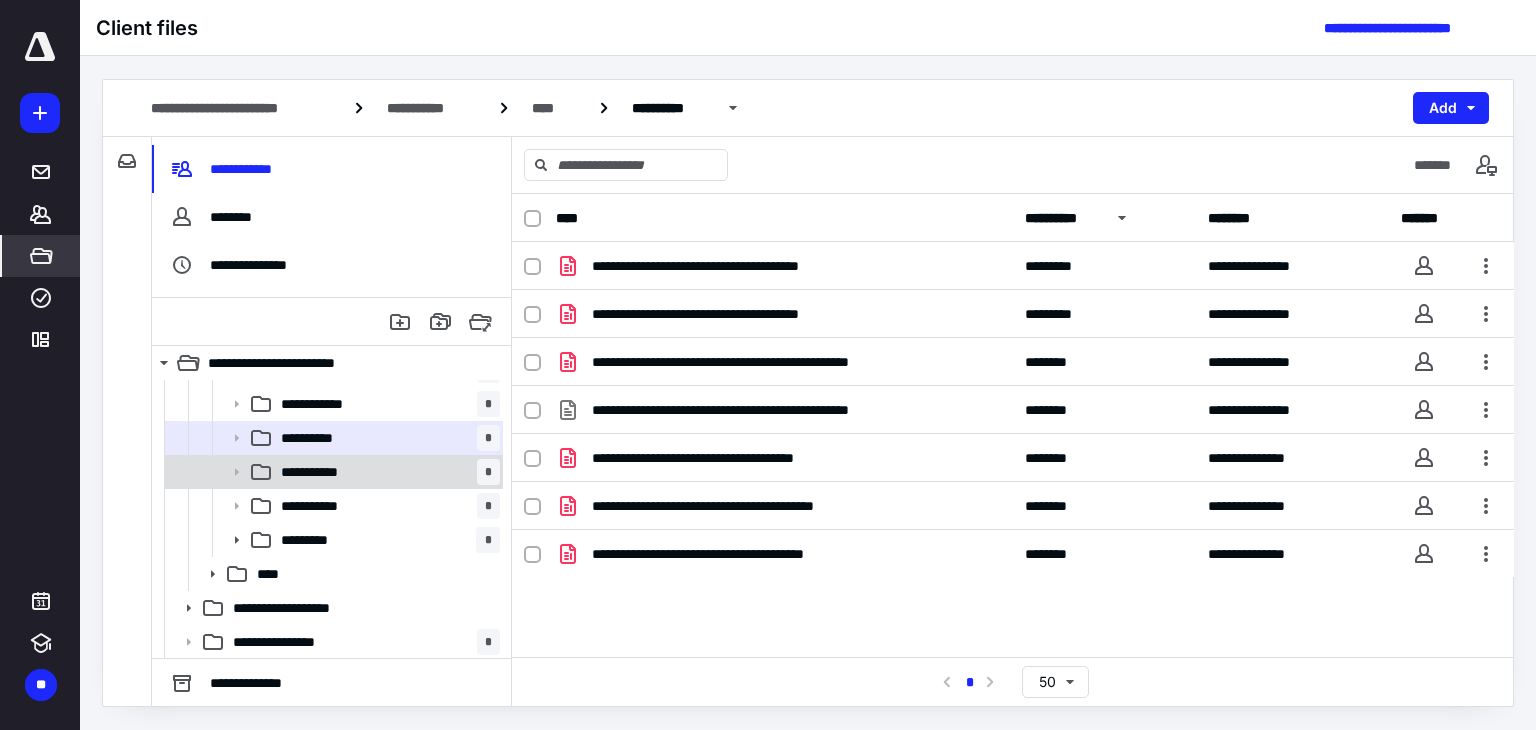 scroll, scrollTop: 368, scrollLeft: 0, axis: vertical 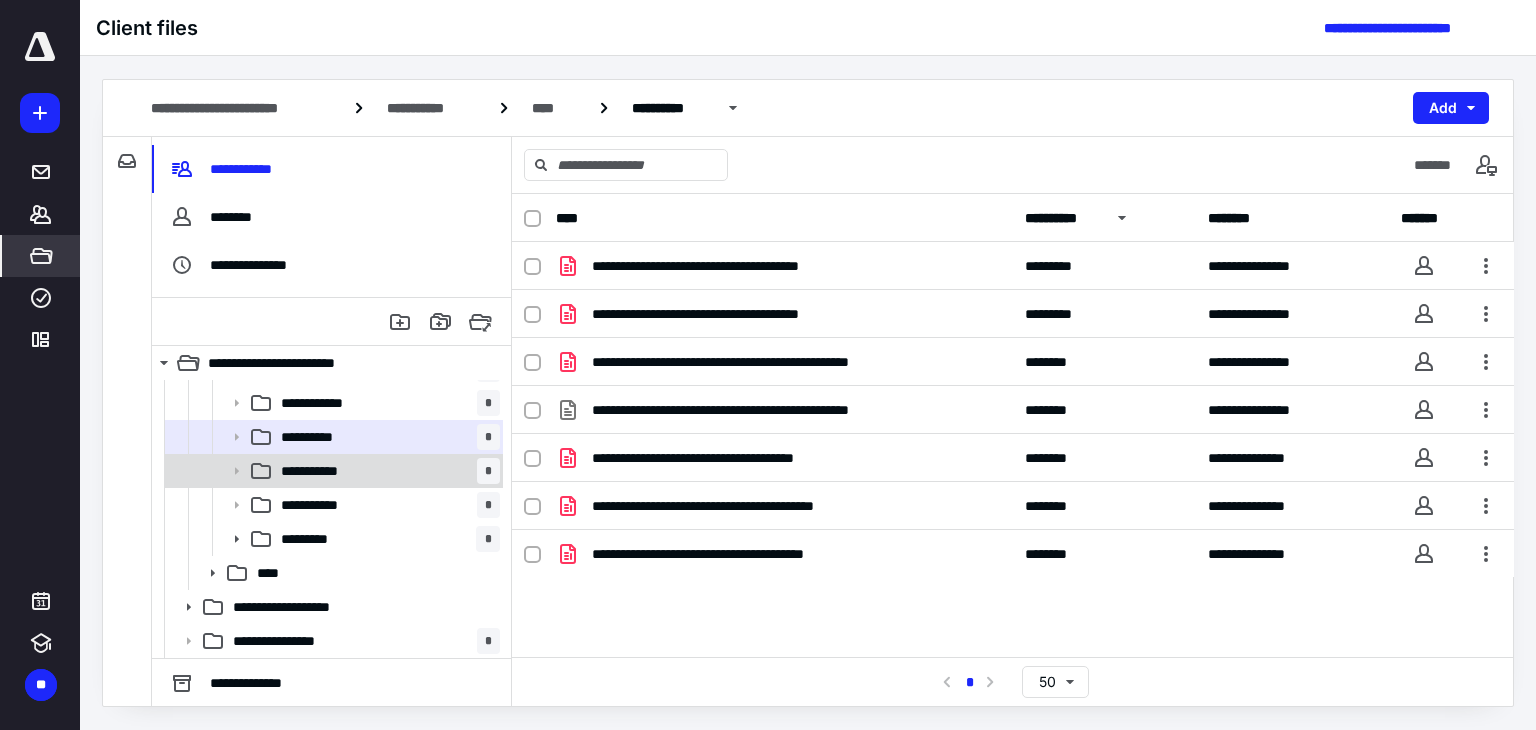 click on "**********" at bounding box center (386, 471) 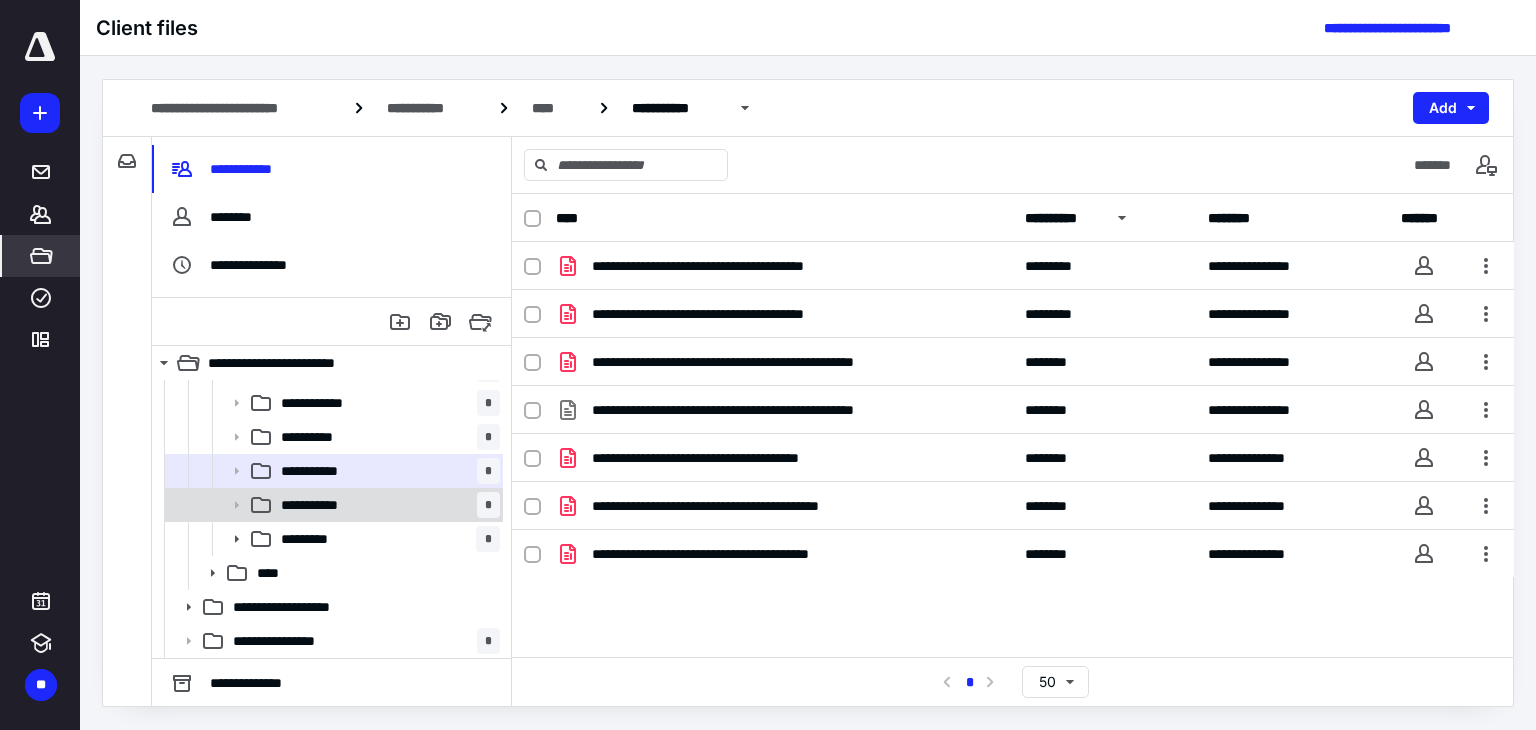 click on "**********" at bounding box center (386, 505) 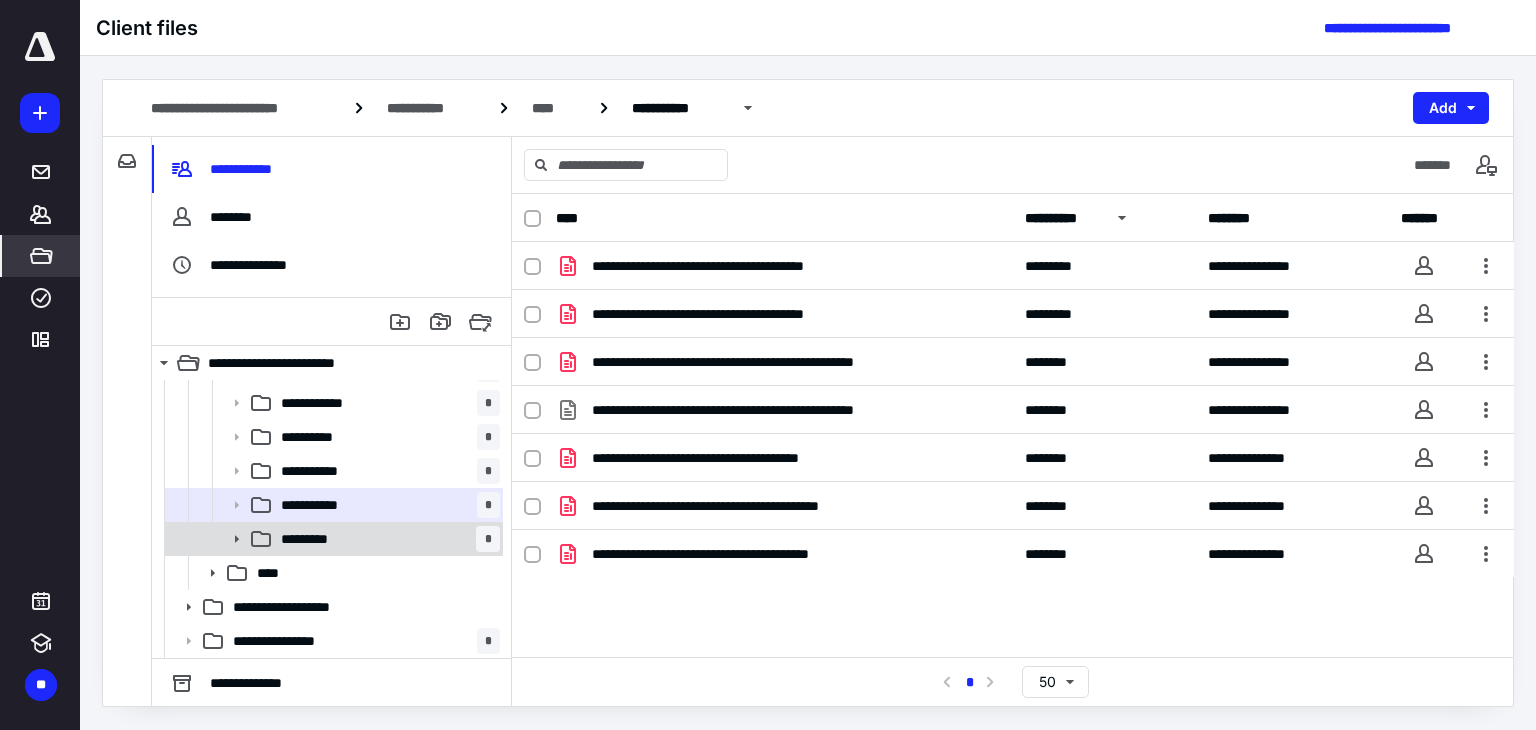 click on "********* *" at bounding box center (386, 539) 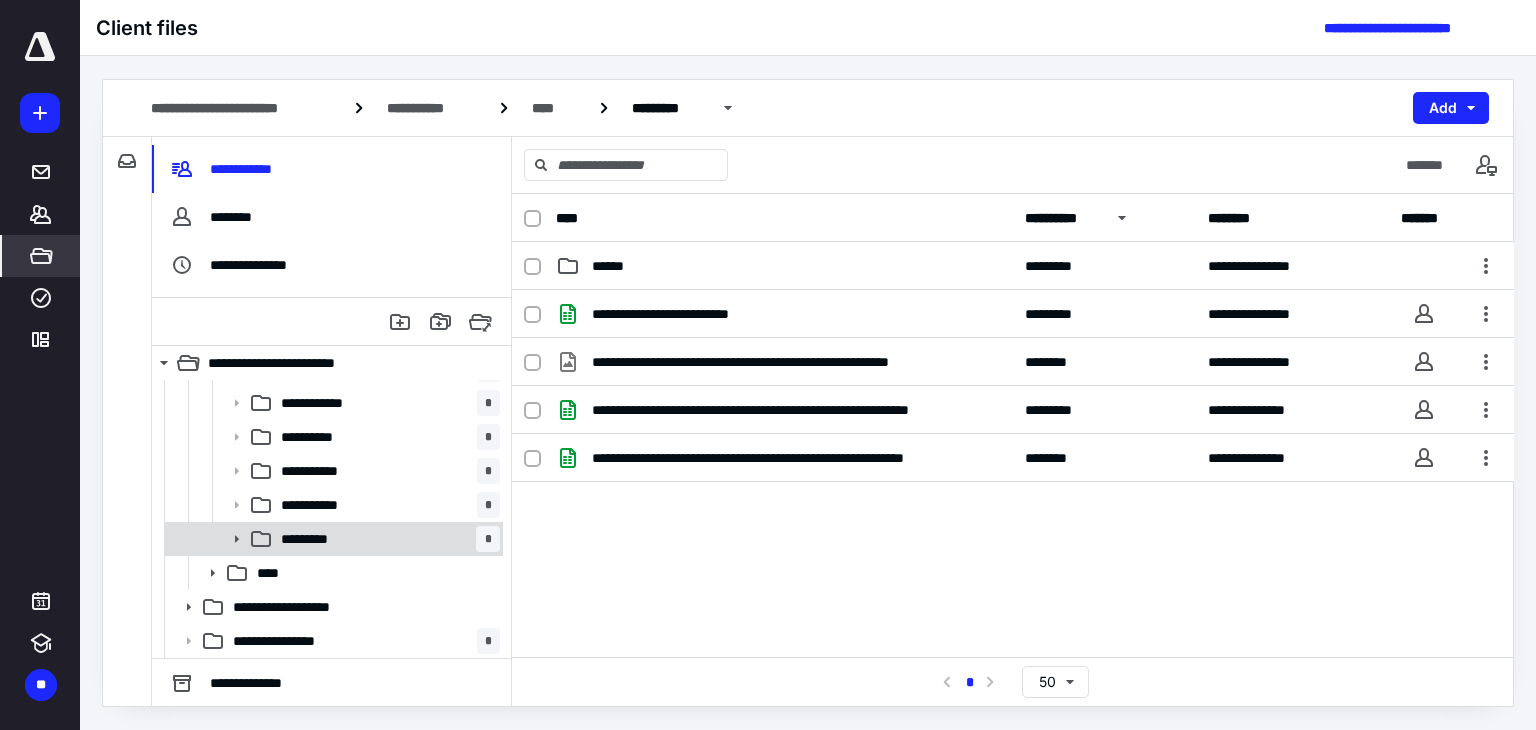 click on "********* *" at bounding box center [386, 539] 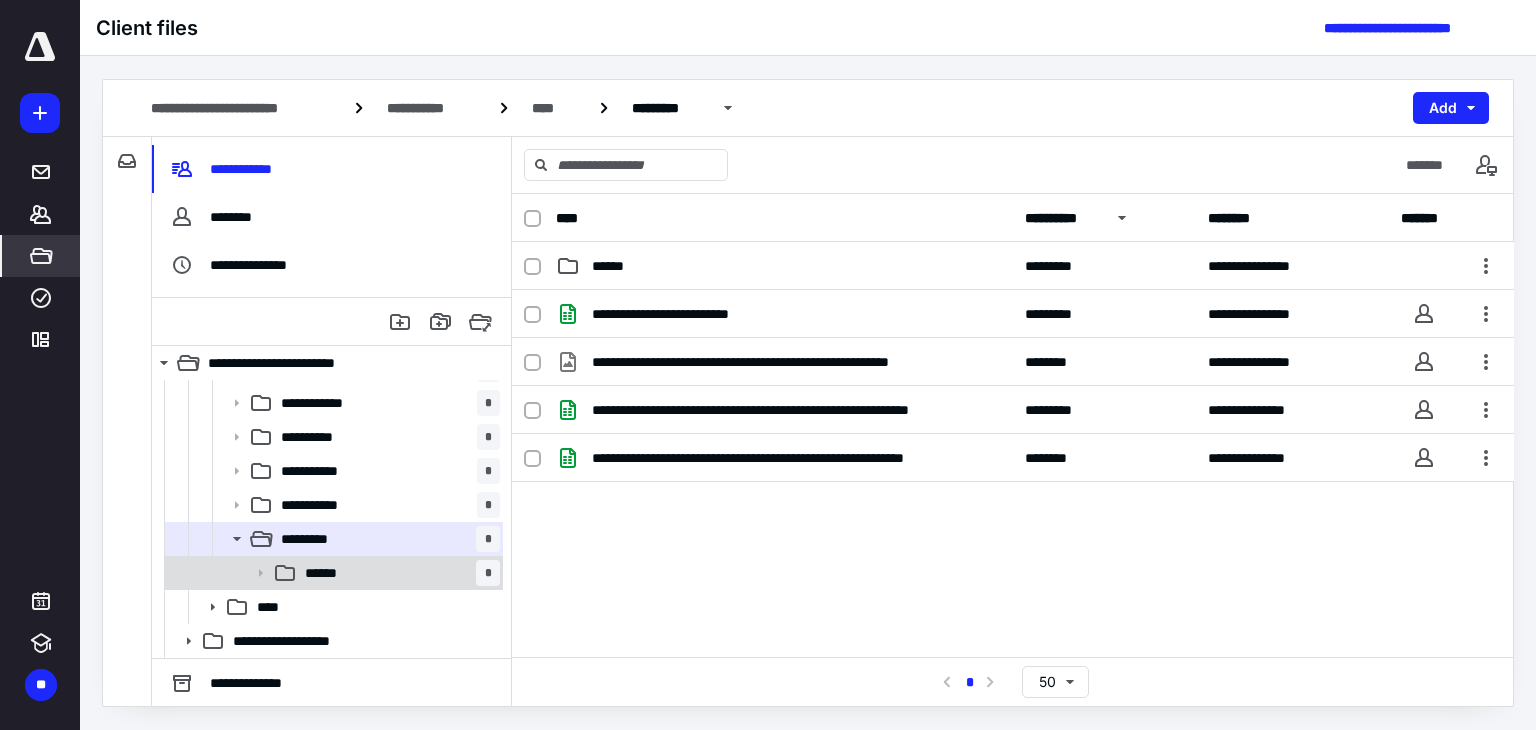 click on "****** *" at bounding box center [398, 573] 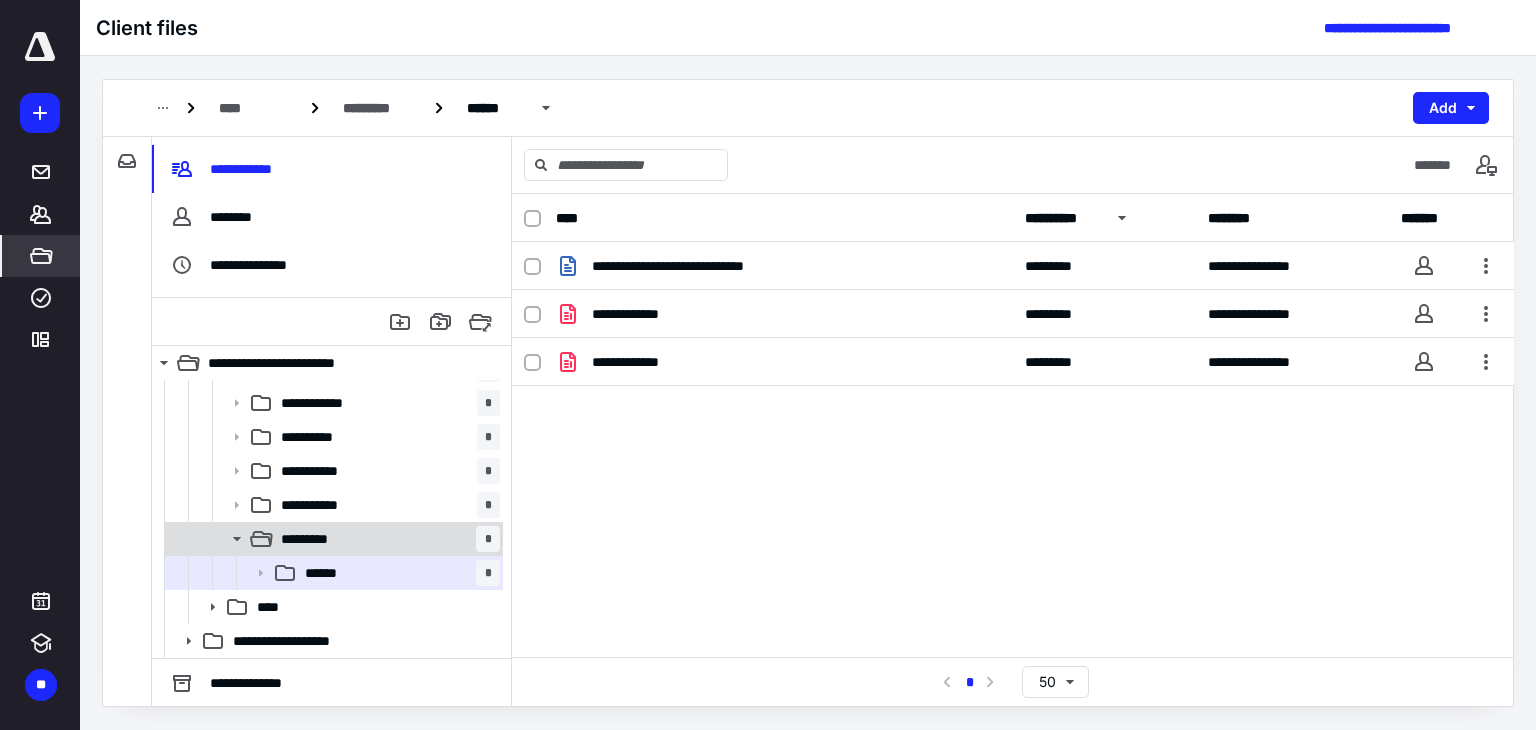 click on "********* *" at bounding box center [386, 539] 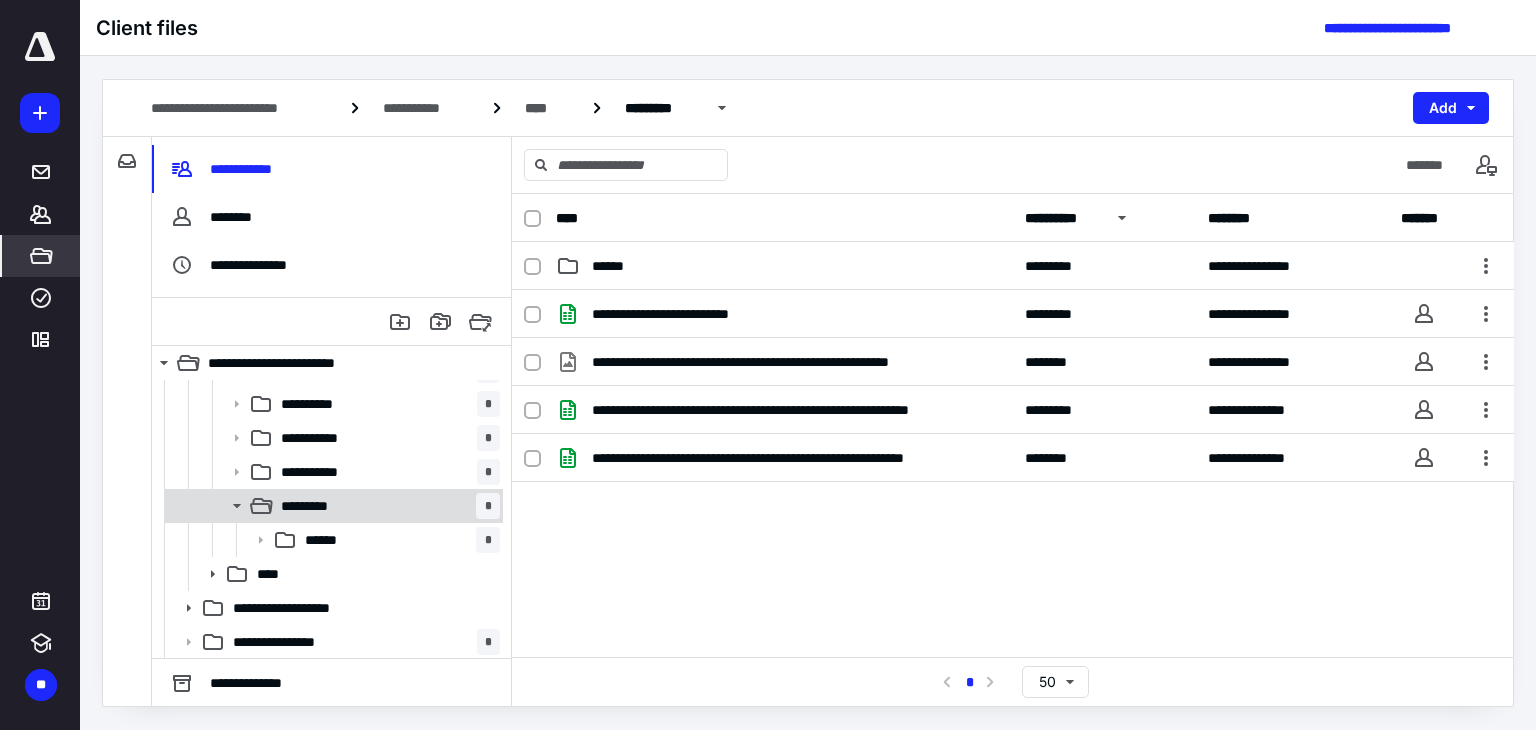 scroll, scrollTop: 402, scrollLeft: 0, axis: vertical 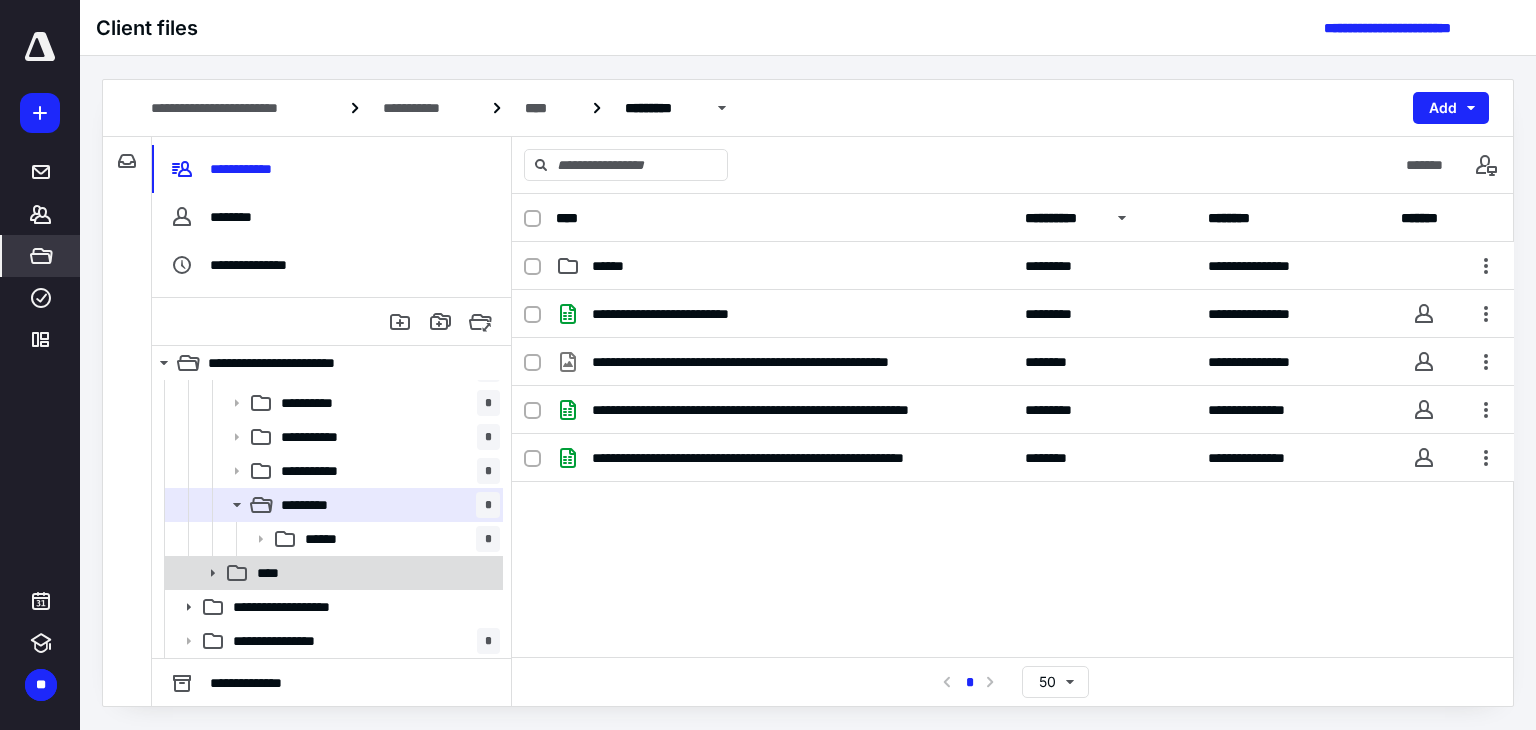 click on "****" at bounding box center (374, 573) 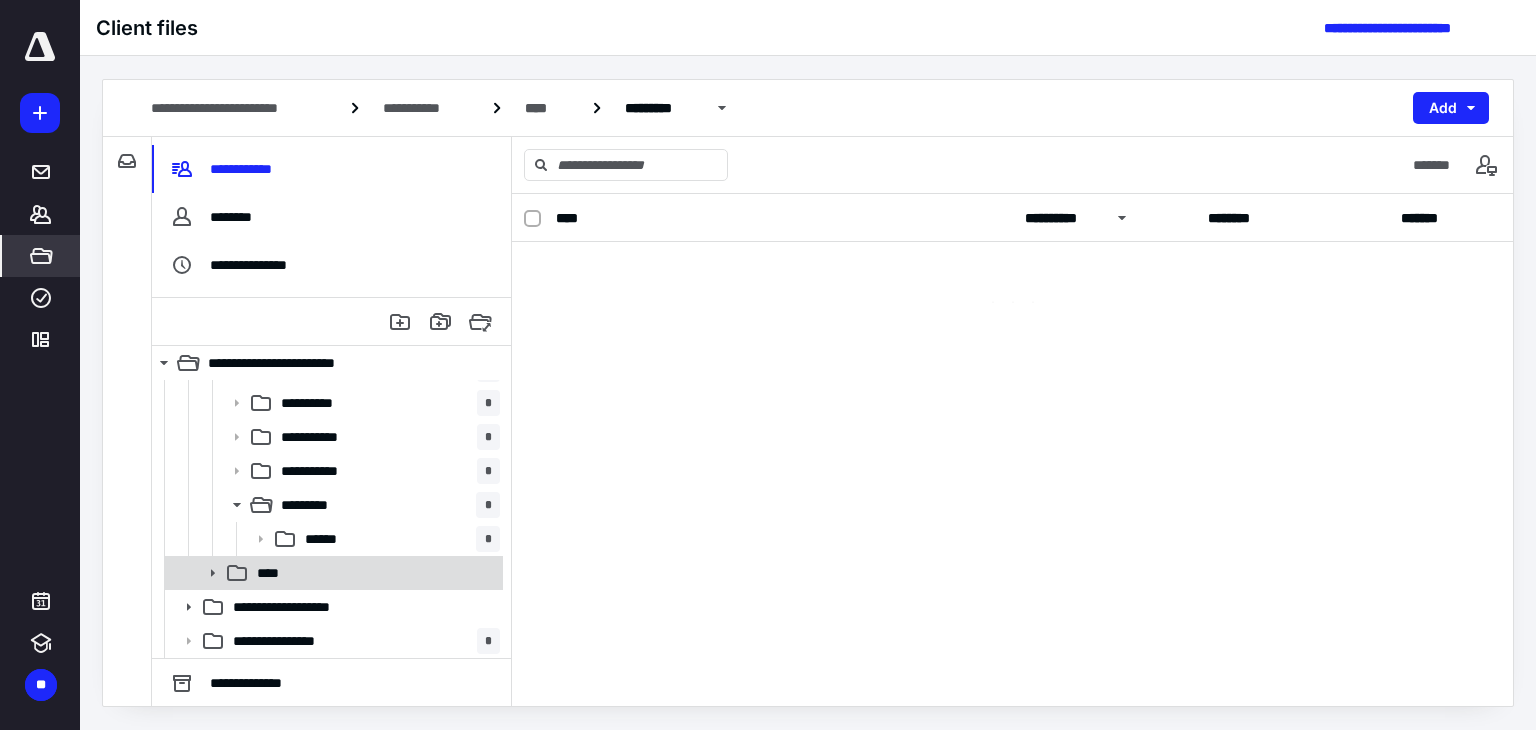 click on "****" at bounding box center [374, 573] 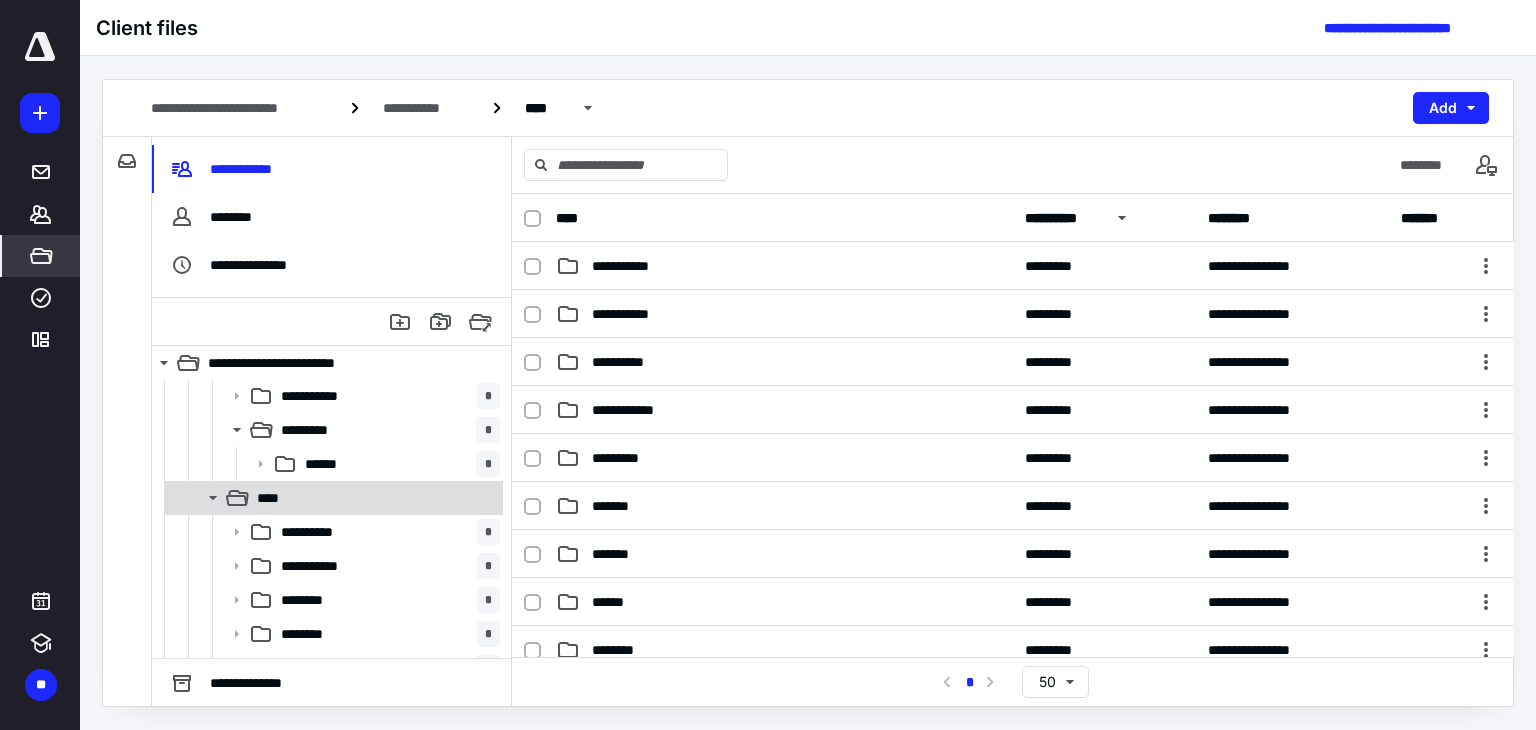 scroll, scrollTop: 502, scrollLeft: 0, axis: vertical 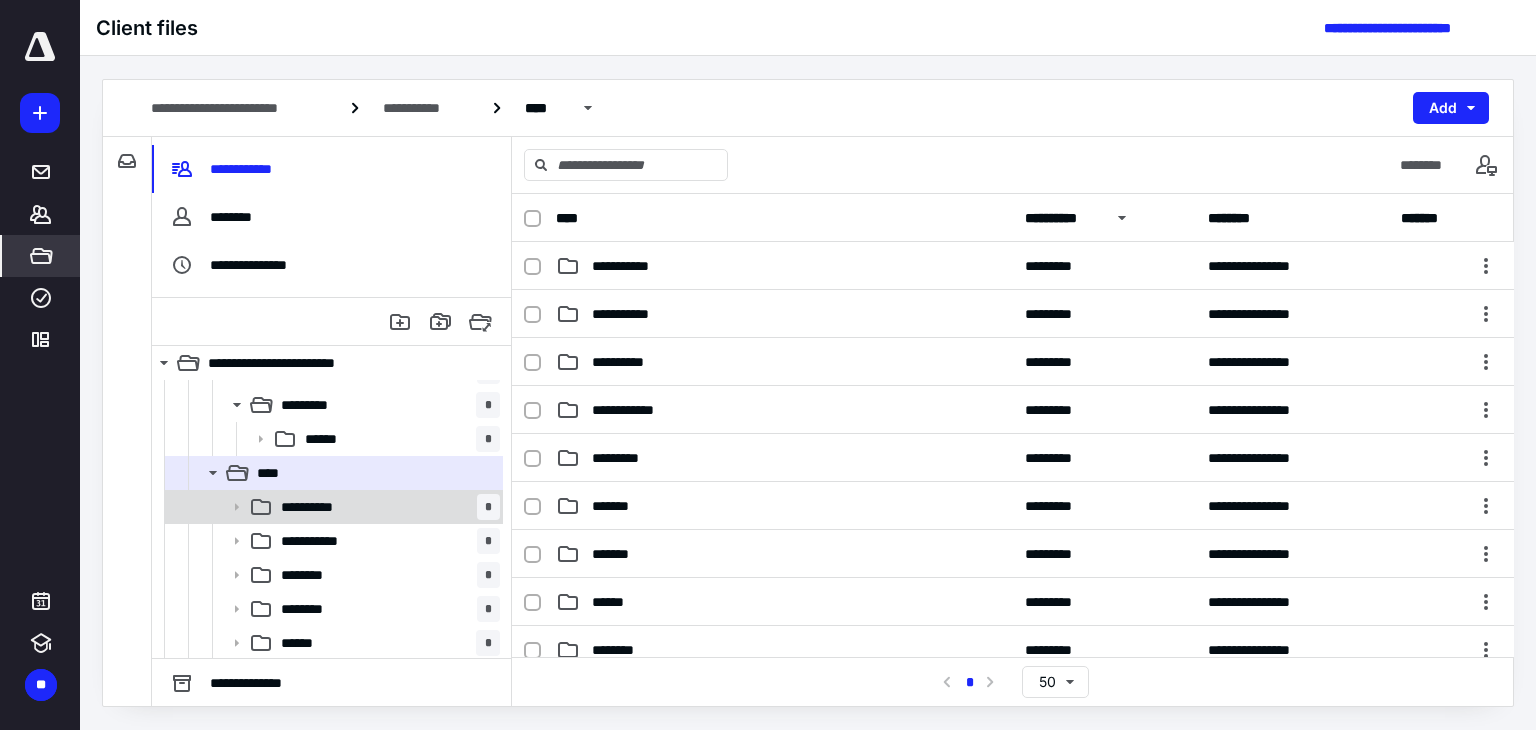 click on "**********" at bounding box center [386, 507] 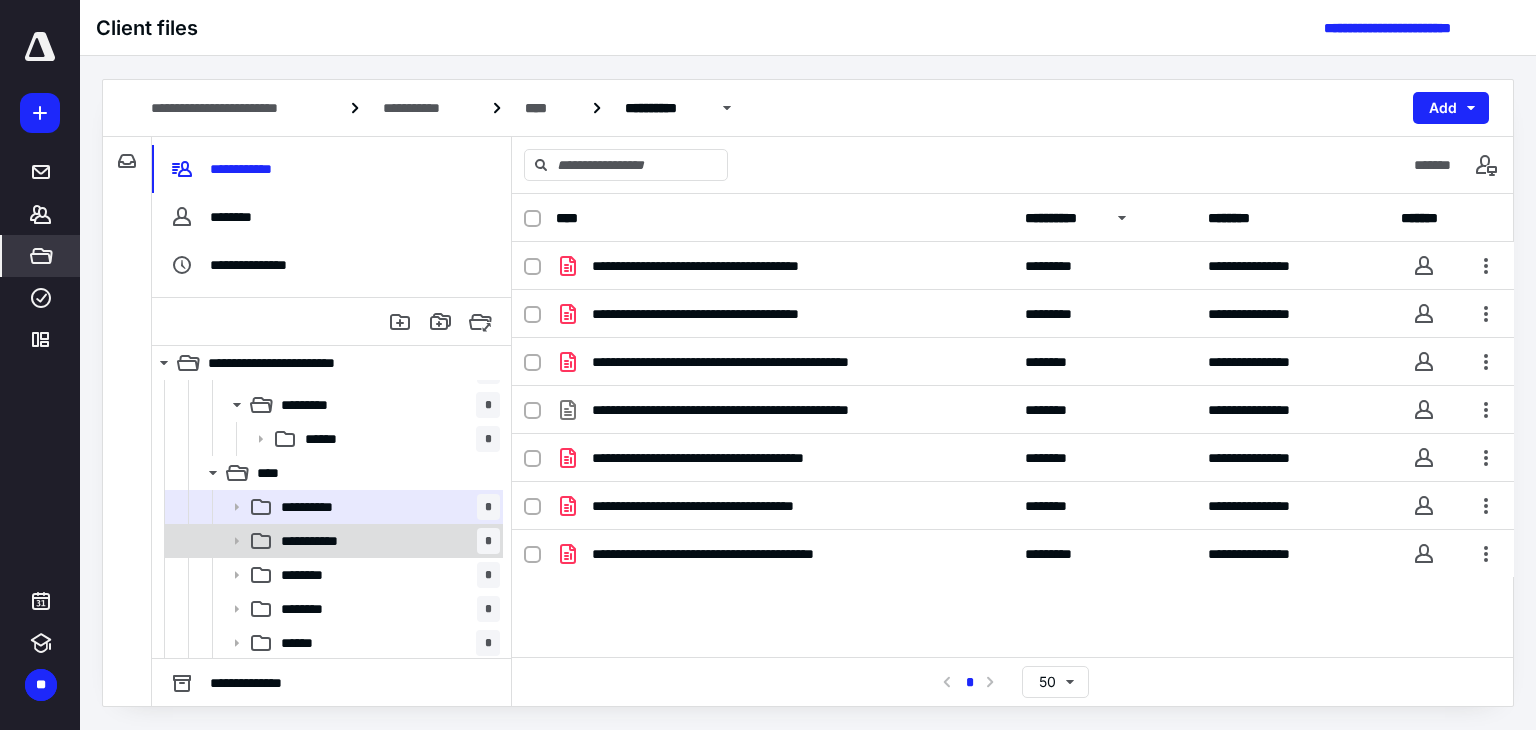 click on "**********" at bounding box center (386, 541) 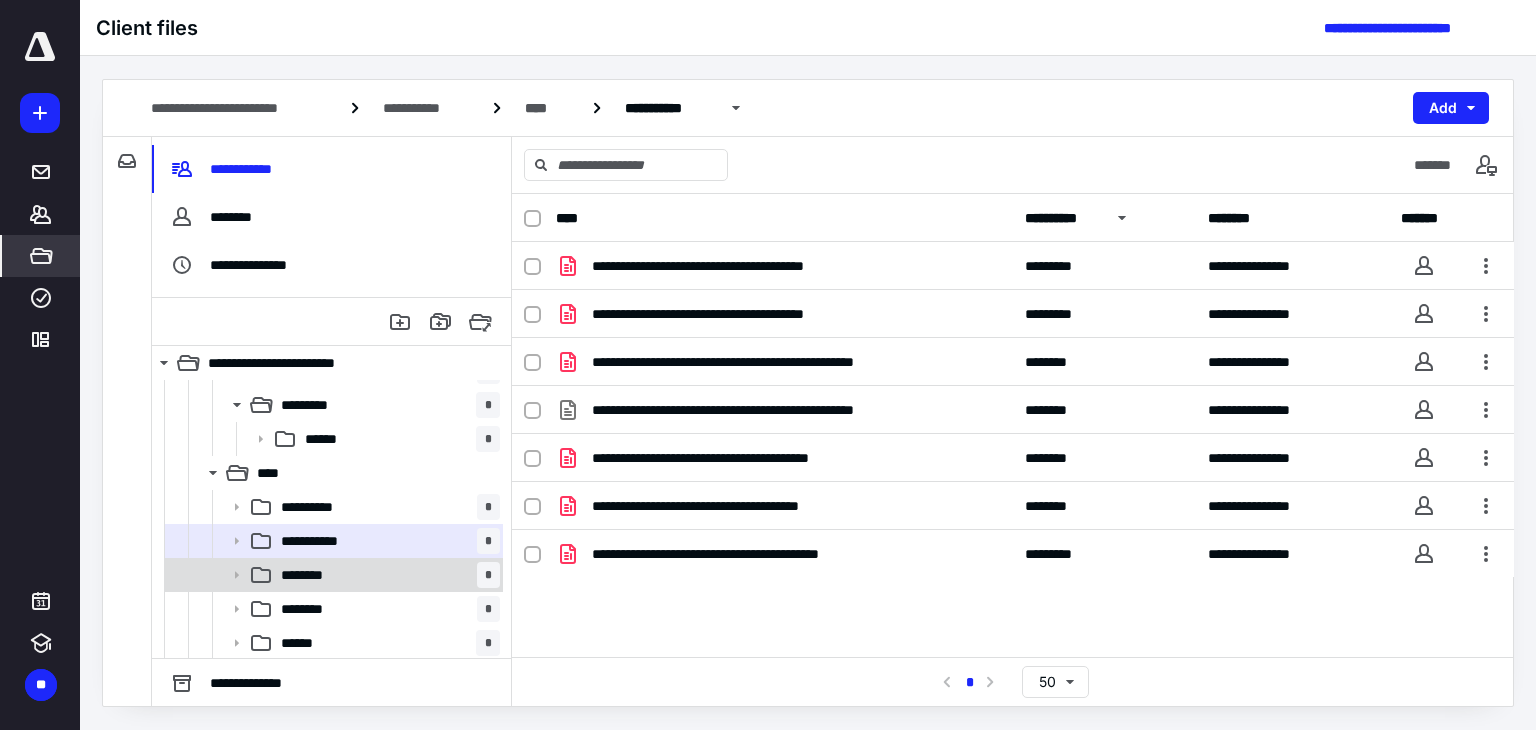 click on "******** *" at bounding box center [386, 575] 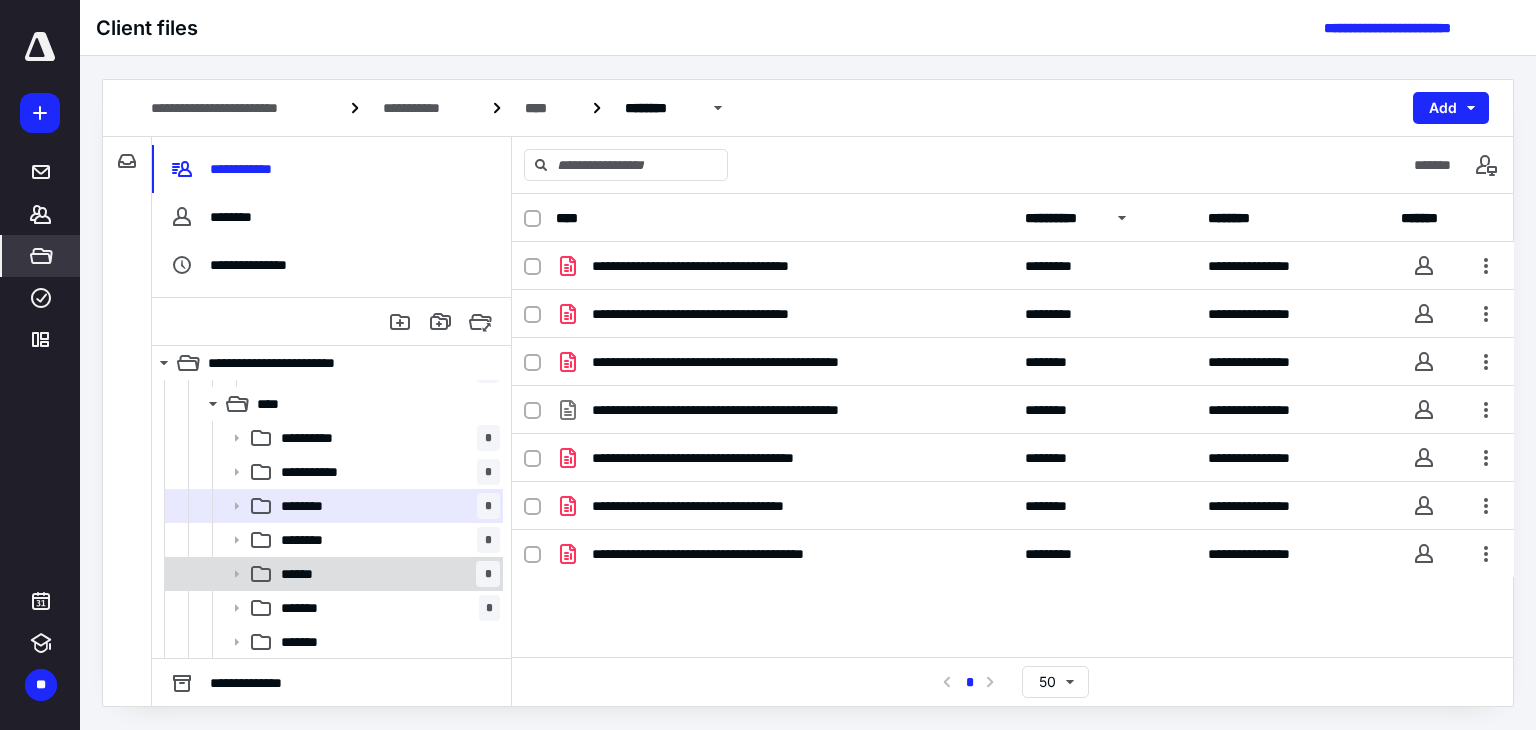 scroll, scrollTop: 602, scrollLeft: 0, axis: vertical 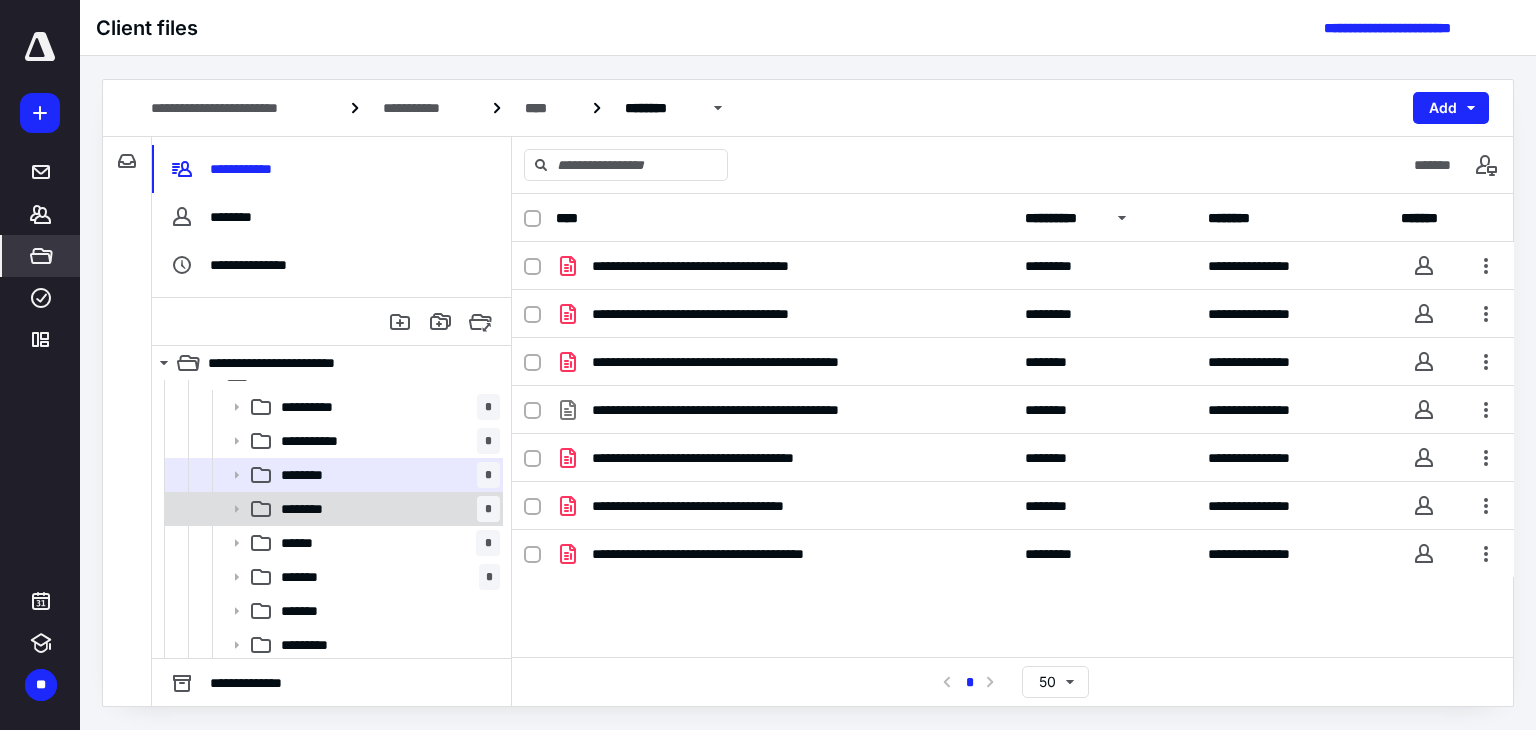 click on "******** *" at bounding box center [386, 509] 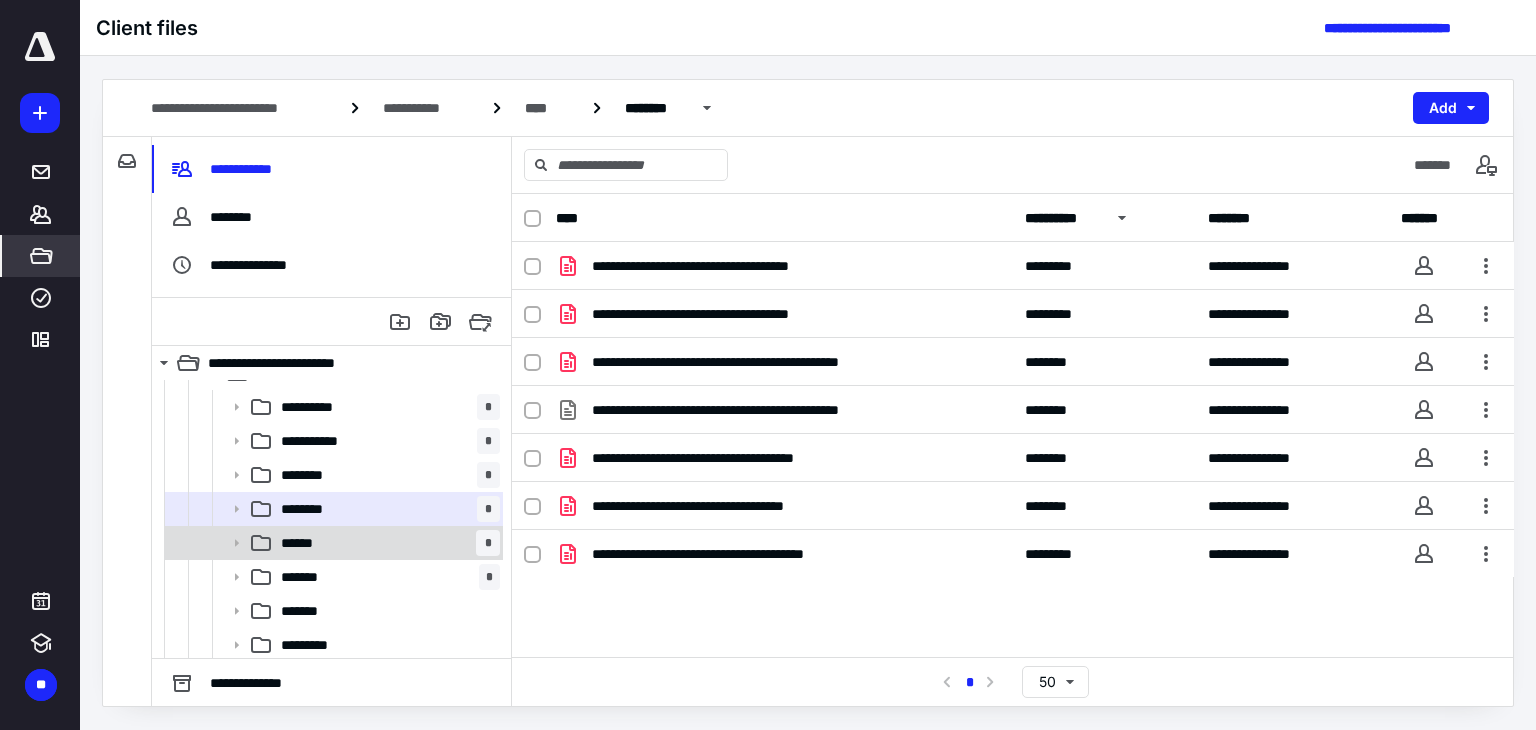 click on "****** *" at bounding box center (386, 543) 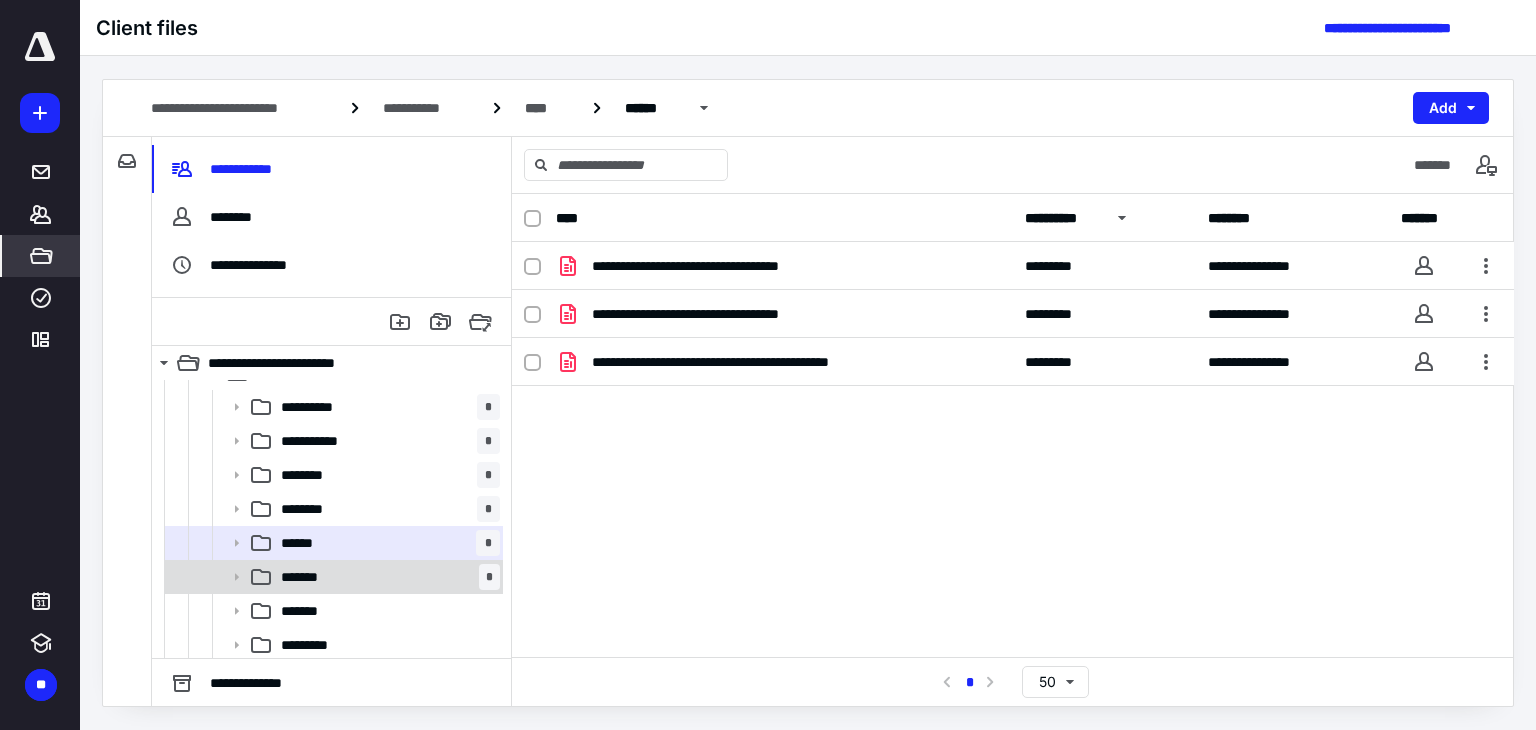 click on "******* *" at bounding box center (386, 577) 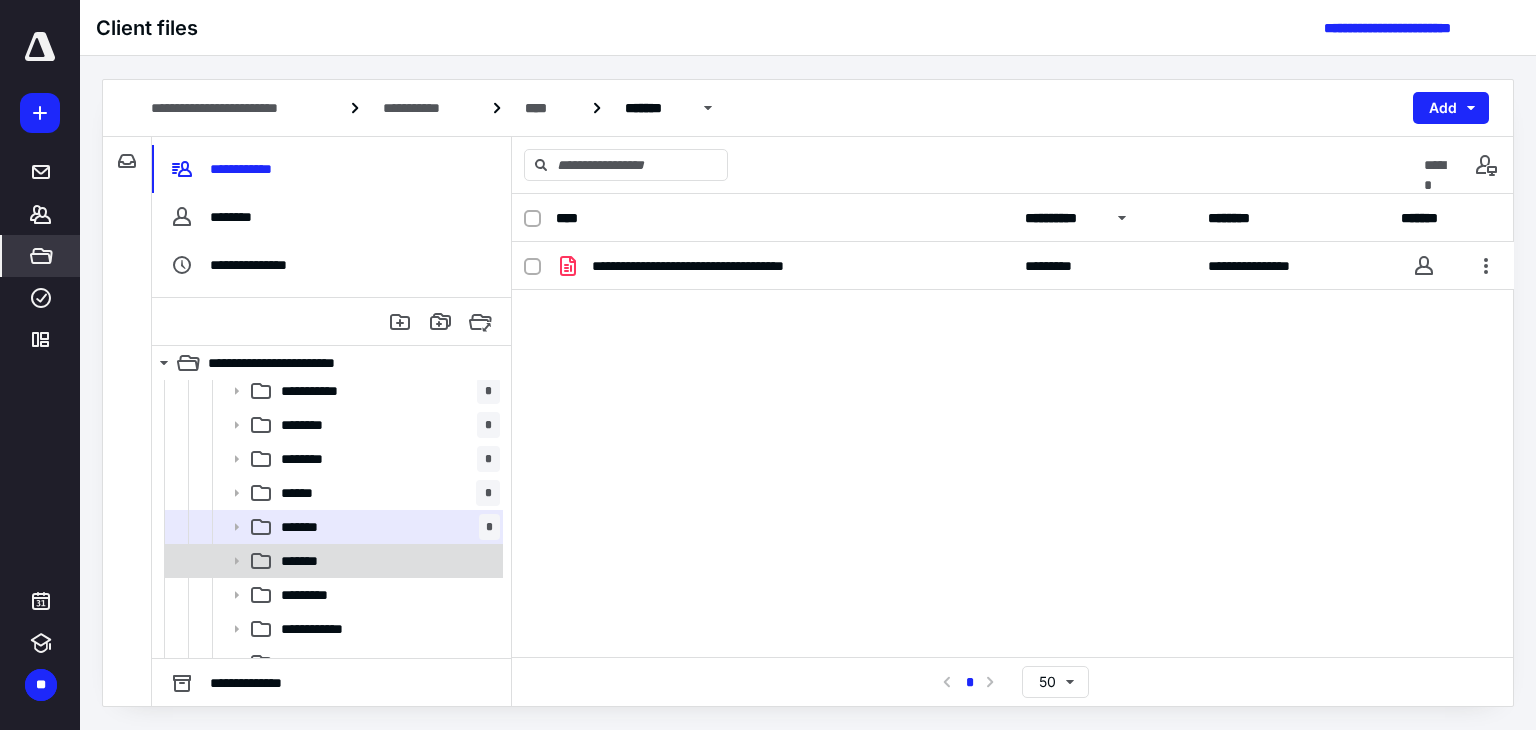 scroll, scrollTop: 810, scrollLeft: 0, axis: vertical 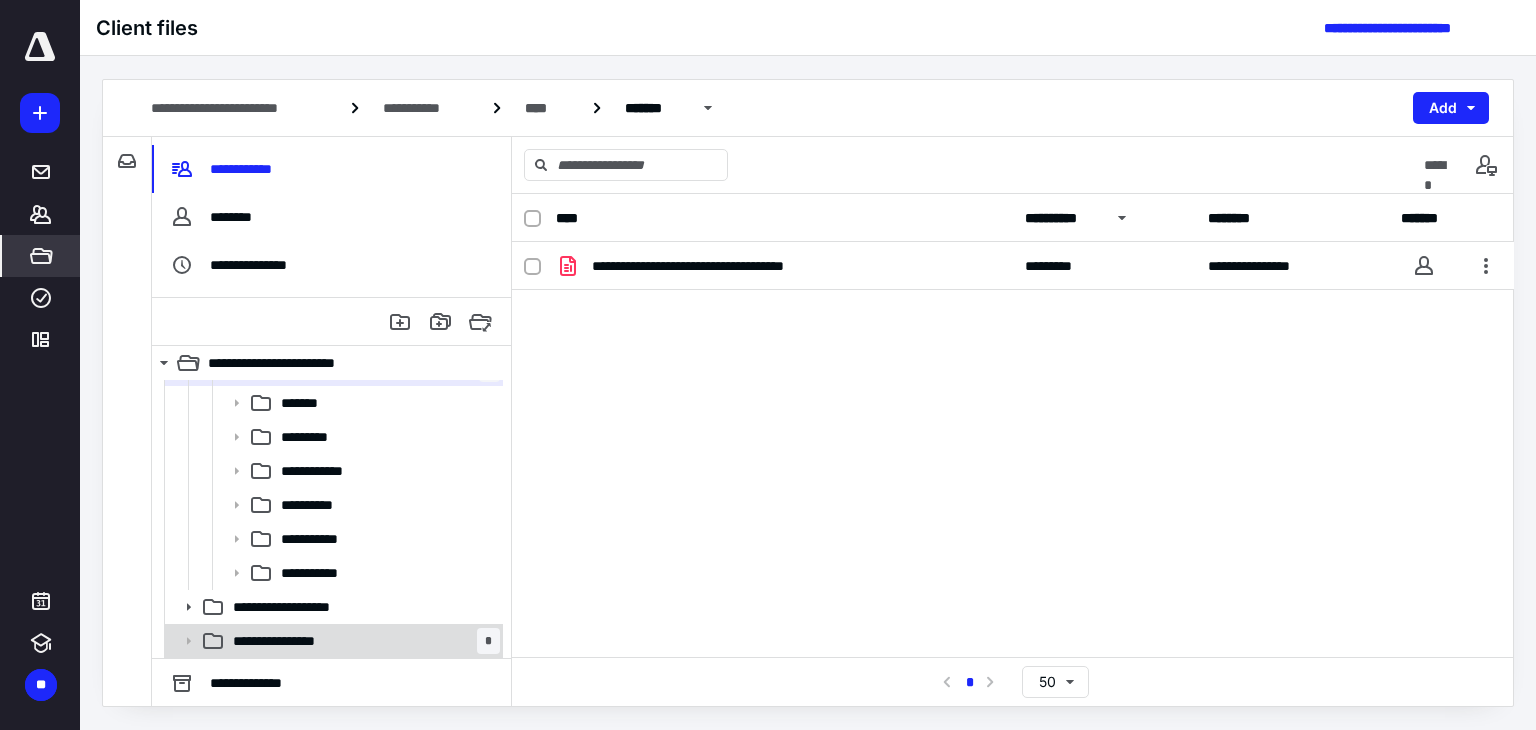 click on "**********" at bounding box center (362, 641) 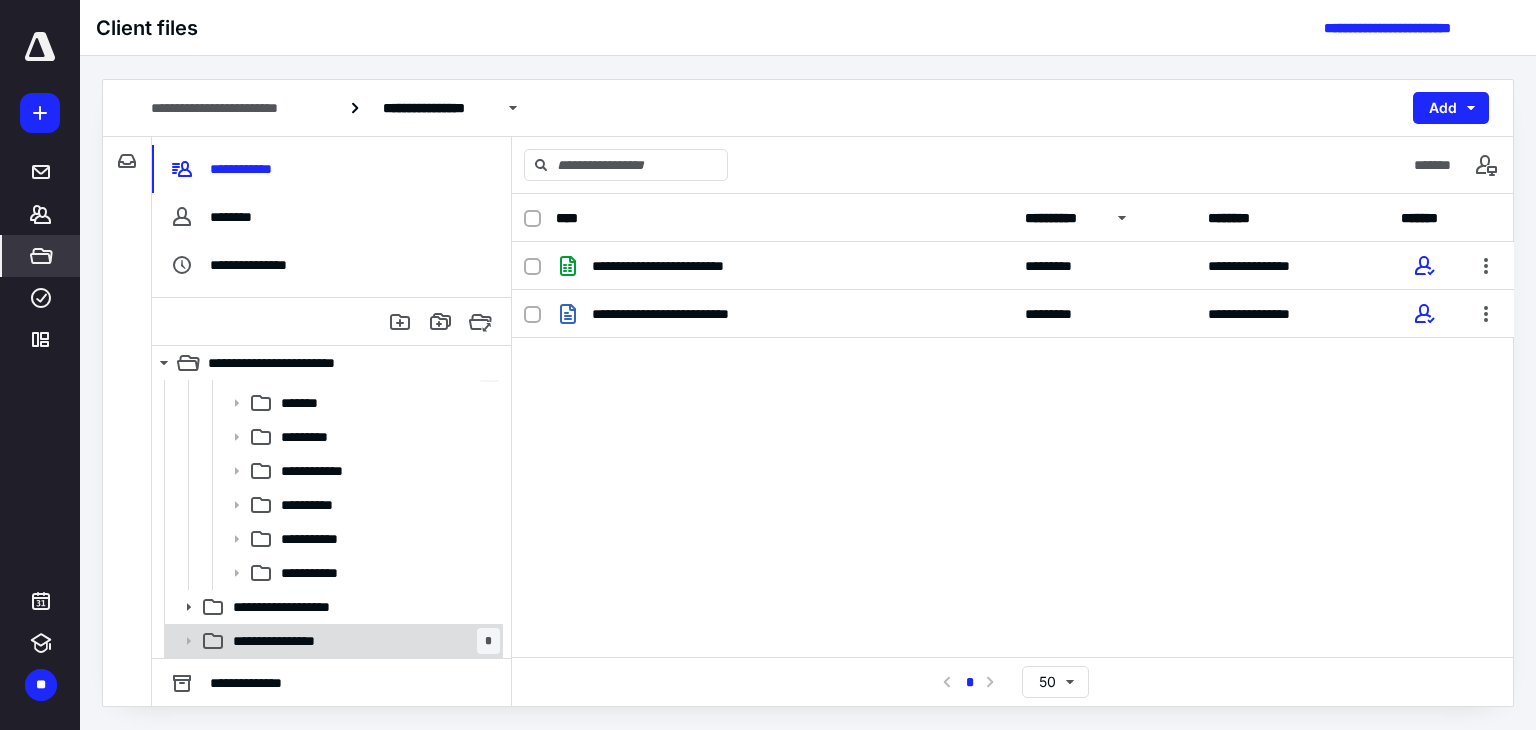 click on "**********" at bounding box center [362, 641] 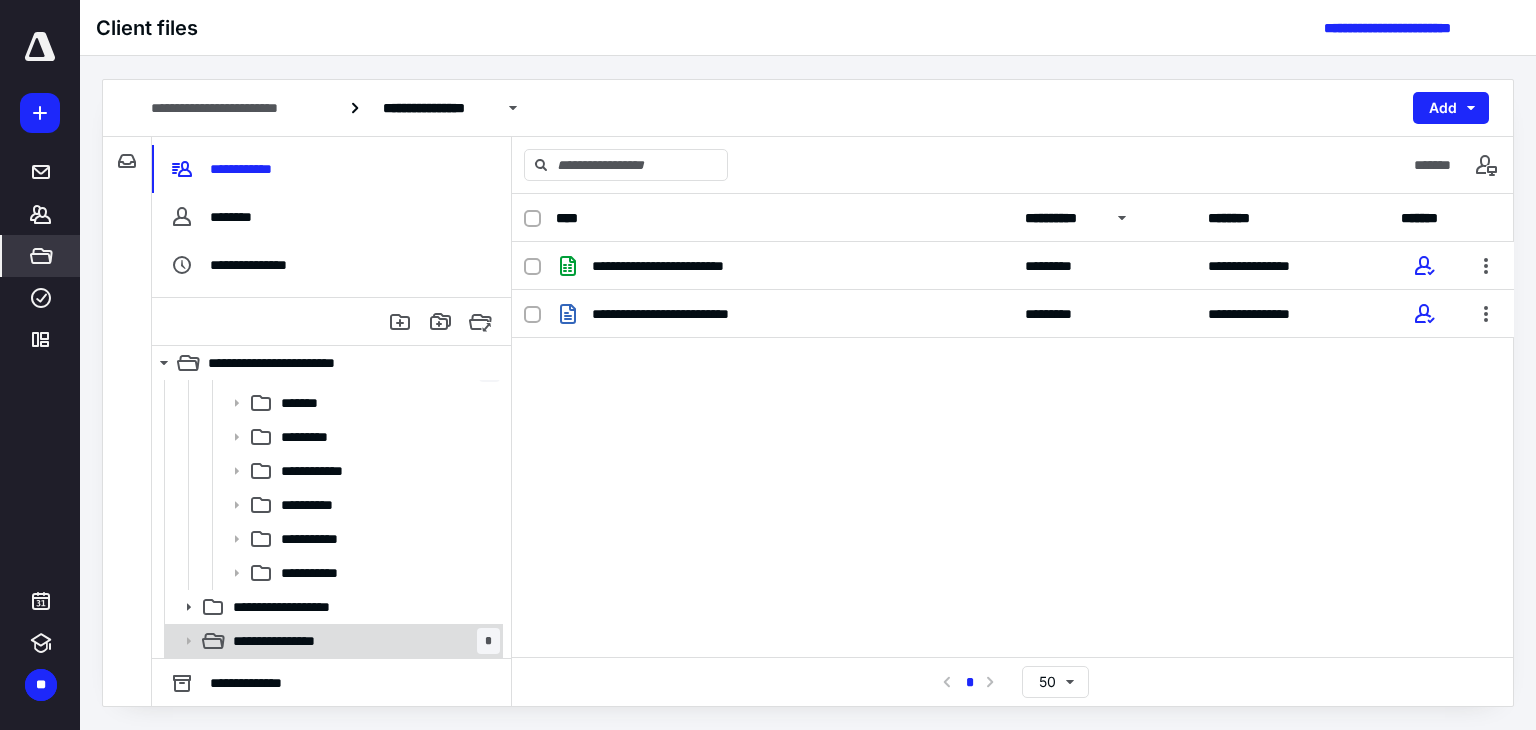 click on "**********" at bounding box center [362, 641] 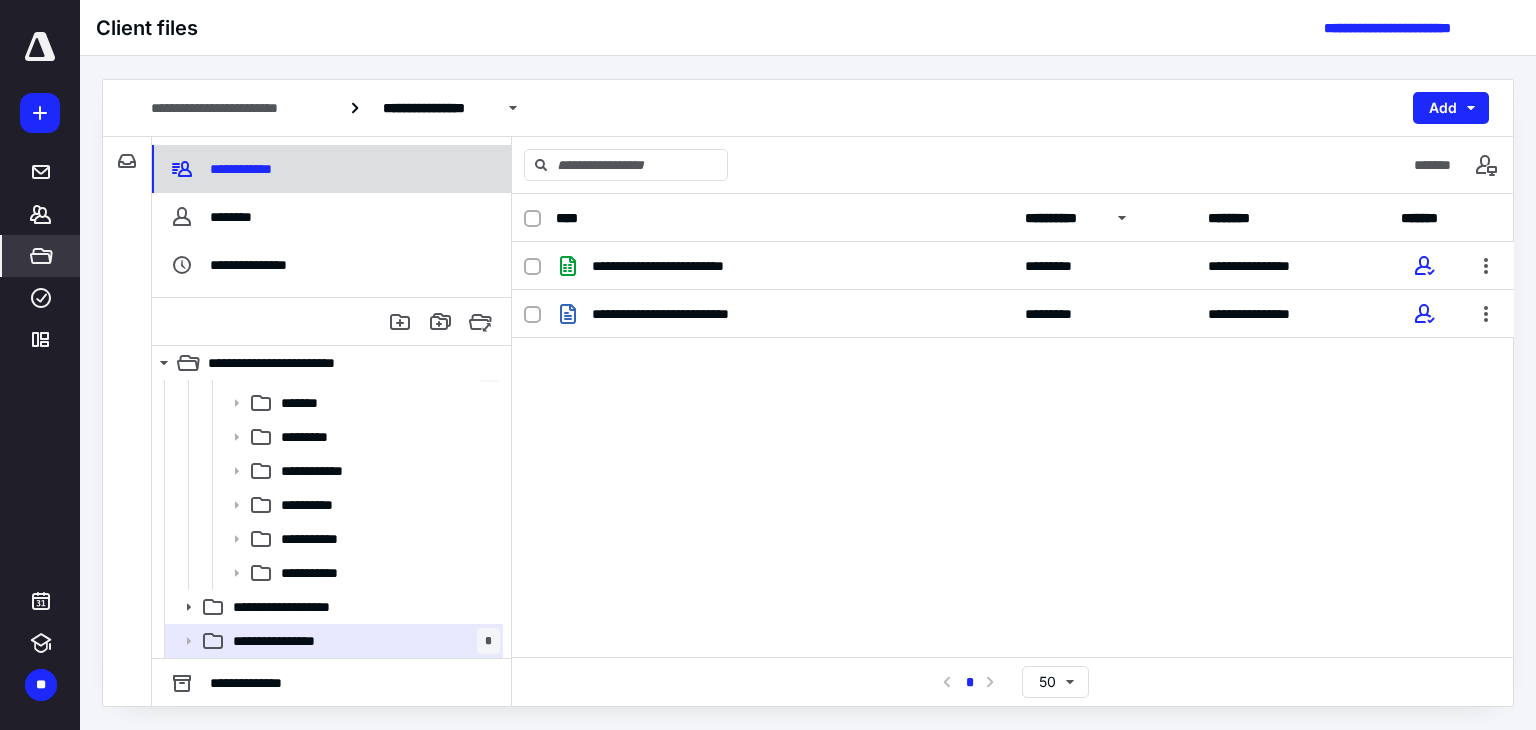 click on "**********" at bounding box center (331, 169) 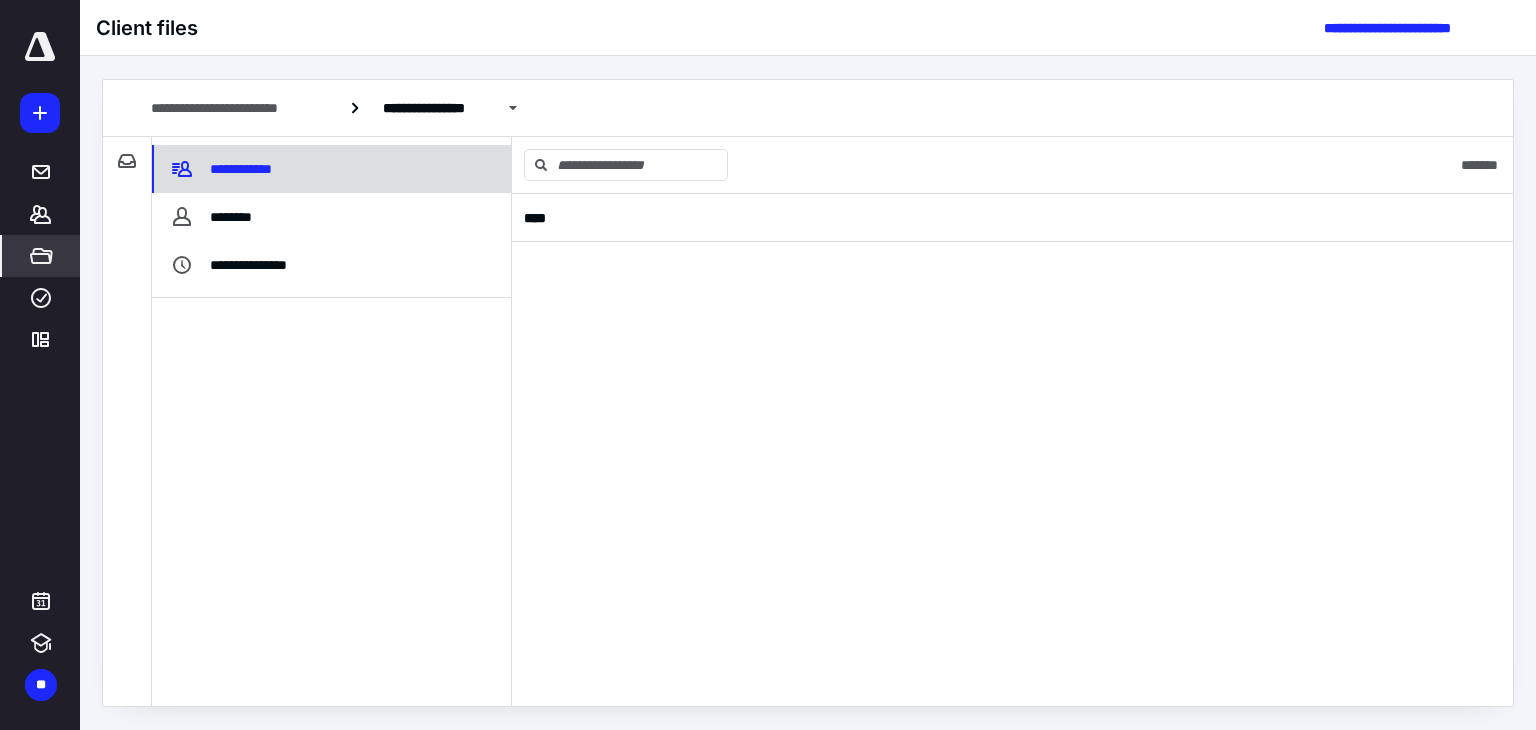 scroll, scrollTop: 0, scrollLeft: 0, axis: both 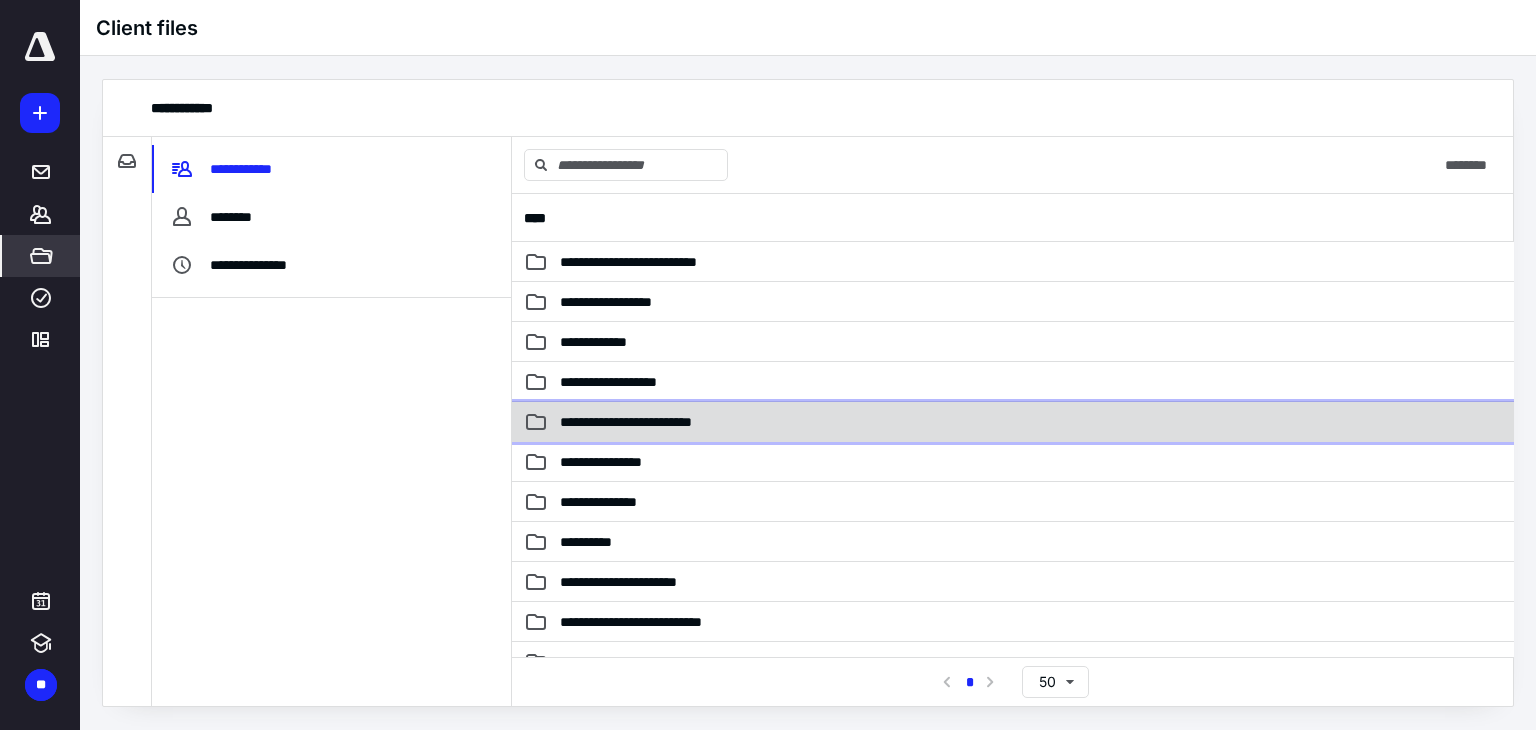 click on "**********" at bounding box center (653, 422) 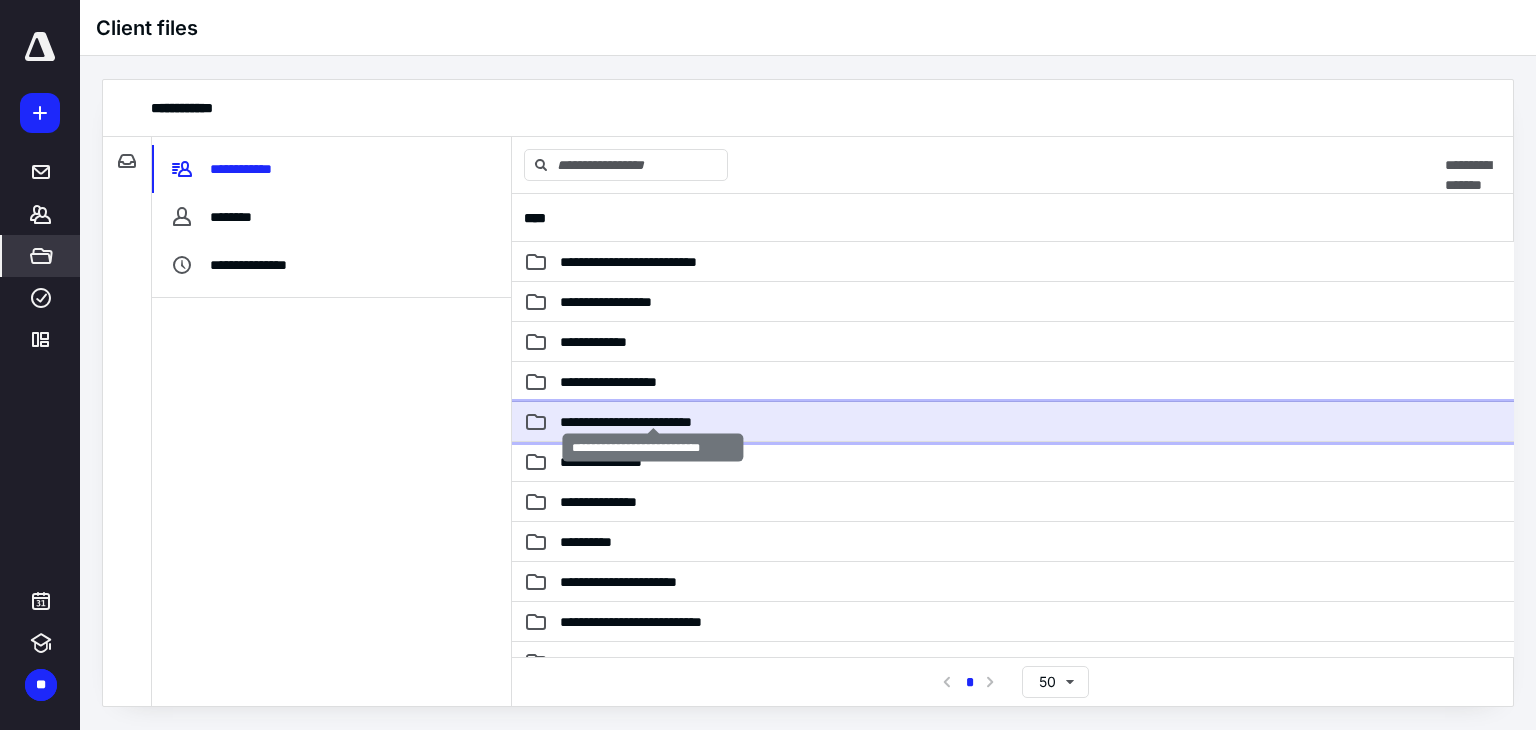 click on "**********" at bounding box center [653, 422] 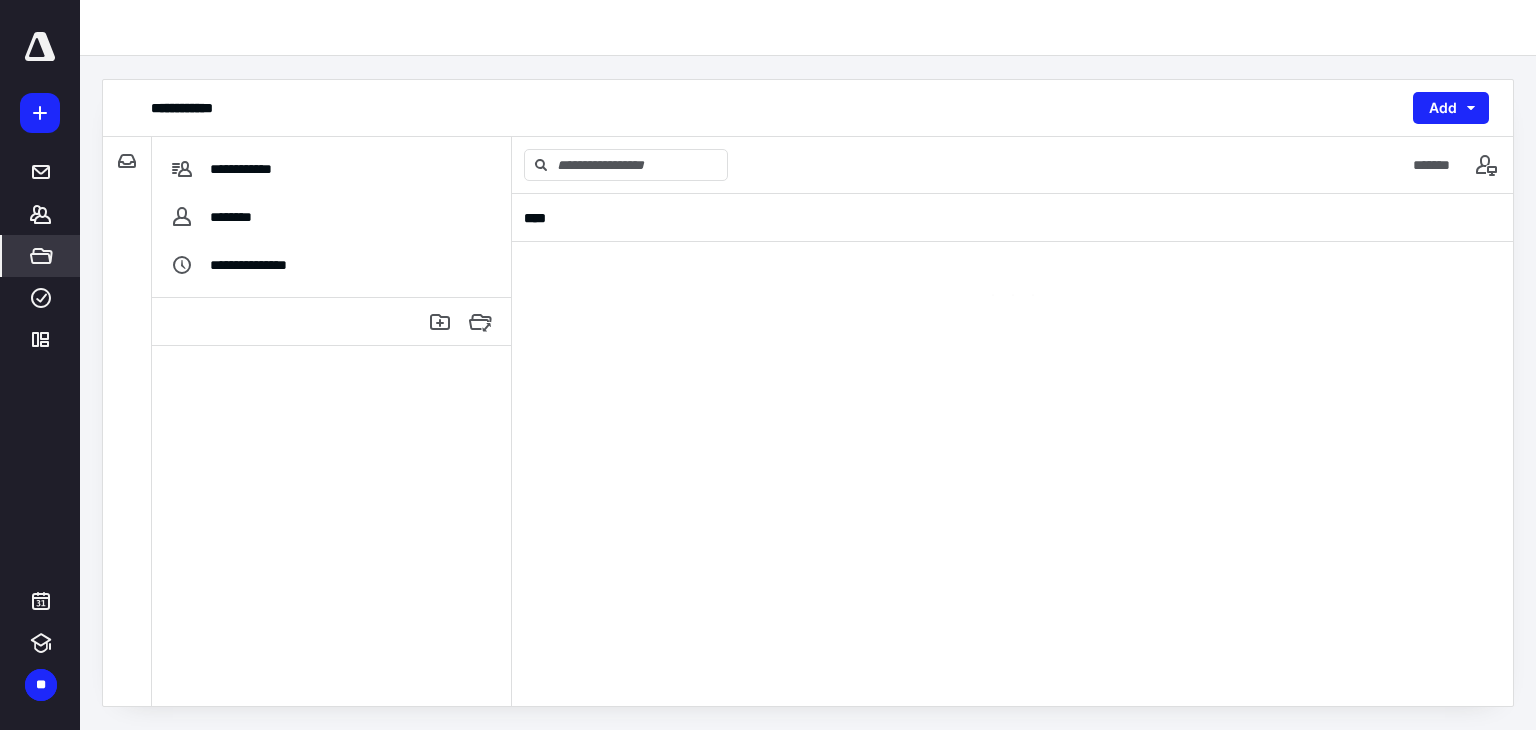 scroll, scrollTop: 0, scrollLeft: 0, axis: both 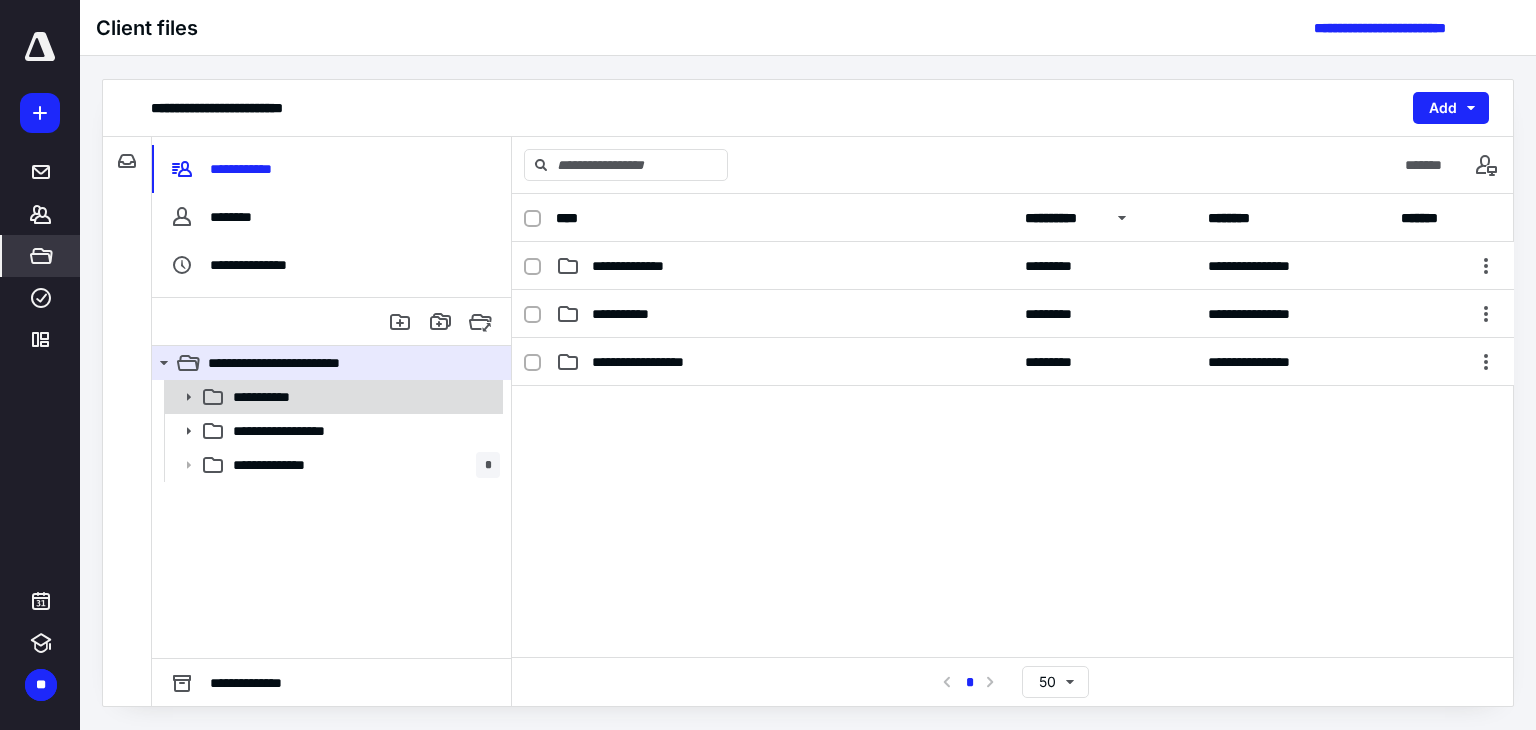 click on "**********" at bounding box center [362, 397] 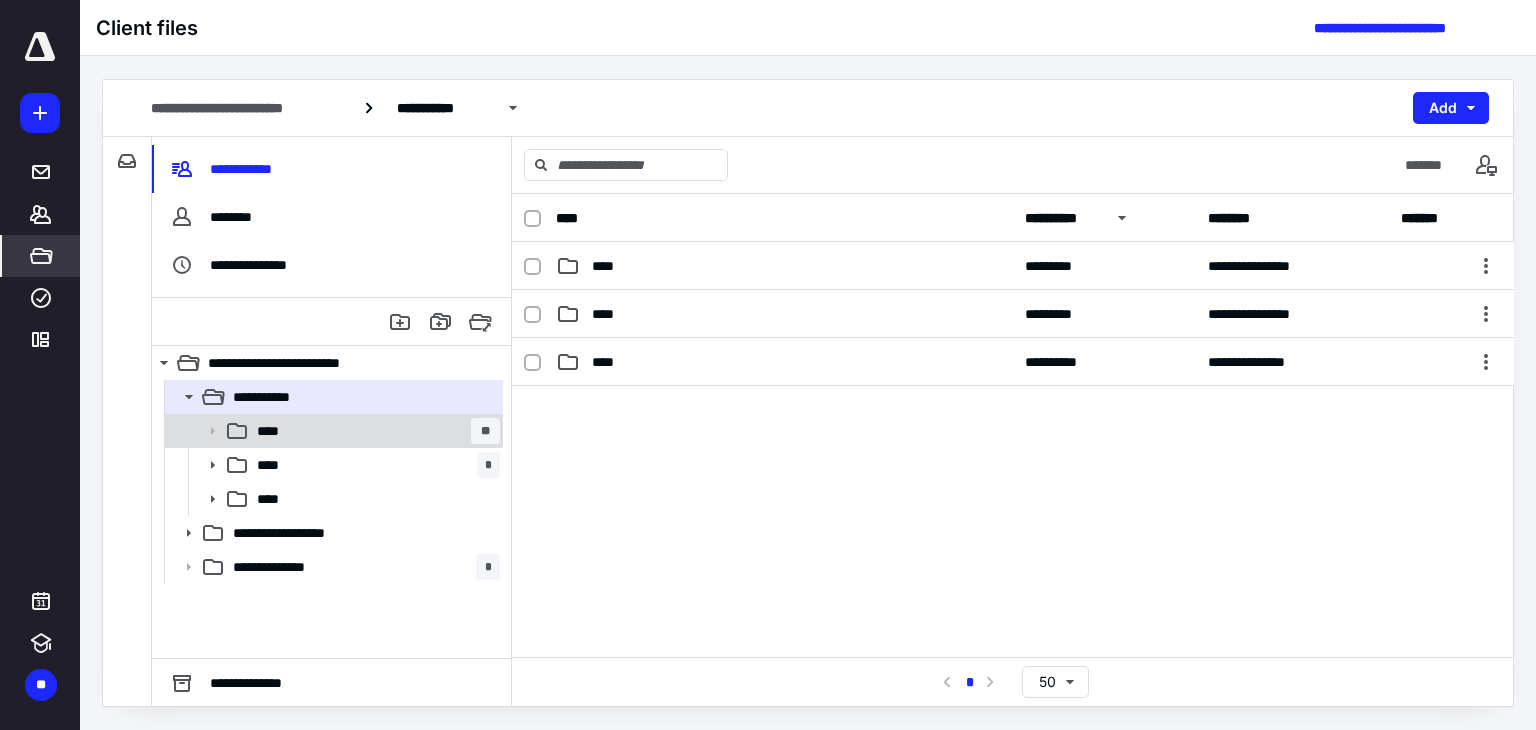 click on "**** **" at bounding box center [332, 431] 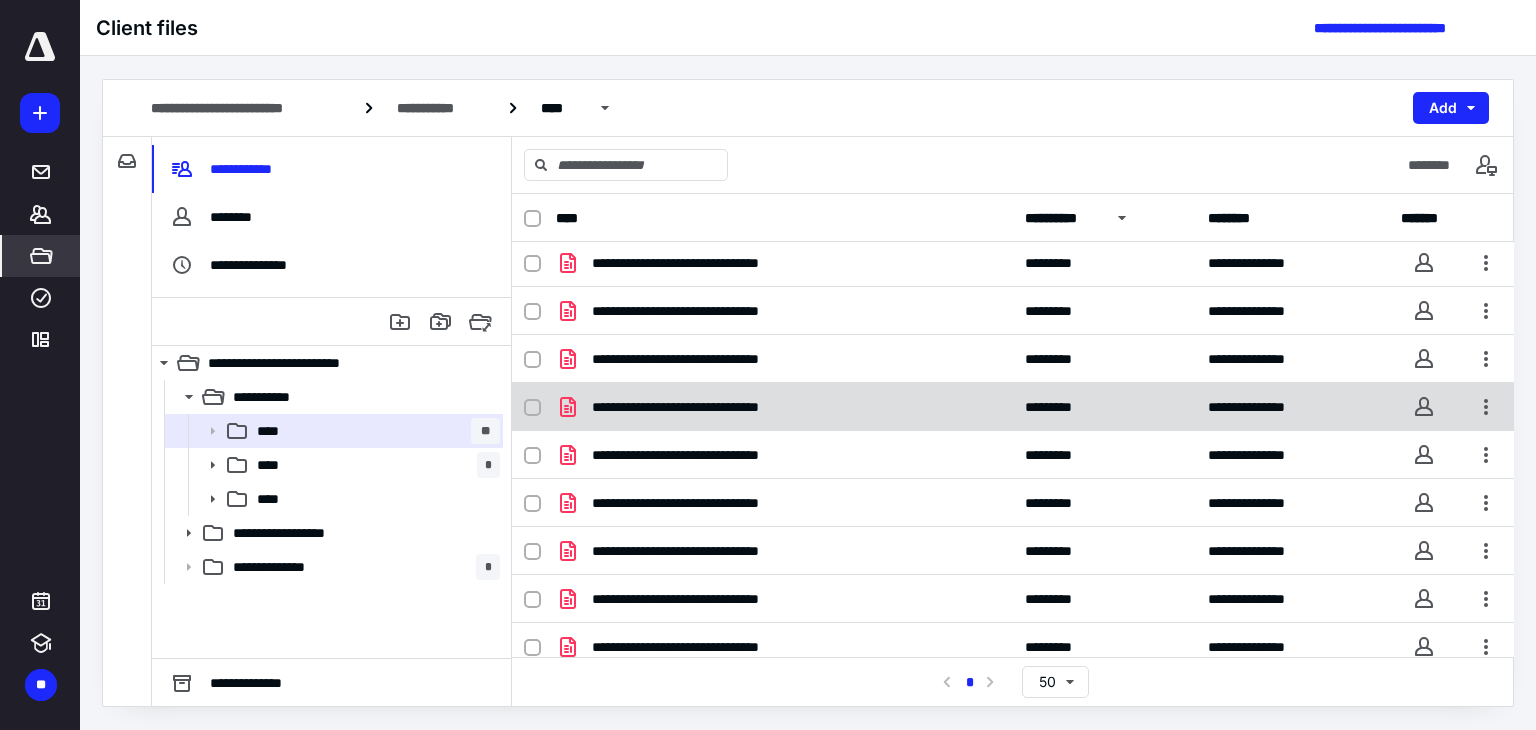 scroll, scrollTop: 62, scrollLeft: 0, axis: vertical 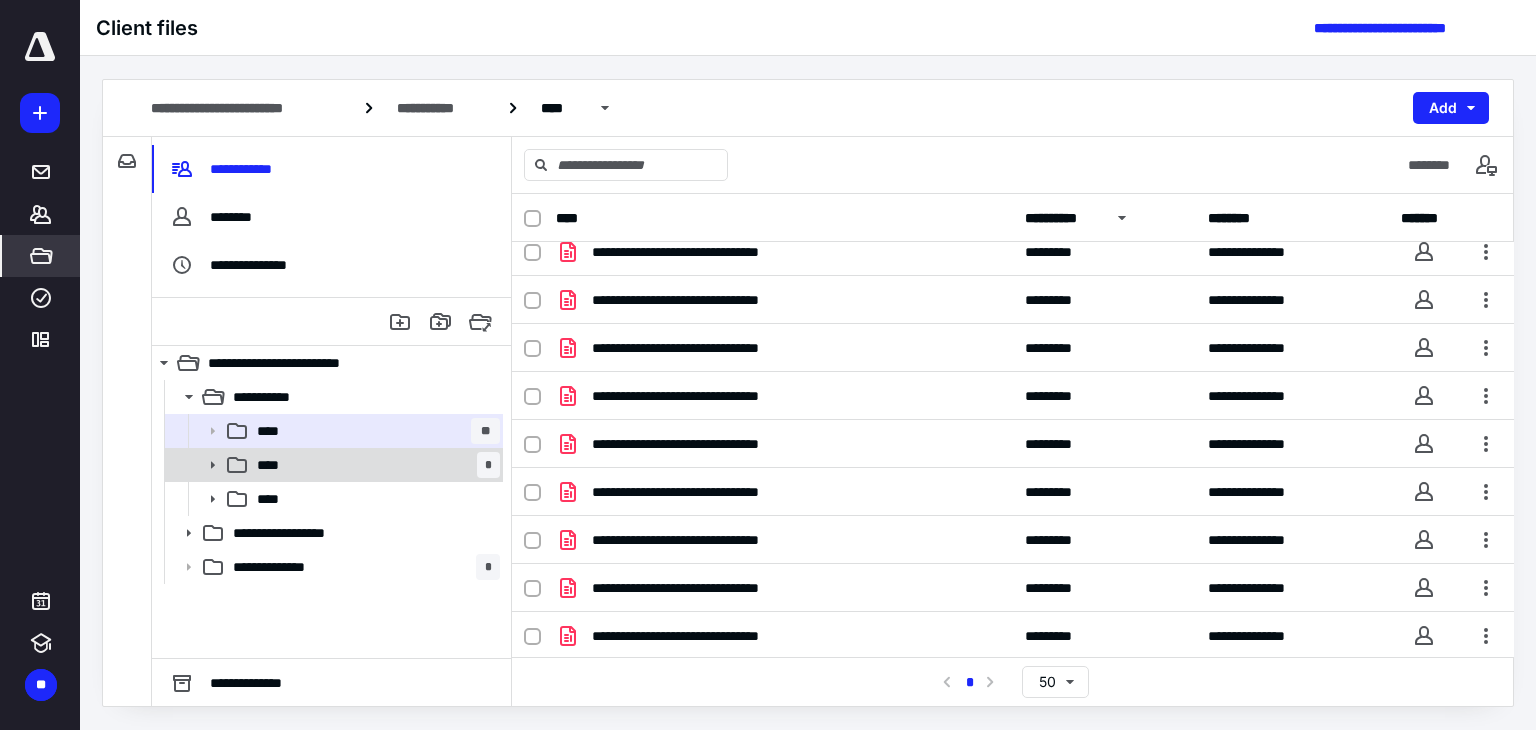 click on "**** *" at bounding box center (374, 465) 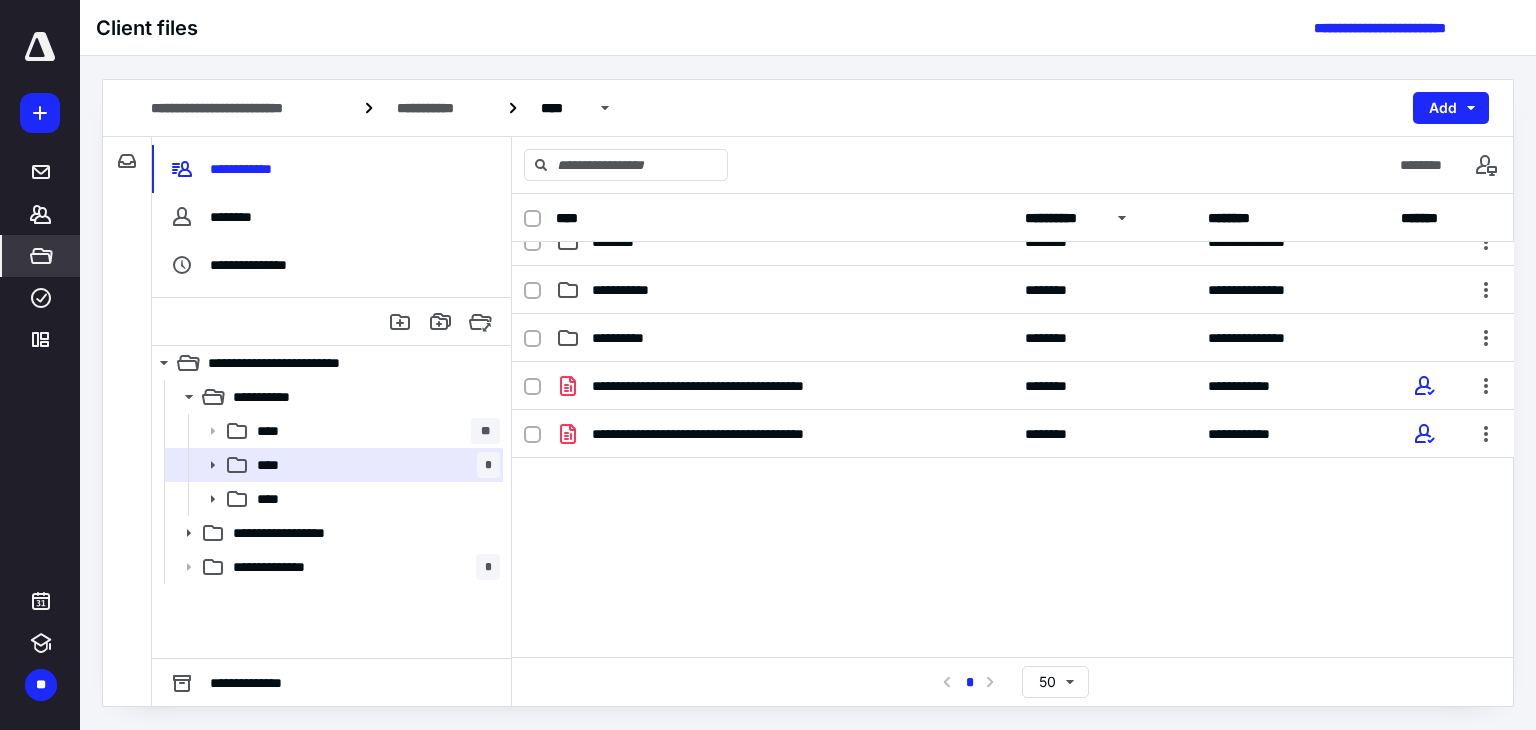 scroll, scrollTop: 506, scrollLeft: 0, axis: vertical 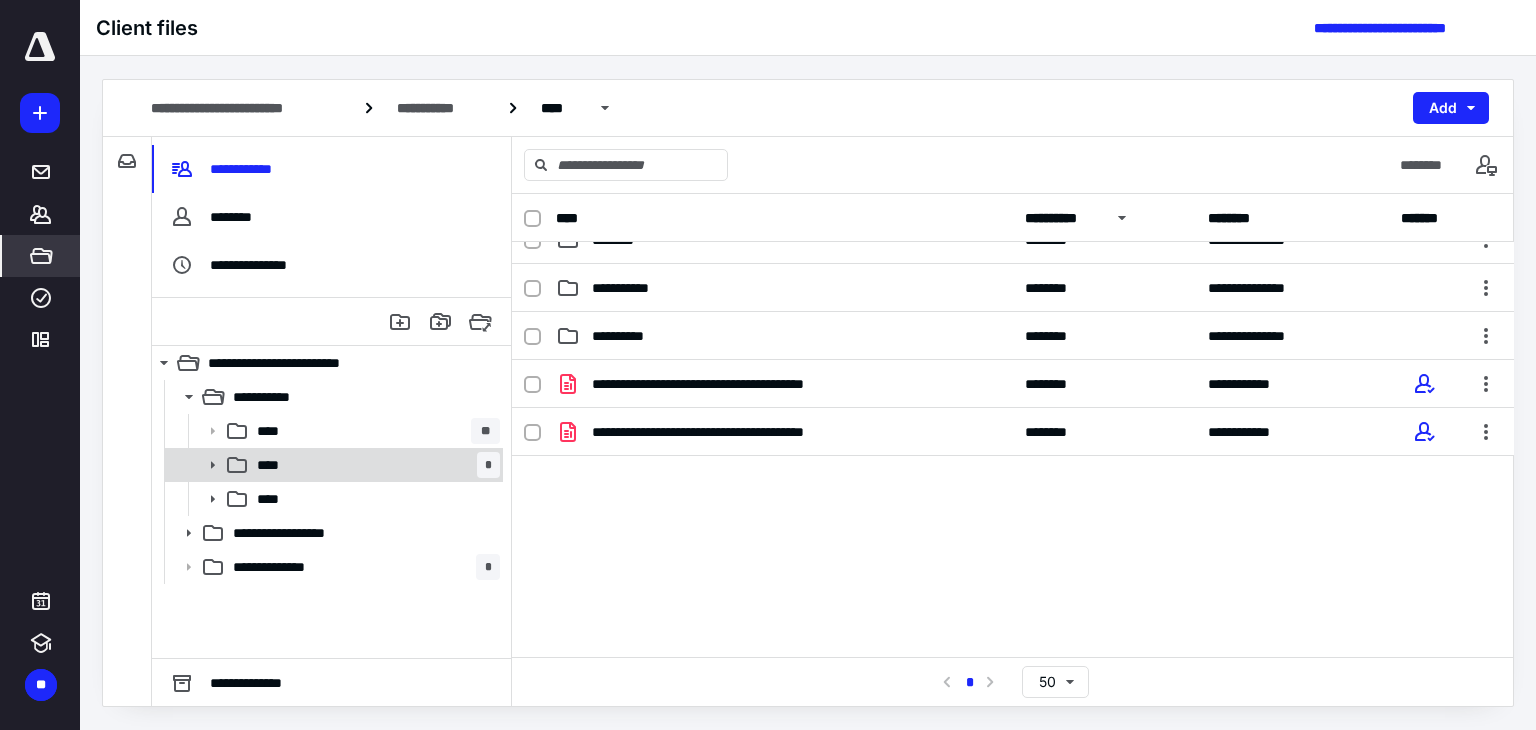 click on "**** *" at bounding box center (374, 465) 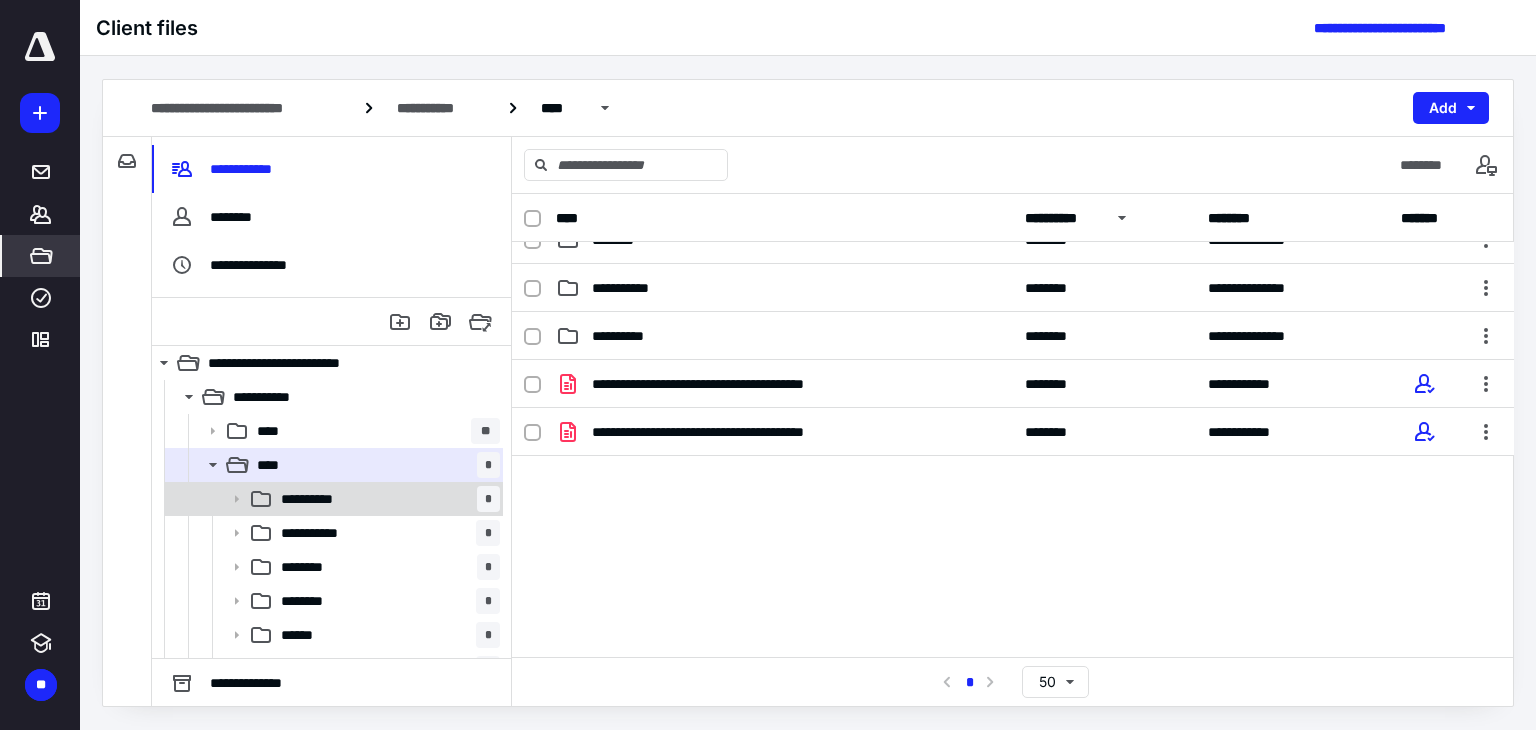 click on "**********" at bounding box center (386, 499) 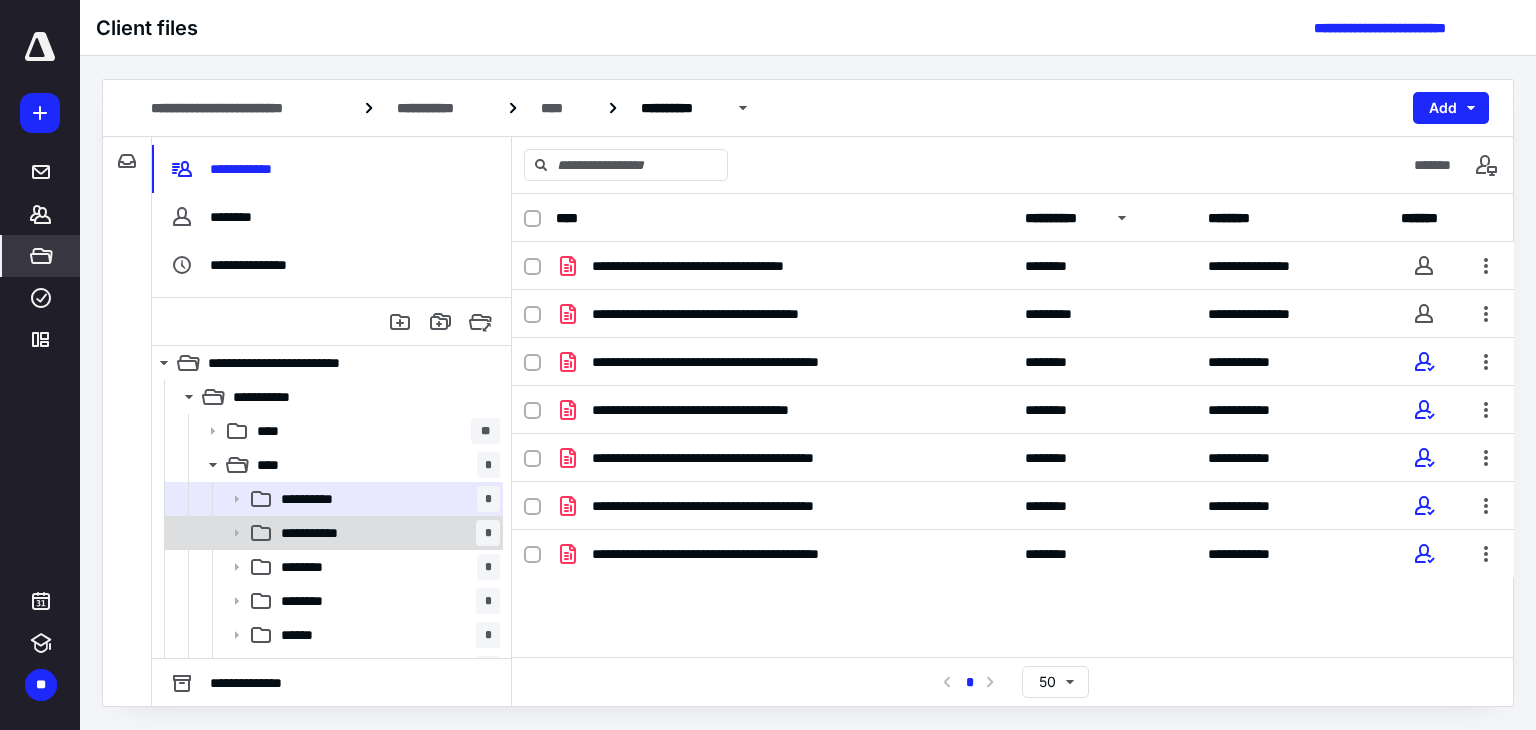 click on "**********" at bounding box center [386, 533] 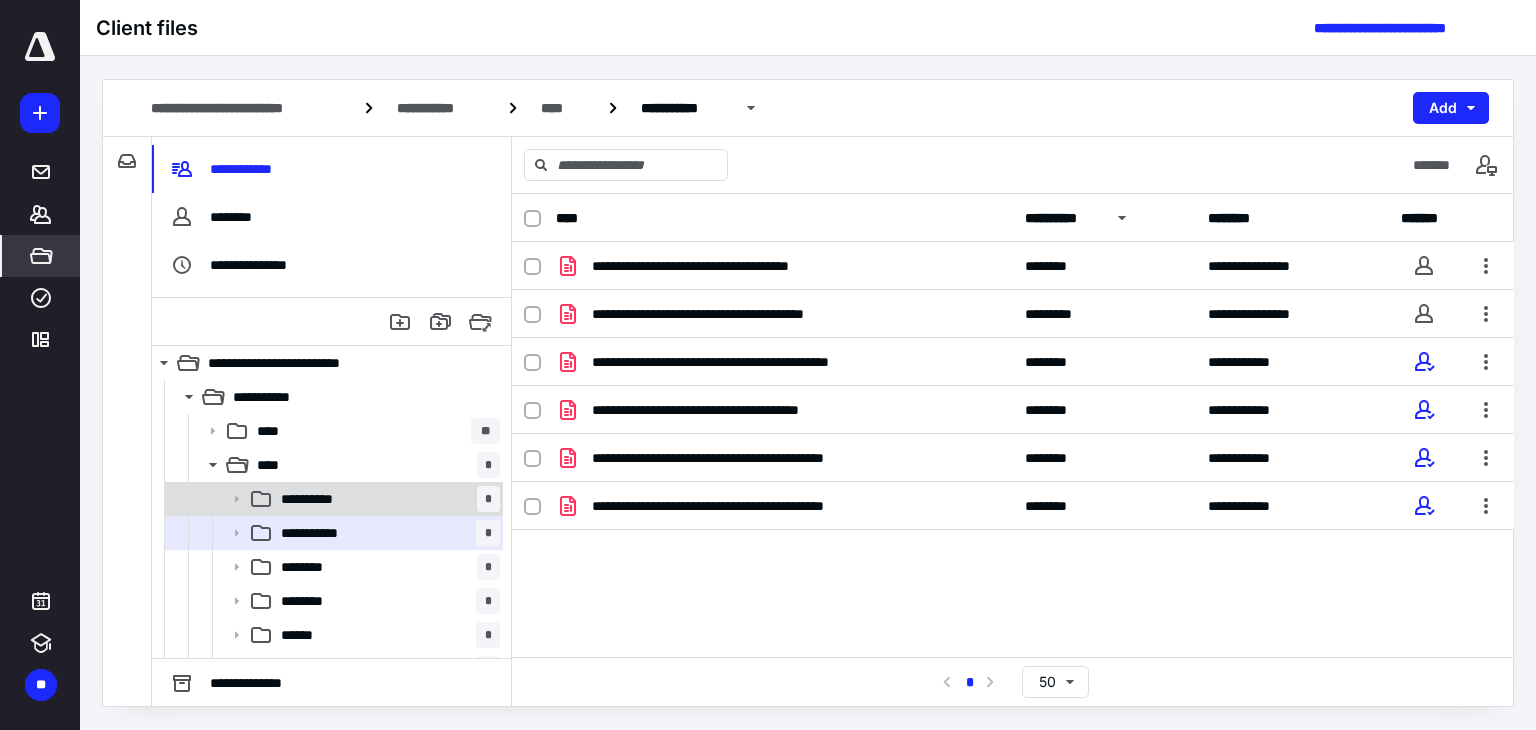 click on "**********" at bounding box center [386, 499] 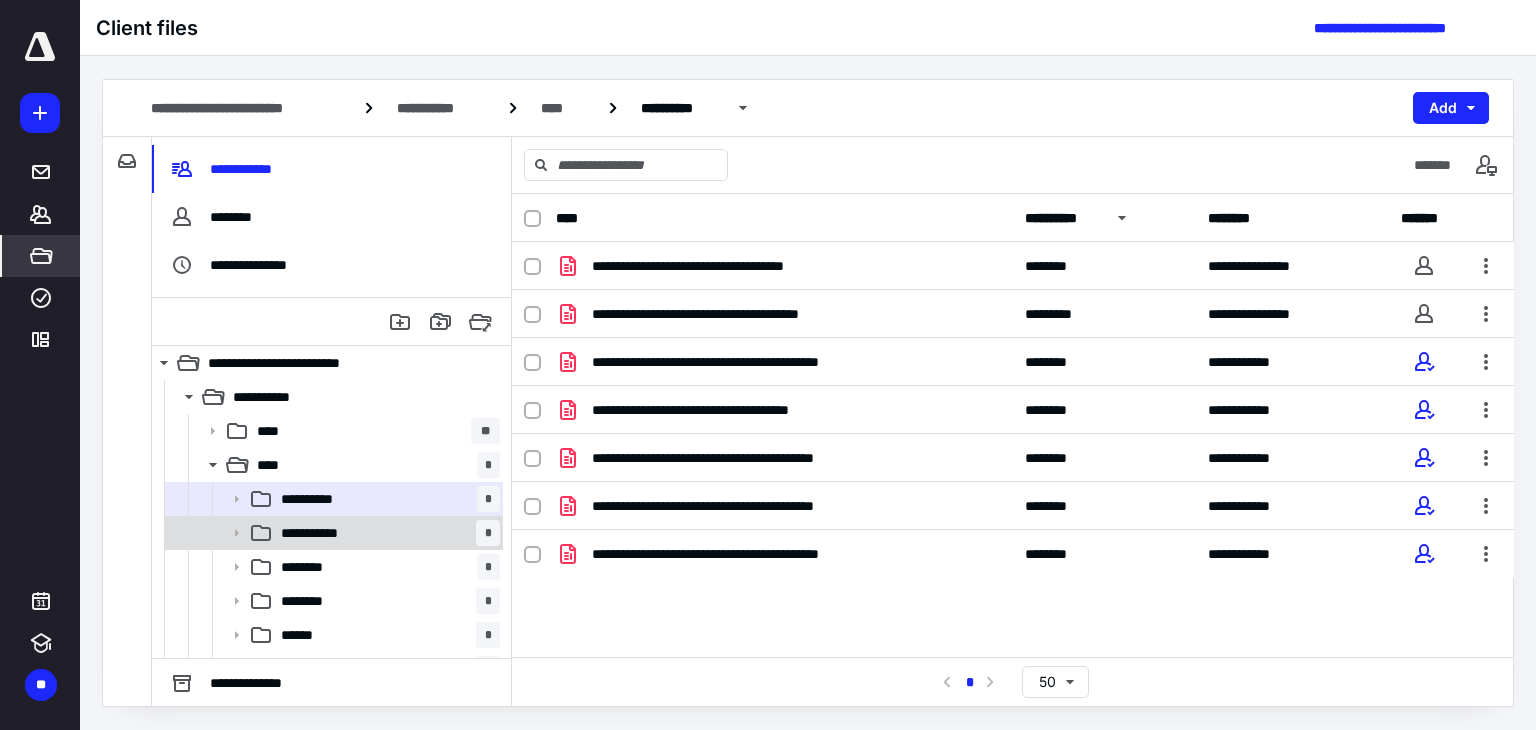 click on "**********" at bounding box center [386, 533] 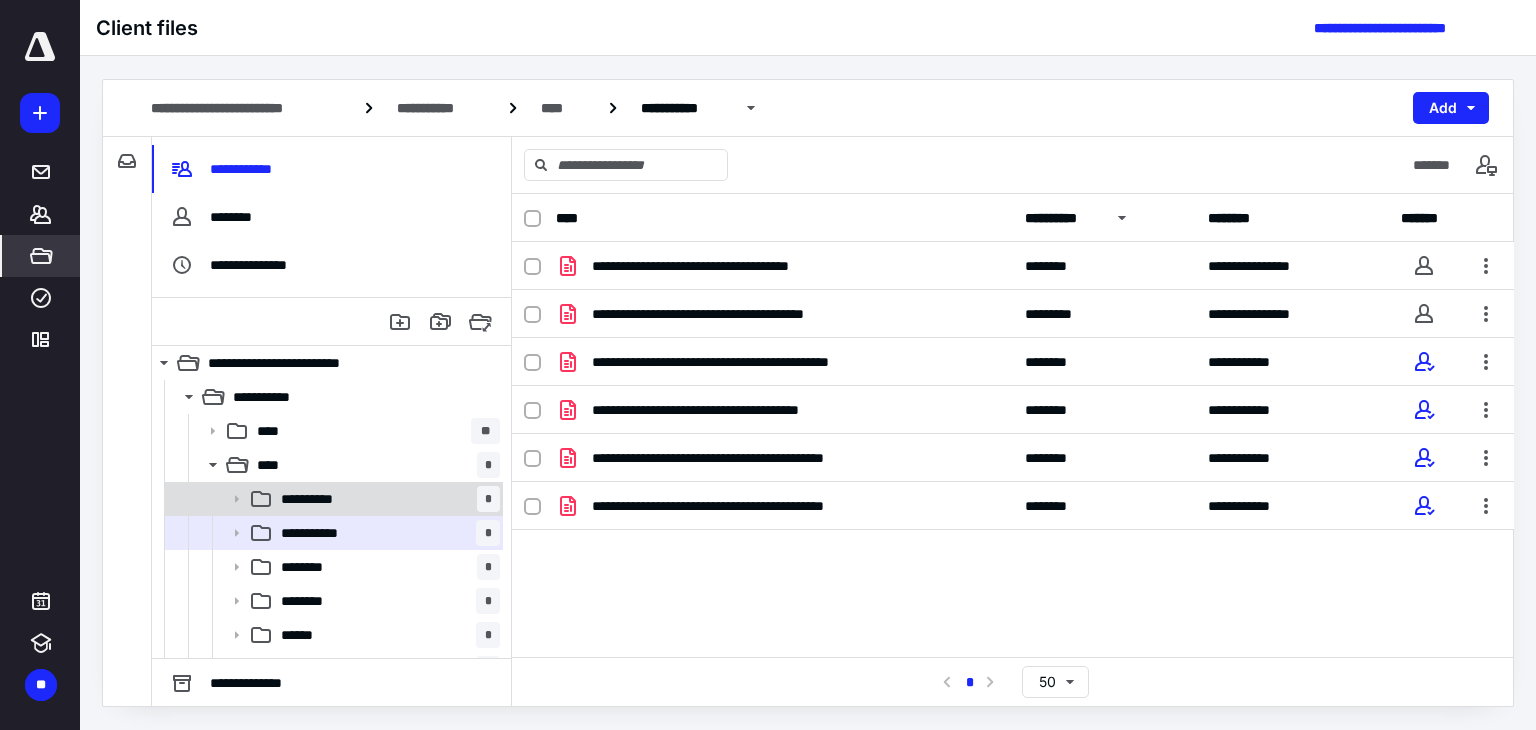 scroll, scrollTop: 100, scrollLeft: 0, axis: vertical 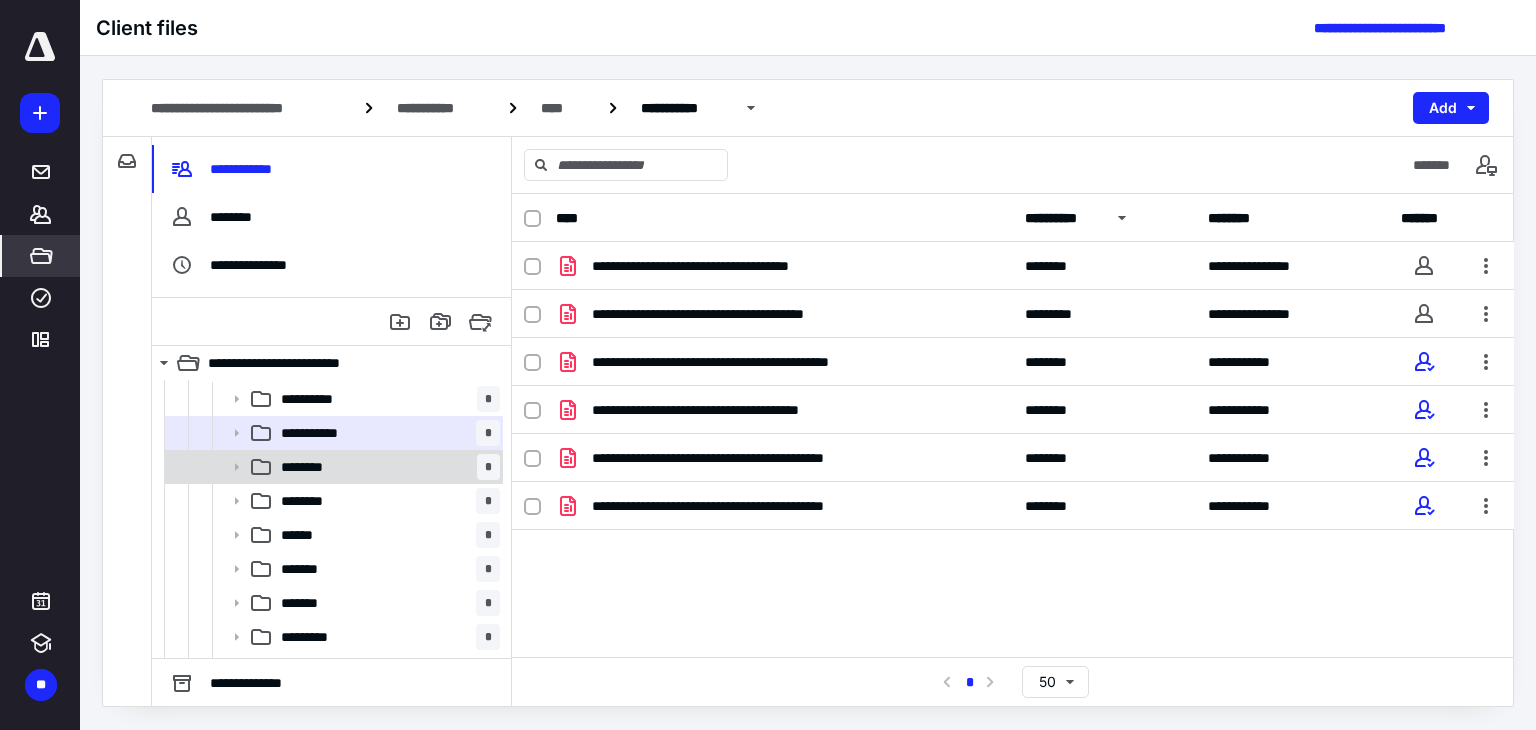 click on "******** *" at bounding box center [386, 467] 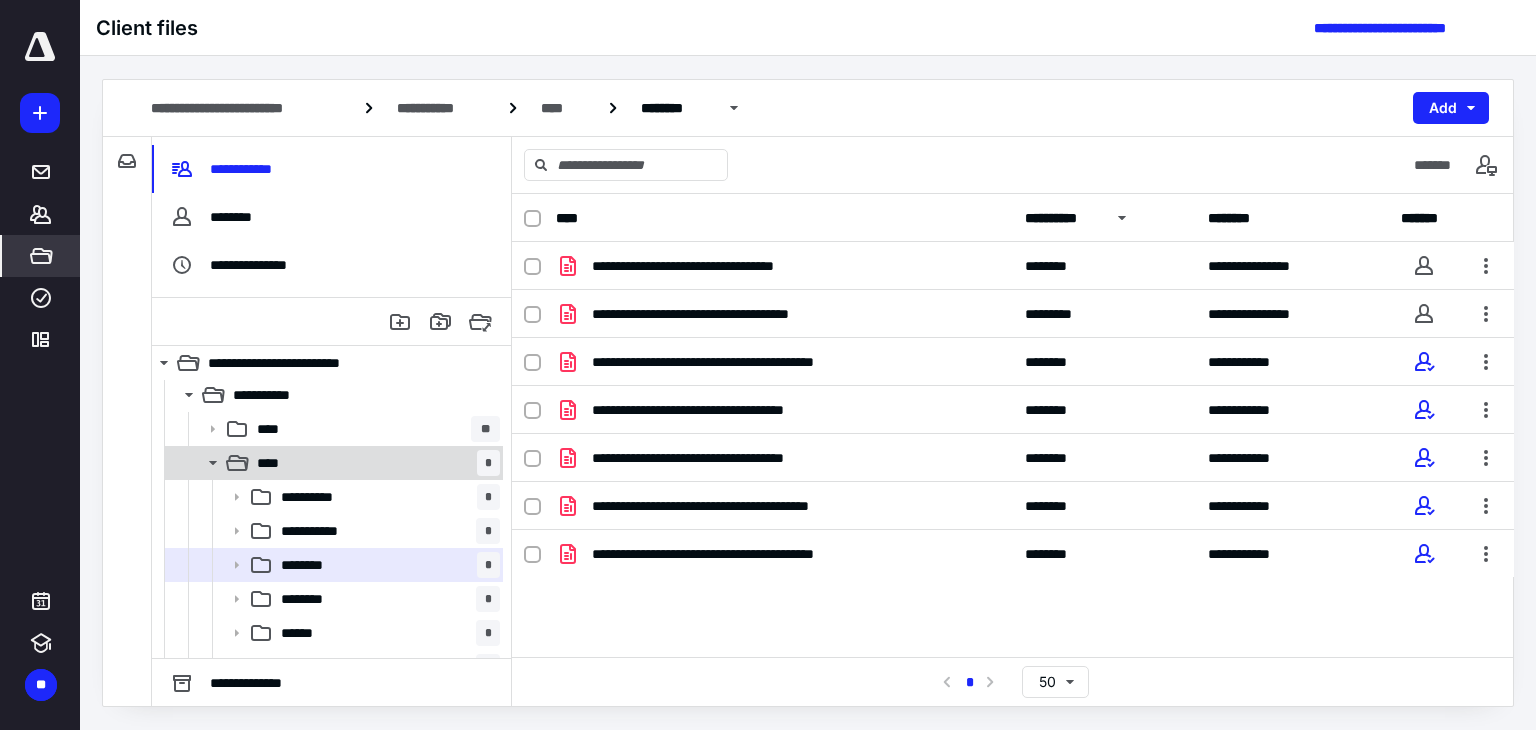 scroll, scrollTop: 0, scrollLeft: 0, axis: both 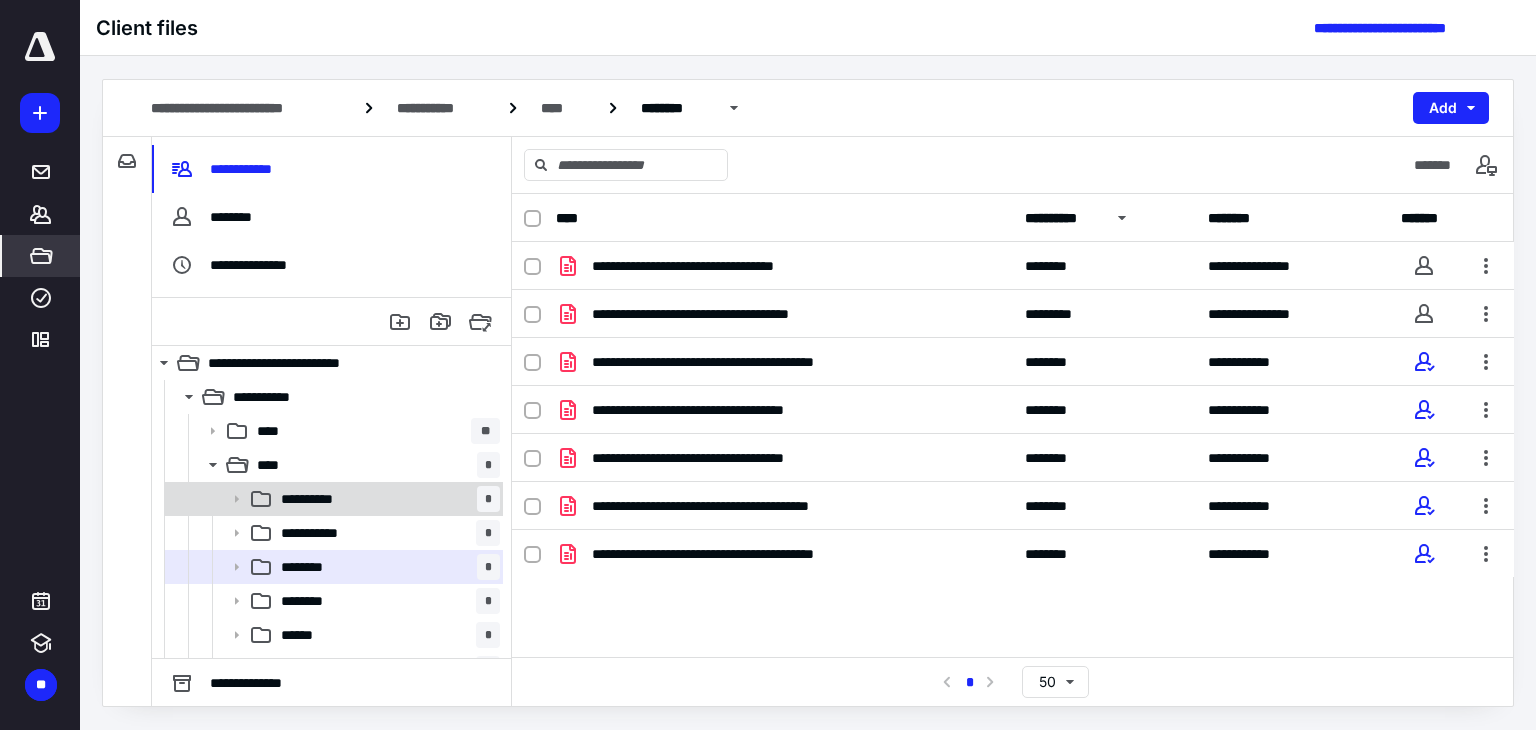 click on "**********" at bounding box center (386, 499) 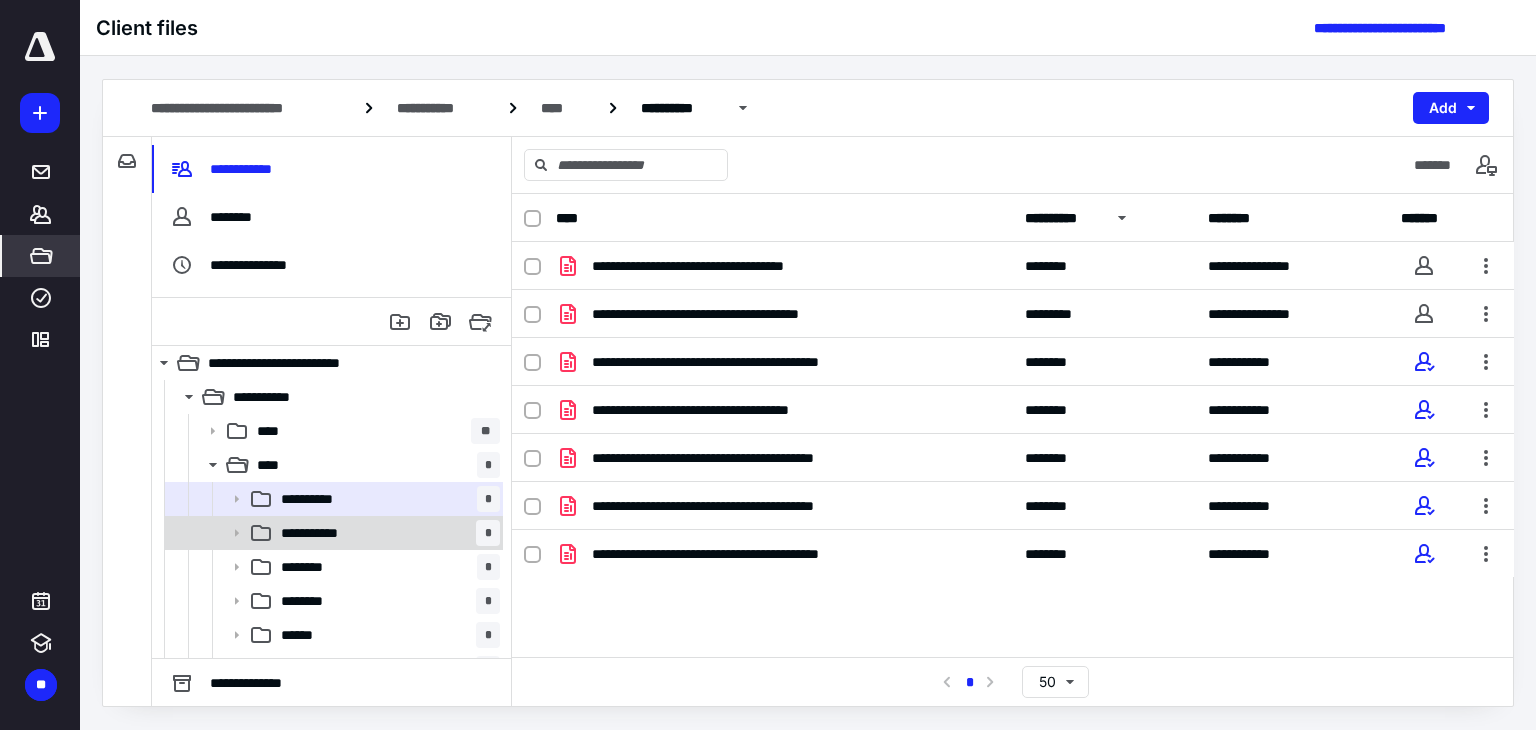 click on "**********" at bounding box center [386, 533] 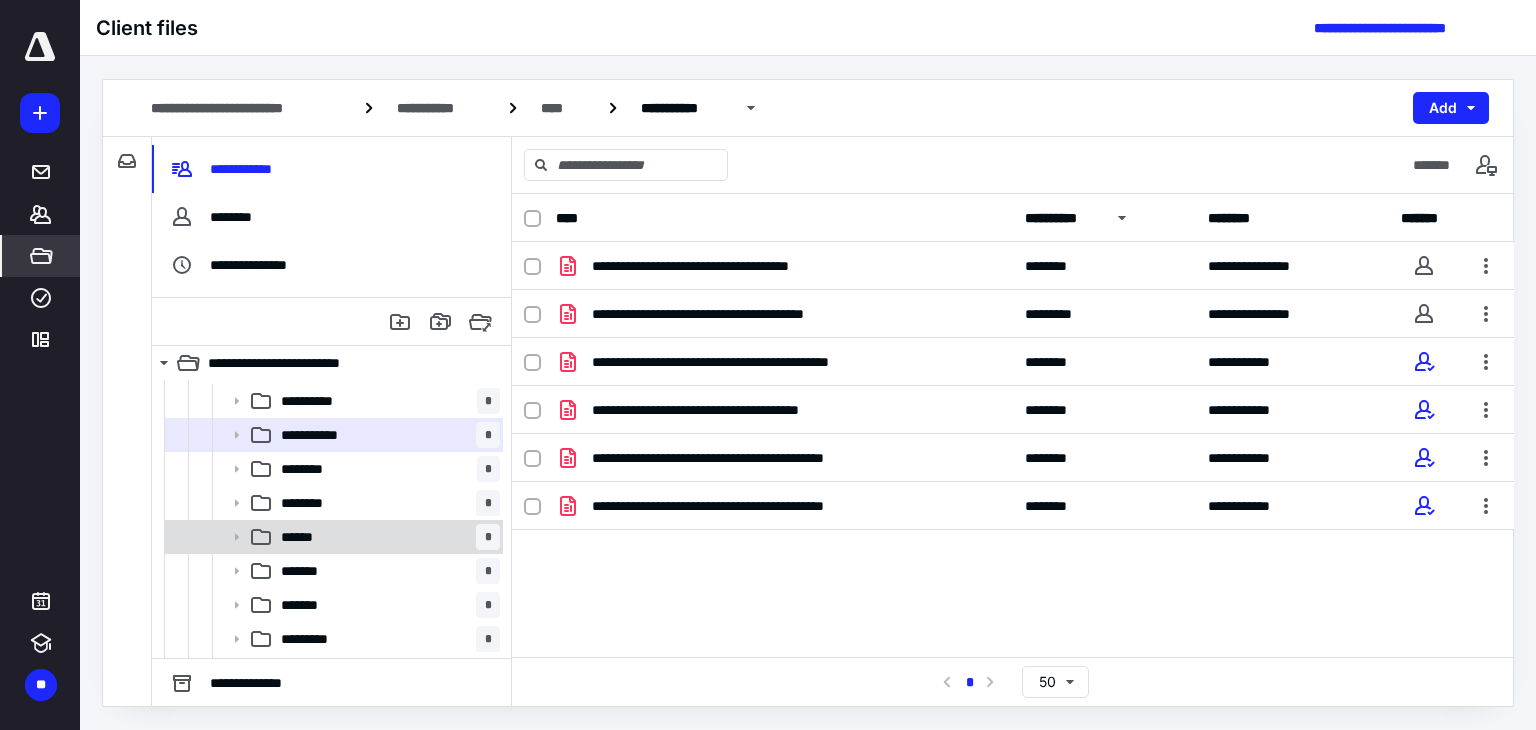 scroll, scrollTop: 100, scrollLeft: 0, axis: vertical 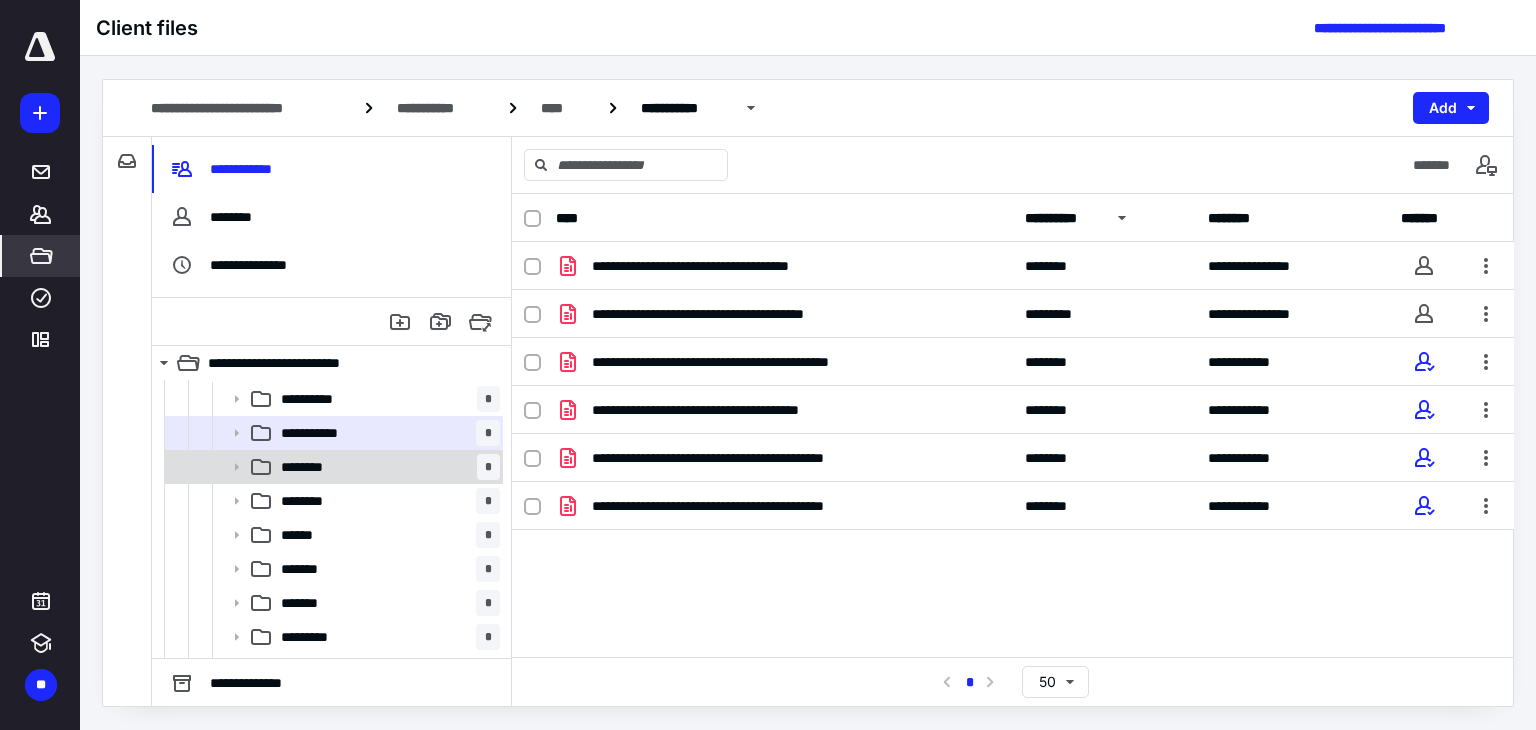 click on "******** *" at bounding box center [386, 467] 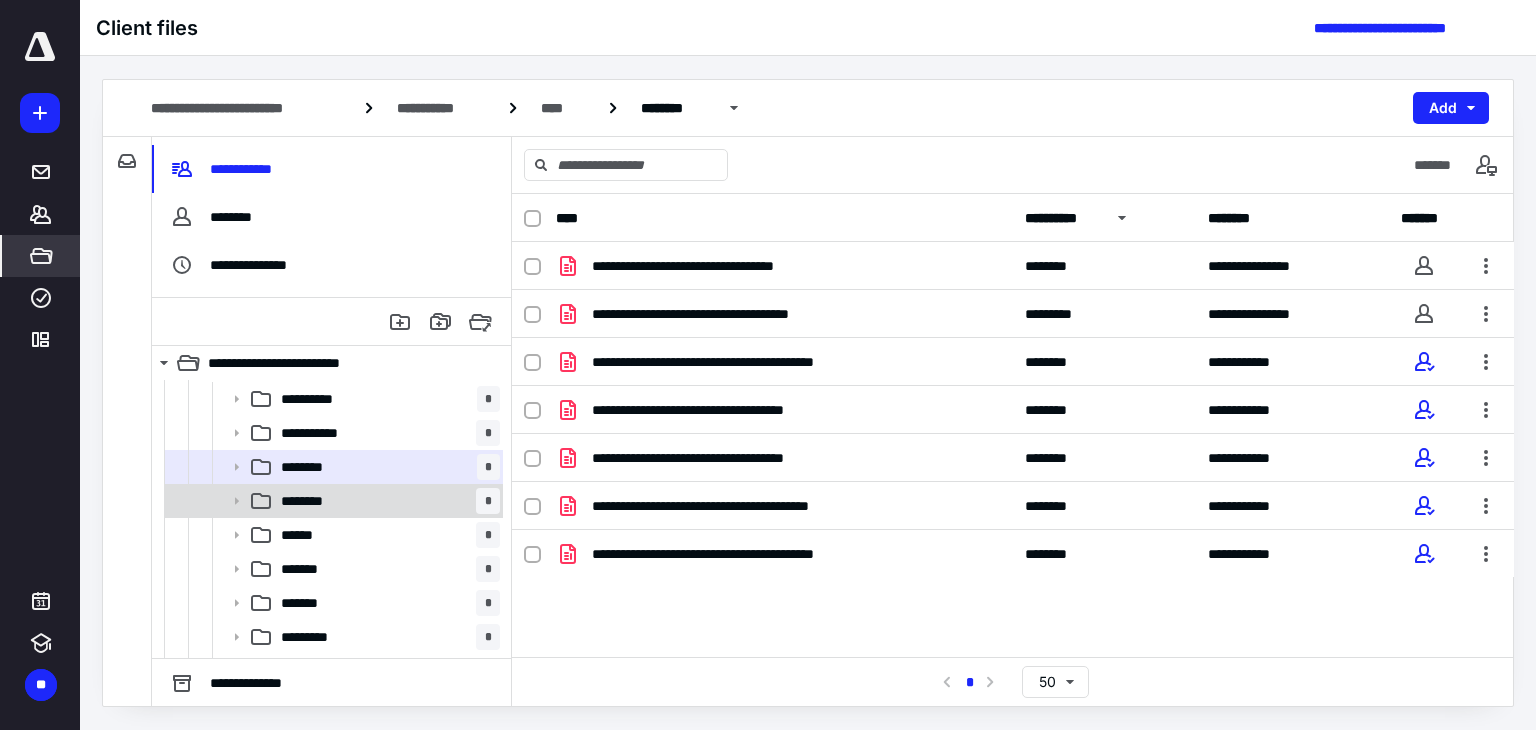 click on "******** *" at bounding box center [386, 501] 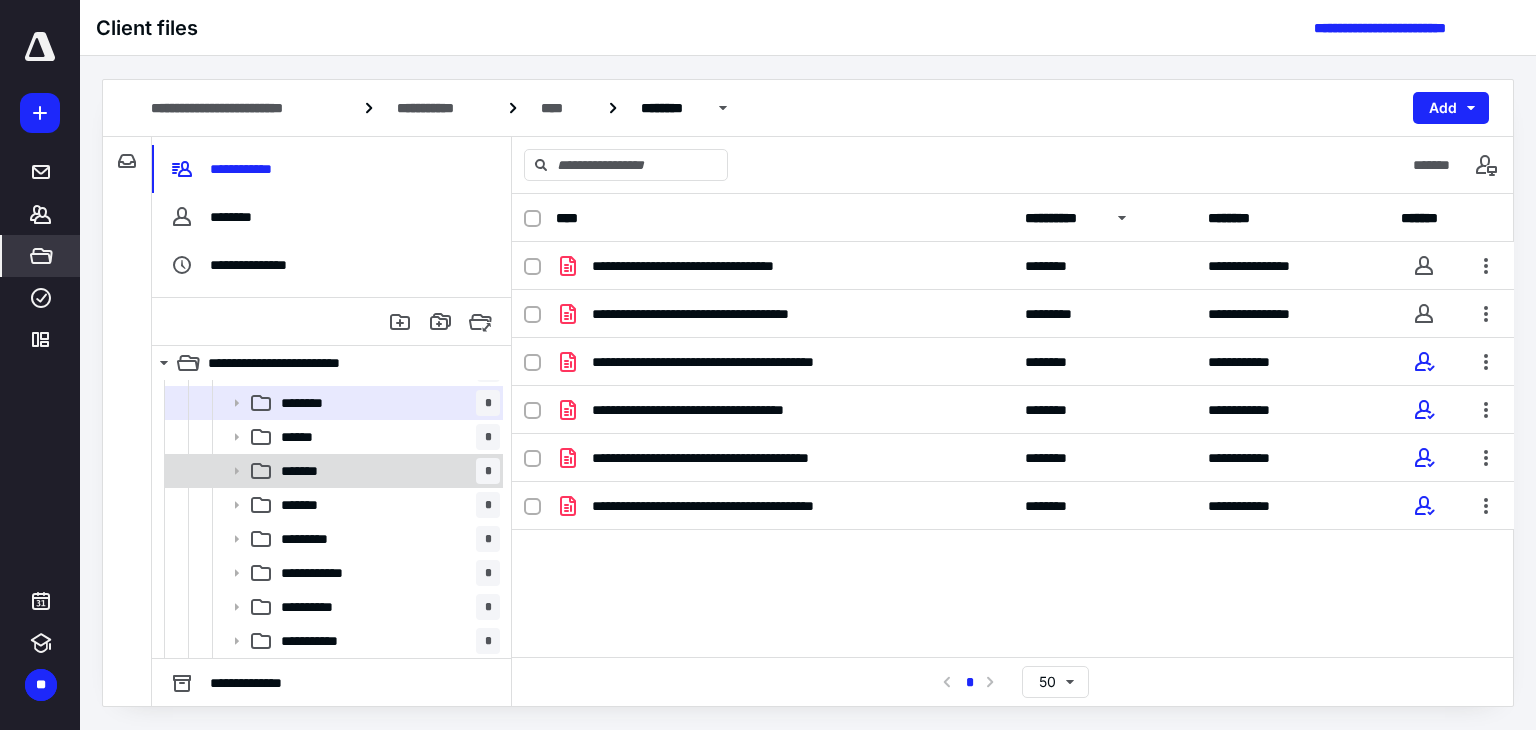 scroll, scrollTop: 200, scrollLeft: 0, axis: vertical 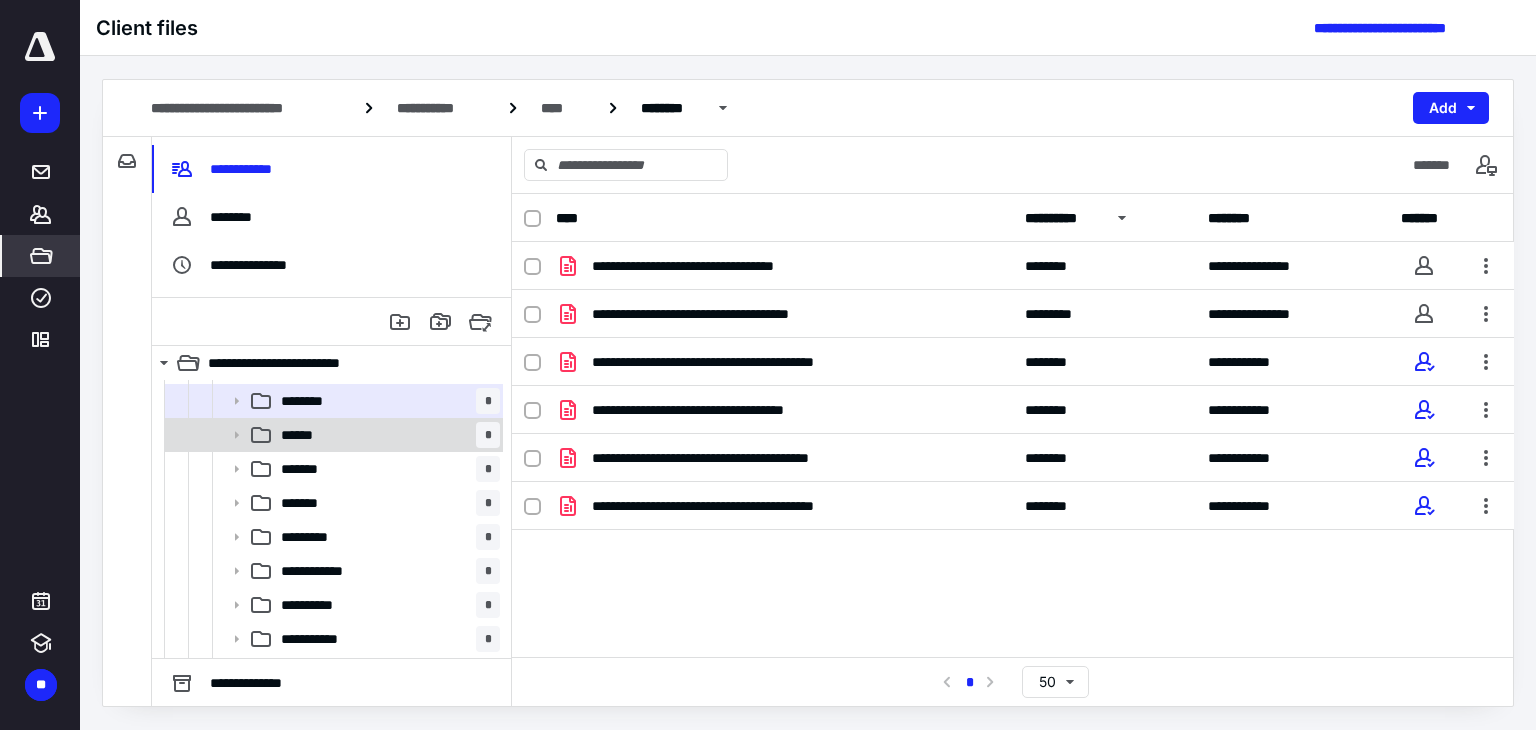 click on "****** *" at bounding box center [386, 435] 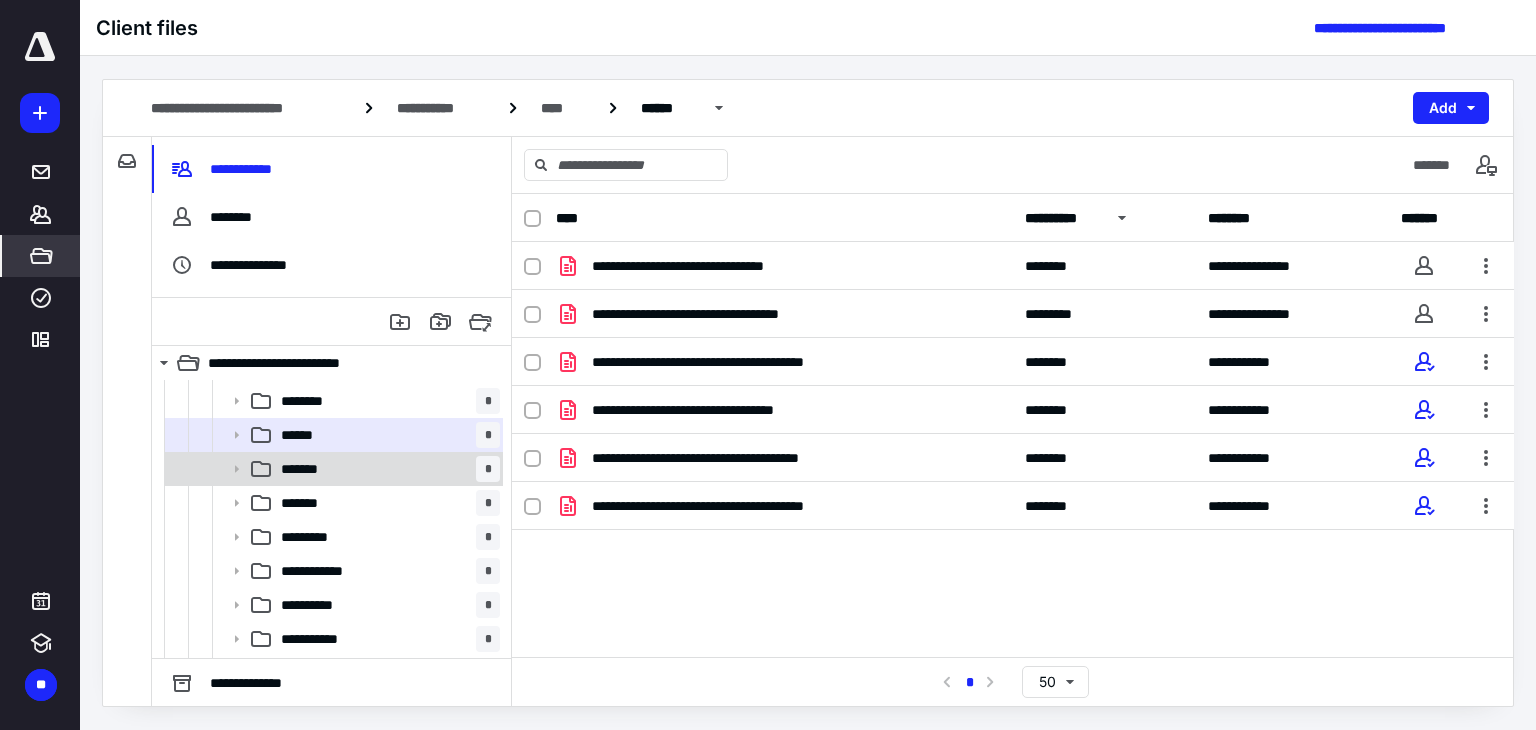 click on "******* *" at bounding box center [386, 469] 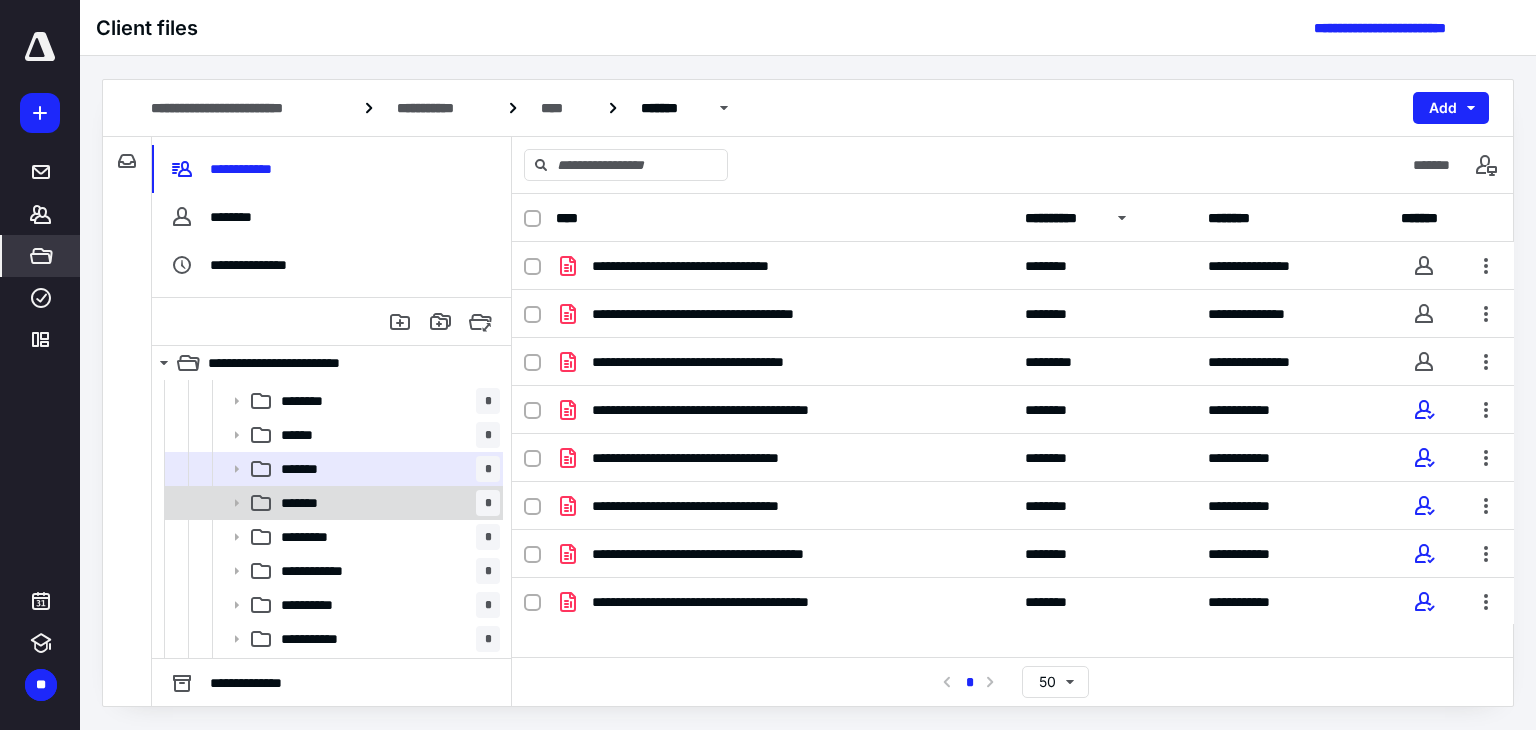 click on "******* *" at bounding box center [386, 503] 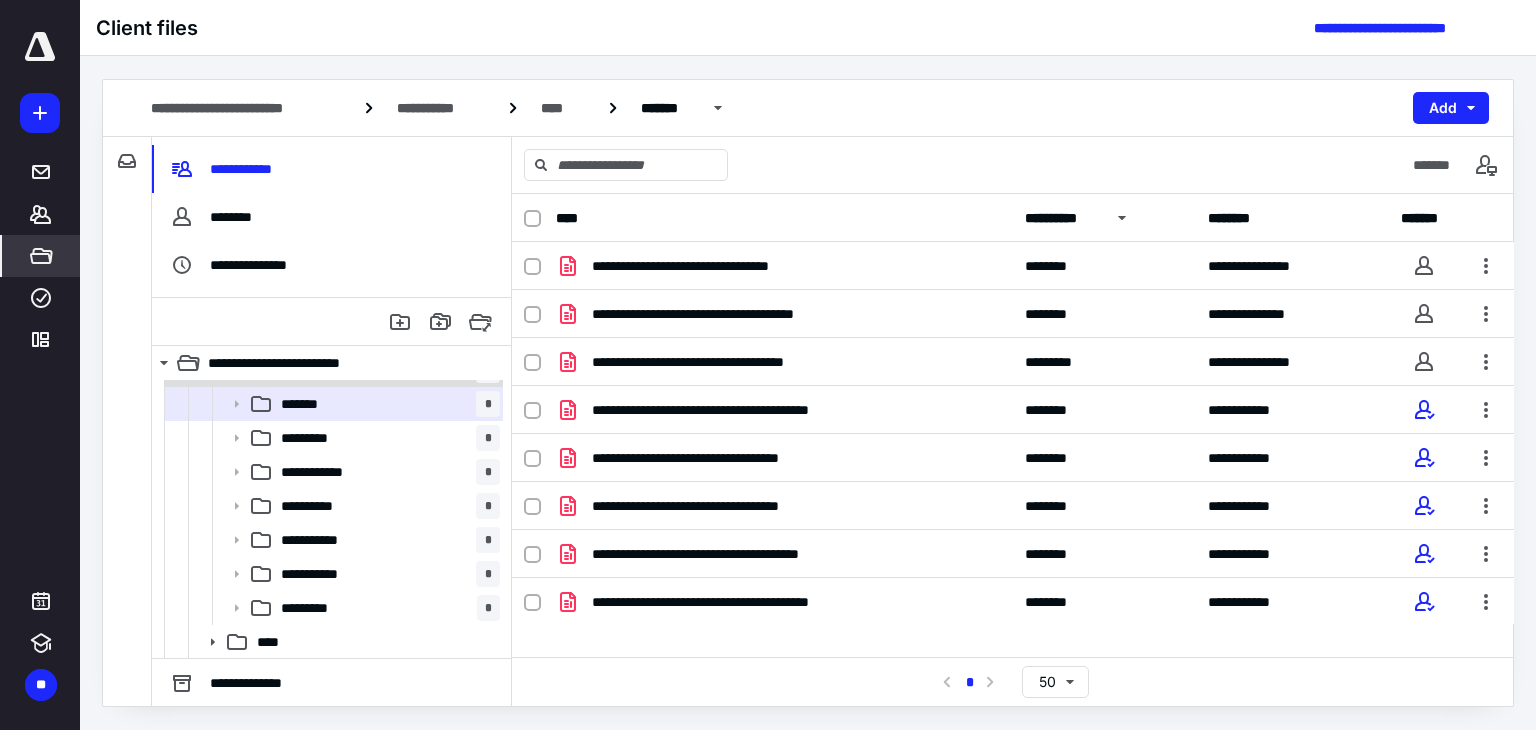 scroll, scrollTop: 300, scrollLeft: 0, axis: vertical 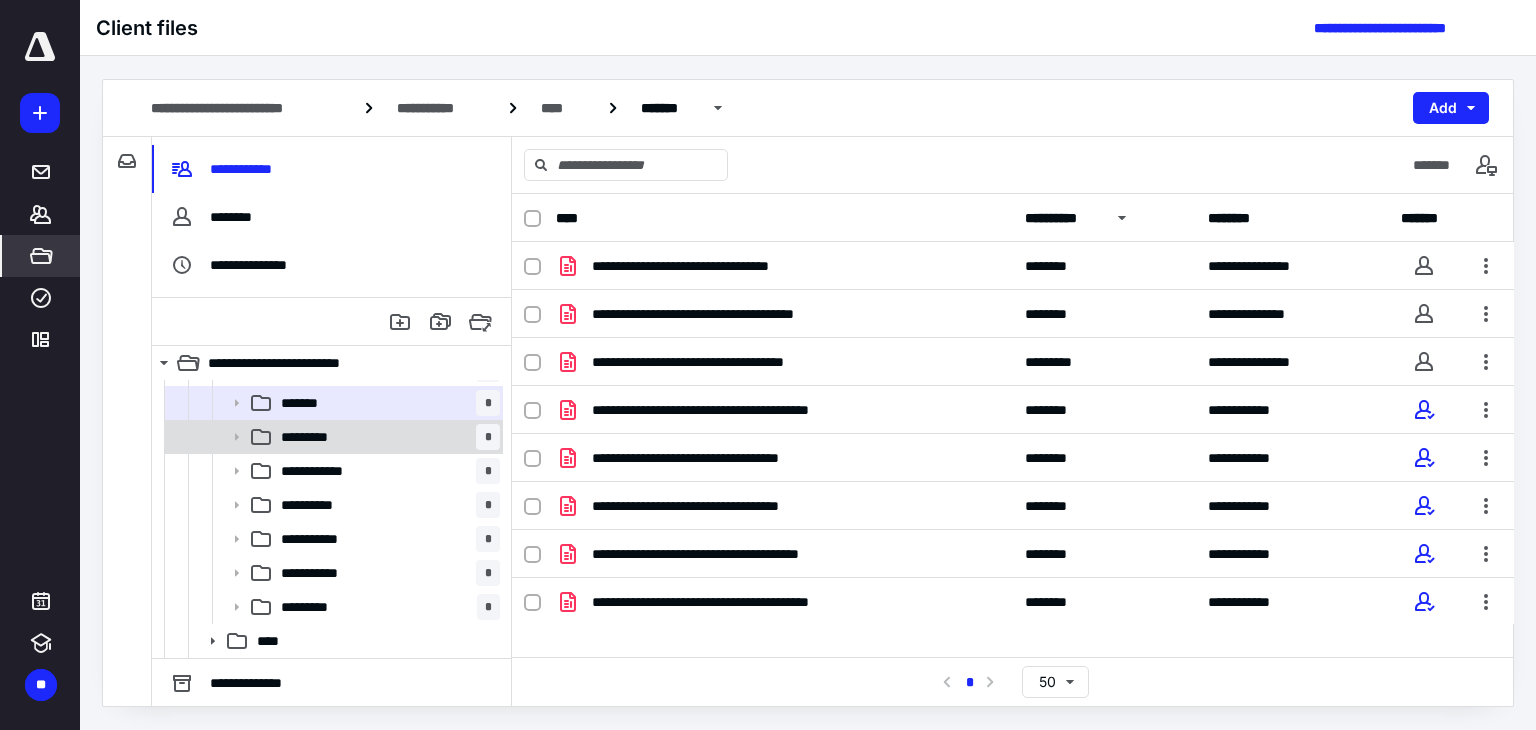 click on "********* *" at bounding box center (386, 437) 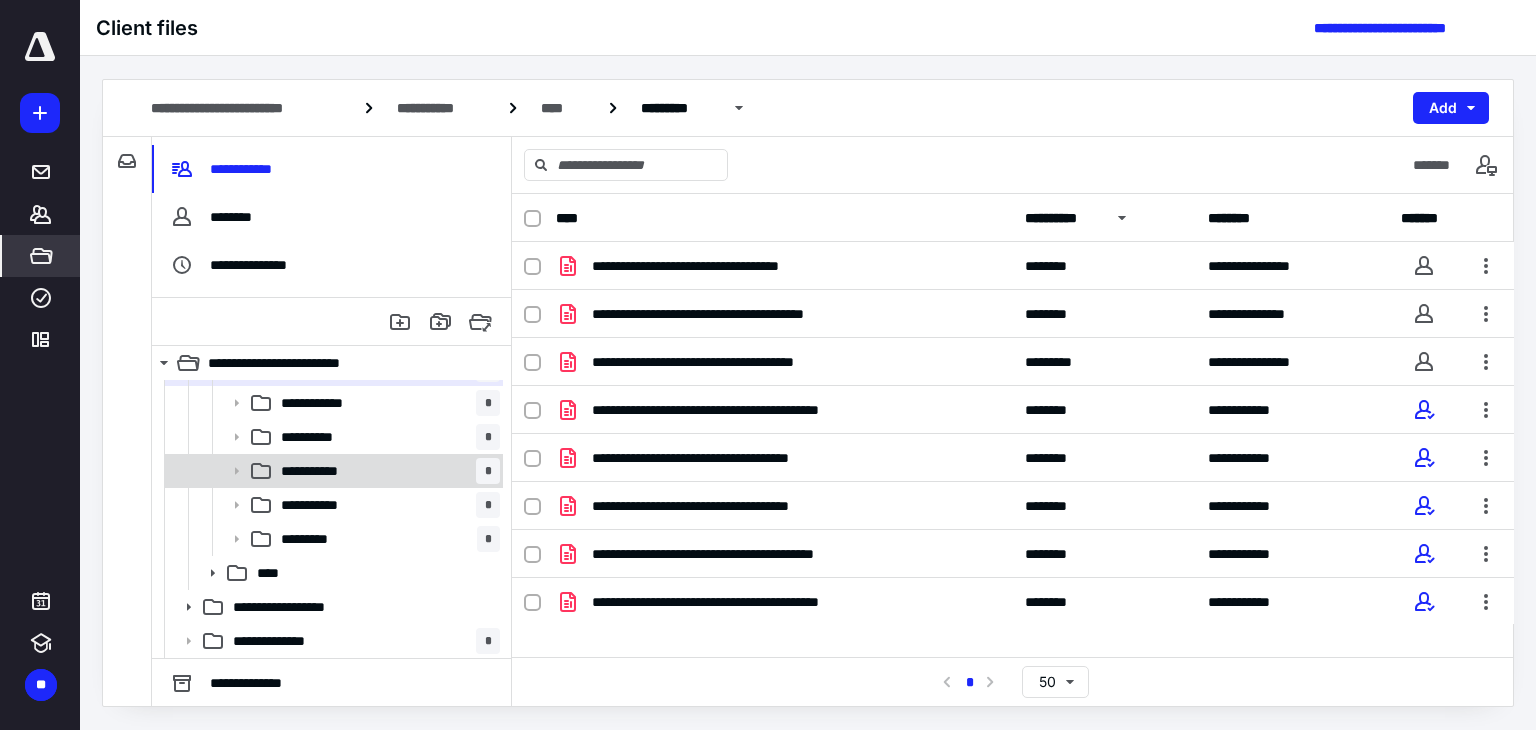 scroll, scrollTop: 368, scrollLeft: 0, axis: vertical 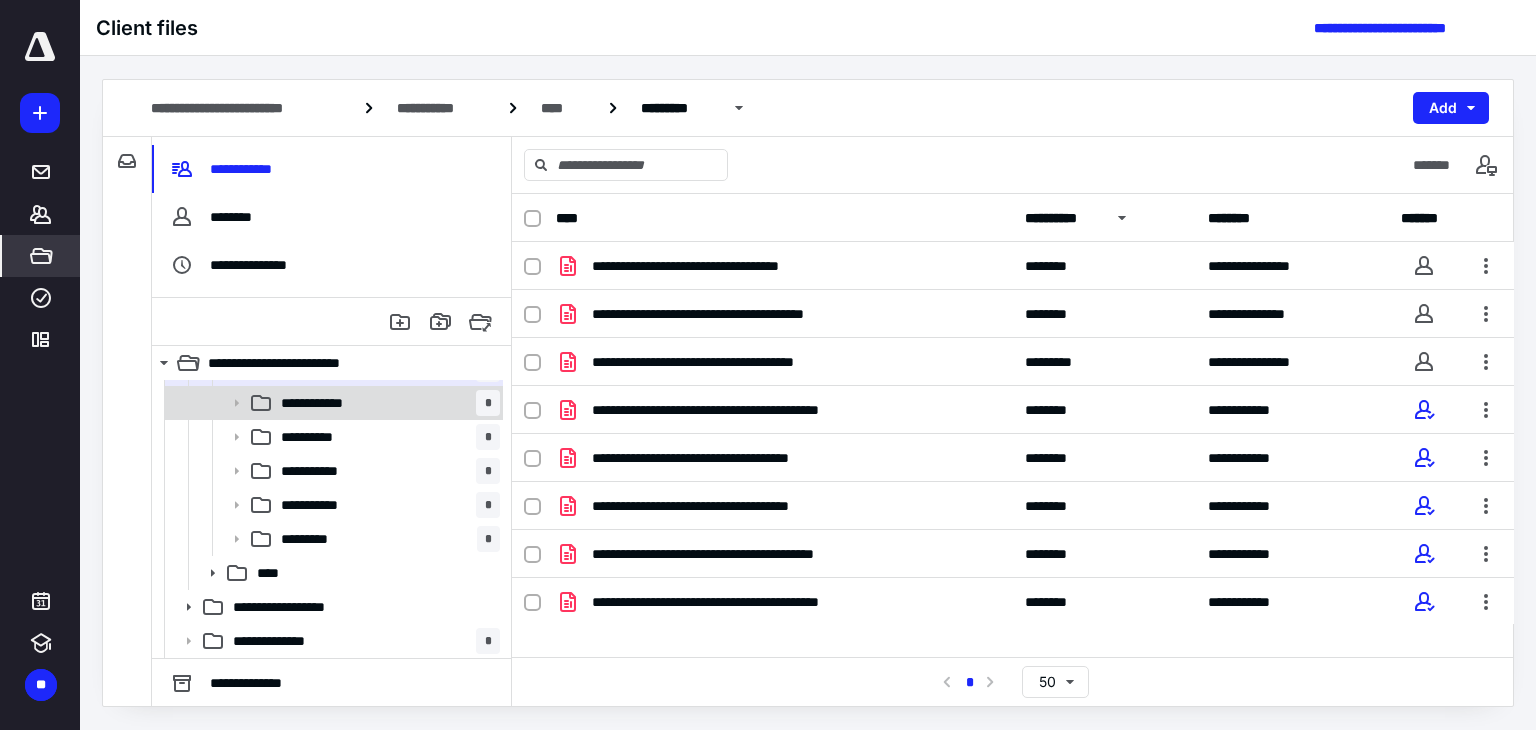 click on "**********" at bounding box center [328, 403] 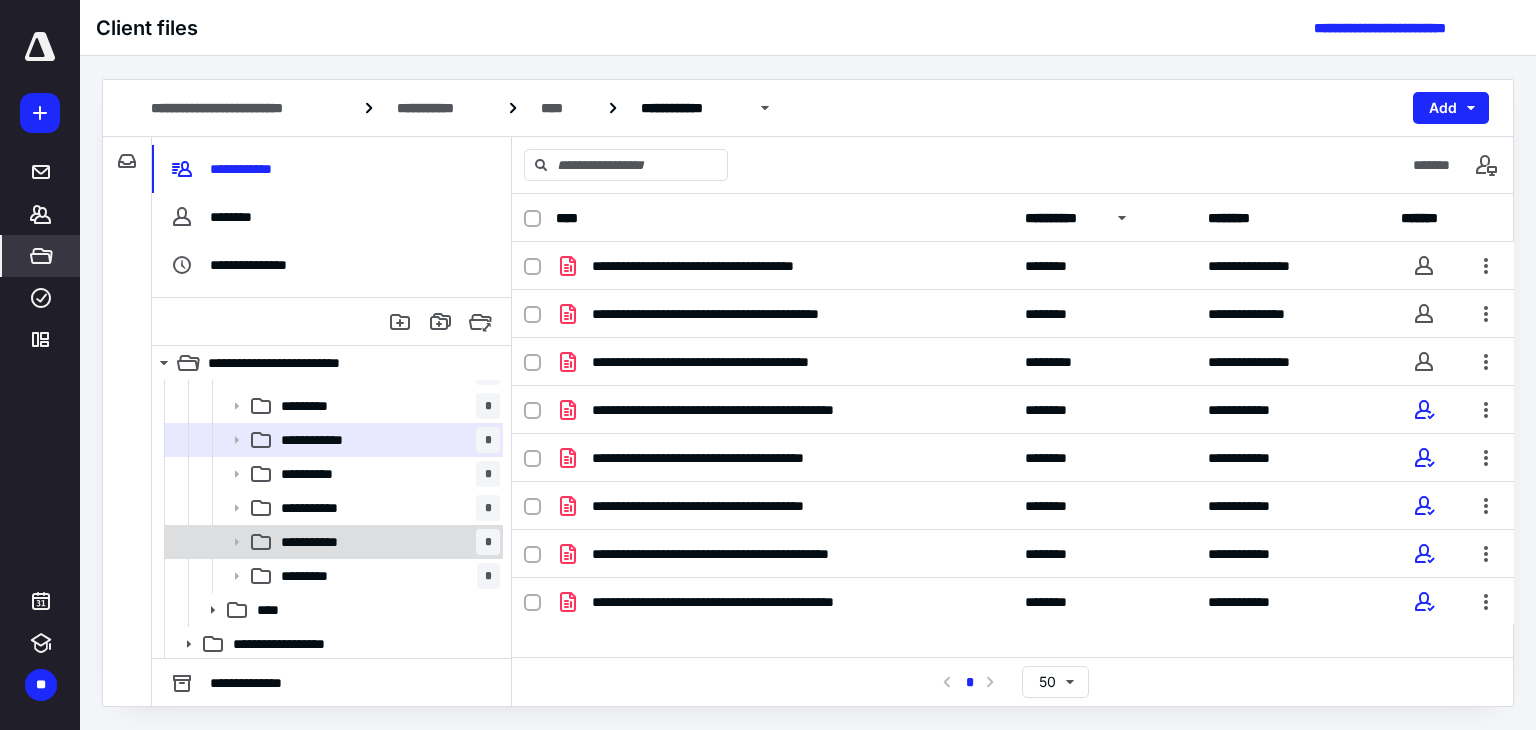 scroll, scrollTop: 368, scrollLeft: 0, axis: vertical 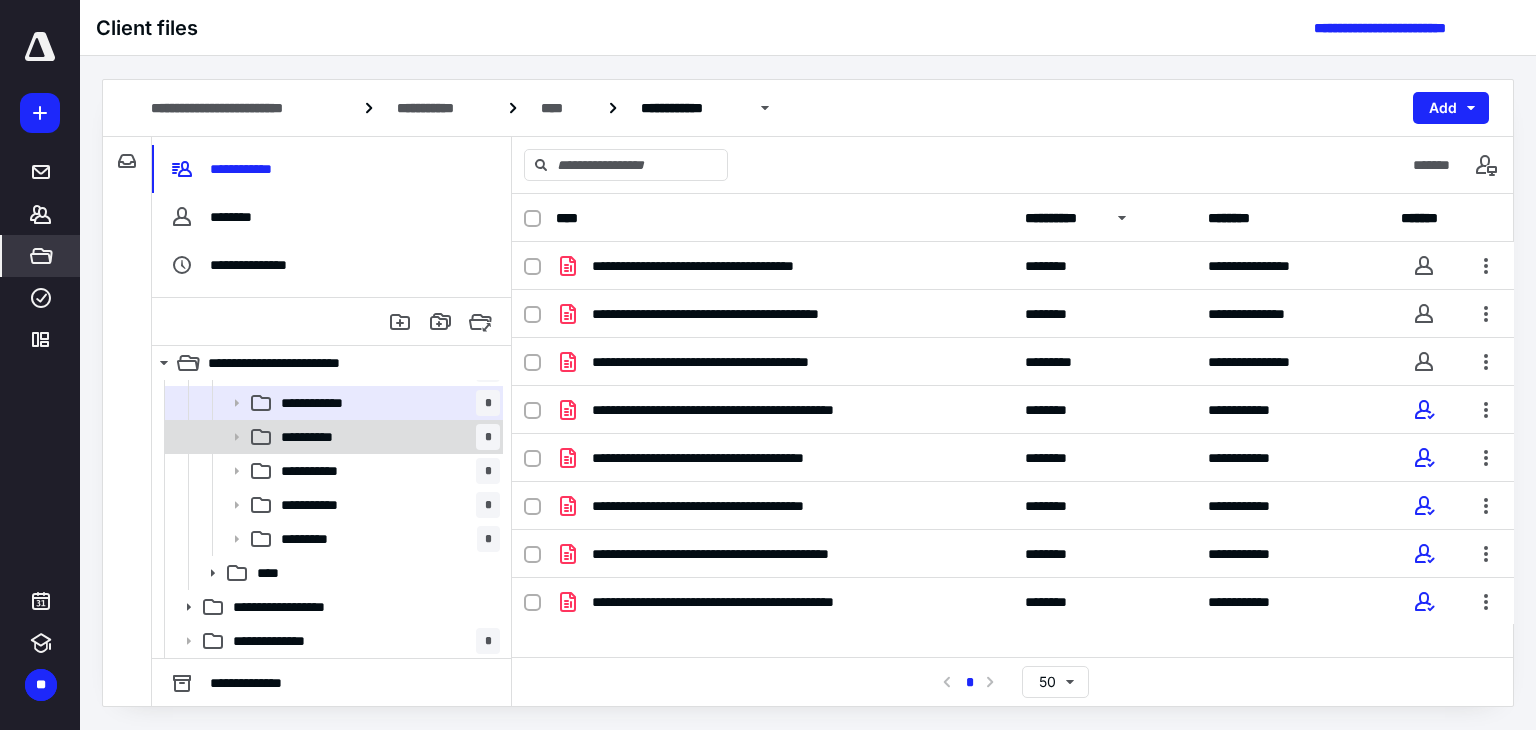 click on "**********" at bounding box center (386, 437) 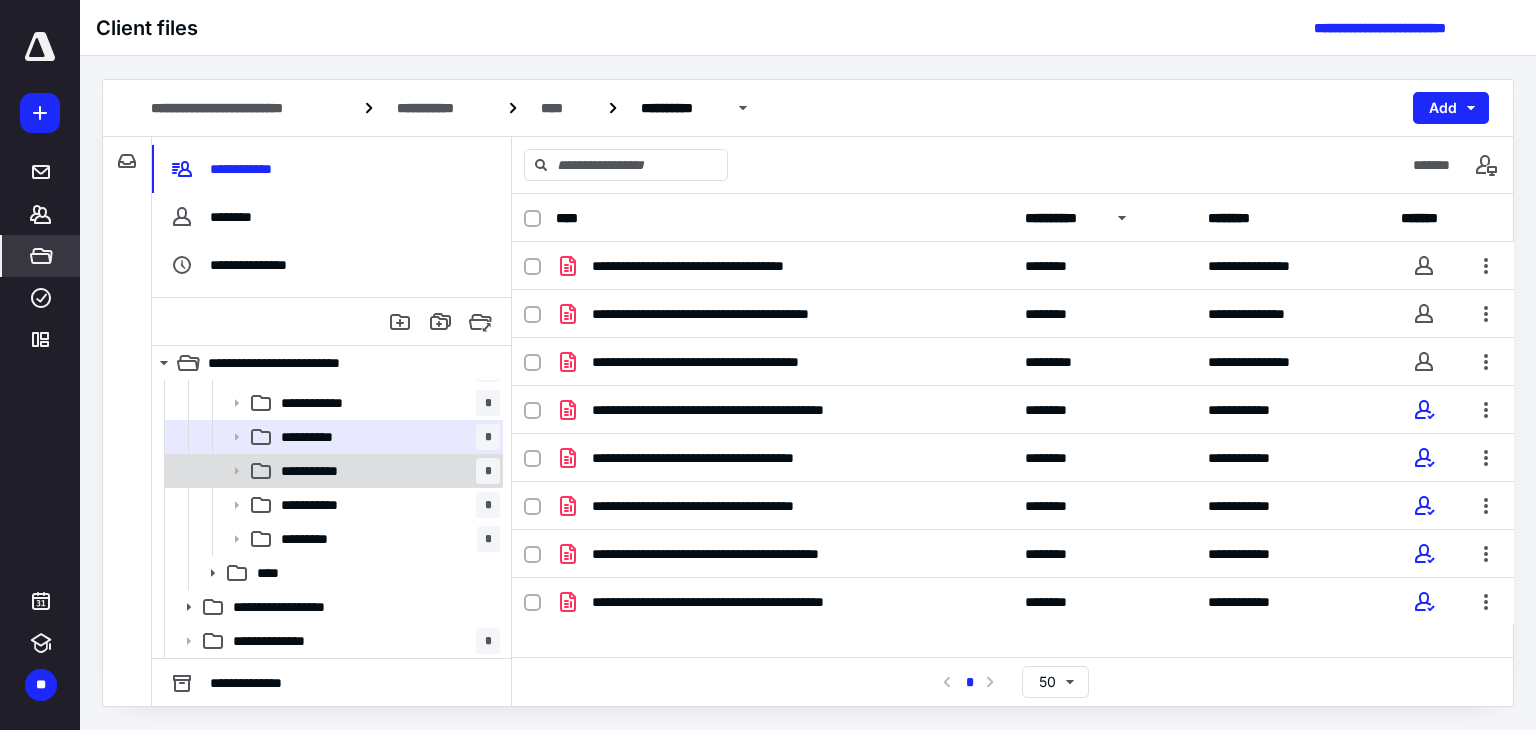 click on "**********" at bounding box center (386, 471) 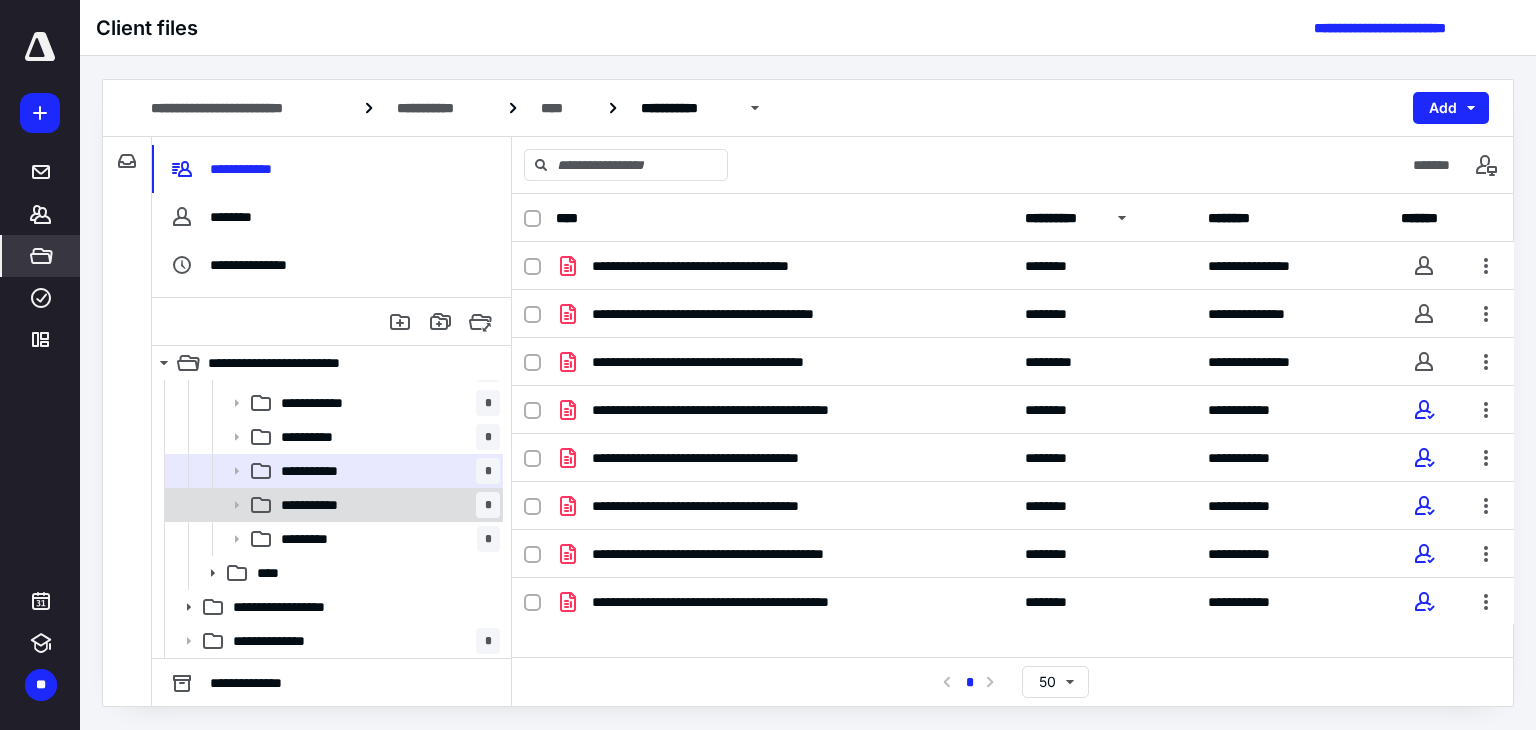 click on "**********" at bounding box center (386, 505) 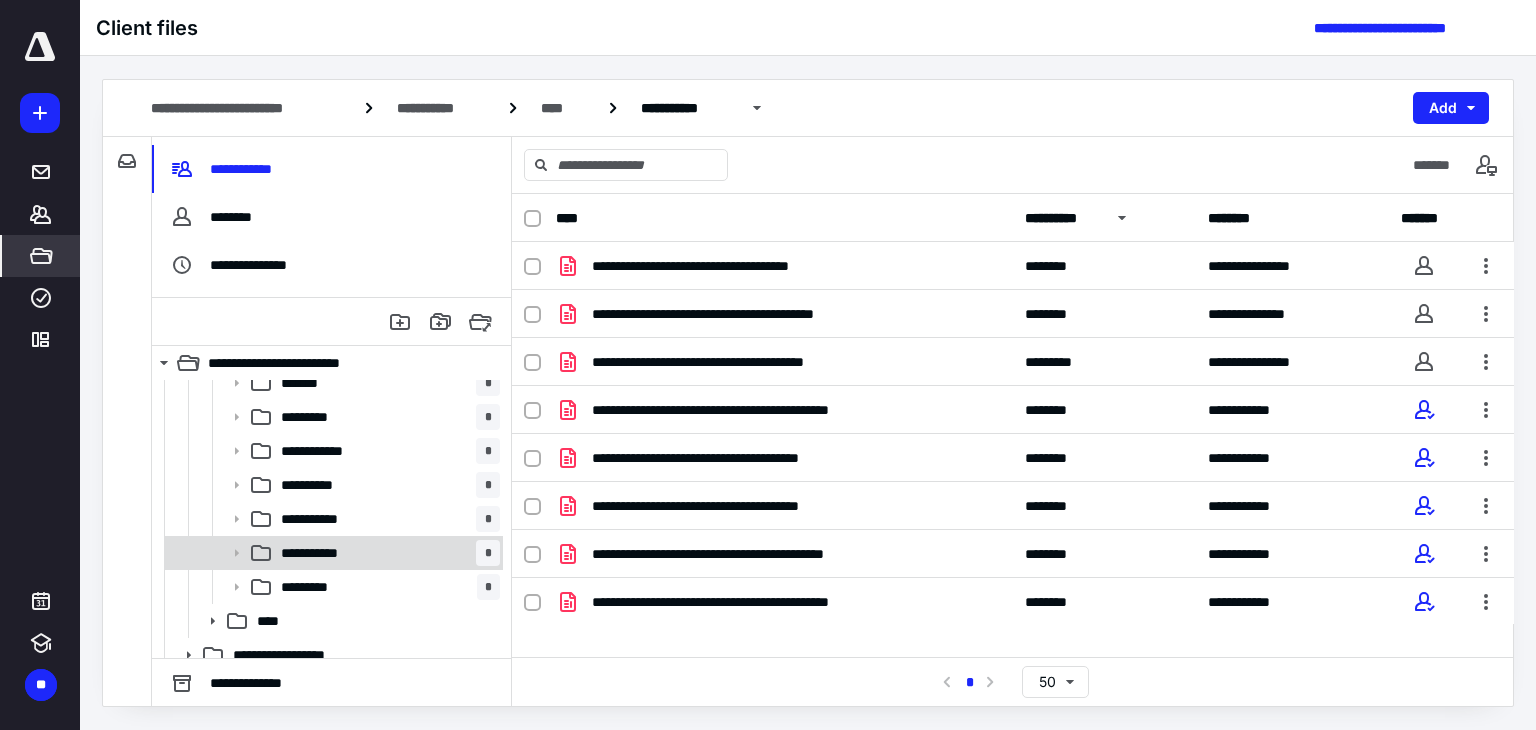 scroll, scrollTop: 368, scrollLeft: 0, axis: vertical 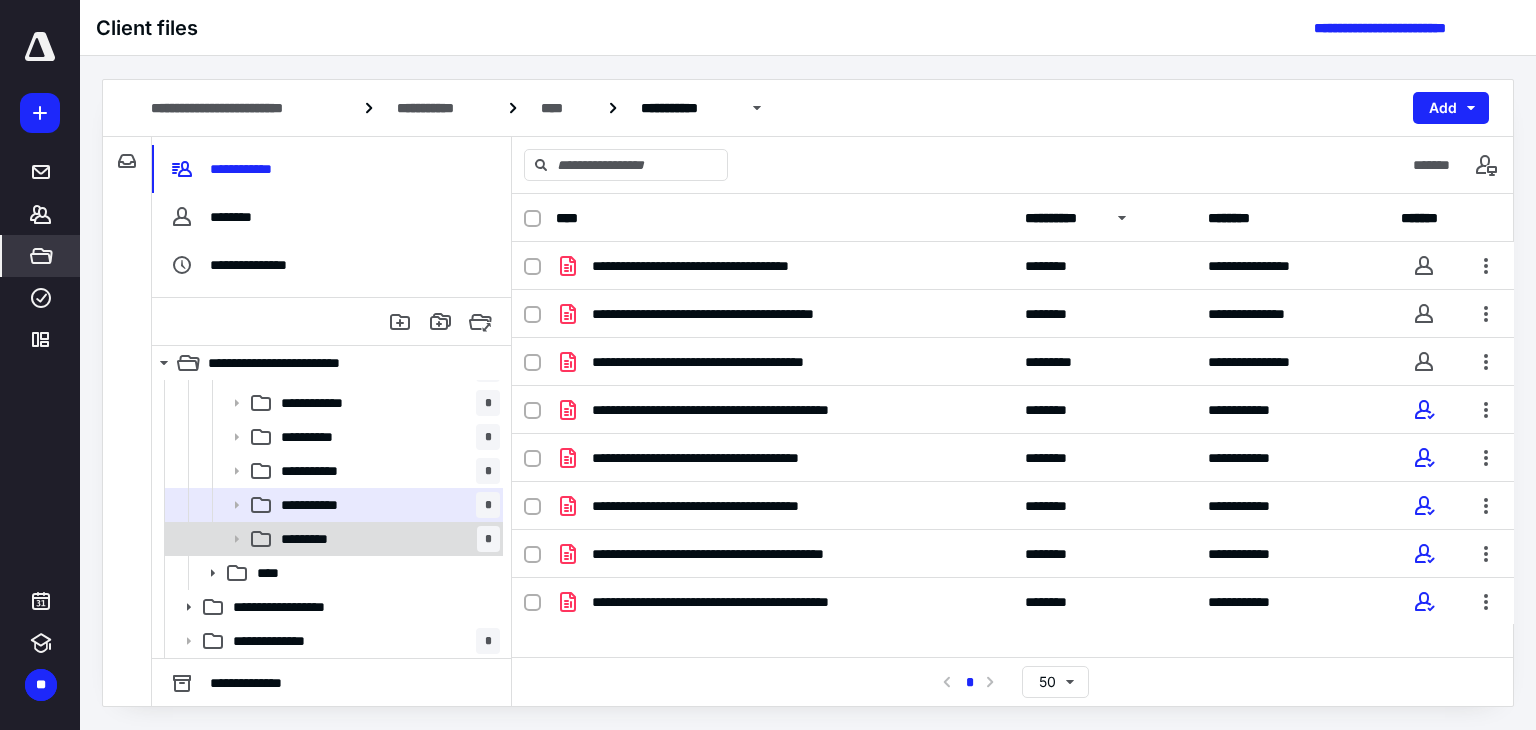 click on "********* *" at bounding box center [386, 539] 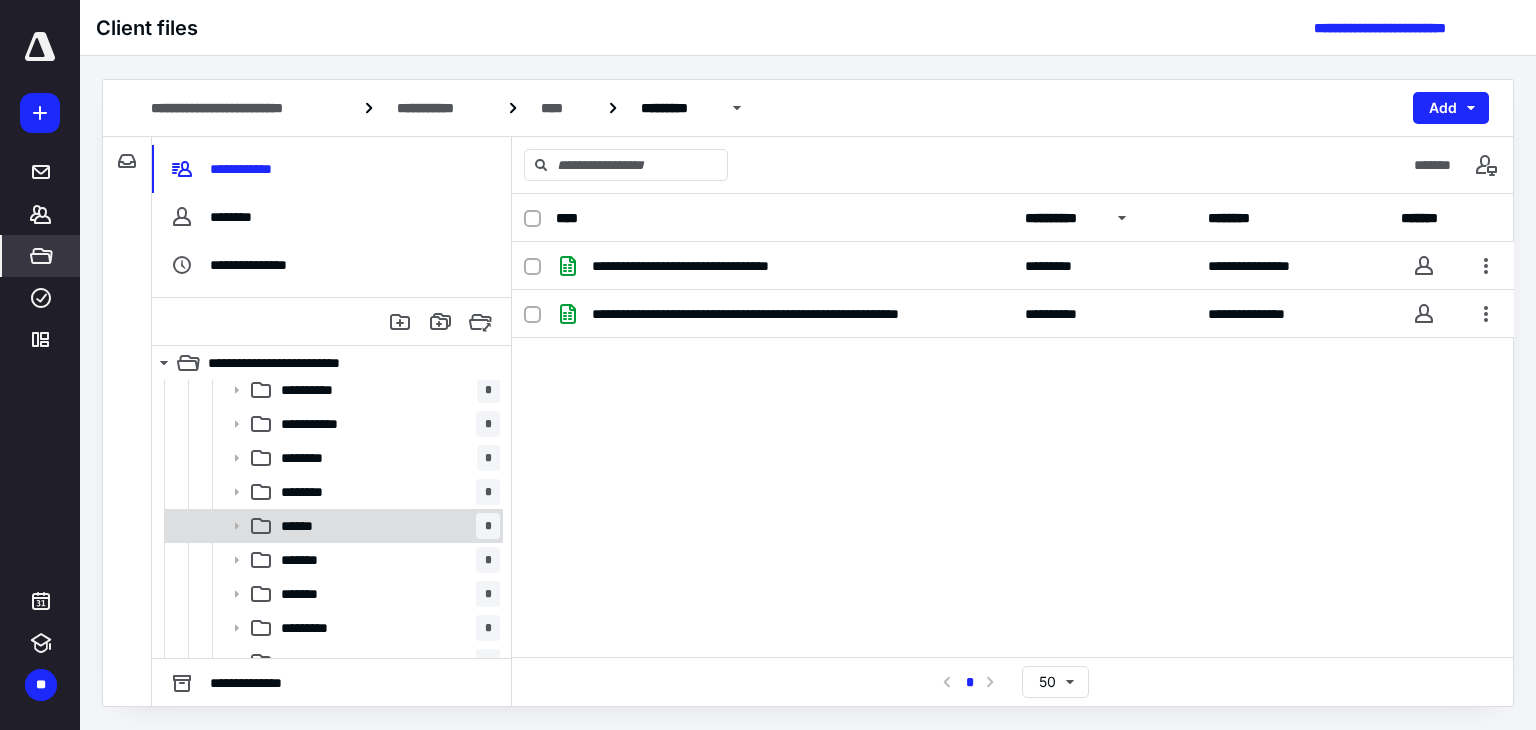 scroll, scrollTop: 68, scrollLeft: 0, axis: vertical 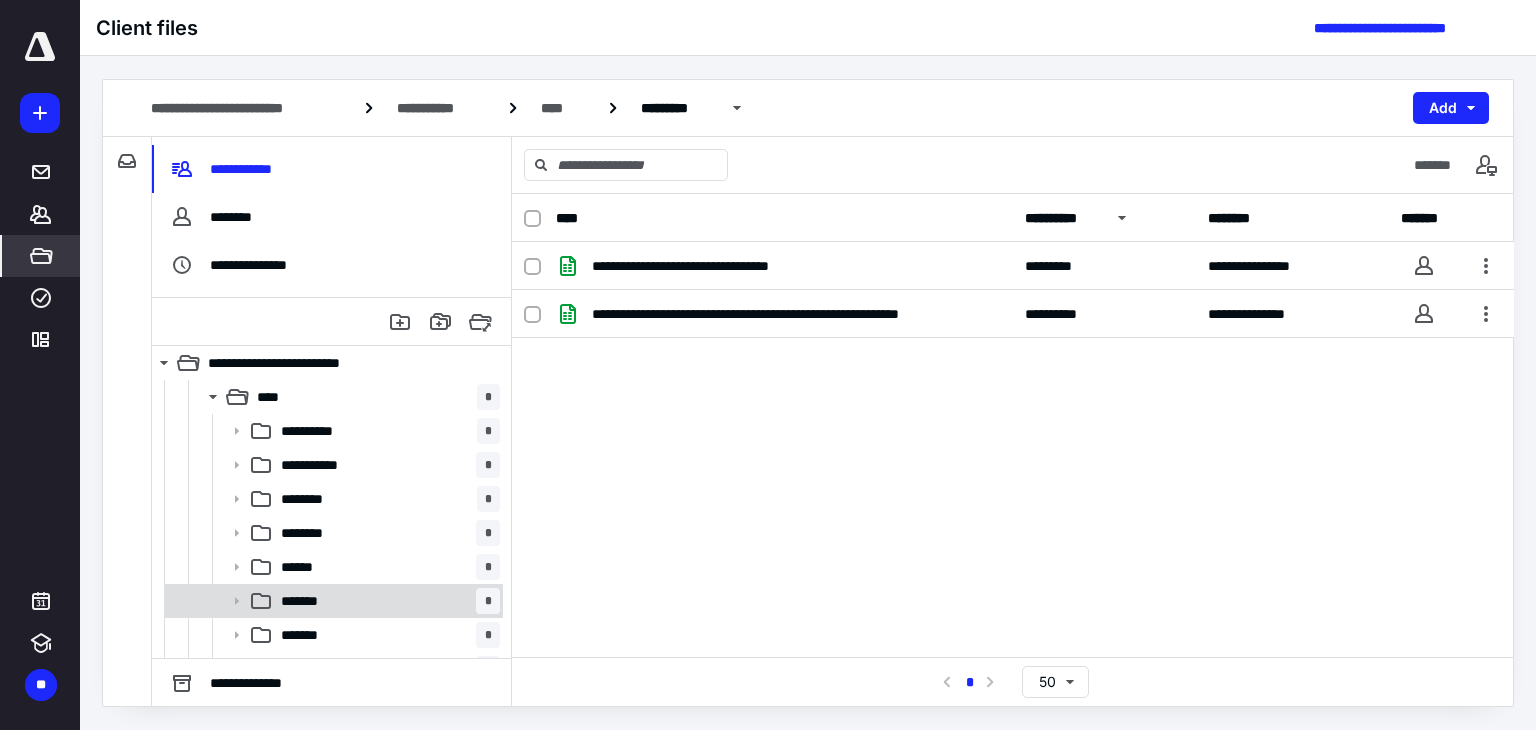 click on "******* *" at bounding box center (332, 601) 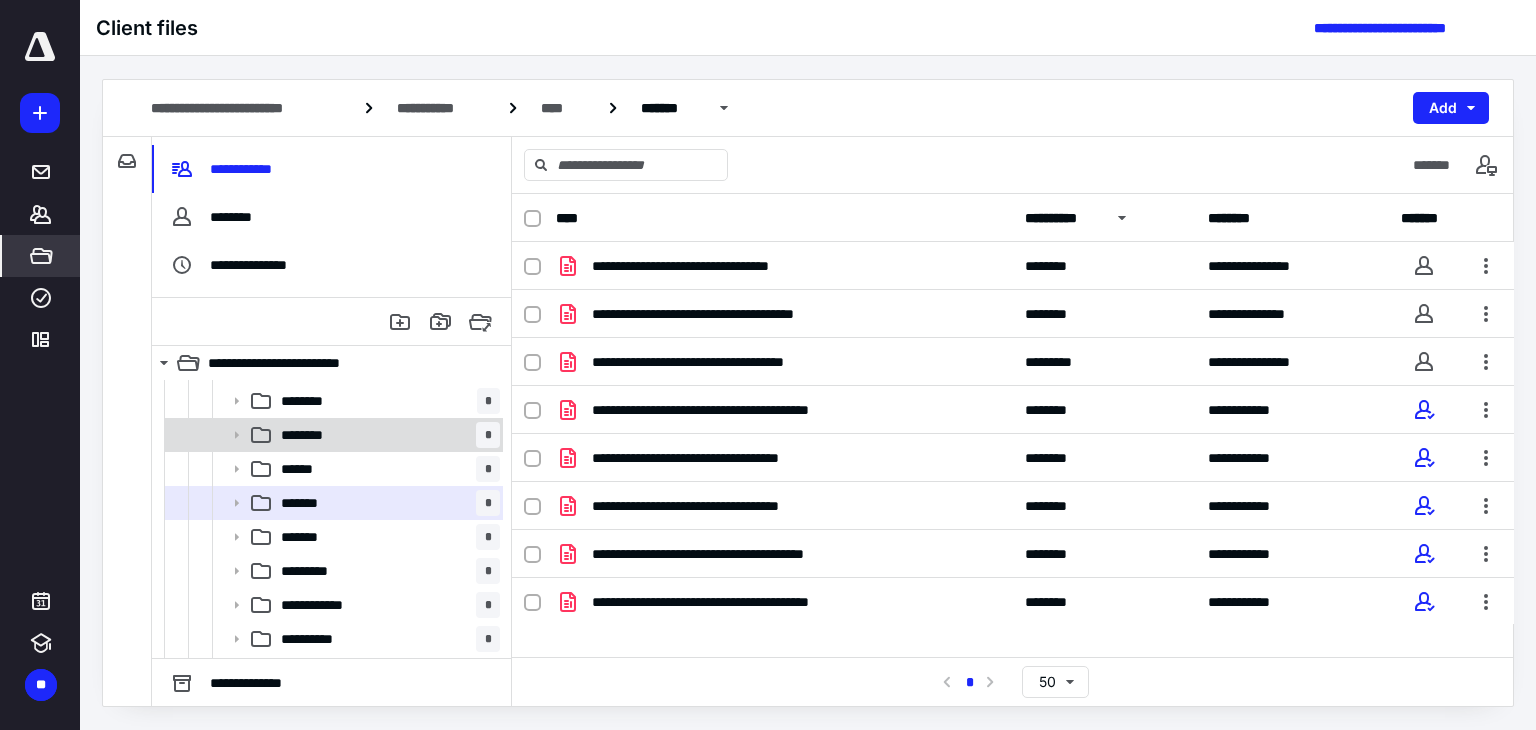 scroll, scrollTop: 168, scrollLeft: 0, axis: vertical 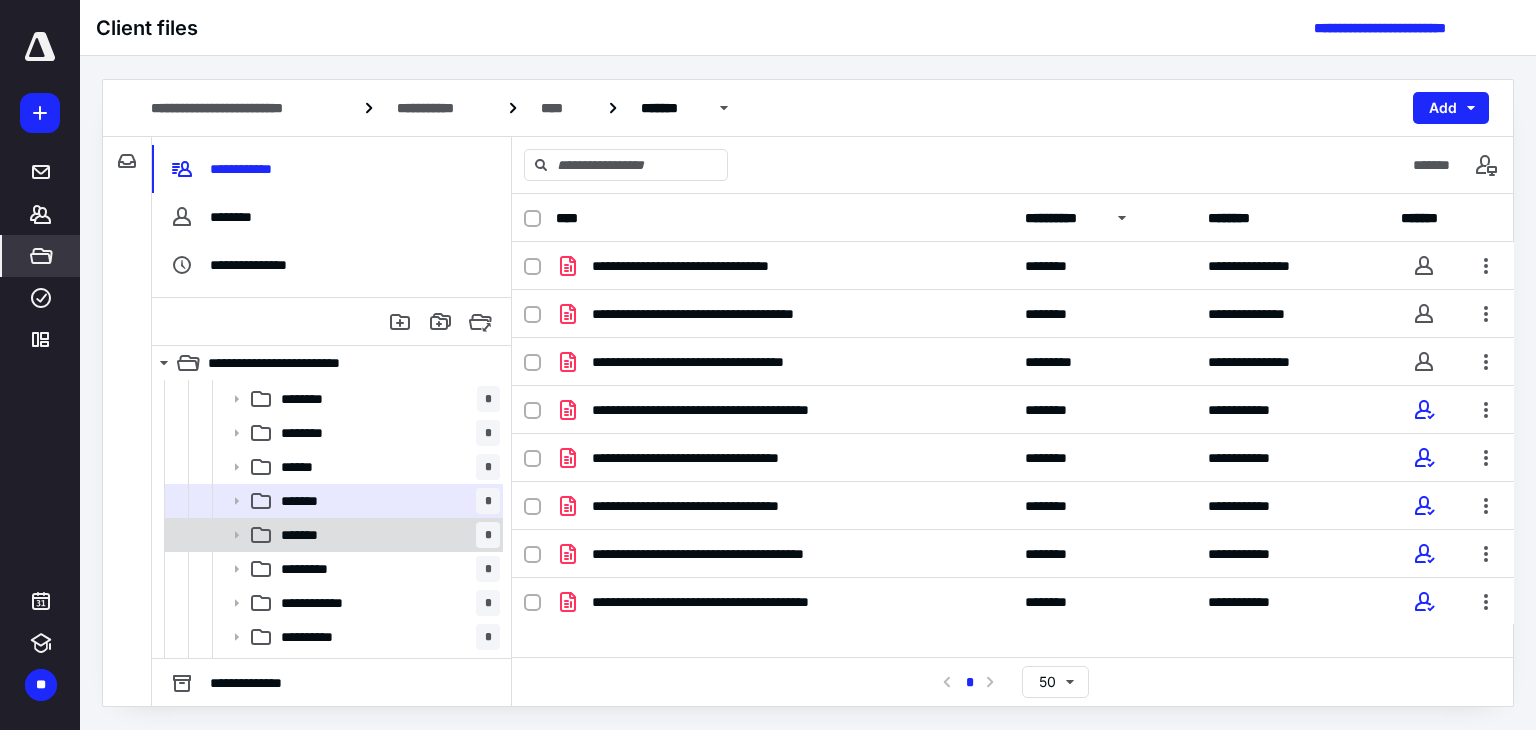 click on "******* *" at bounding box center (386, 535) 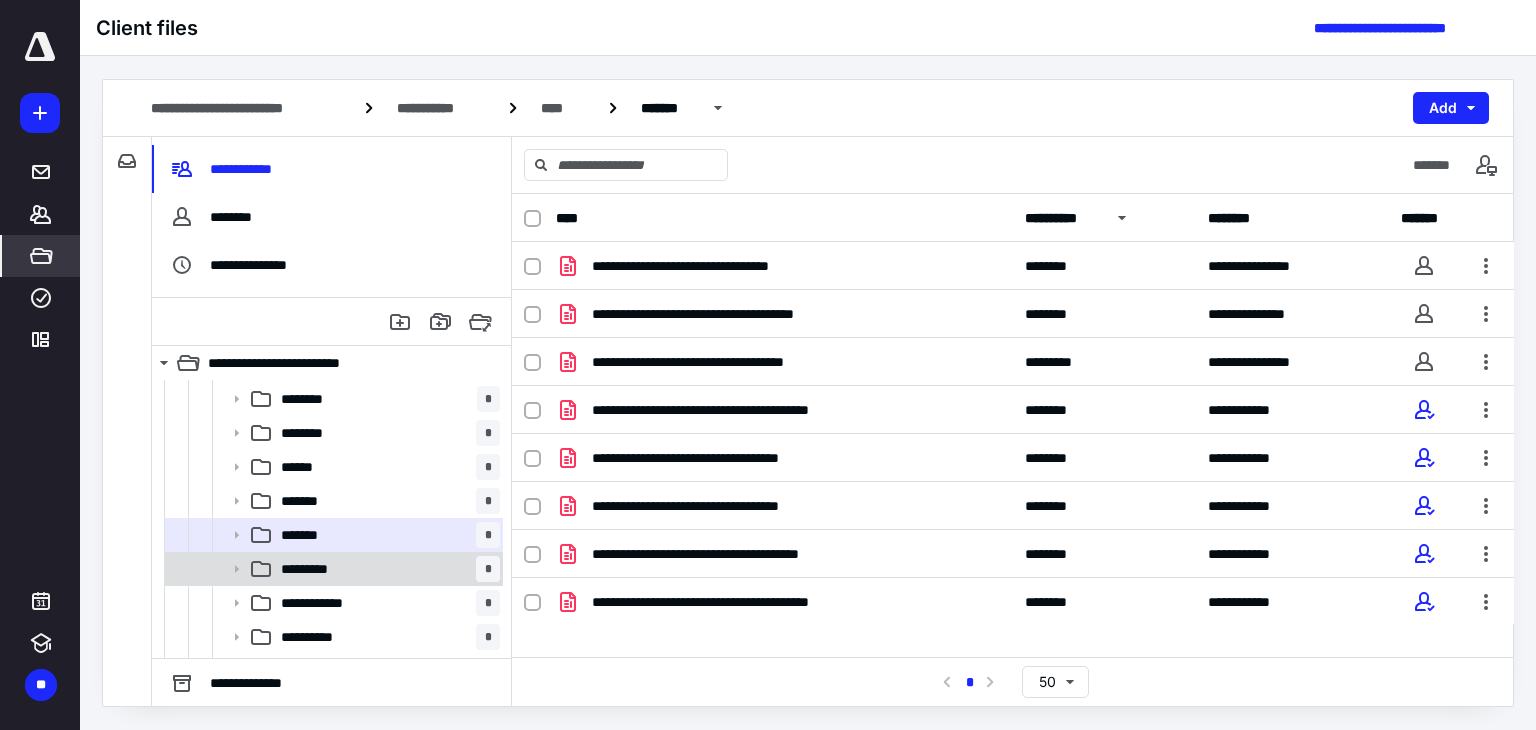 click on "********* *" at bounding box center [386, 569] 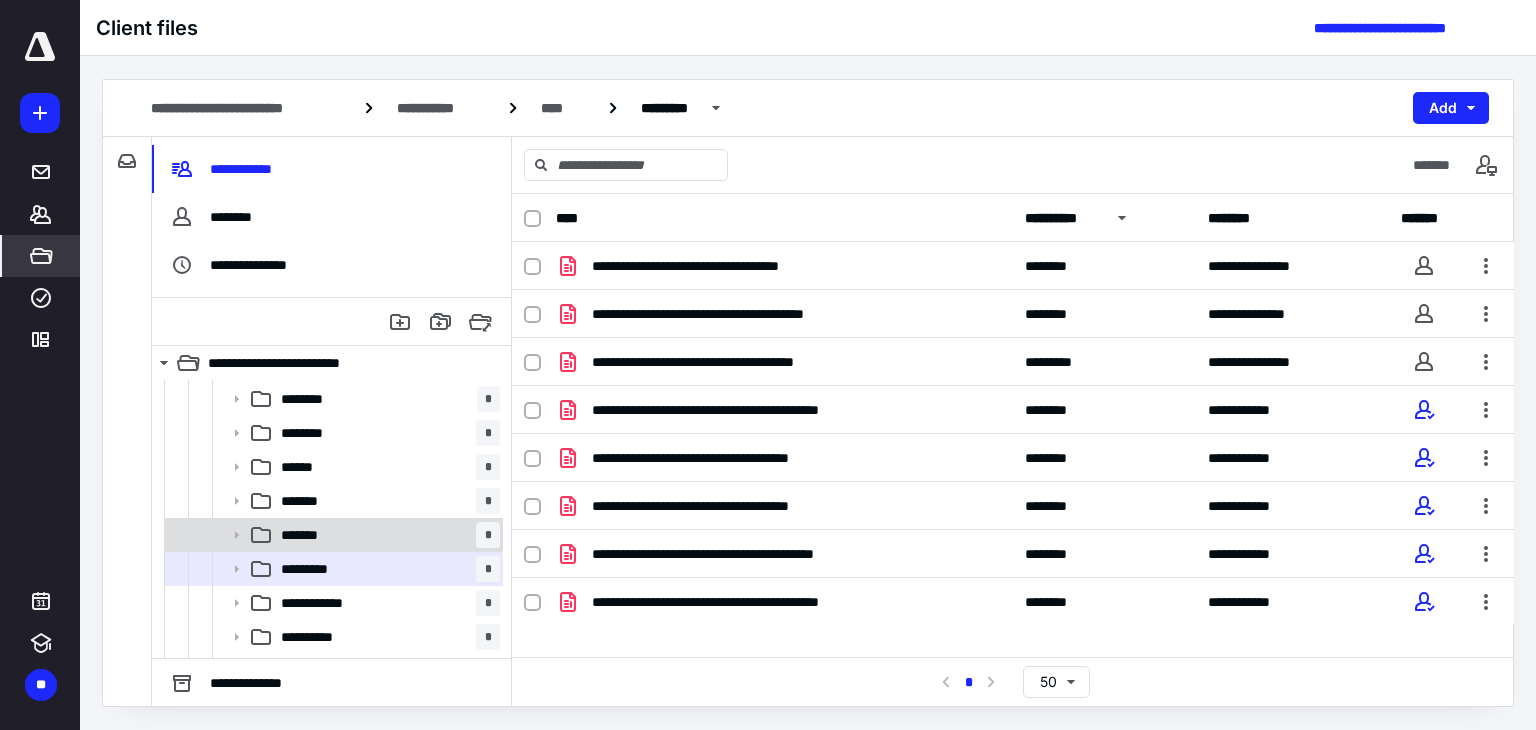 scroll, scrollTop: 268, scrollLeft: 0, axis: vertical 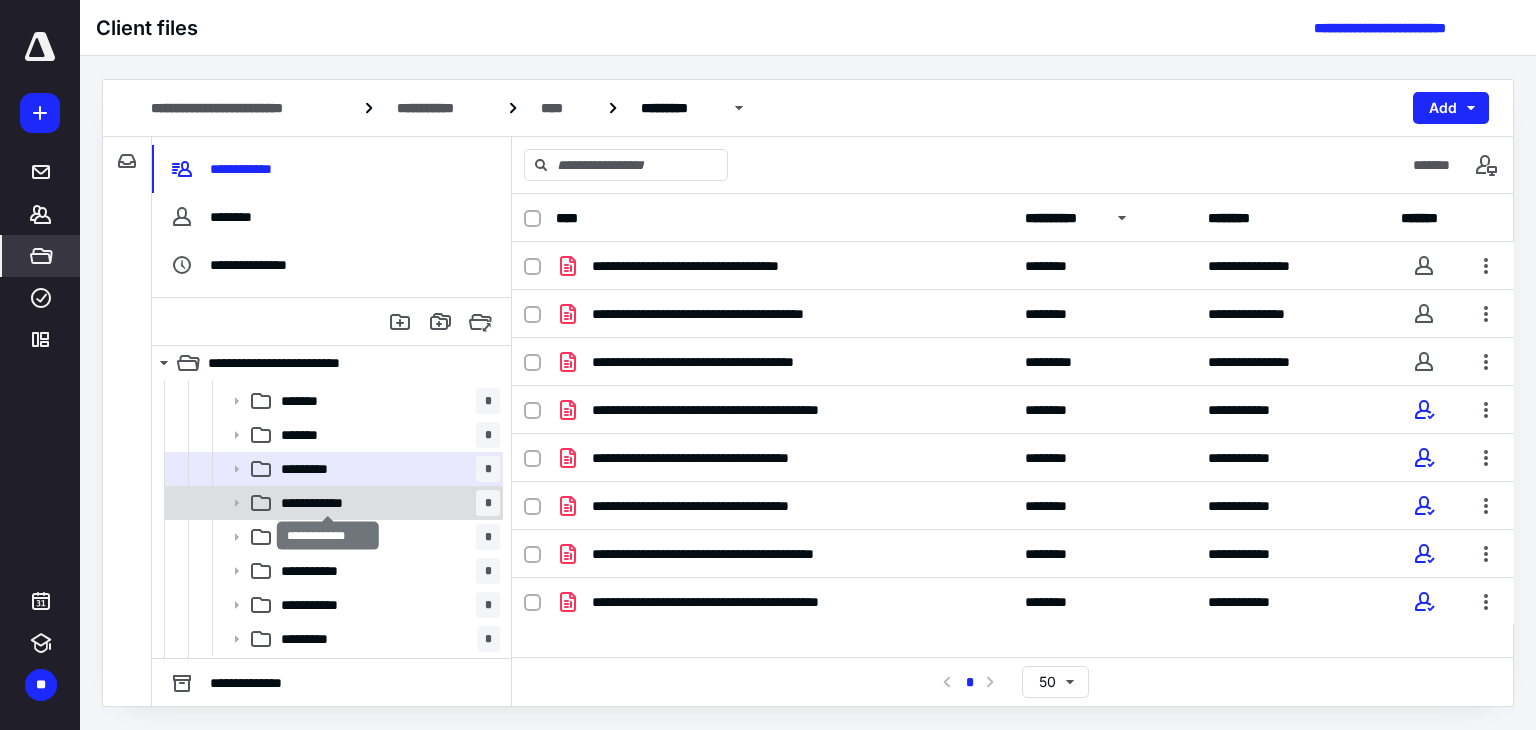 click on "**********" at bounding box center [328, 503] 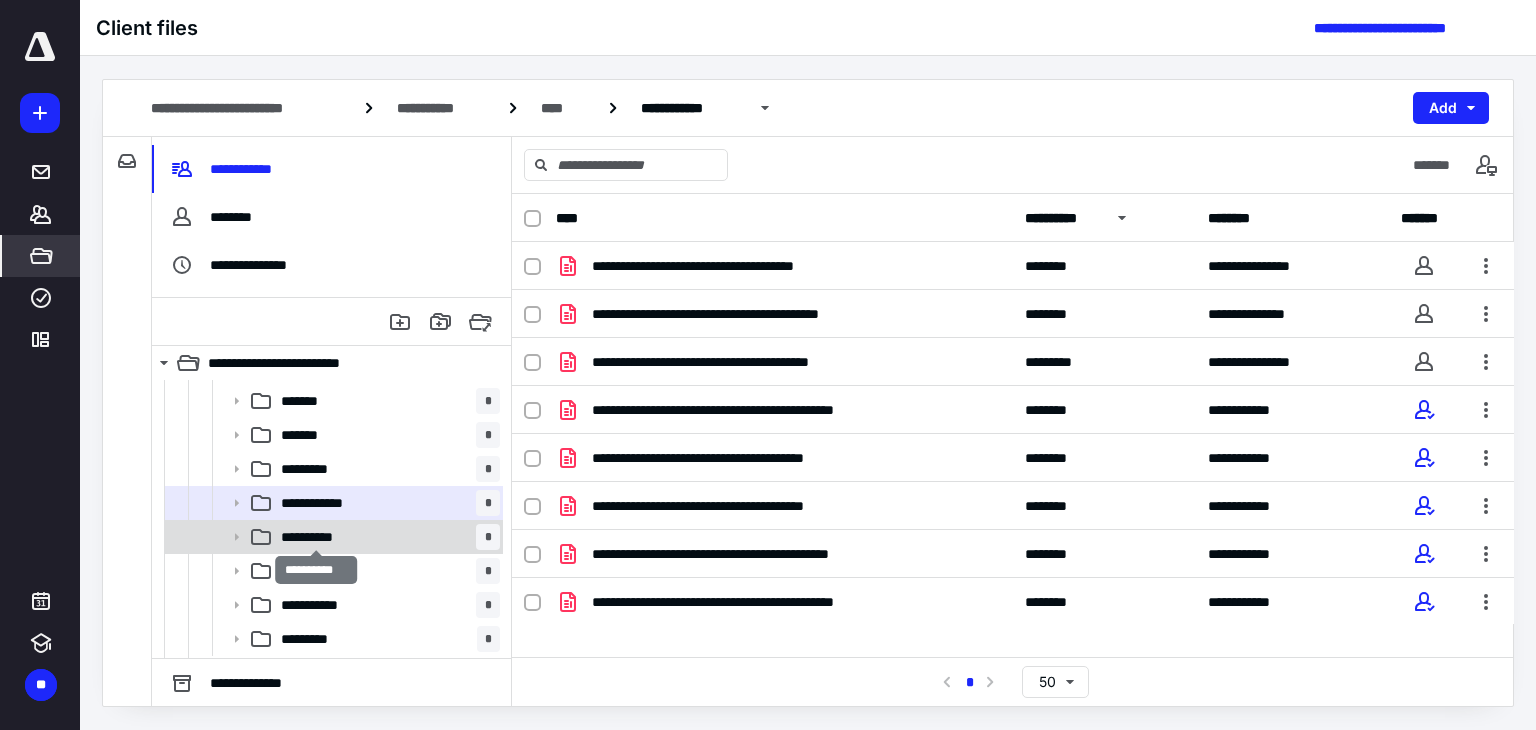 click on "**********" at bounding box center [317, 537] 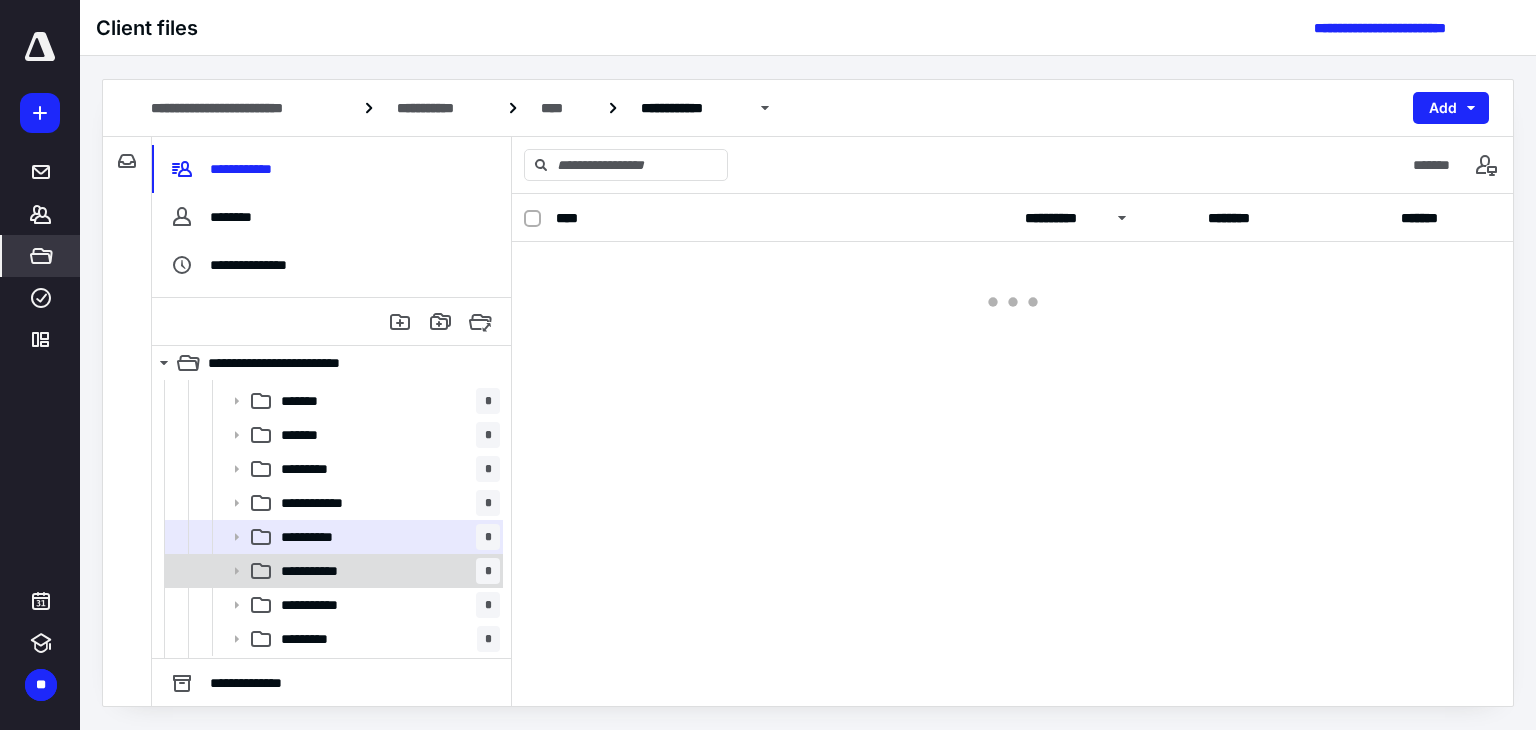 click on "**********" at bounding box center [323, 571] 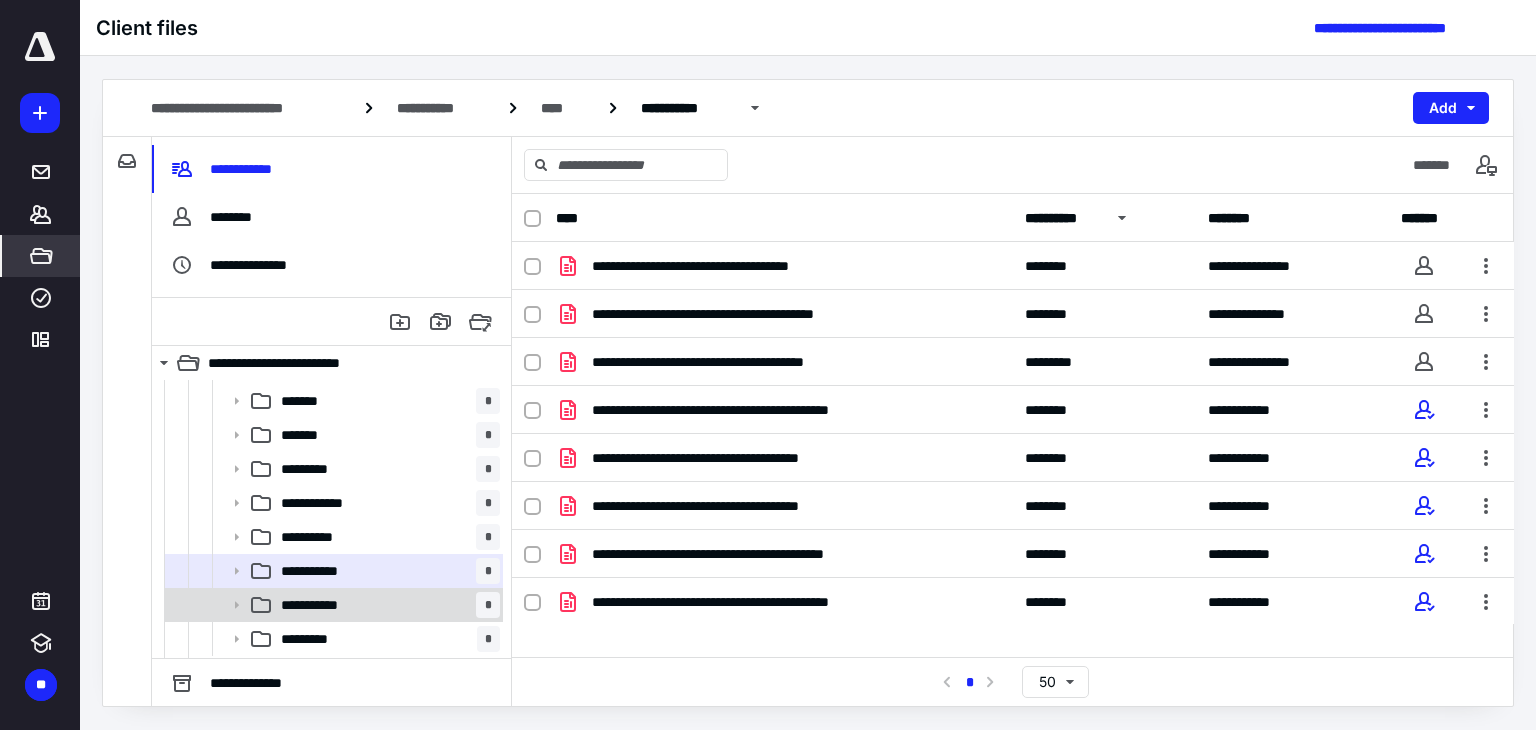 click on "**********" at bounding box center [386, 605] 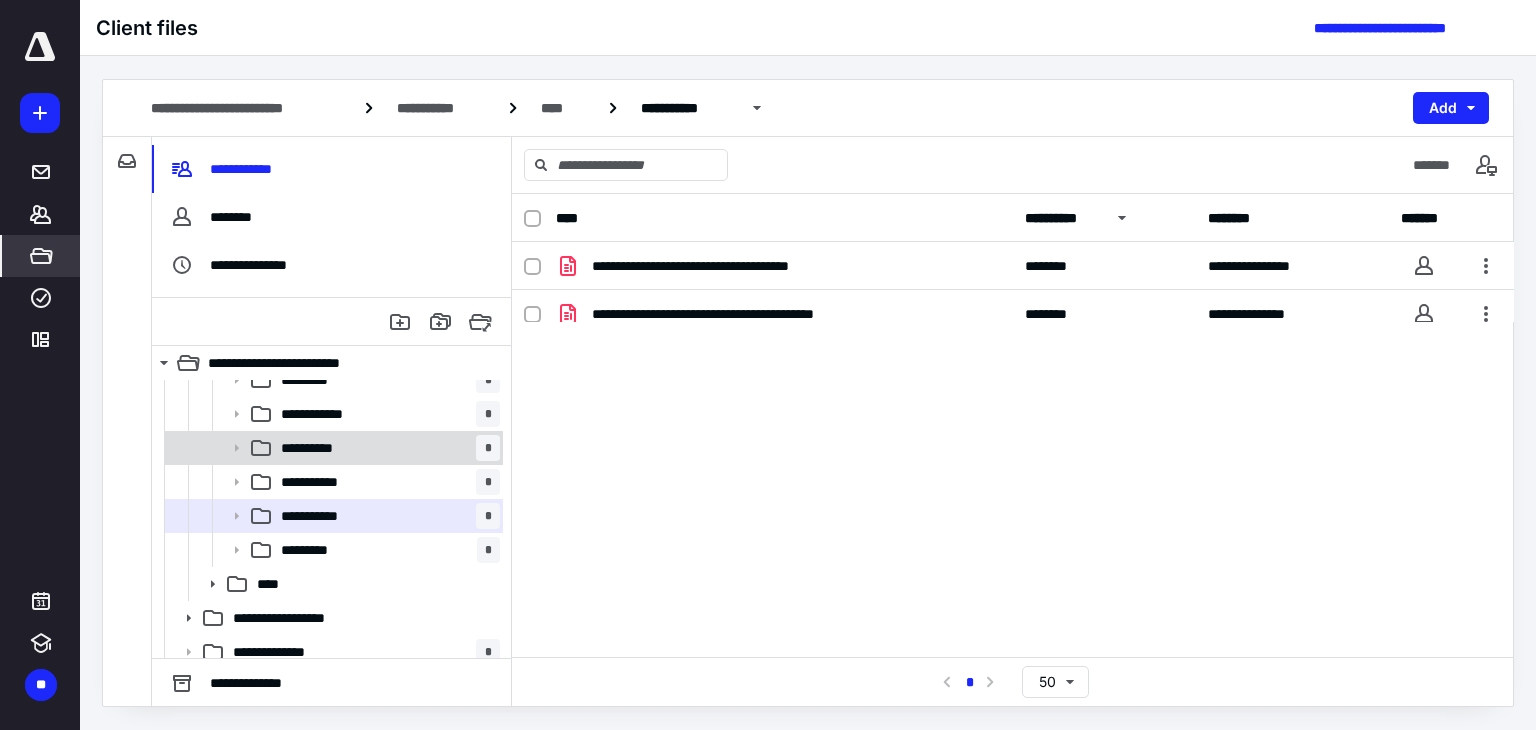 scroll, scrollTop: 368, scrollLeft: 0, axis: vertical 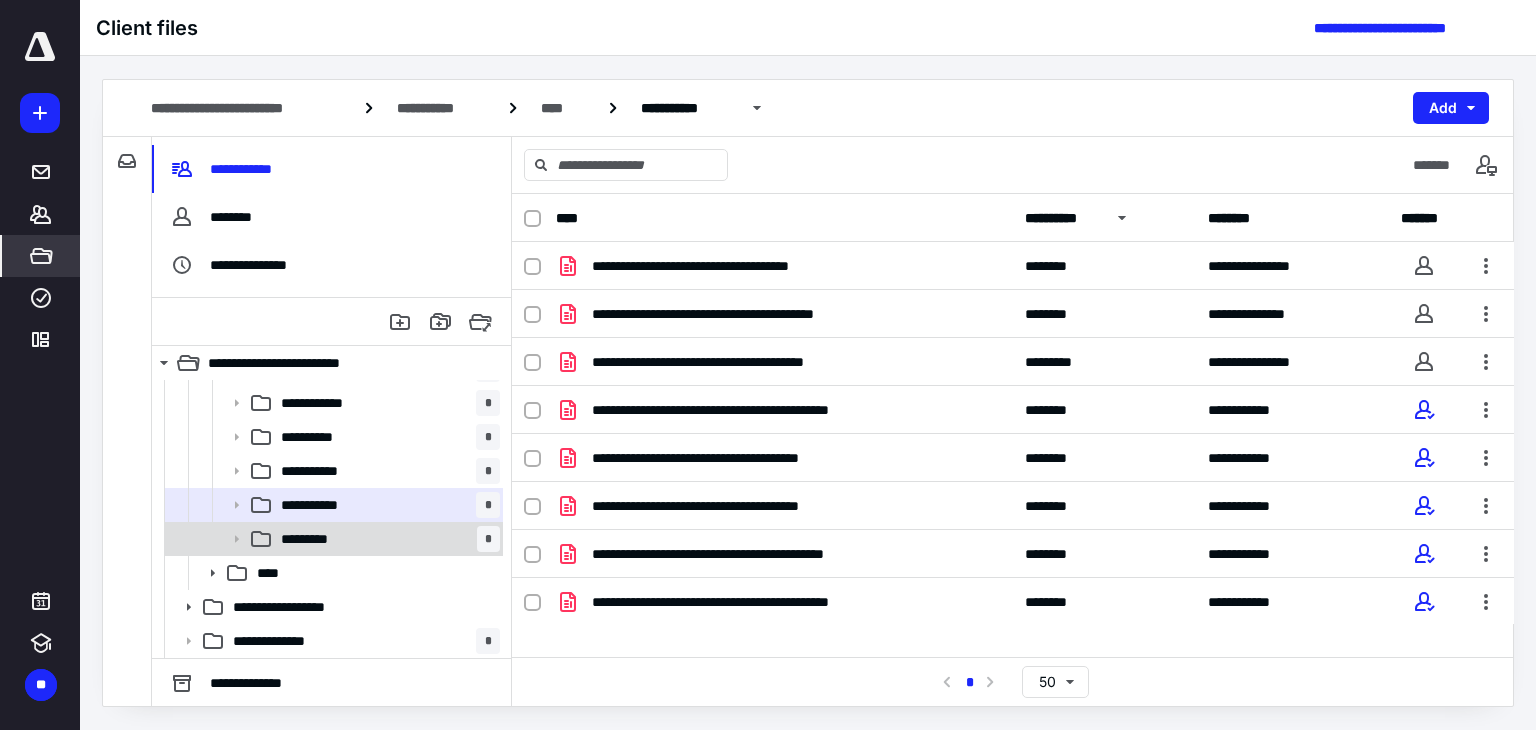 click on "********* *" at bounding box center [386, 539] 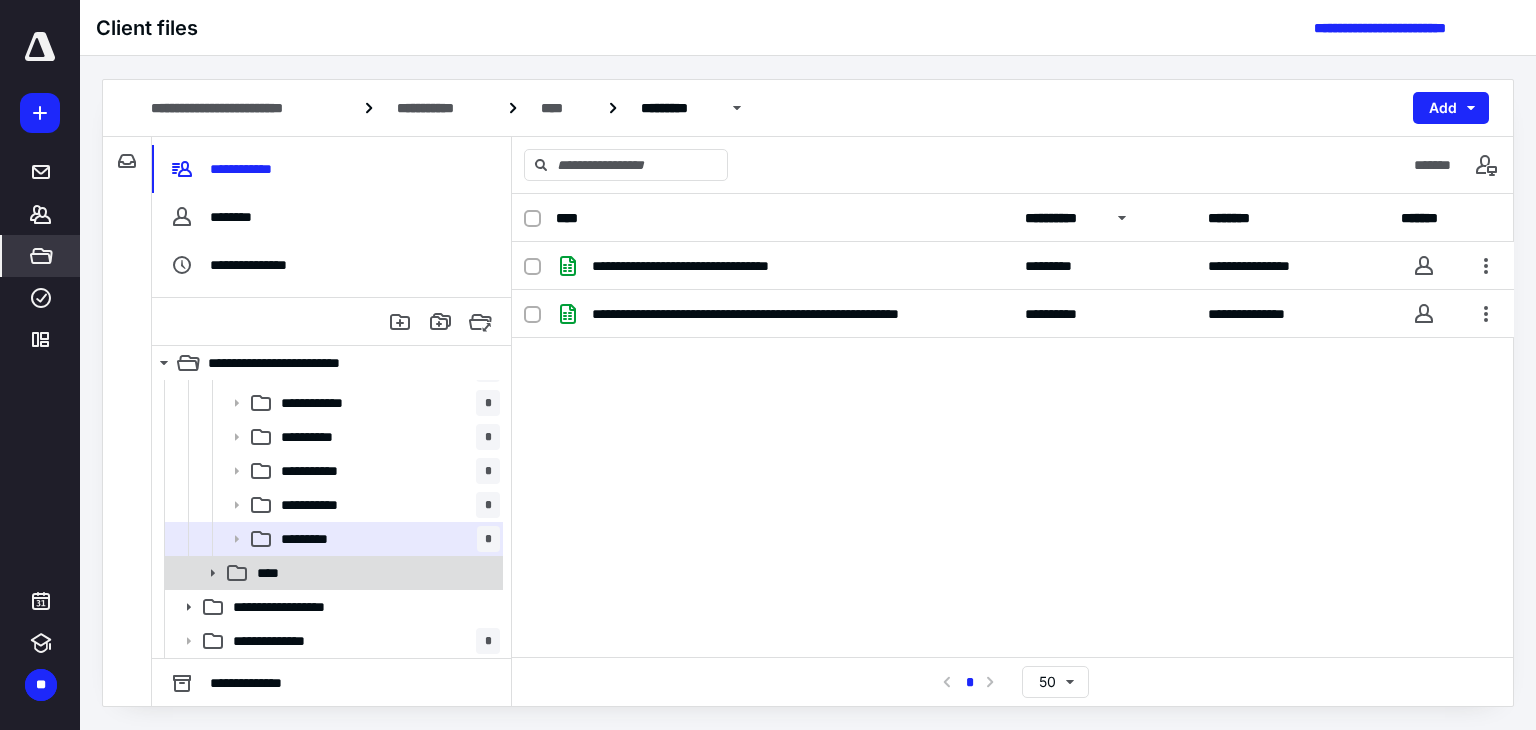 click on "****" at bounding box center [374, 573] 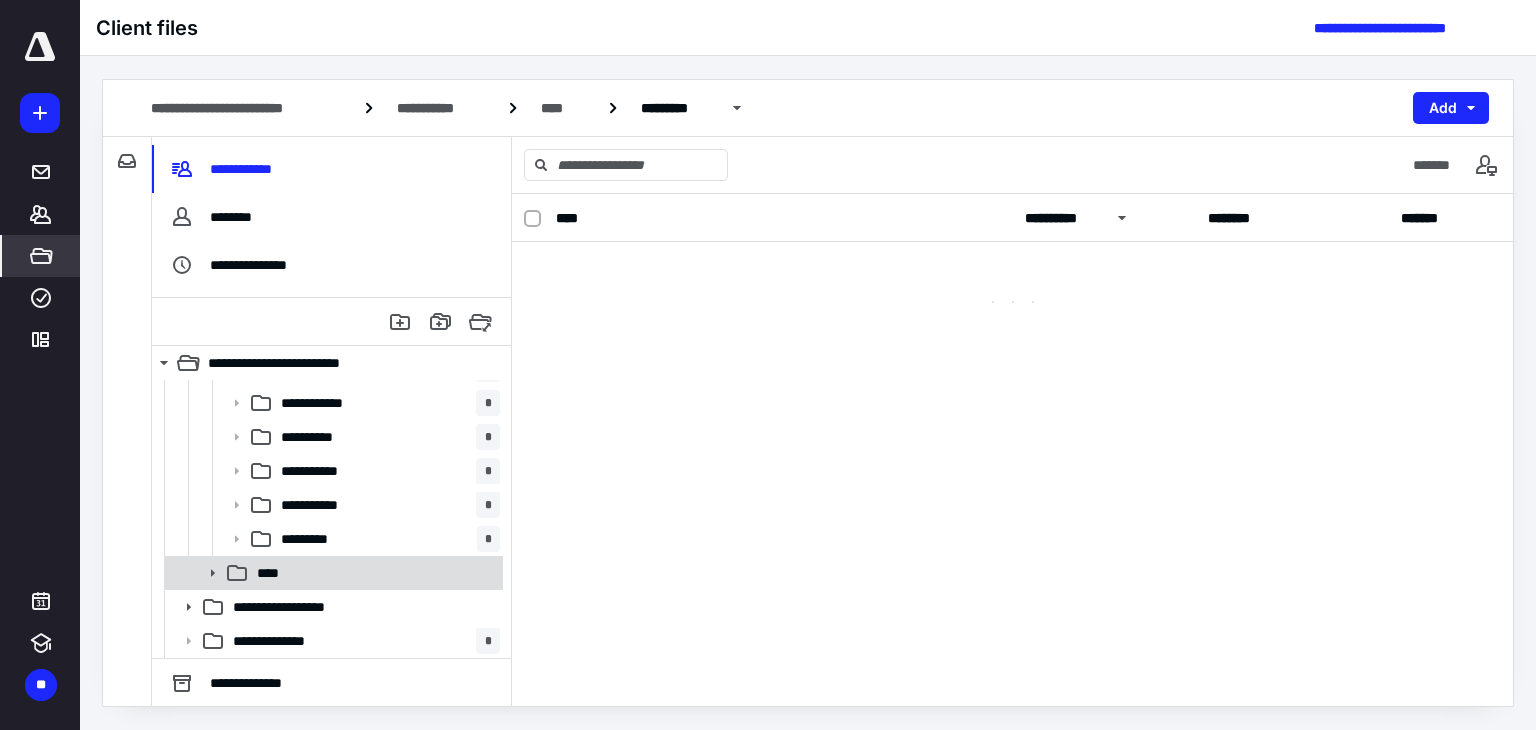click on "****" at bounding box center [374, 573] 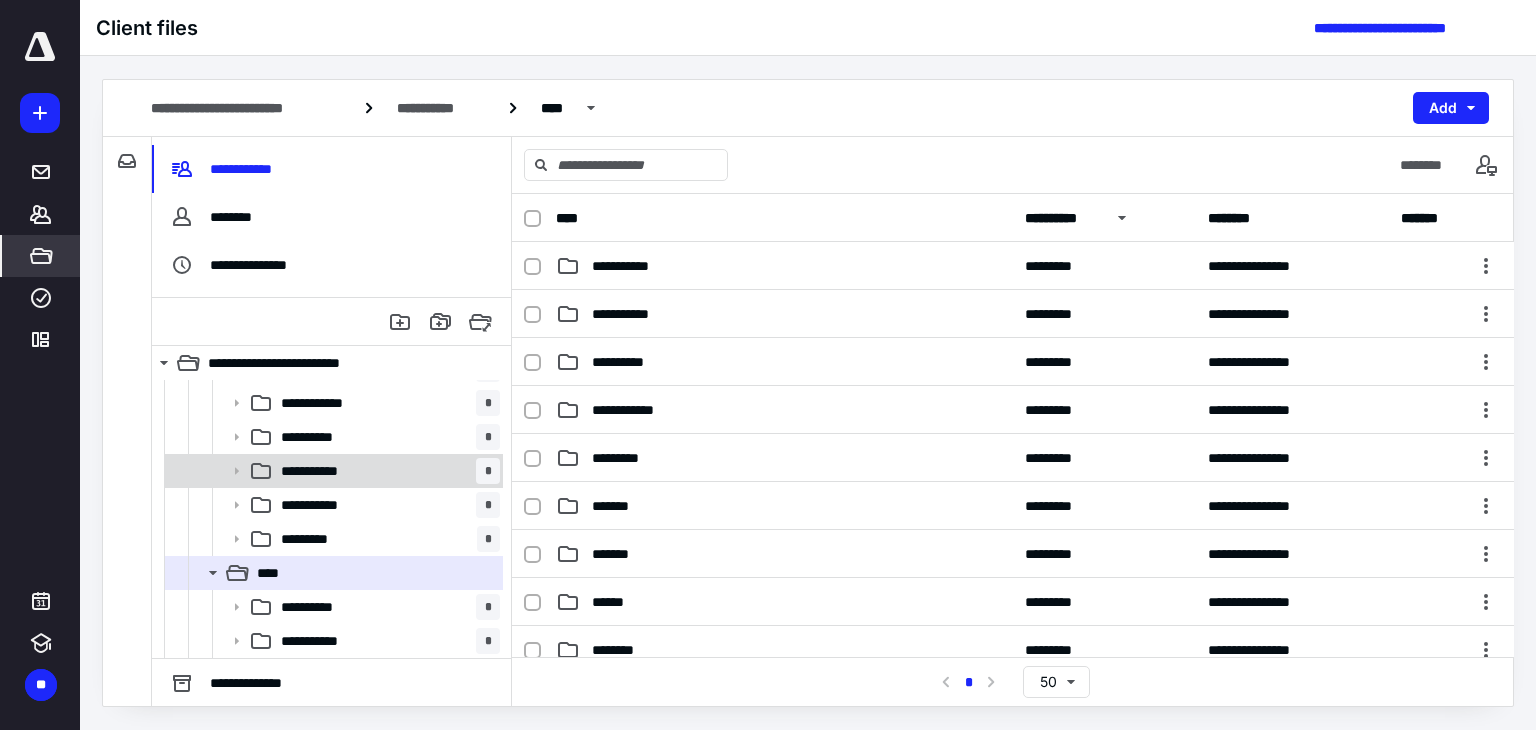 scroll, scrollTop: 568, scrollLeft: 0, axis: vertical 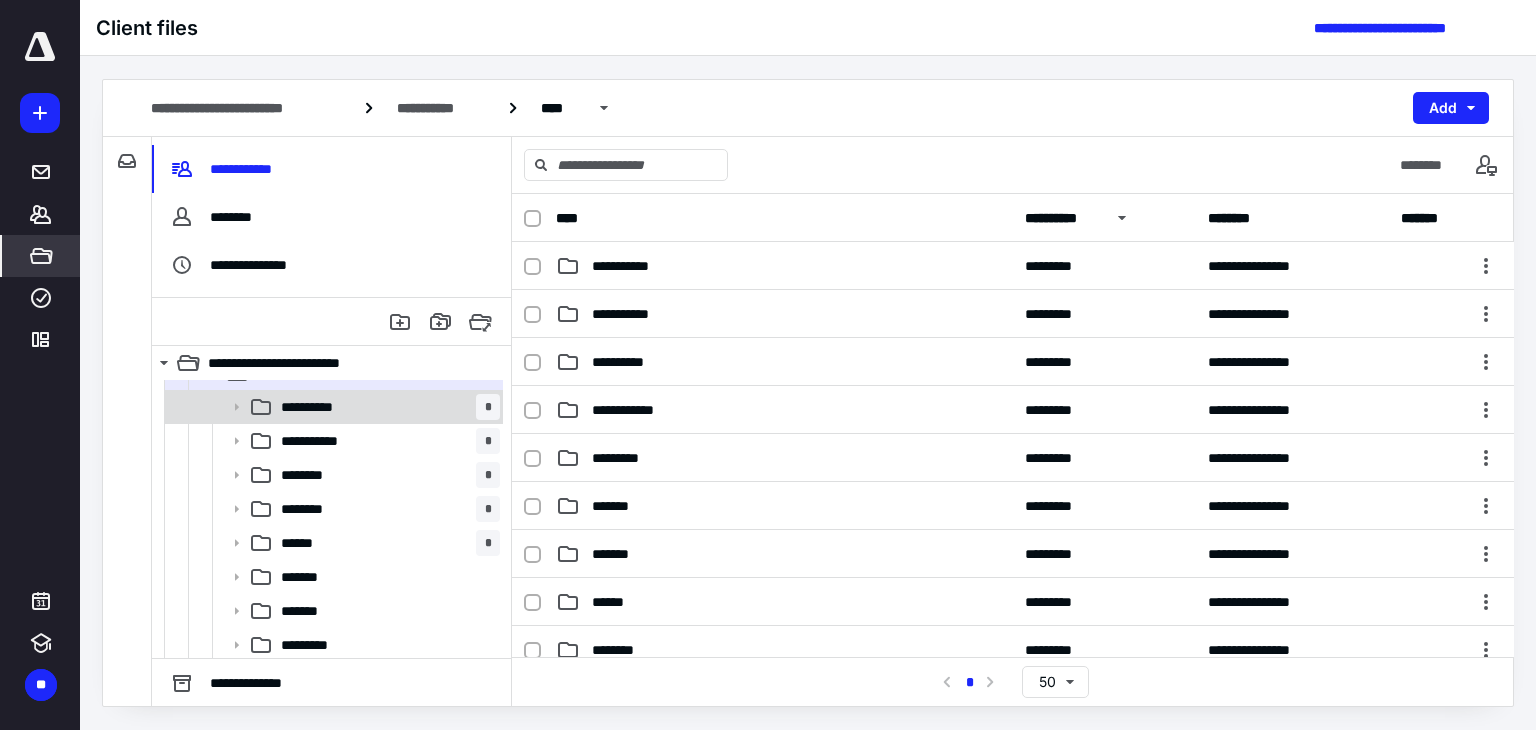 click on "**********" at bounding box center [386, 407] 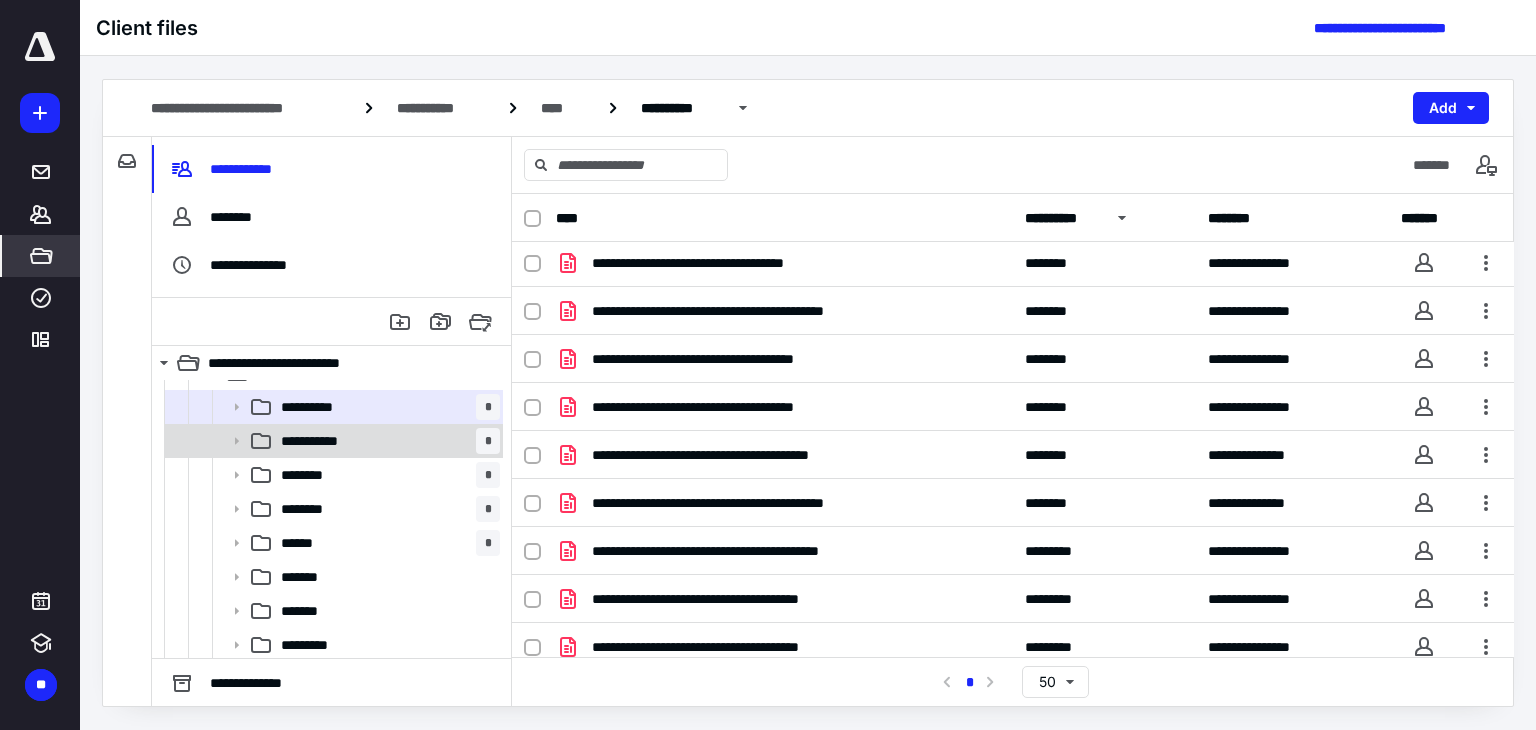 scroll, scrollTop: 0, scrollLeft: 0, axis: both 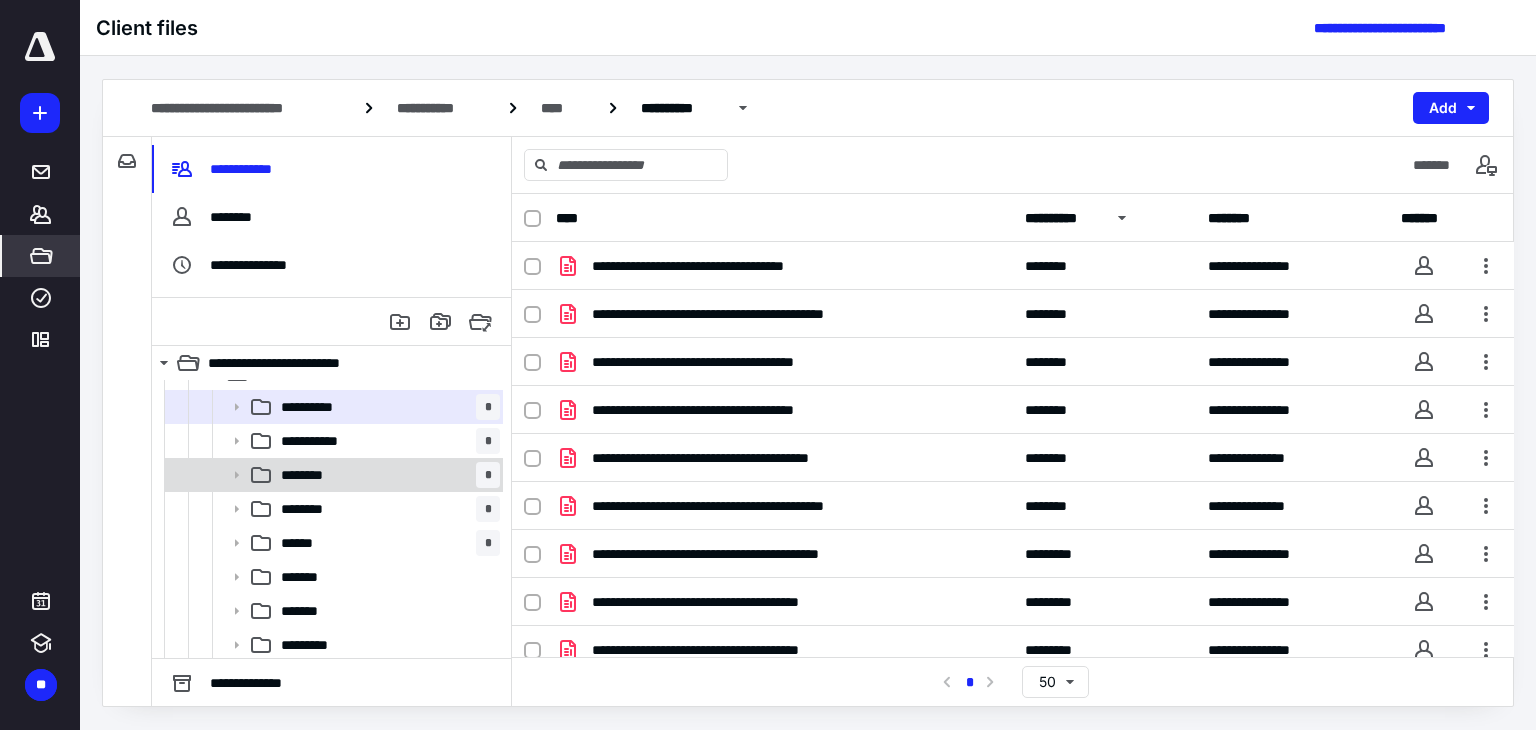click on "******** *" at bounding box center [332, 475] 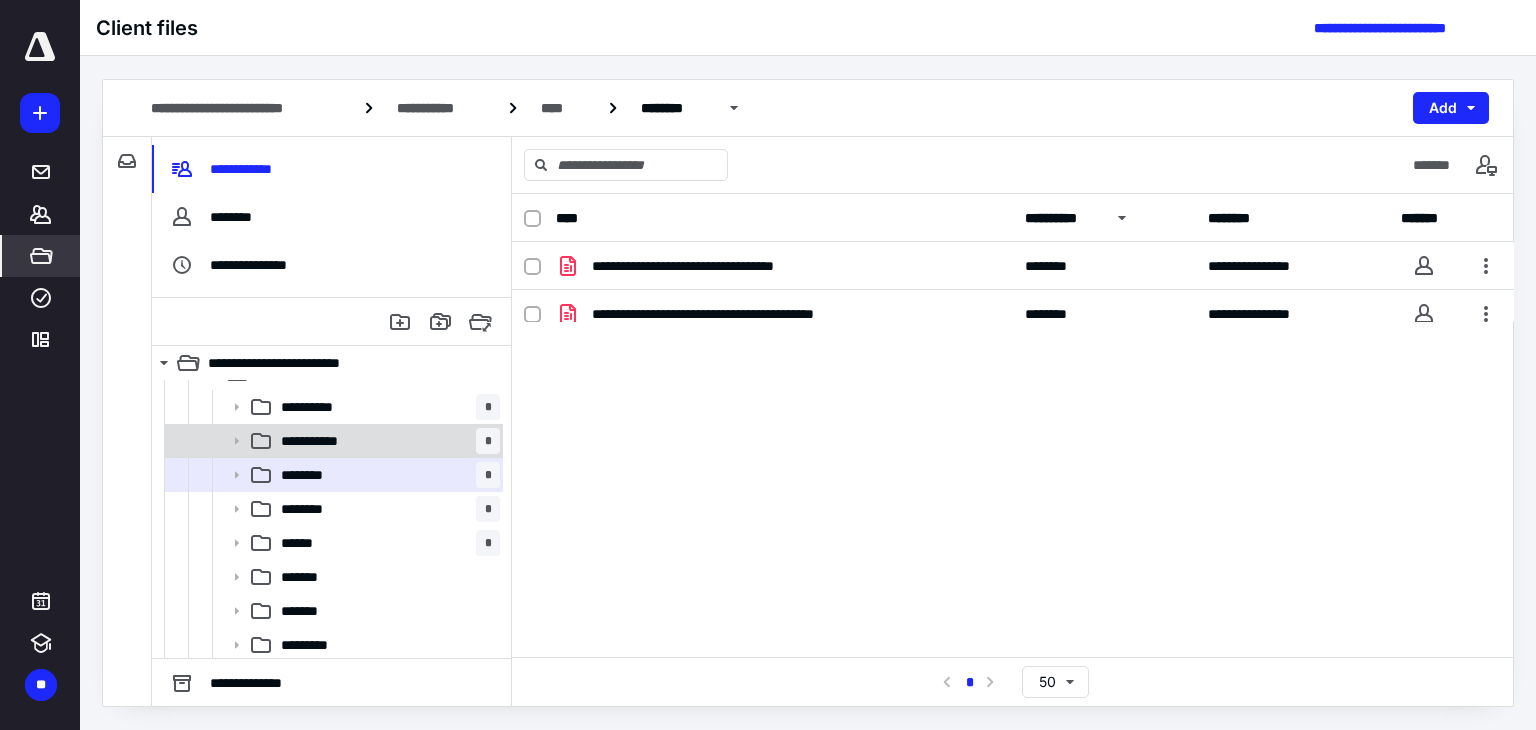 click on "**********" at bounding box center [321, 441] 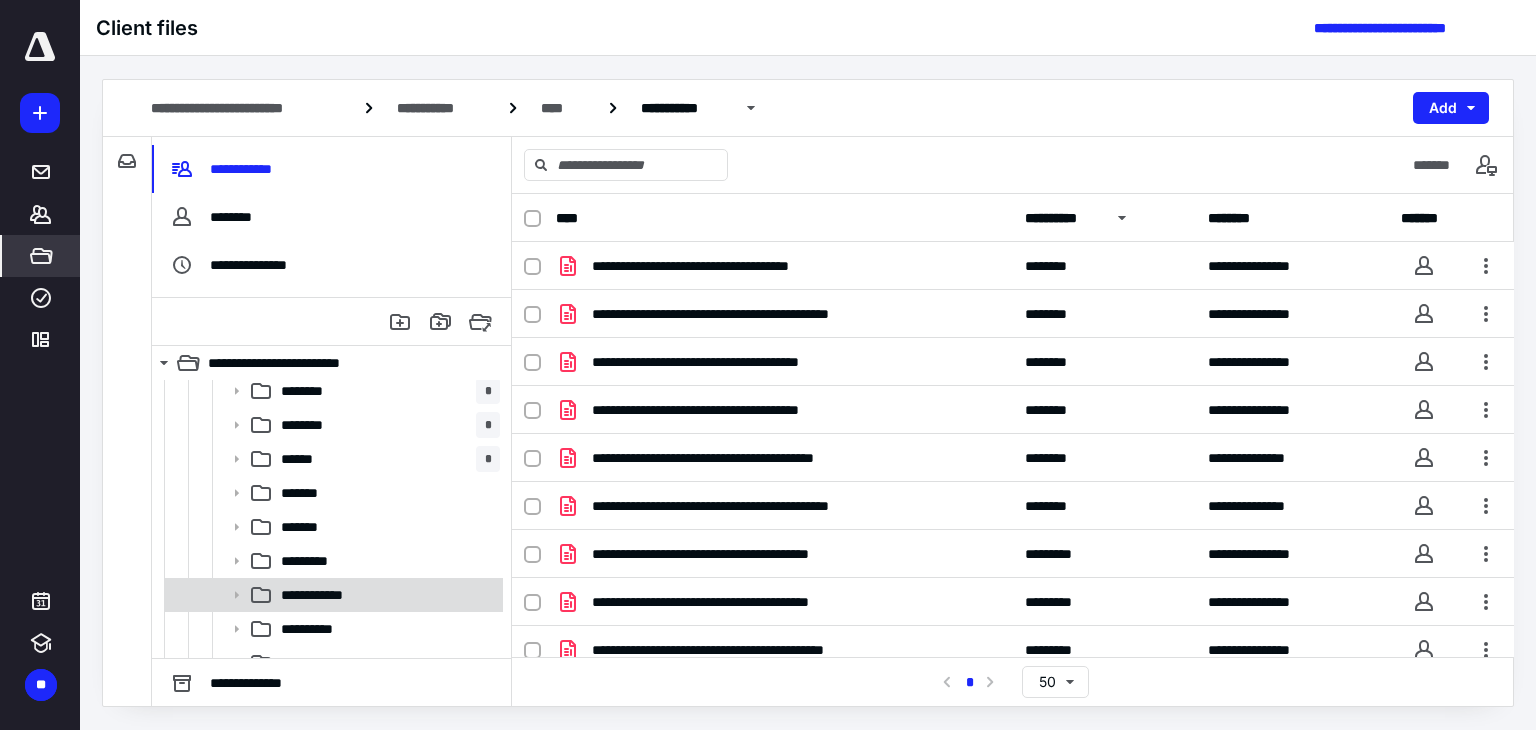 scroll, scrollTop: 476, scrollLeft: 0, axis: vertical 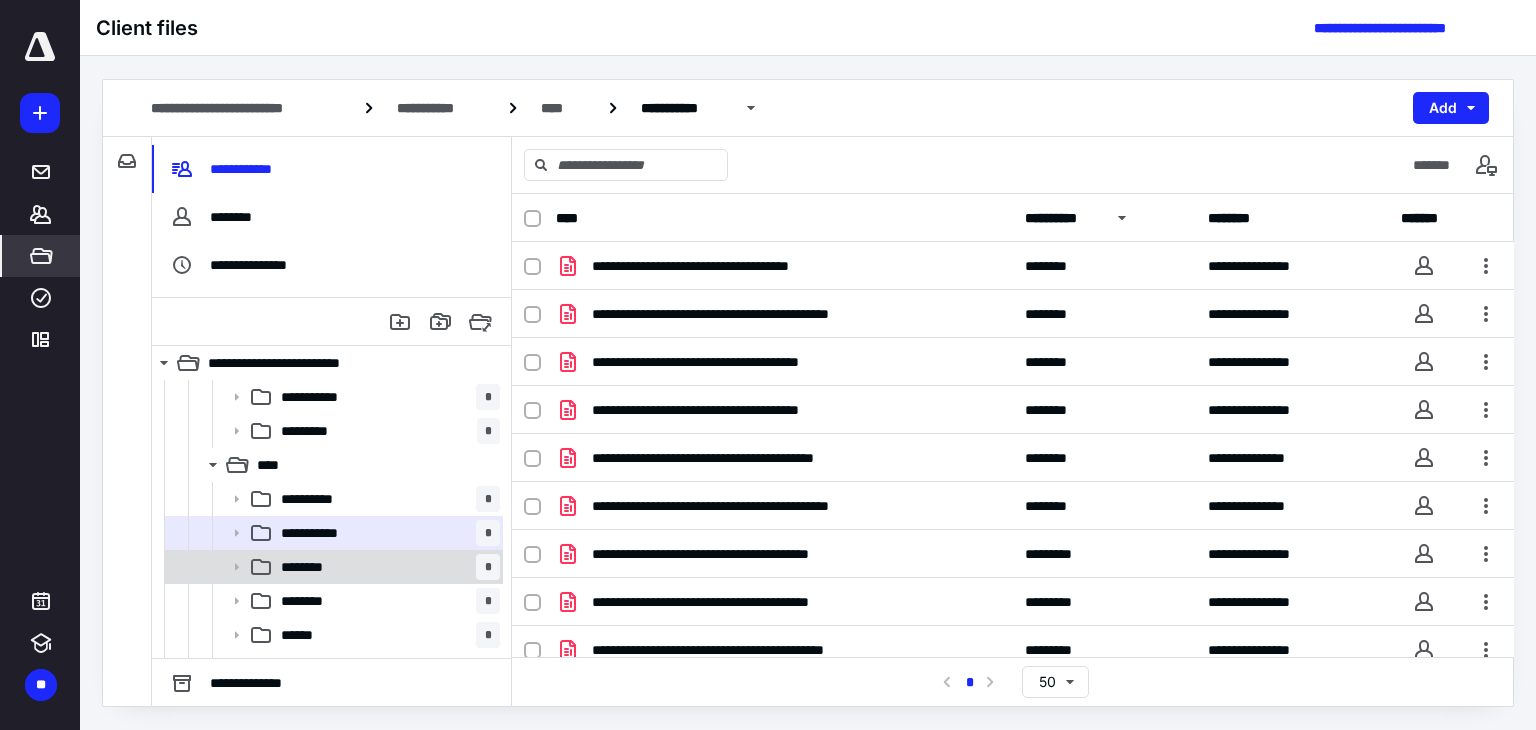 click on "******** *" at bounding box center [386, 567] 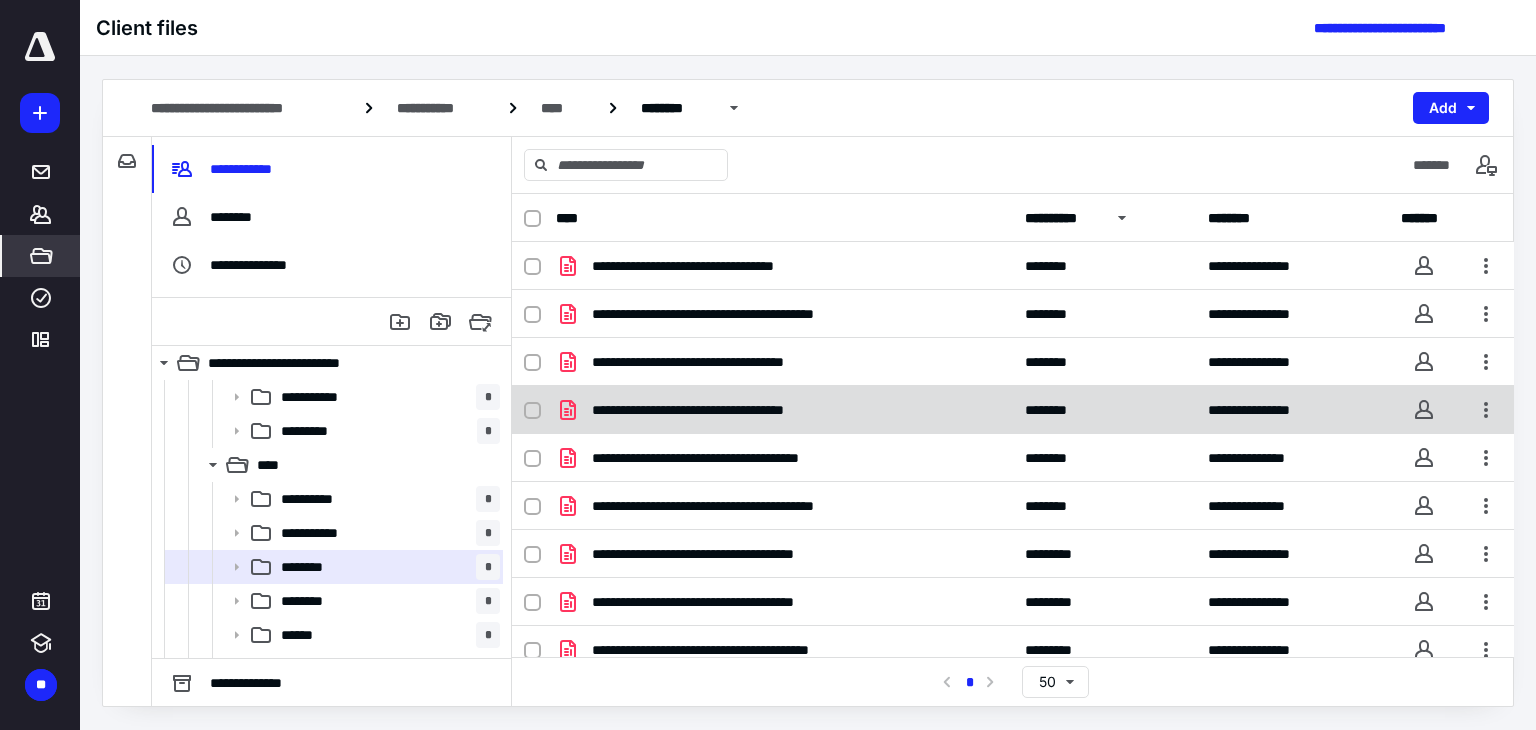 scroll, scrollTop: 15, scrollLeft: 0, axis: vertical 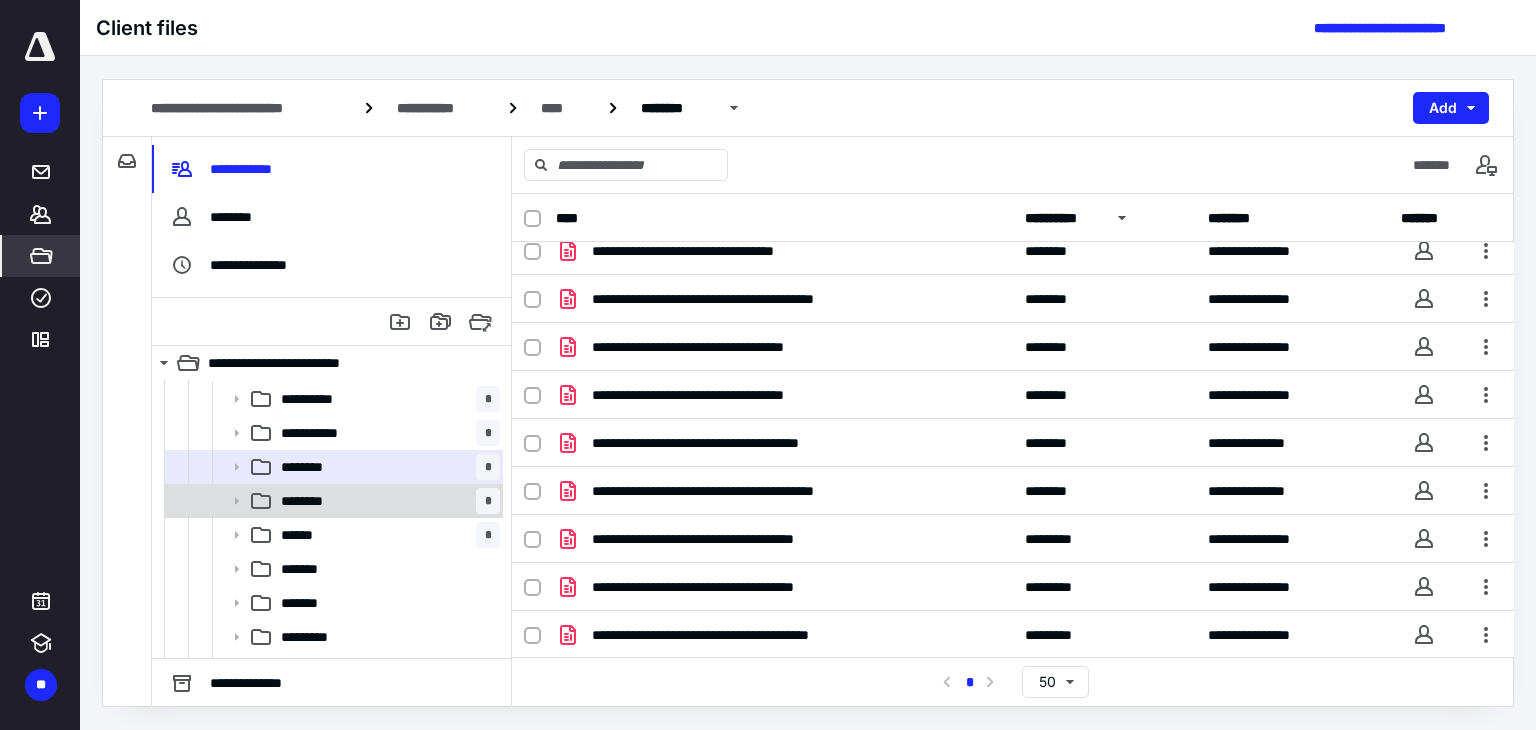 click on "******** *" at bounding box center [386, 501] 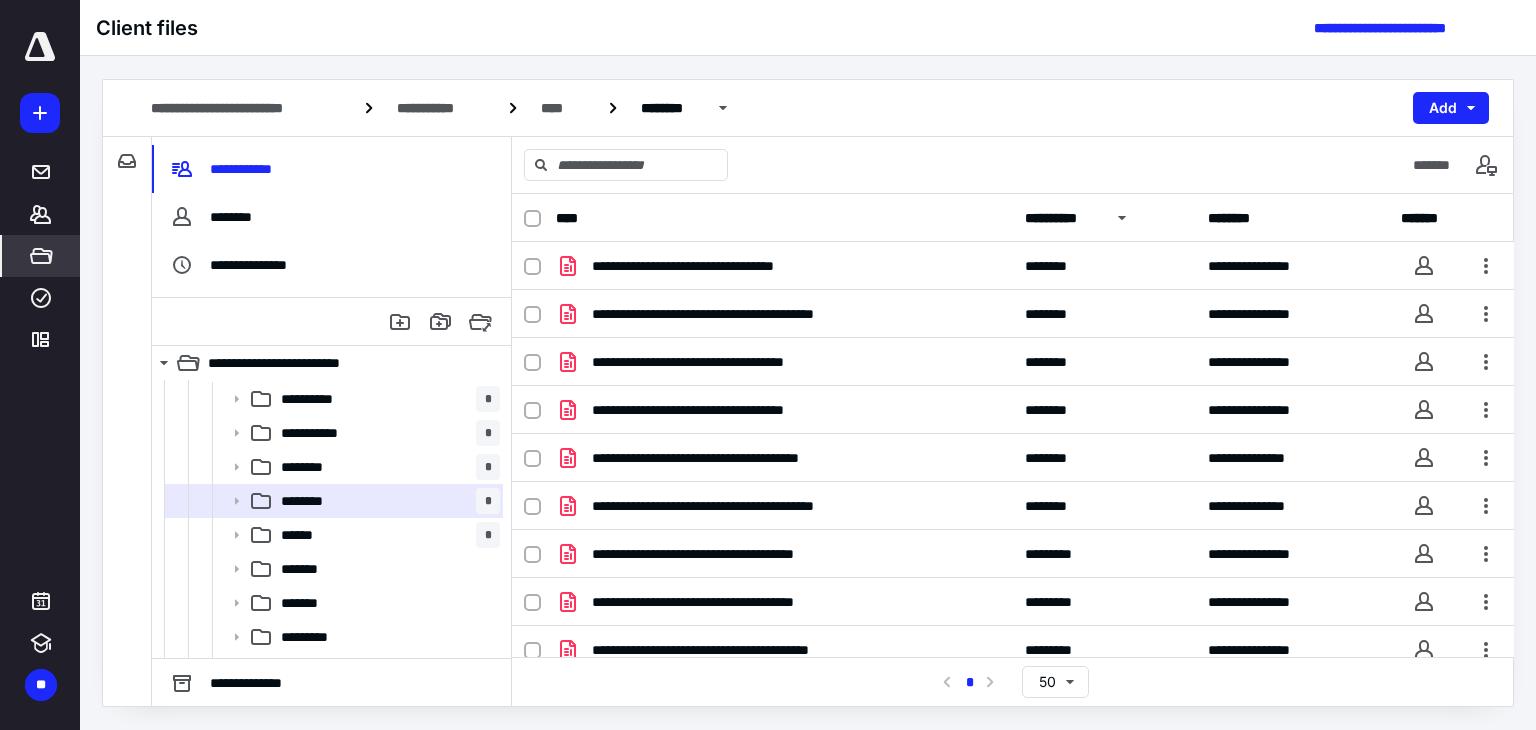 scroll, scrollTop: 0, scrollLeft: 0, axis: both 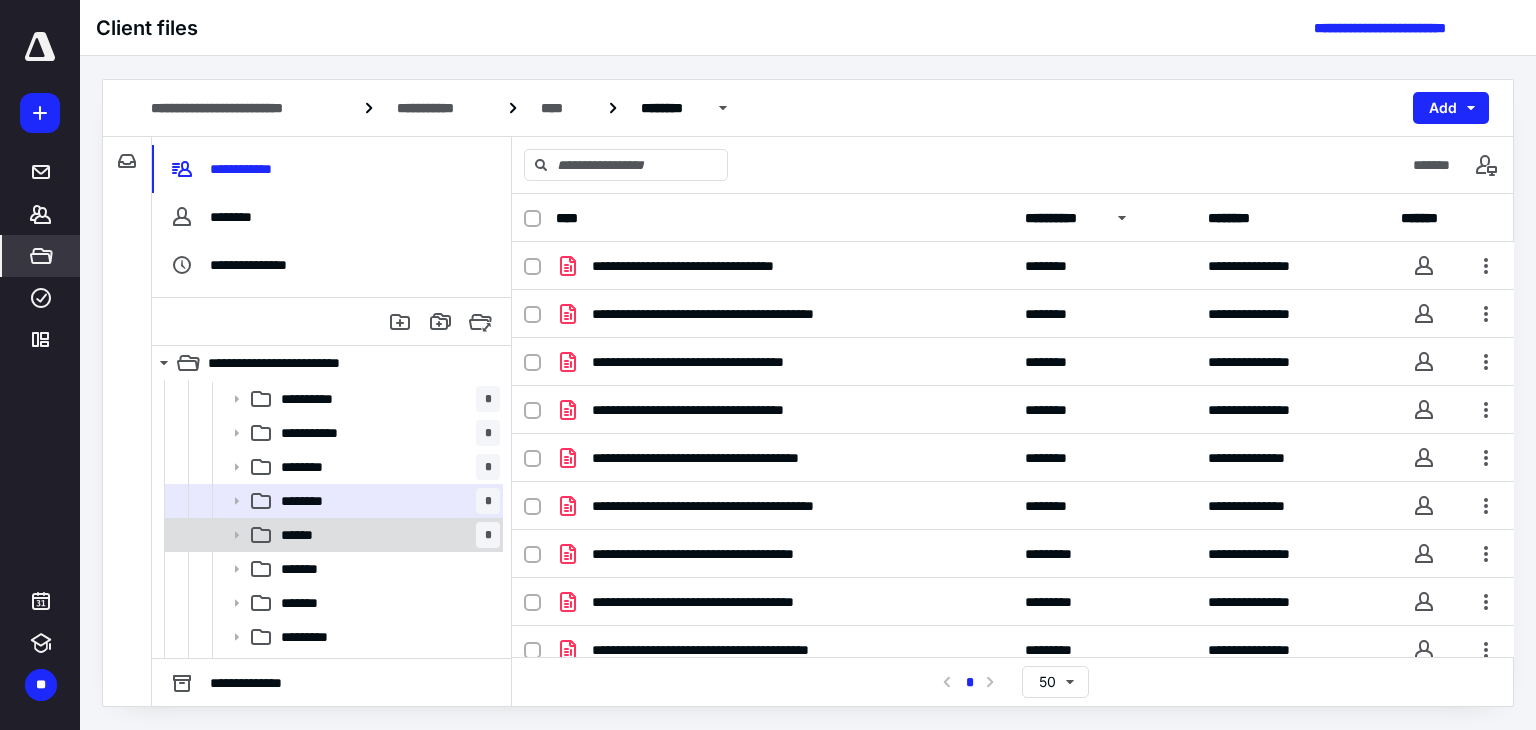 click on "****** *" at bounding box center (332, 535) 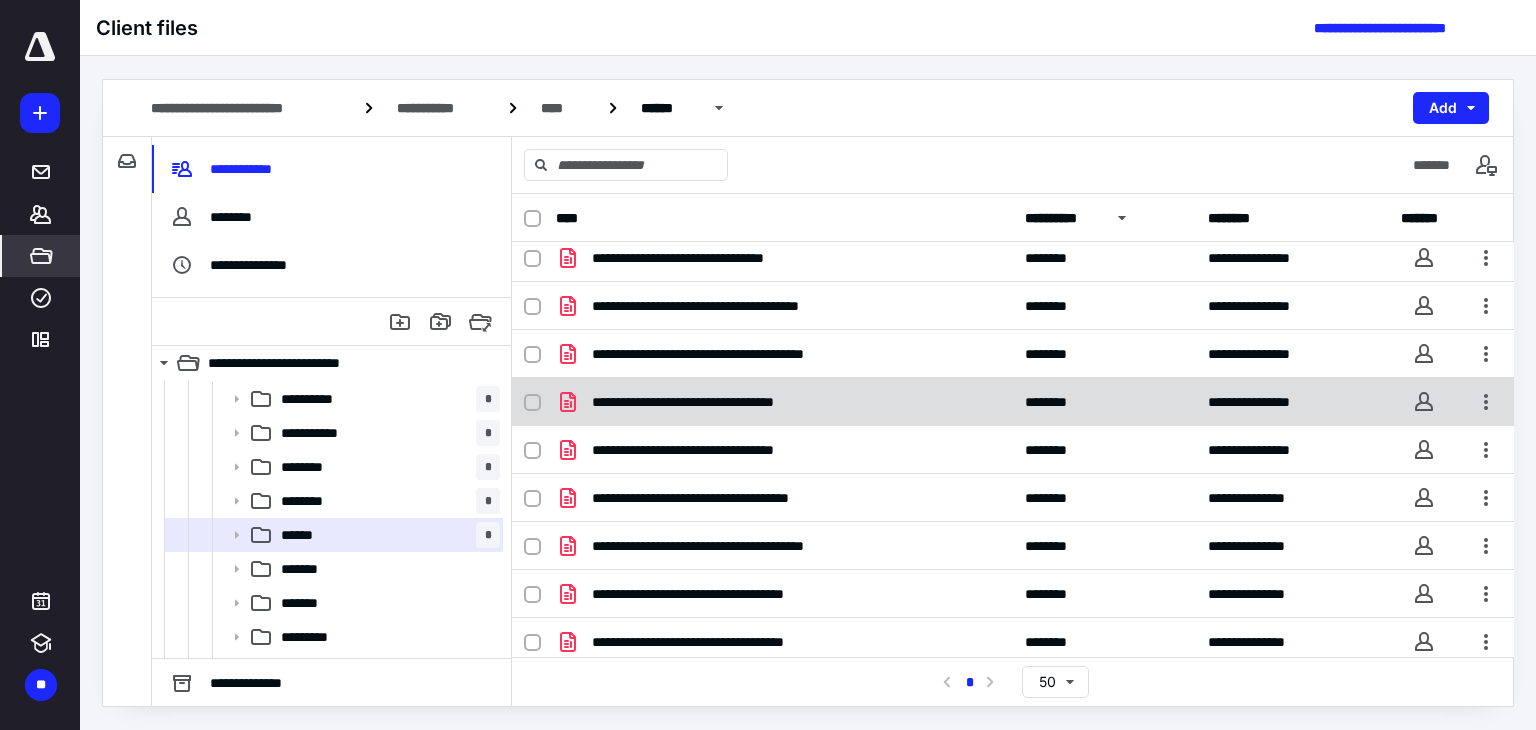 scroll, scrollTop: 15, scrollLeft: 0, axis: vertical 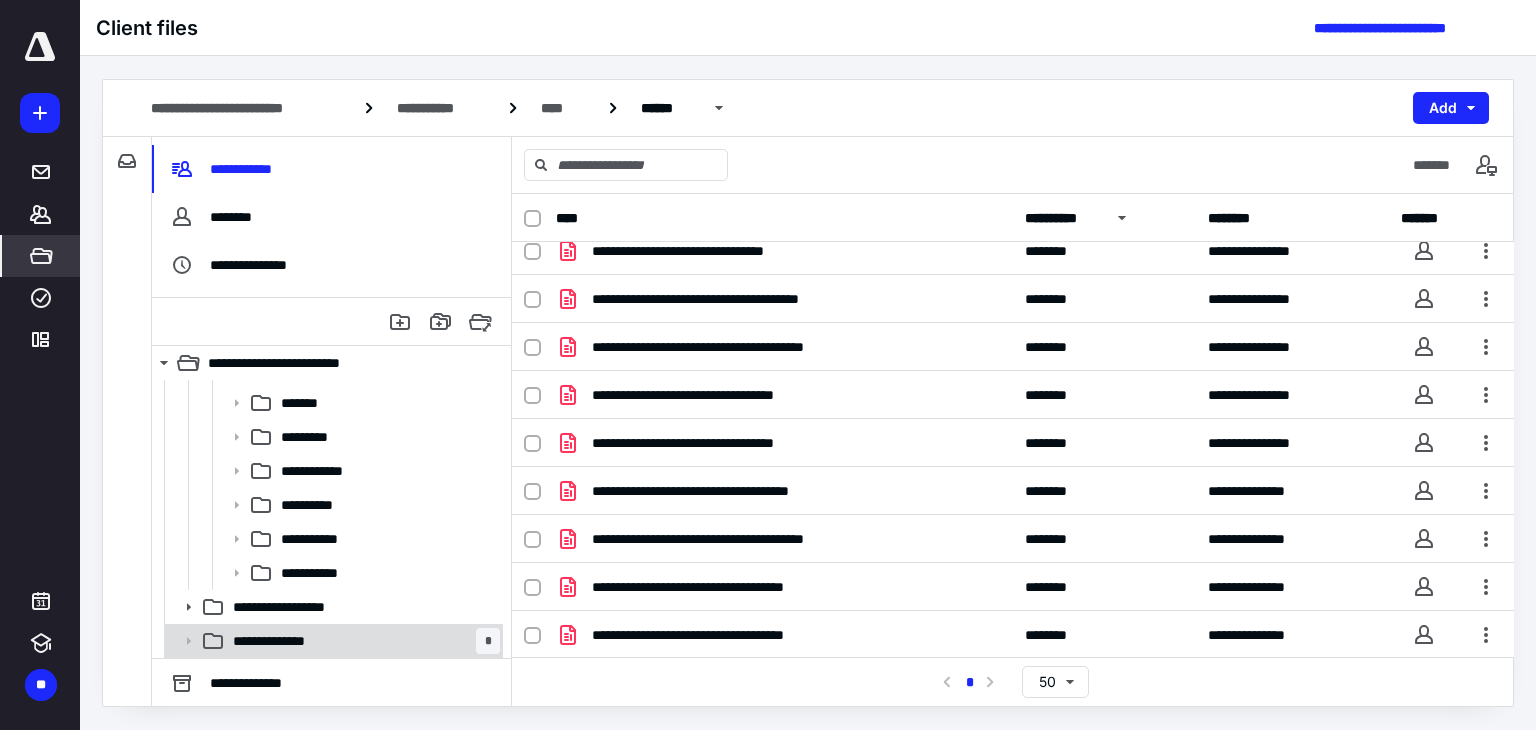 click on "**********" at bounding box center [362, 641] 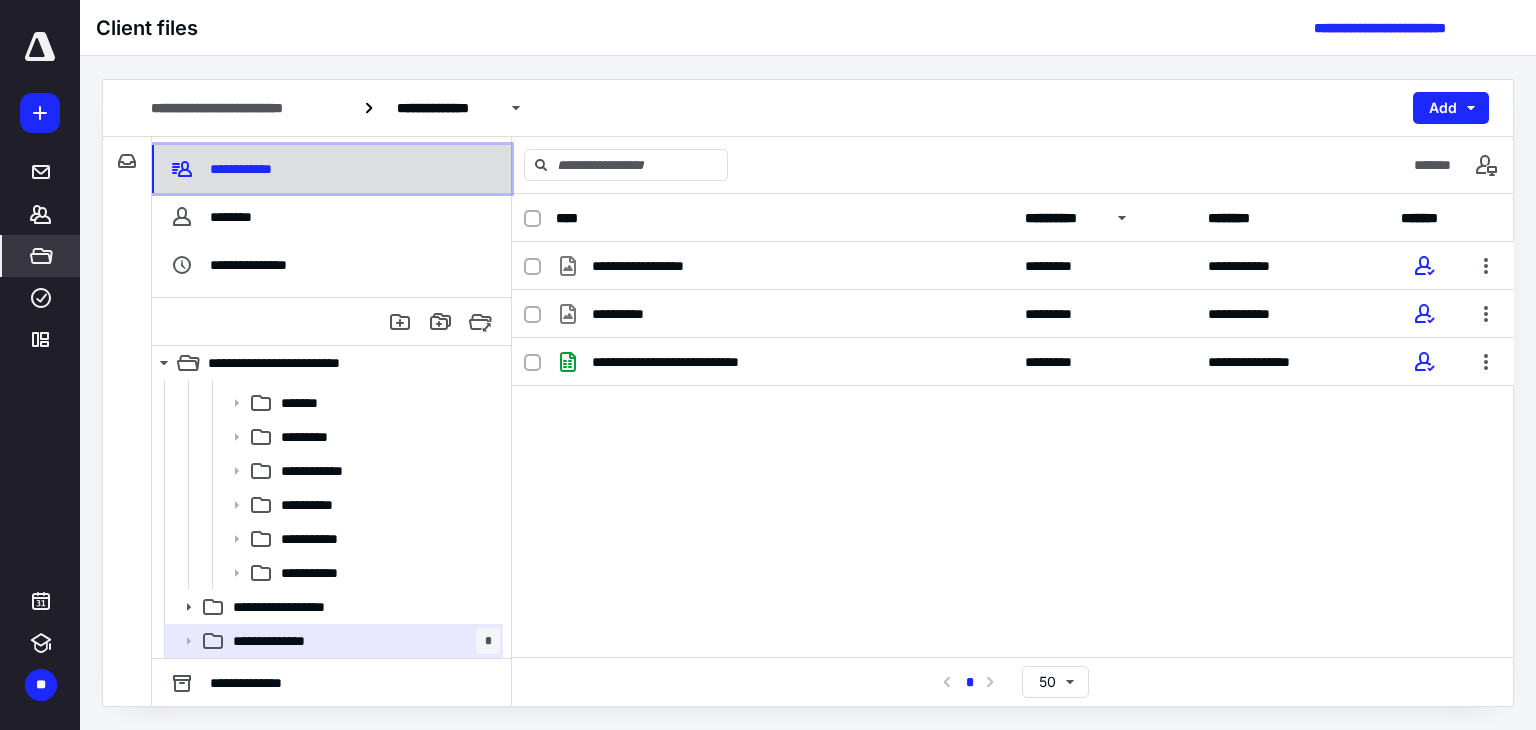 click on "**********" at bounding box center [331, 169] 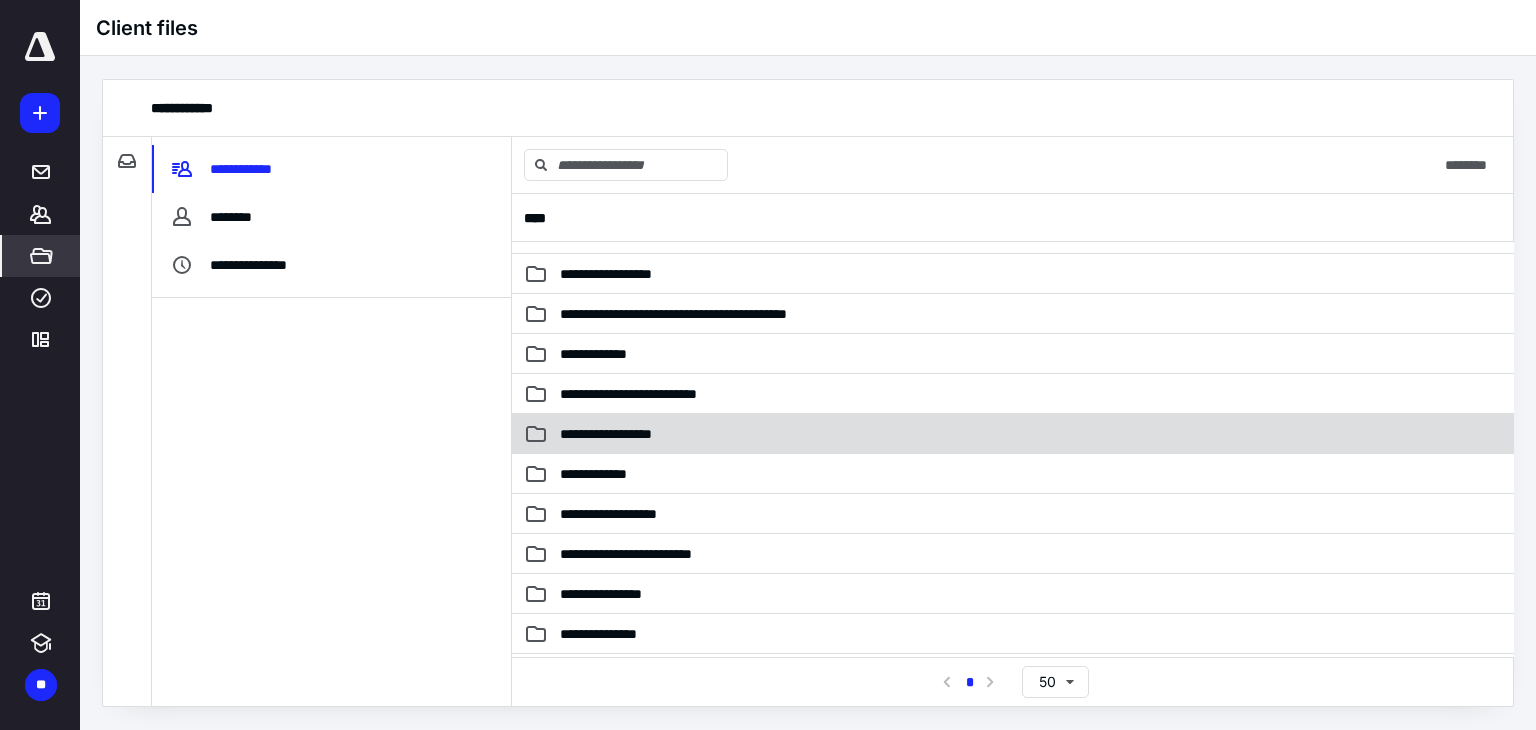scroll, scrollTop: 1255, scrollLeft: 0, axis: vertical 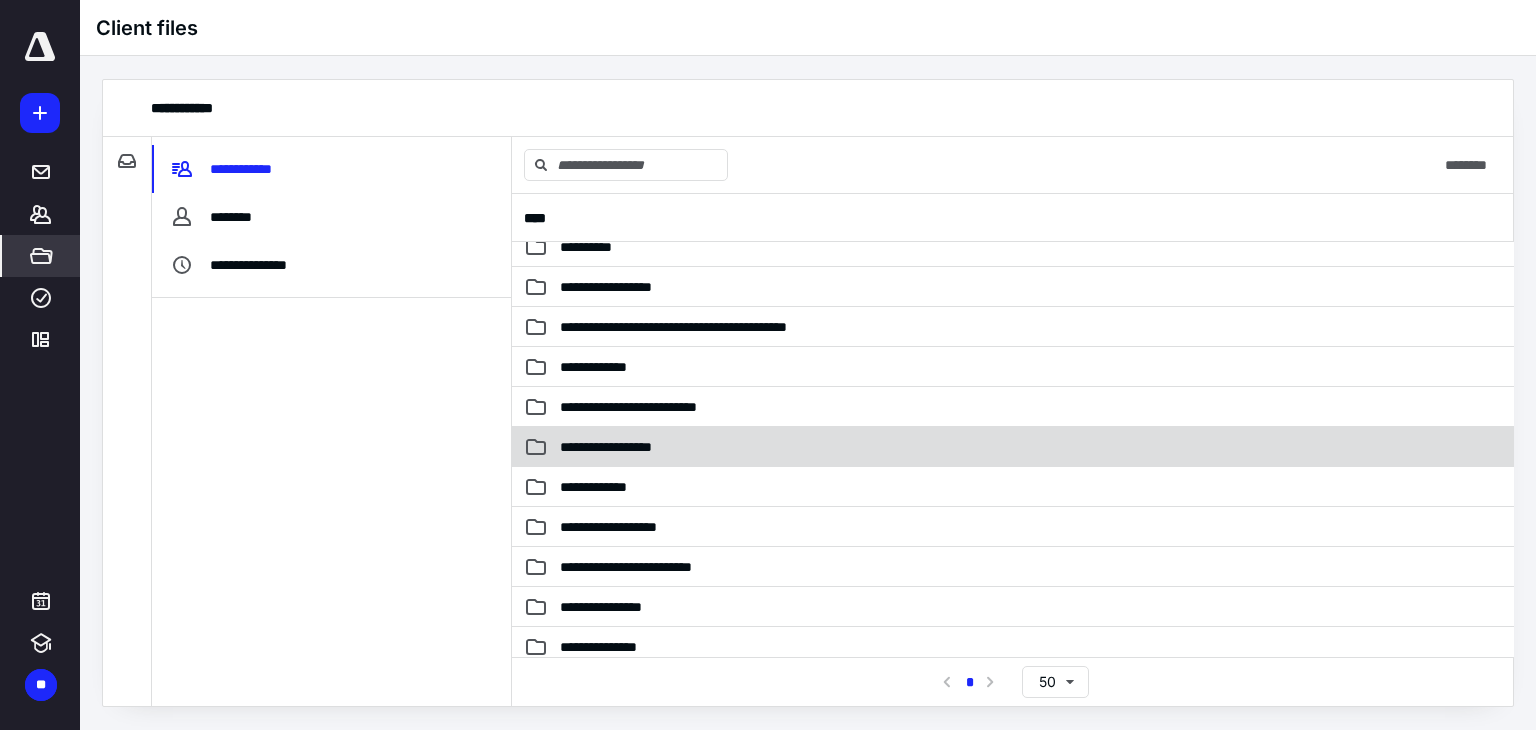 click on "**********" at bounding box center (626, 447) 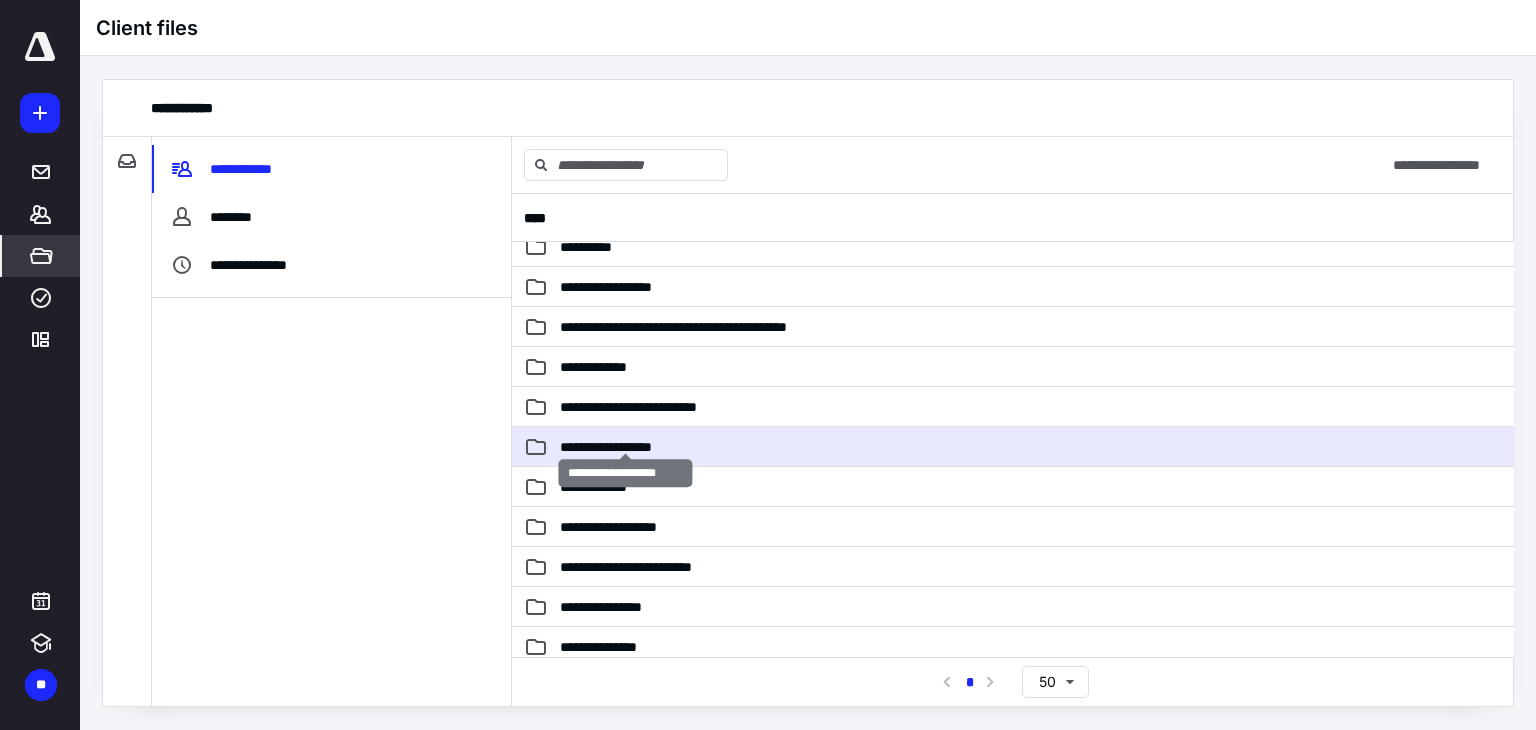 click on "**********" at bounding box center (626, 447) 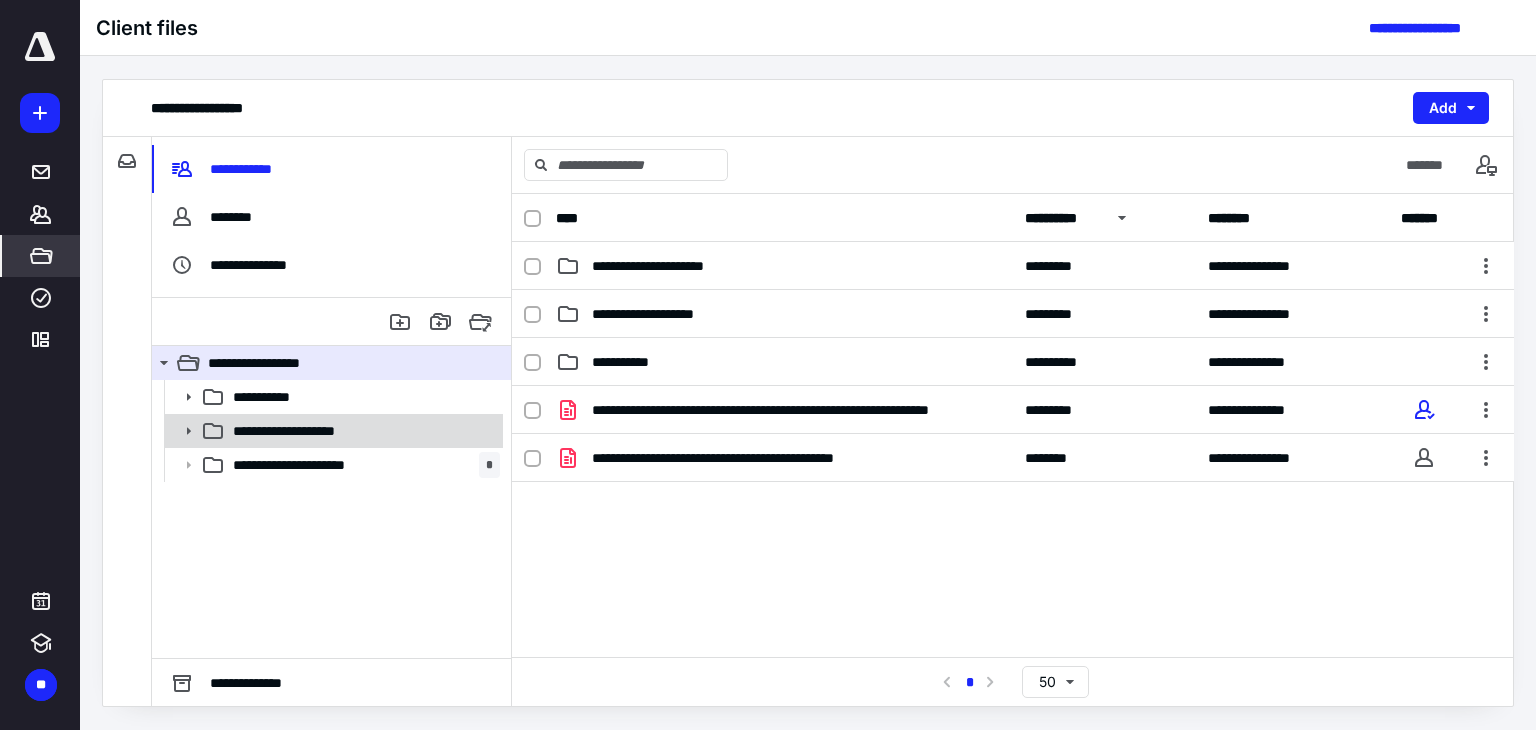 click on "**********" at bounding box center [300, 431] 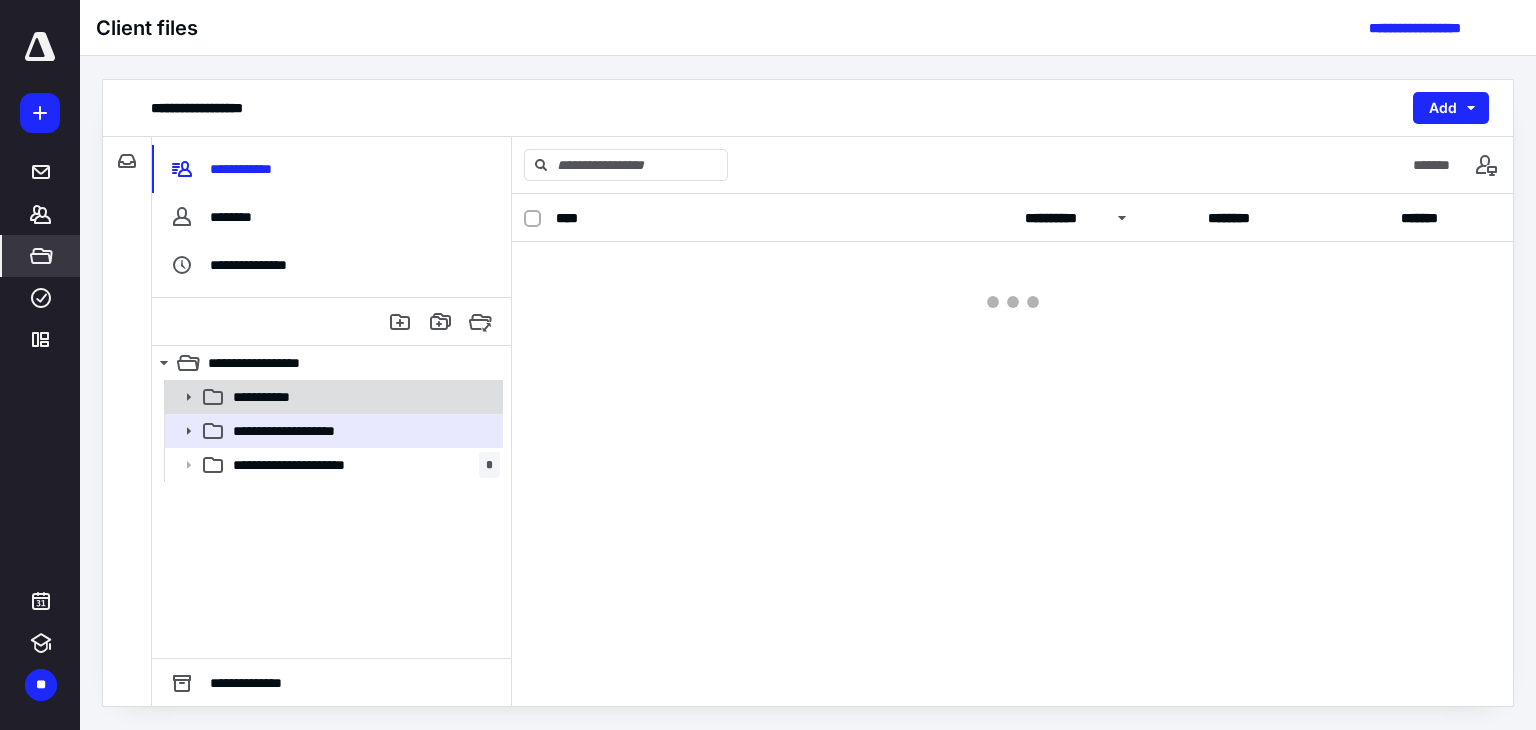click on "**********" at bounding box center [332, 397] 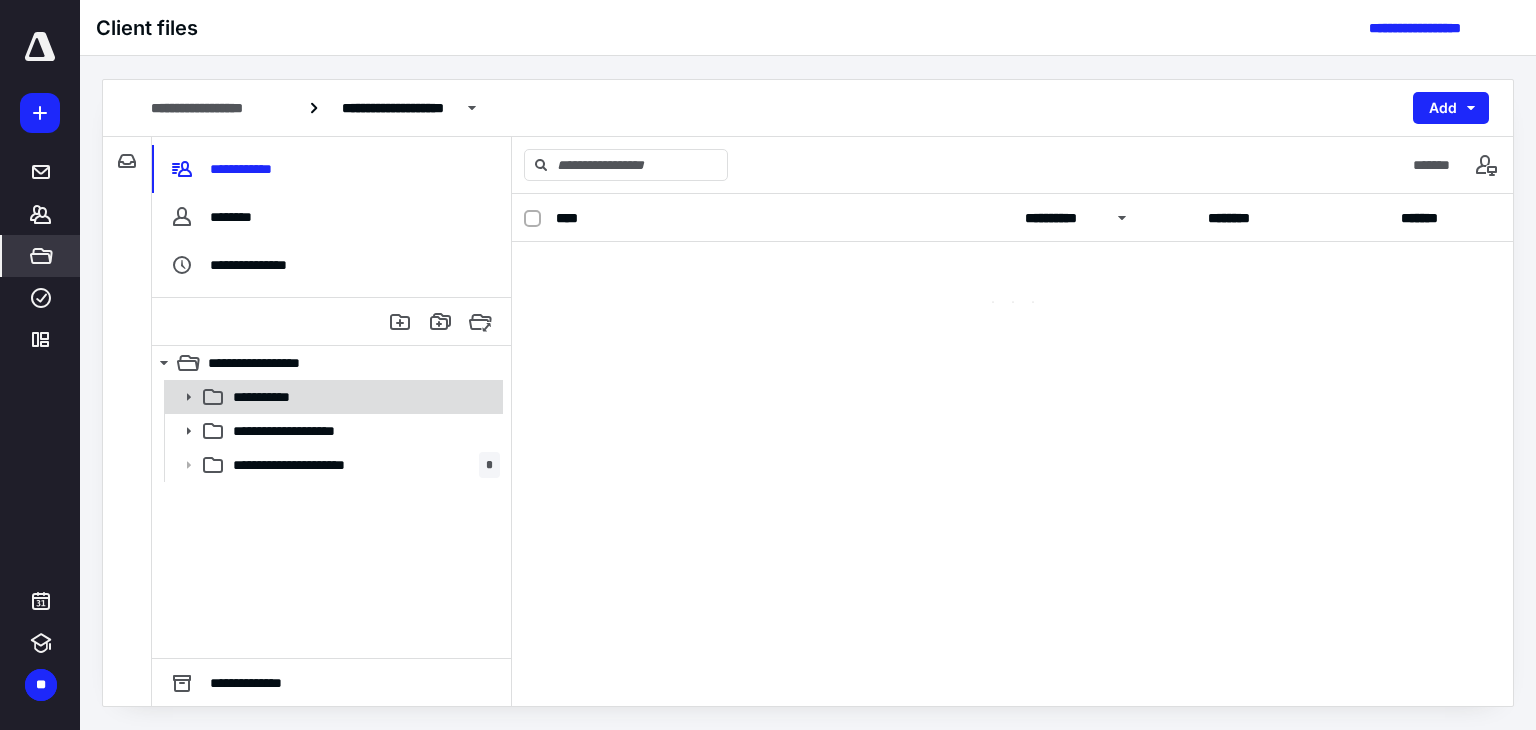 click on "**********" at bounding box center (332, 397) 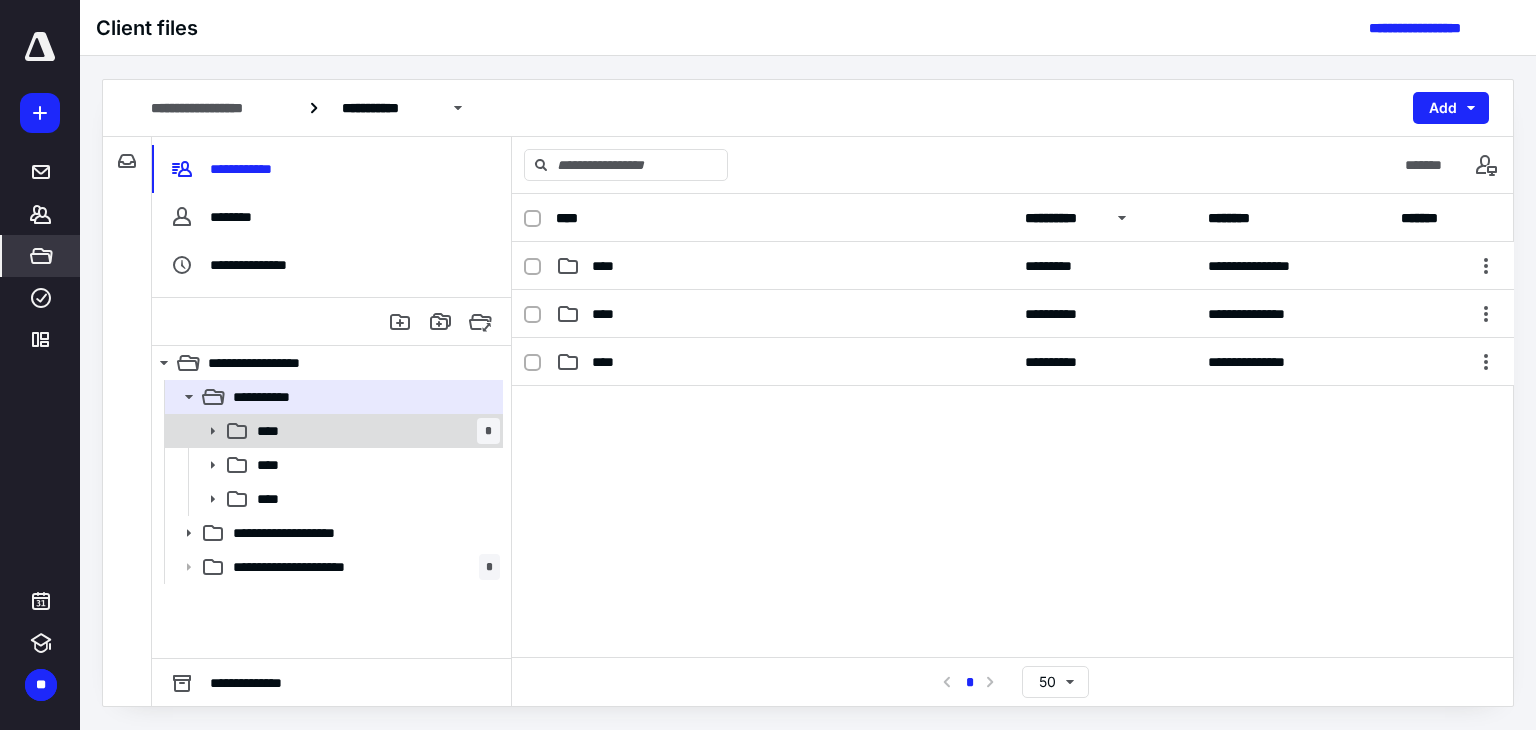 click on "**** *" at bounding box center (374, 431) 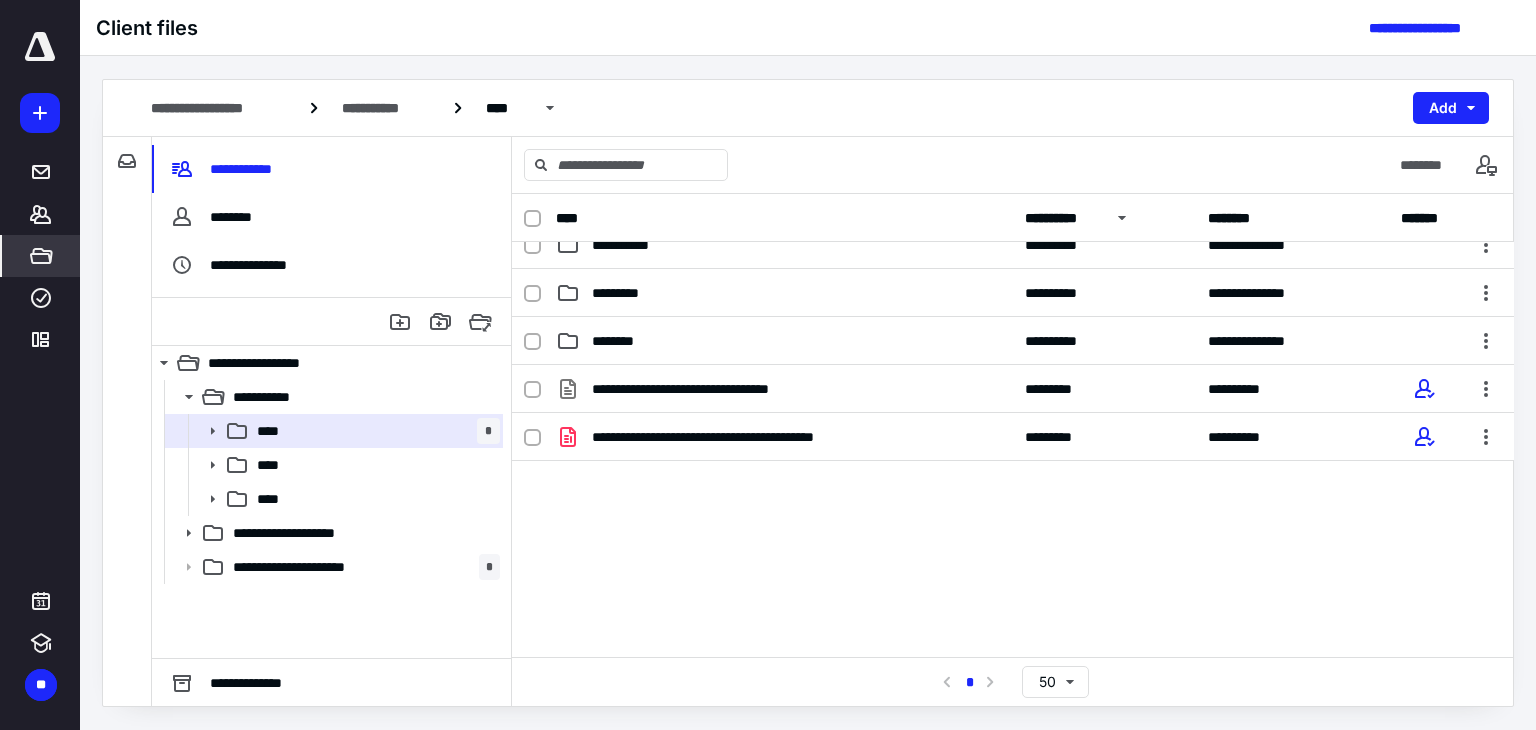 scroll, scrollTop: 506, scrollLeft: 0, axis: vertical 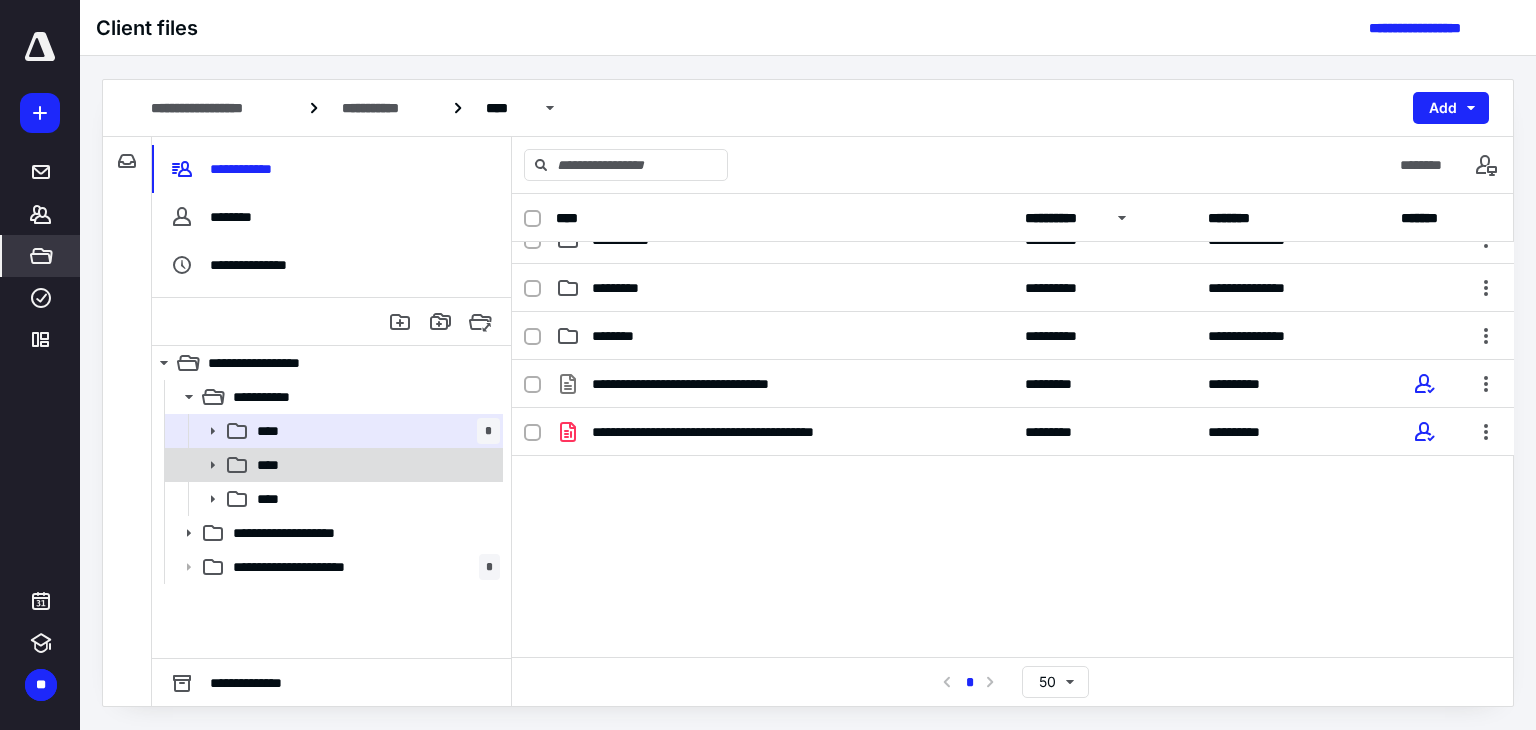 click on "****" at bounding box center [374, 465] 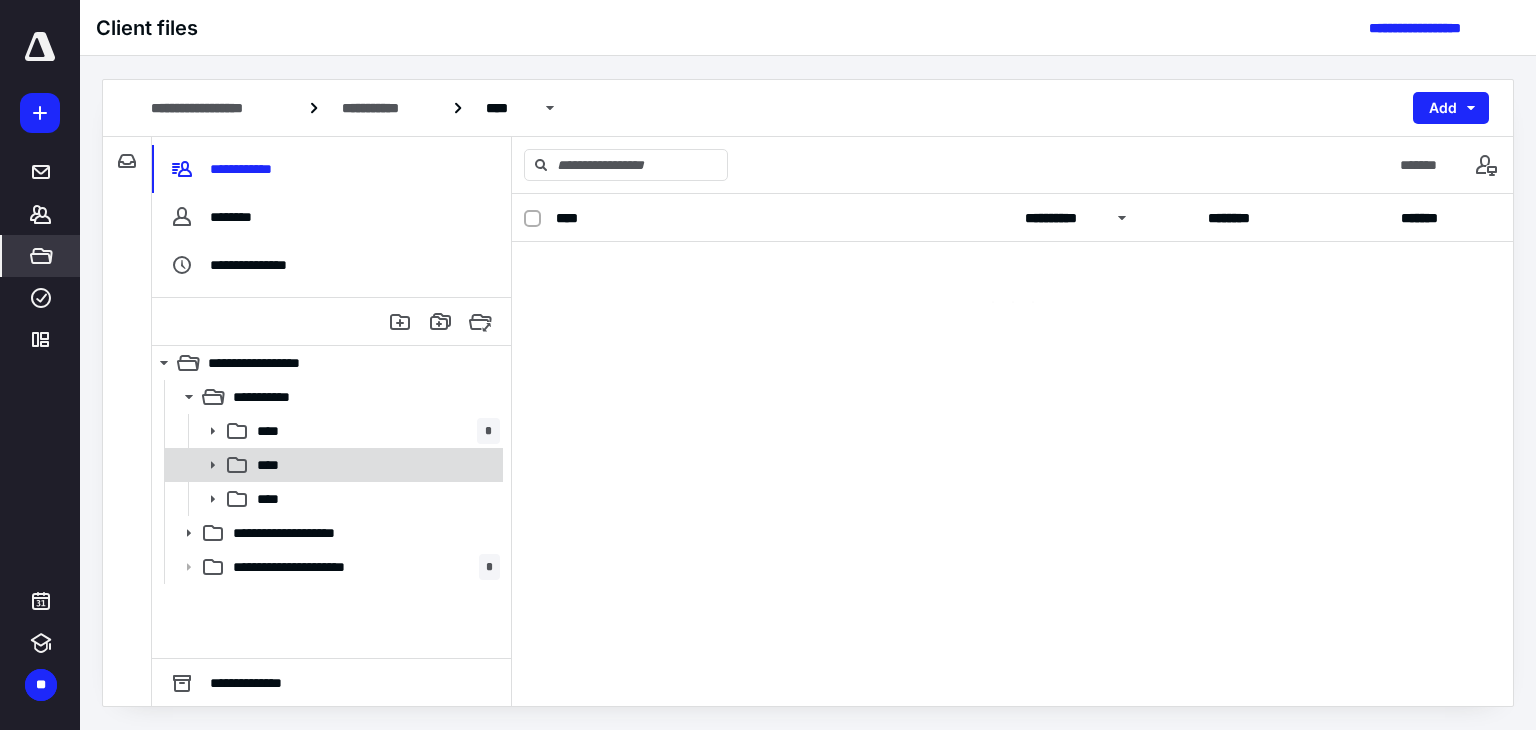 scroll, scrollTop: 0, scrollLeft: 0, axis: both 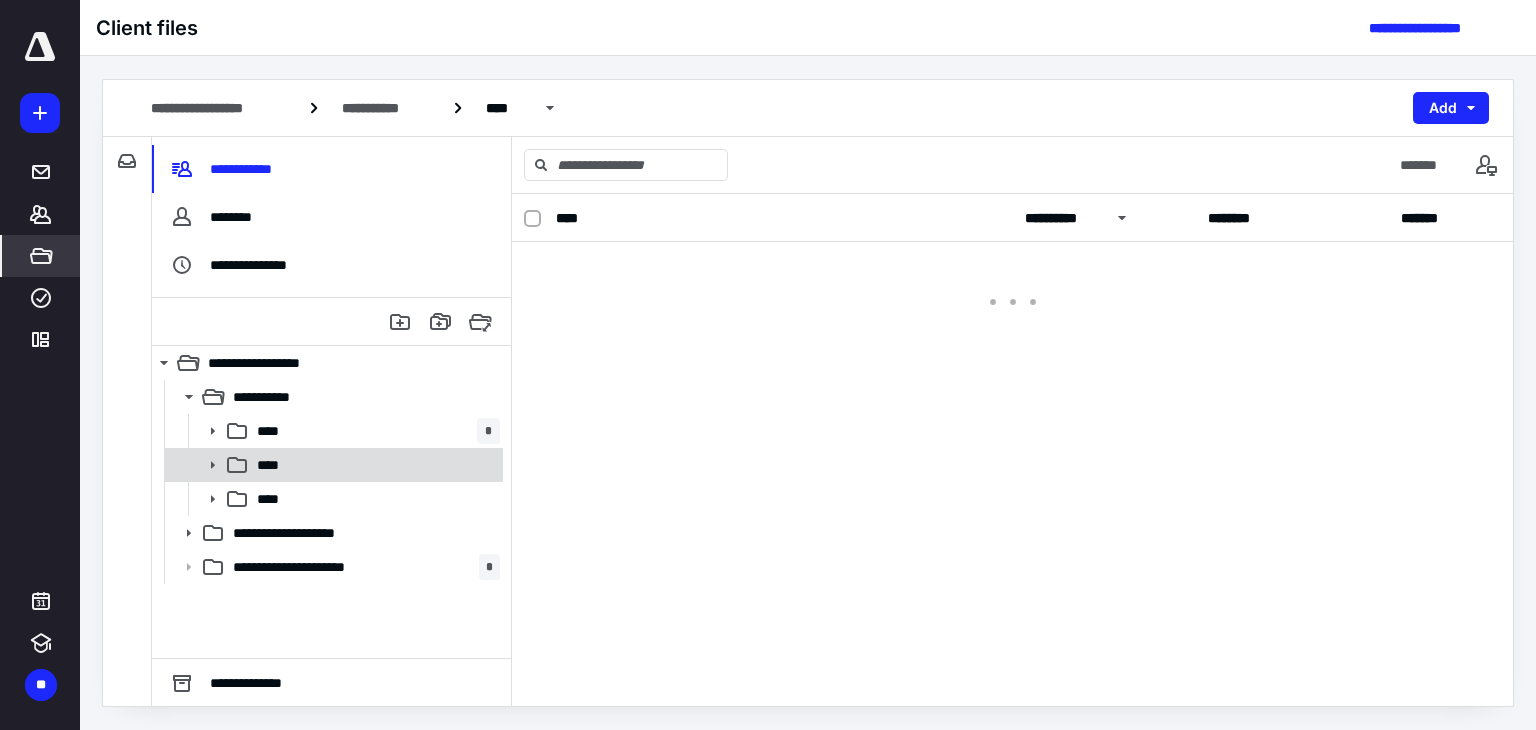 click on "****" at bounding box center (374, 465) 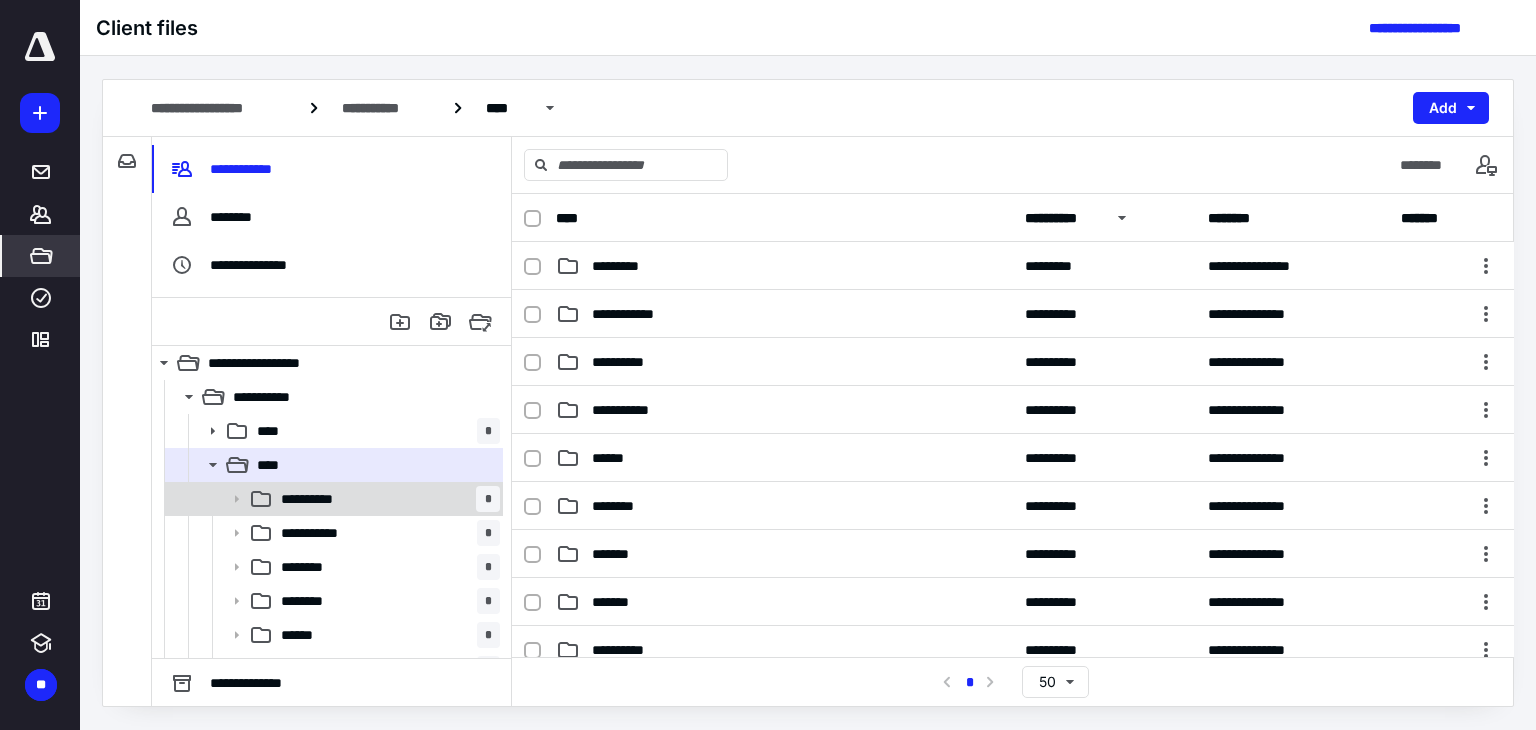 click on "**********" at bounding box center [386, 499] 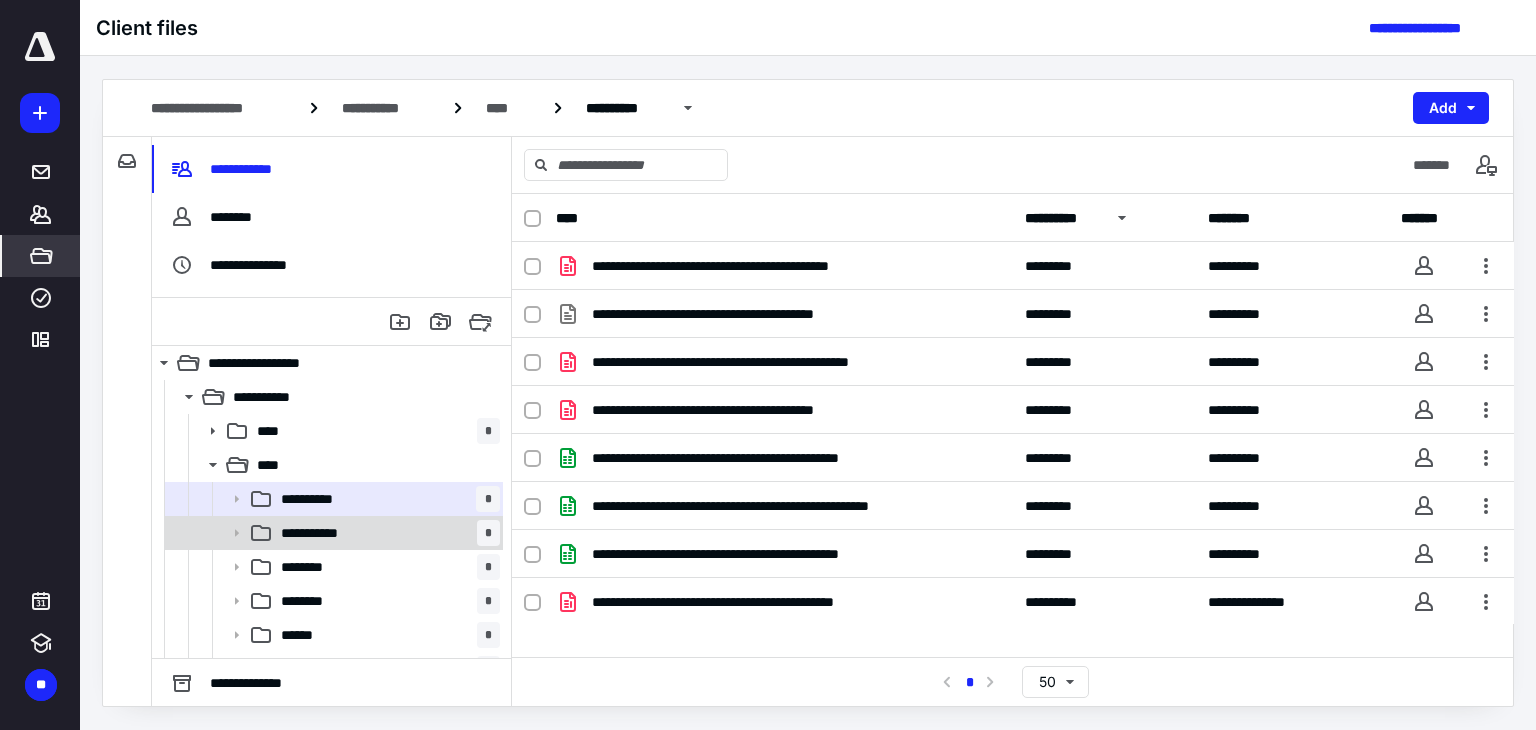 click on "**********" at bounding box center [386, 533] 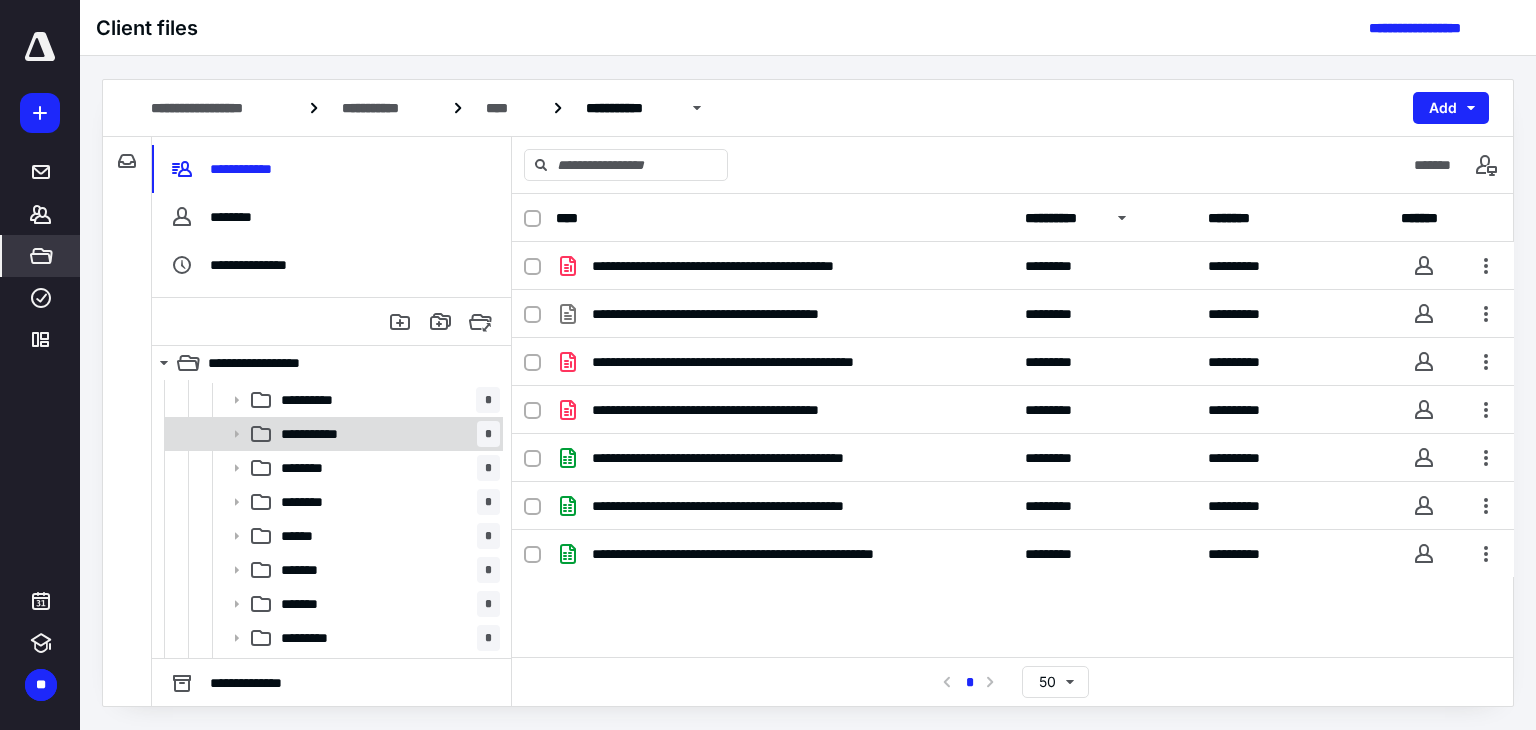 scroll, scrollTop: 100, scrollLeft: 0, axis: vertical 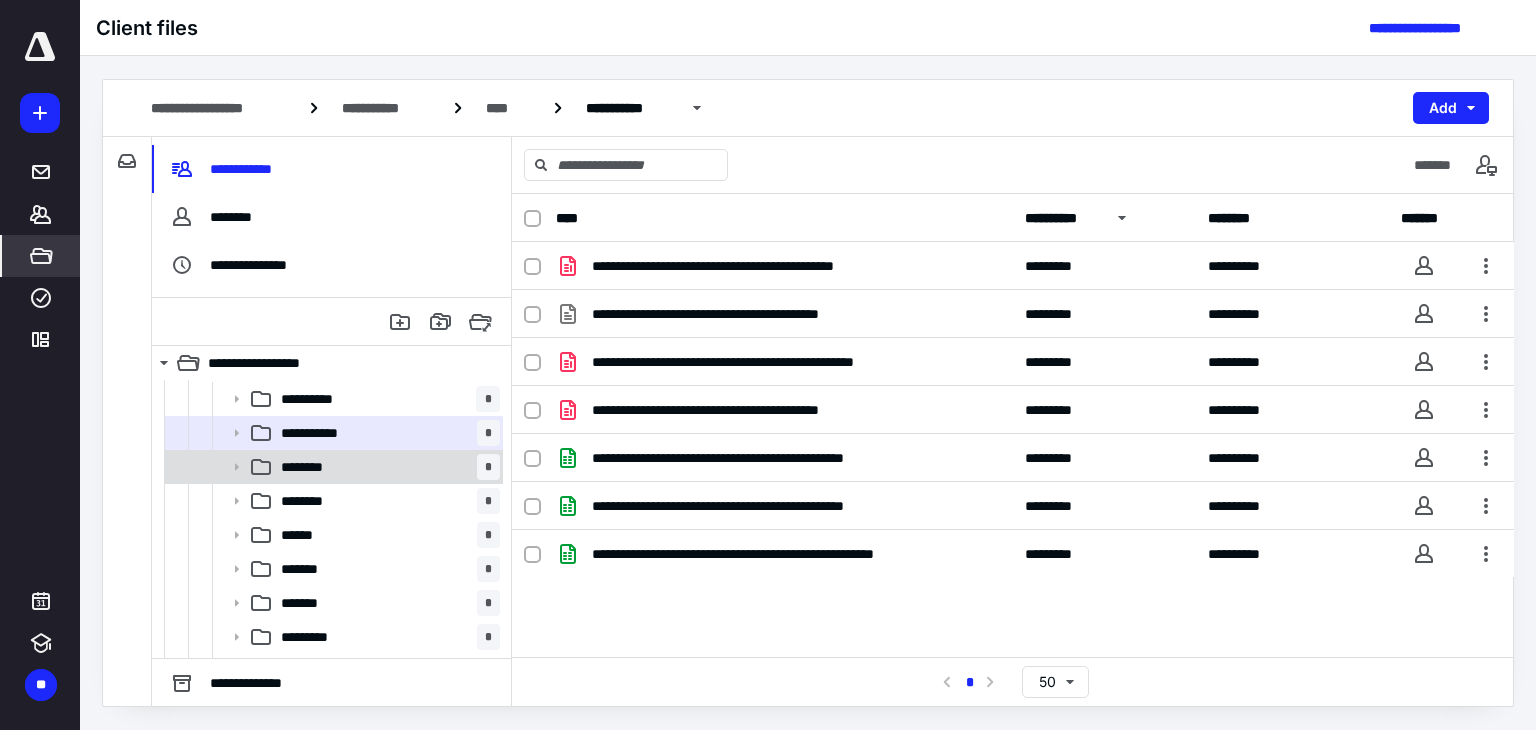 click on "******** *" at bounding box center [332, 467] 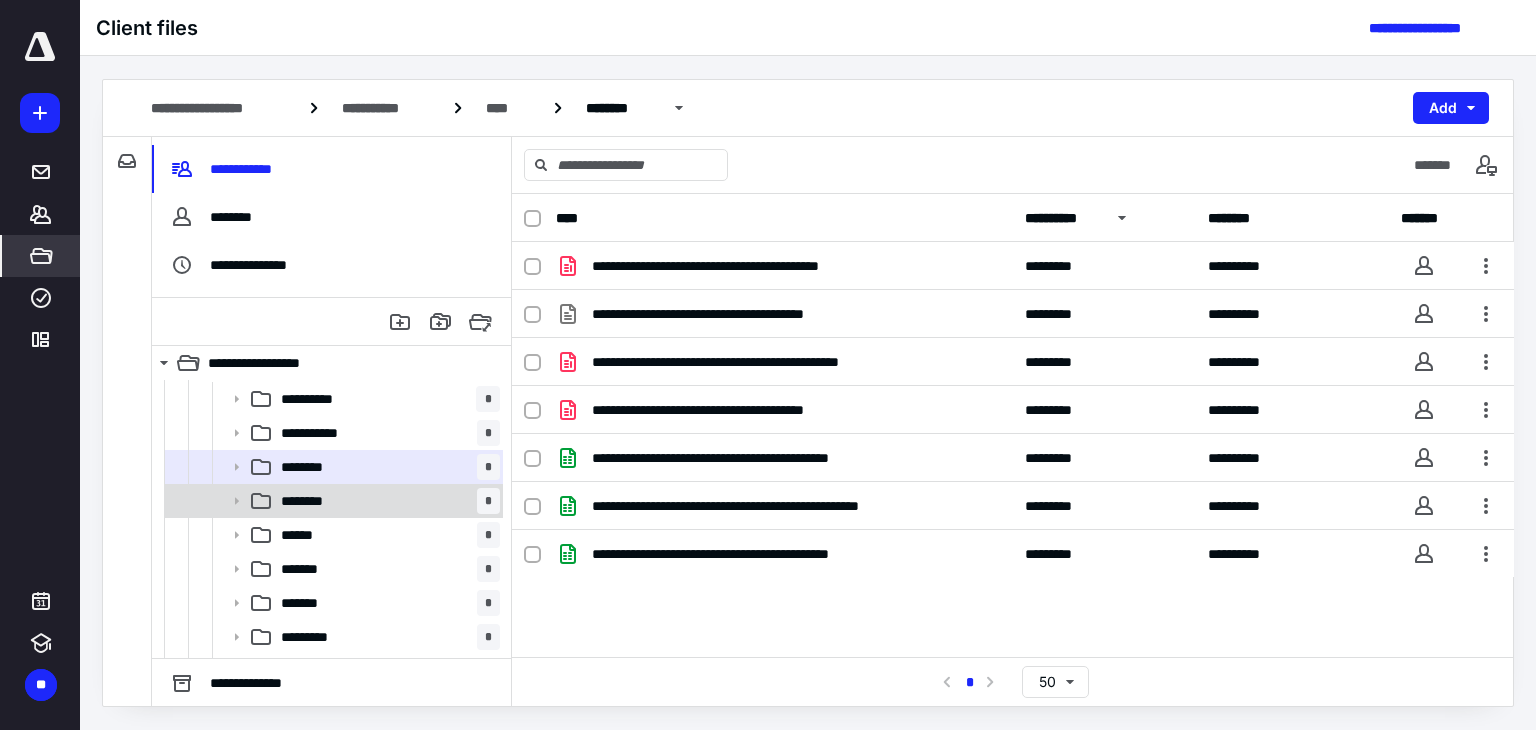 click on "******** *" at bounding box center [386, 501] 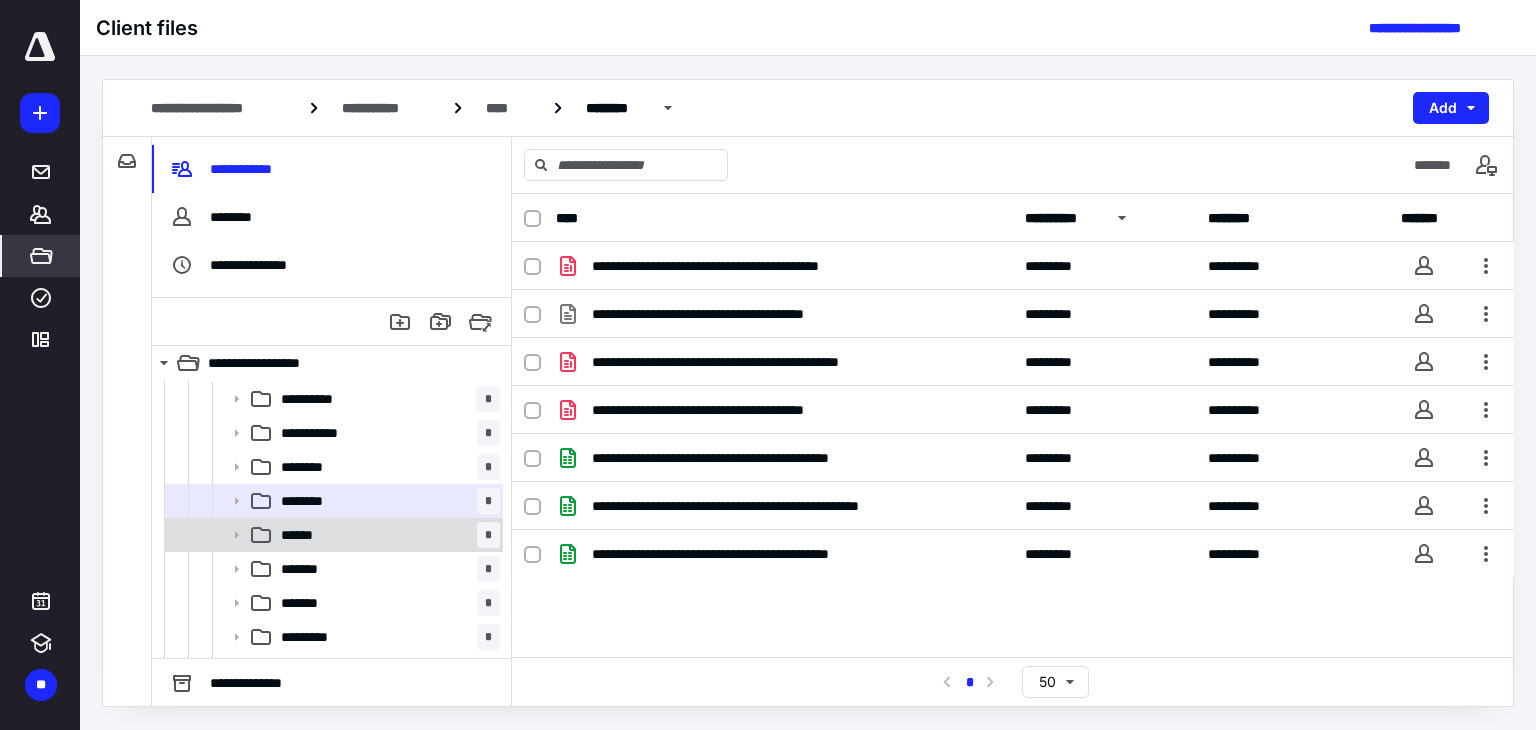 click on "****** *" at bounding box center [386, 535] 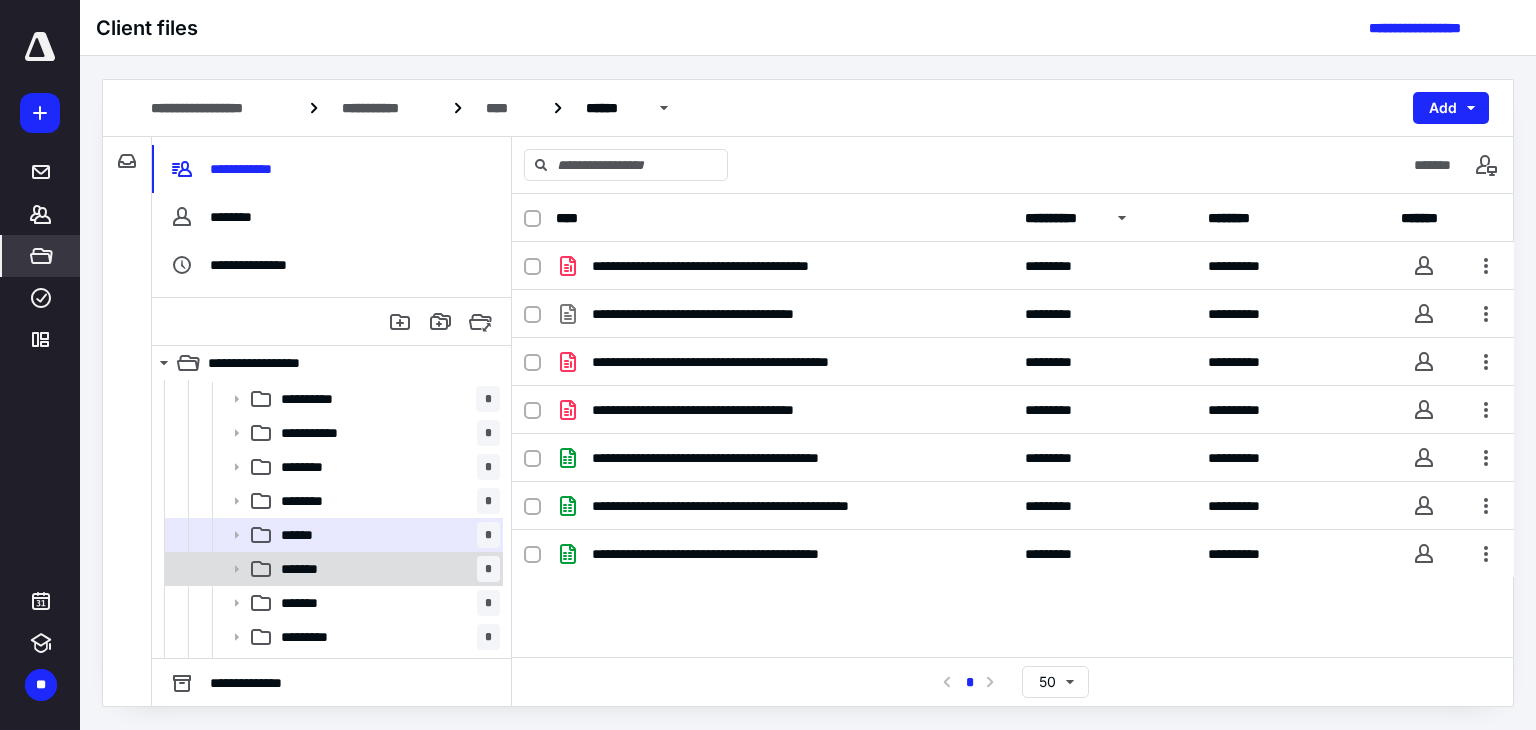 click on "******* *" at bounding box center (386, 569) 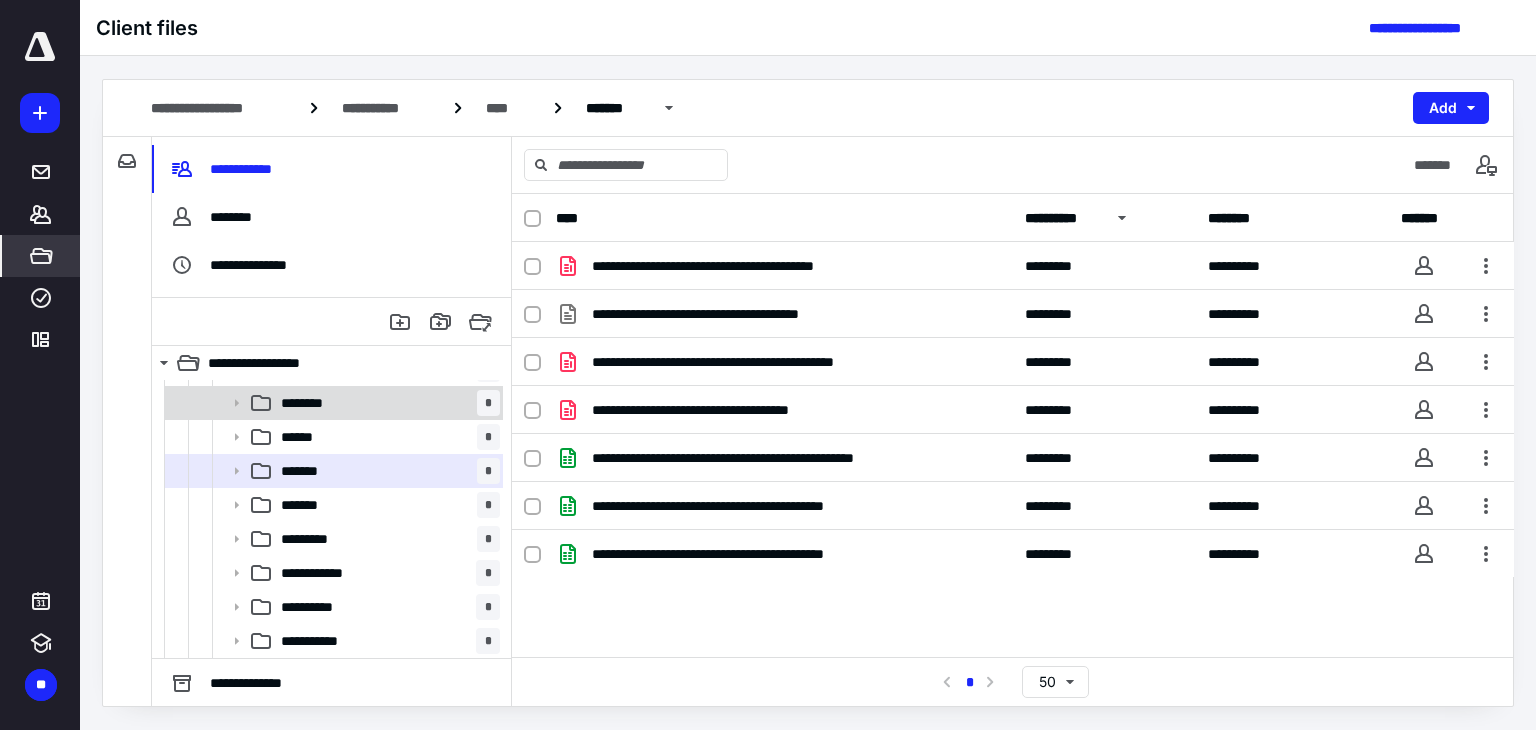 scroll, scrollTop: 200, scrollLeft: 0, axis: vertical 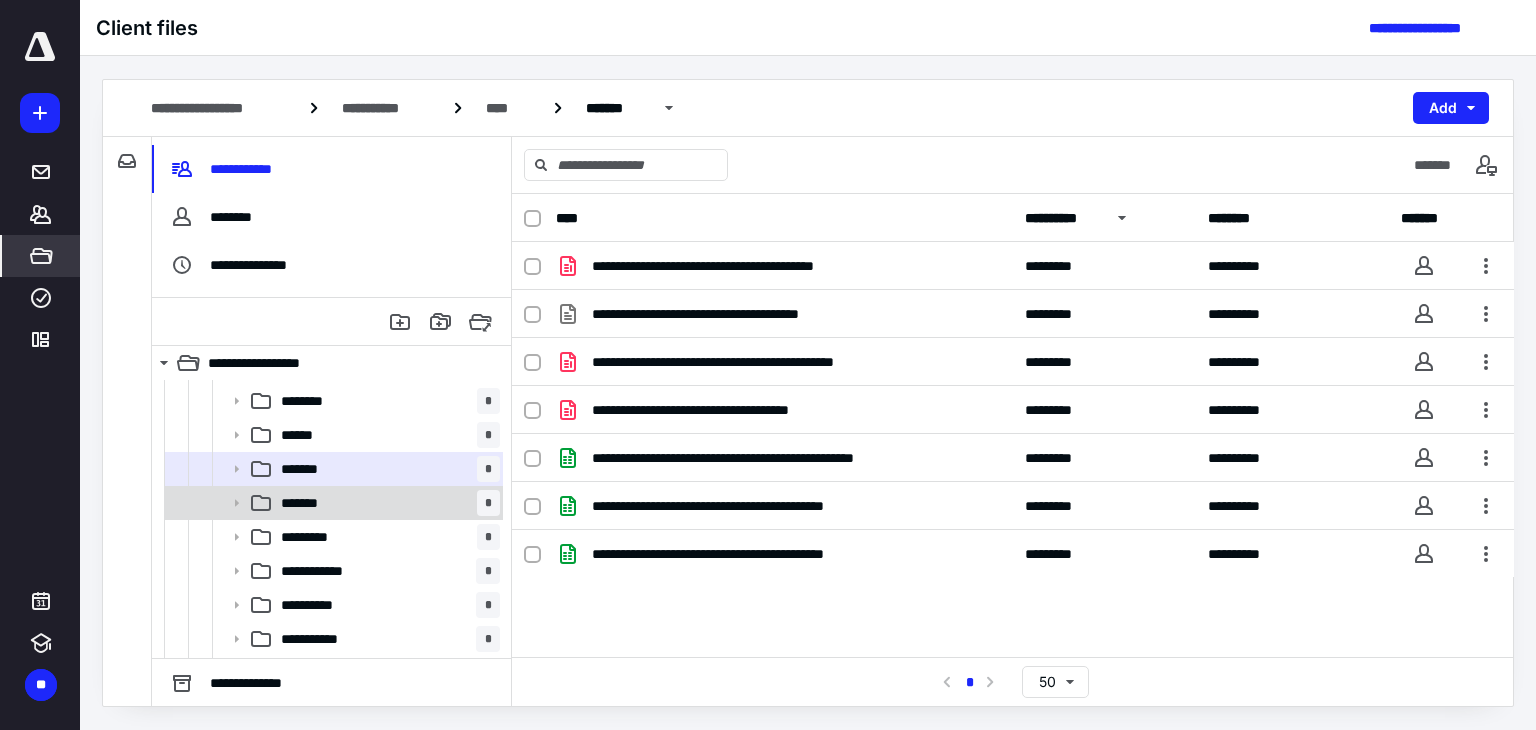 click on "******* *" at bounding box center [386, 503] 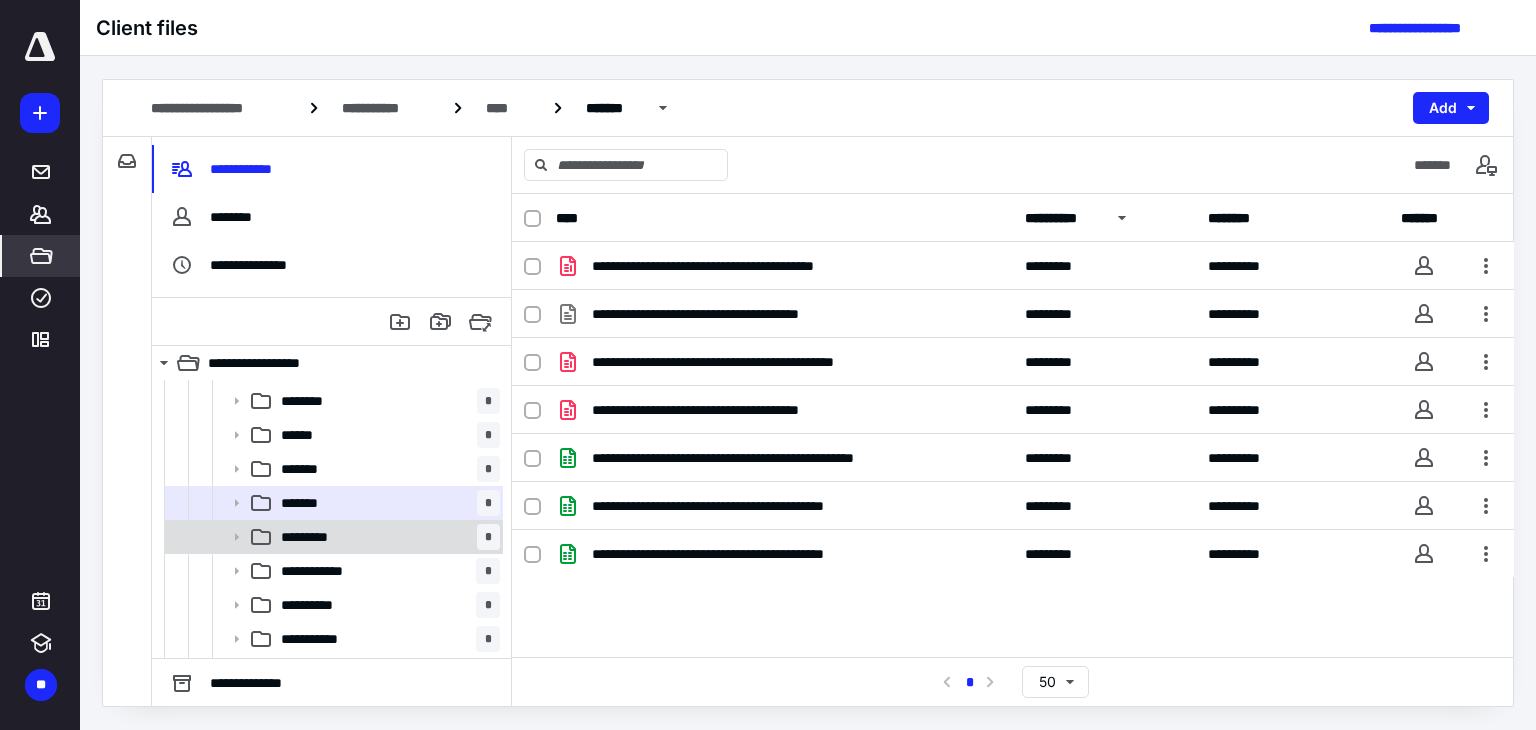 click on "********* *" at bounding box center (386, 537) 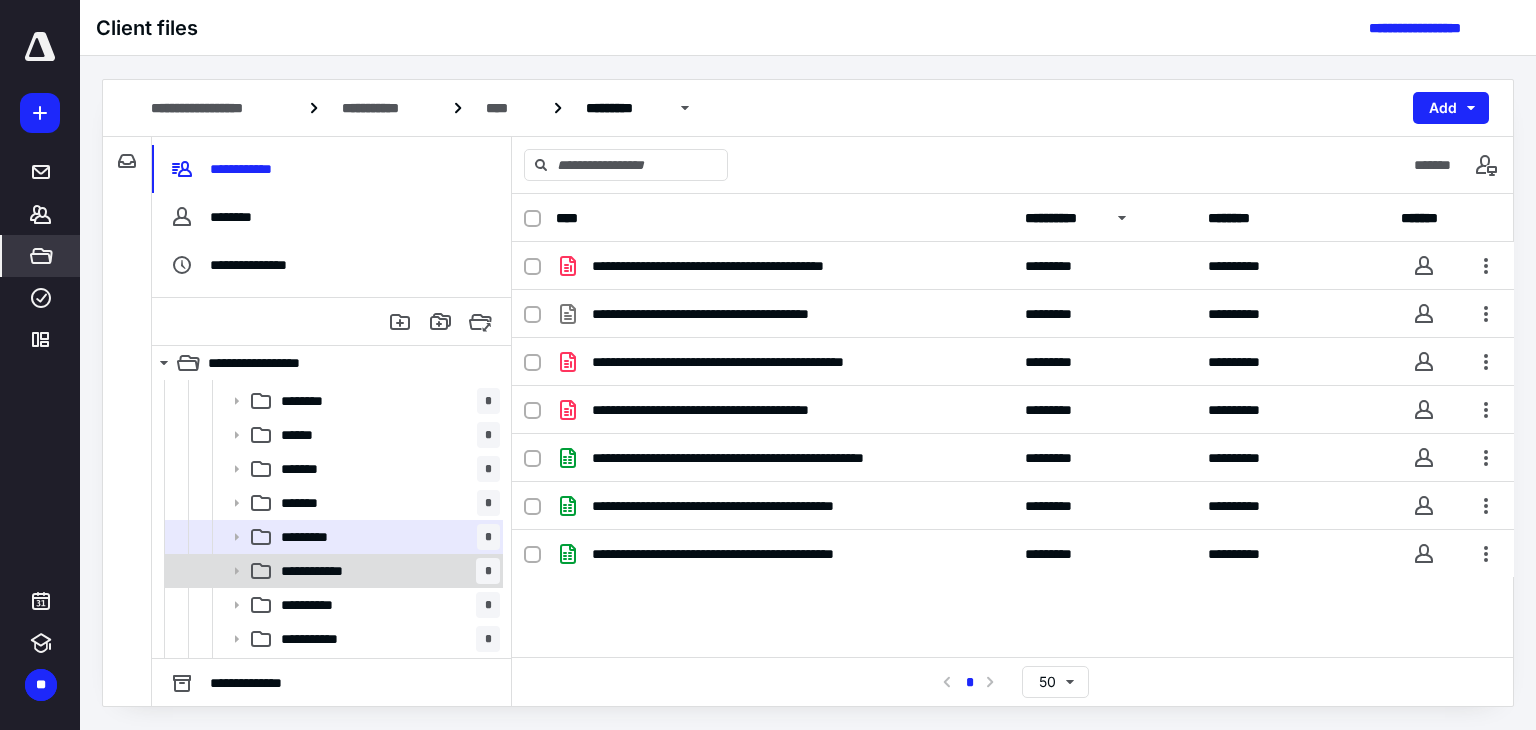 click on "**********" at bounding box center [328, 571] 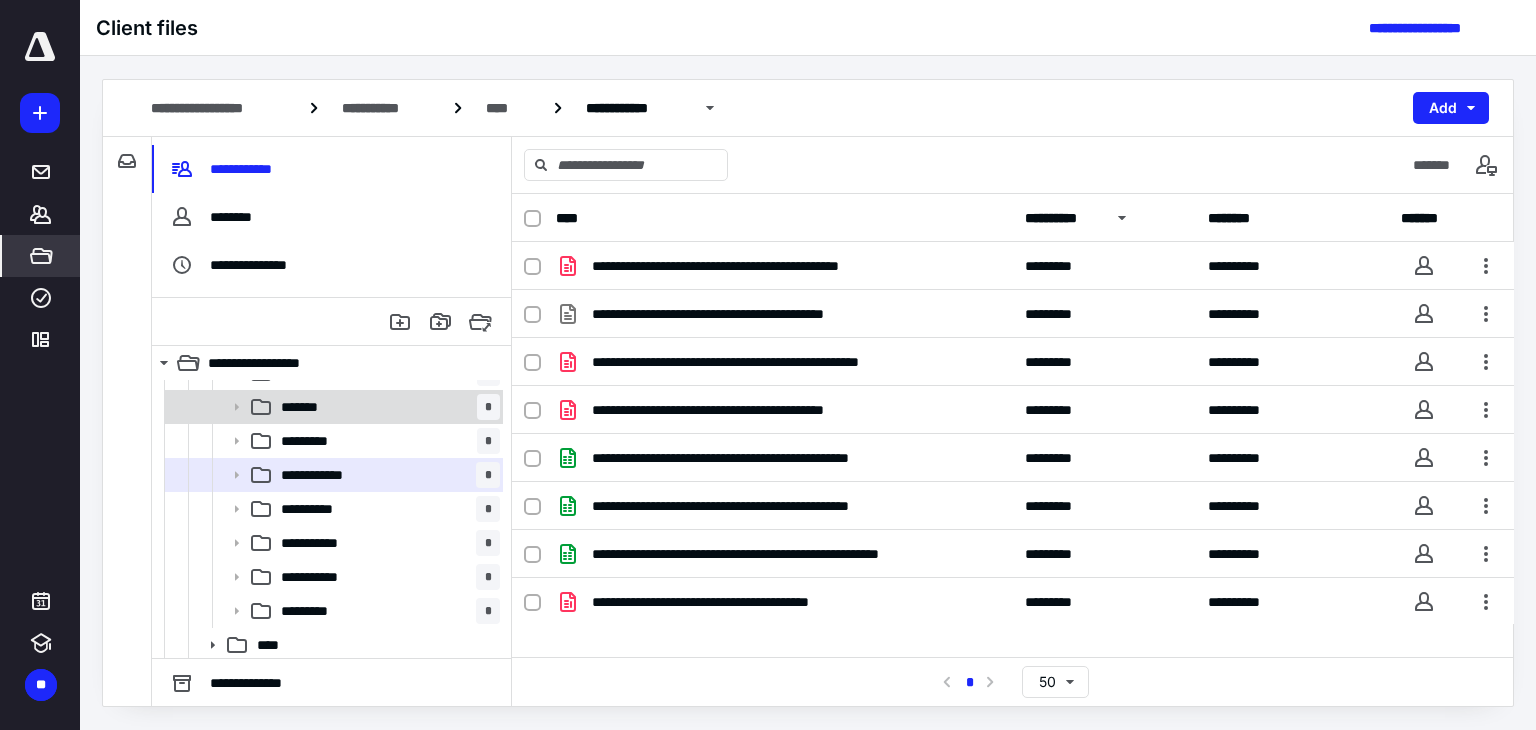 scroll, scrollTop: 300, scrollLeft: 0, axis: vertical 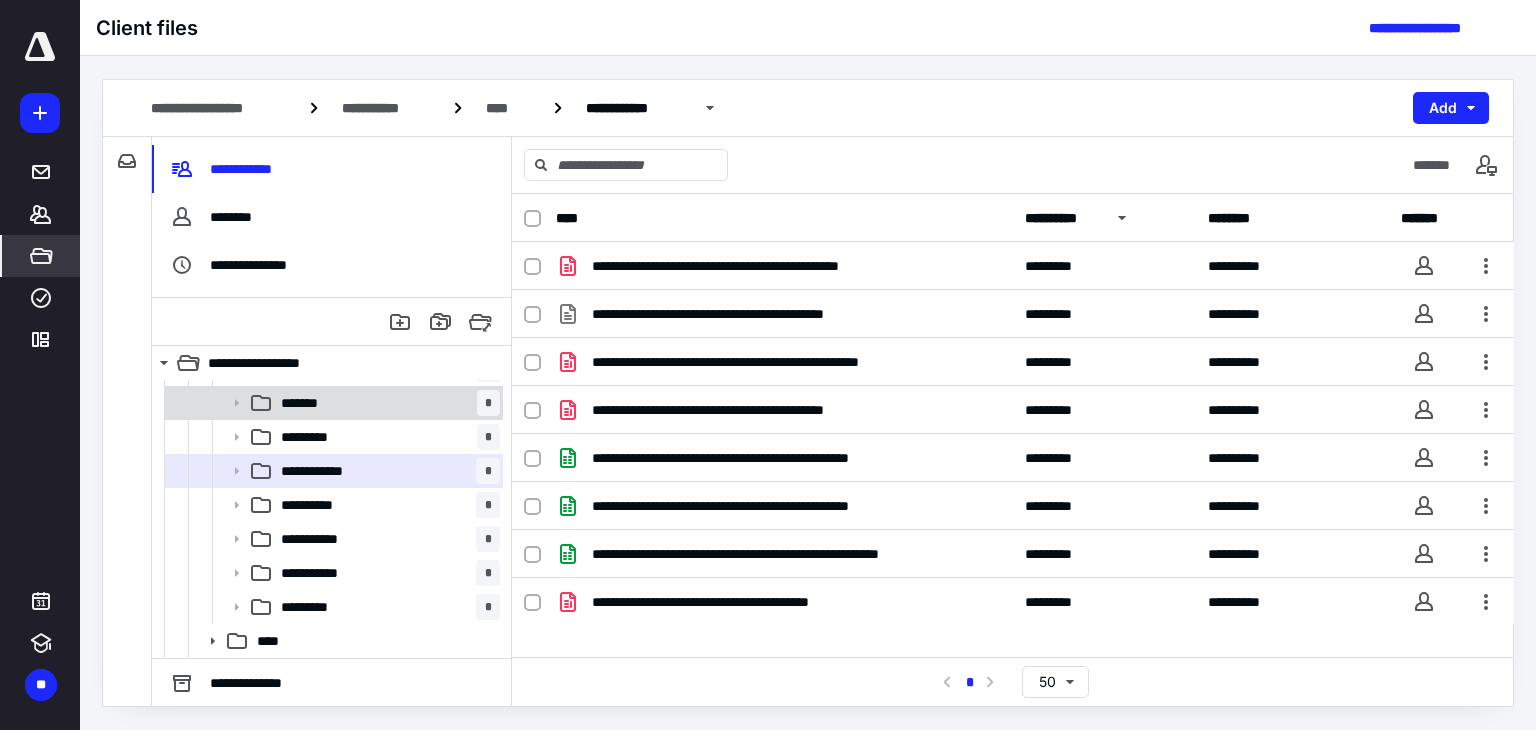 click on "**********" at bounding box center (332, 505) 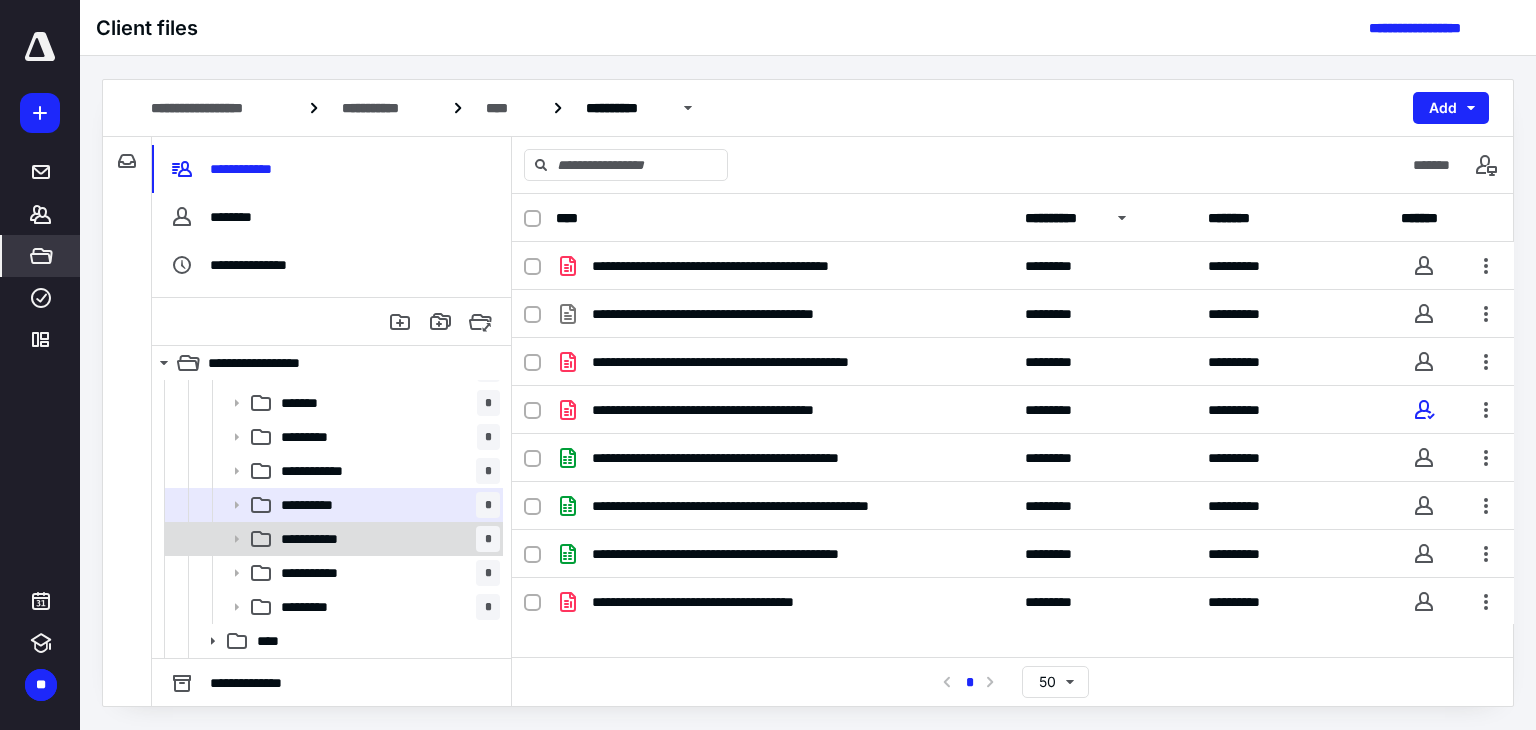 click on "**********" at bounding box center (386, 539) 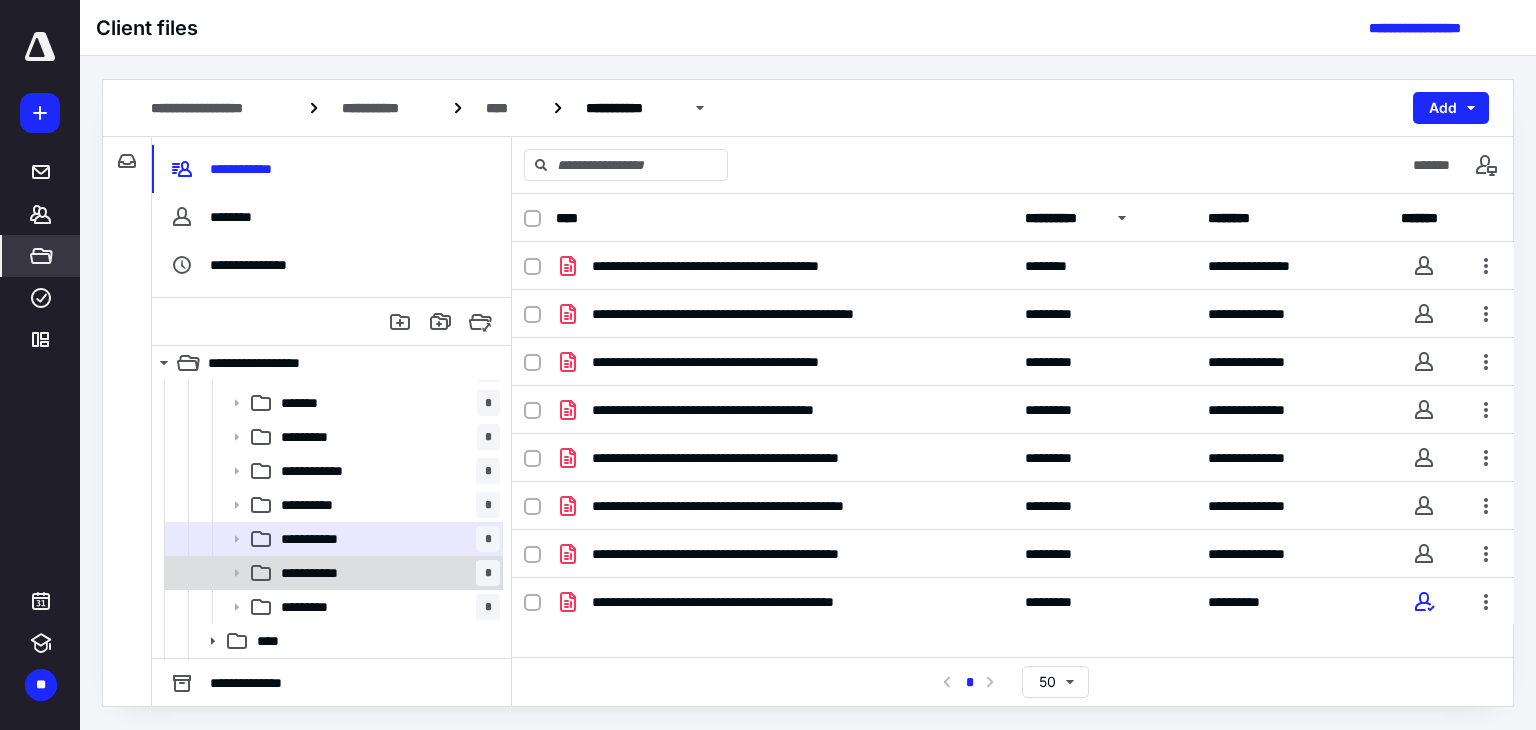 click on "**********" at bounding box center (386, 573) 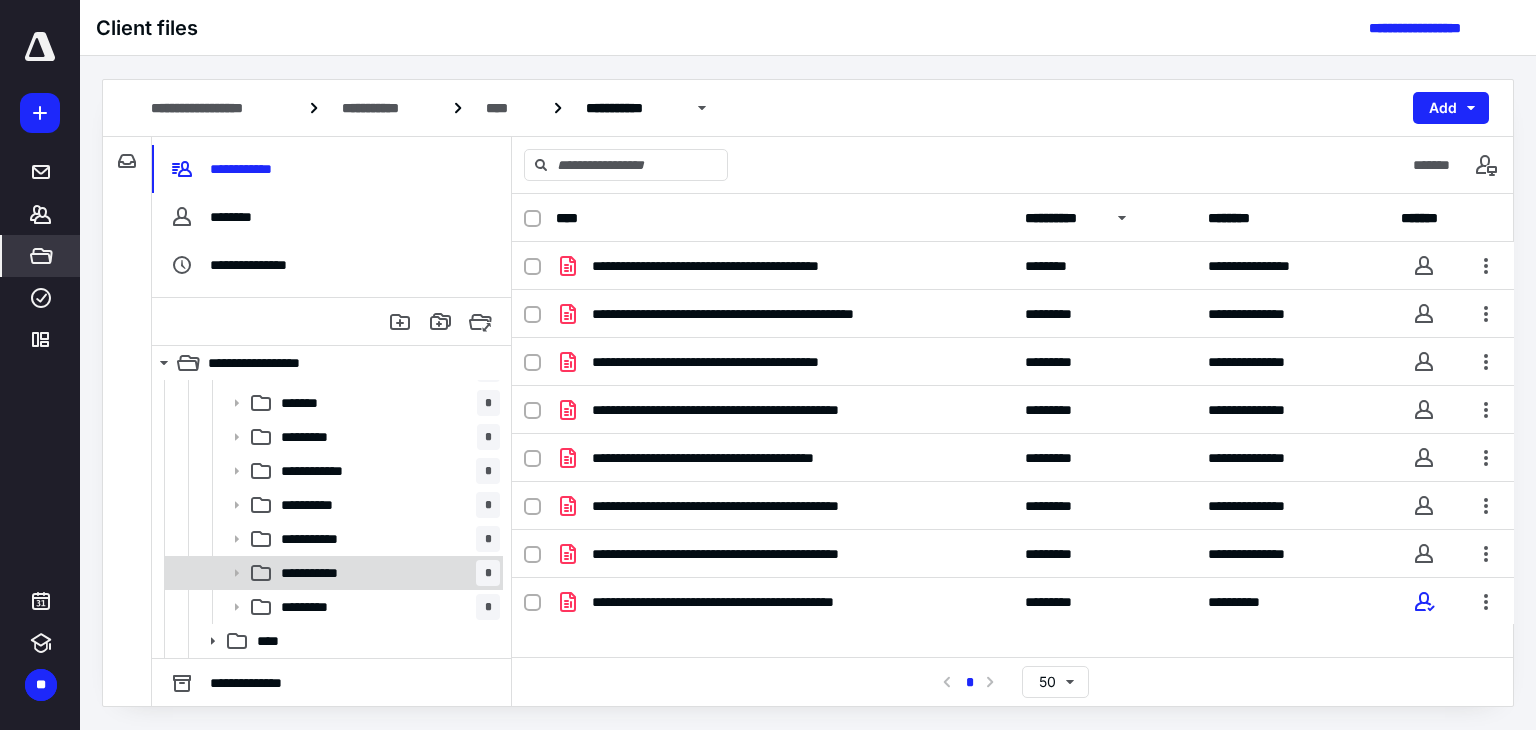 scroll, scrollTop: 368, scrollLeft: 0, axis: vertical 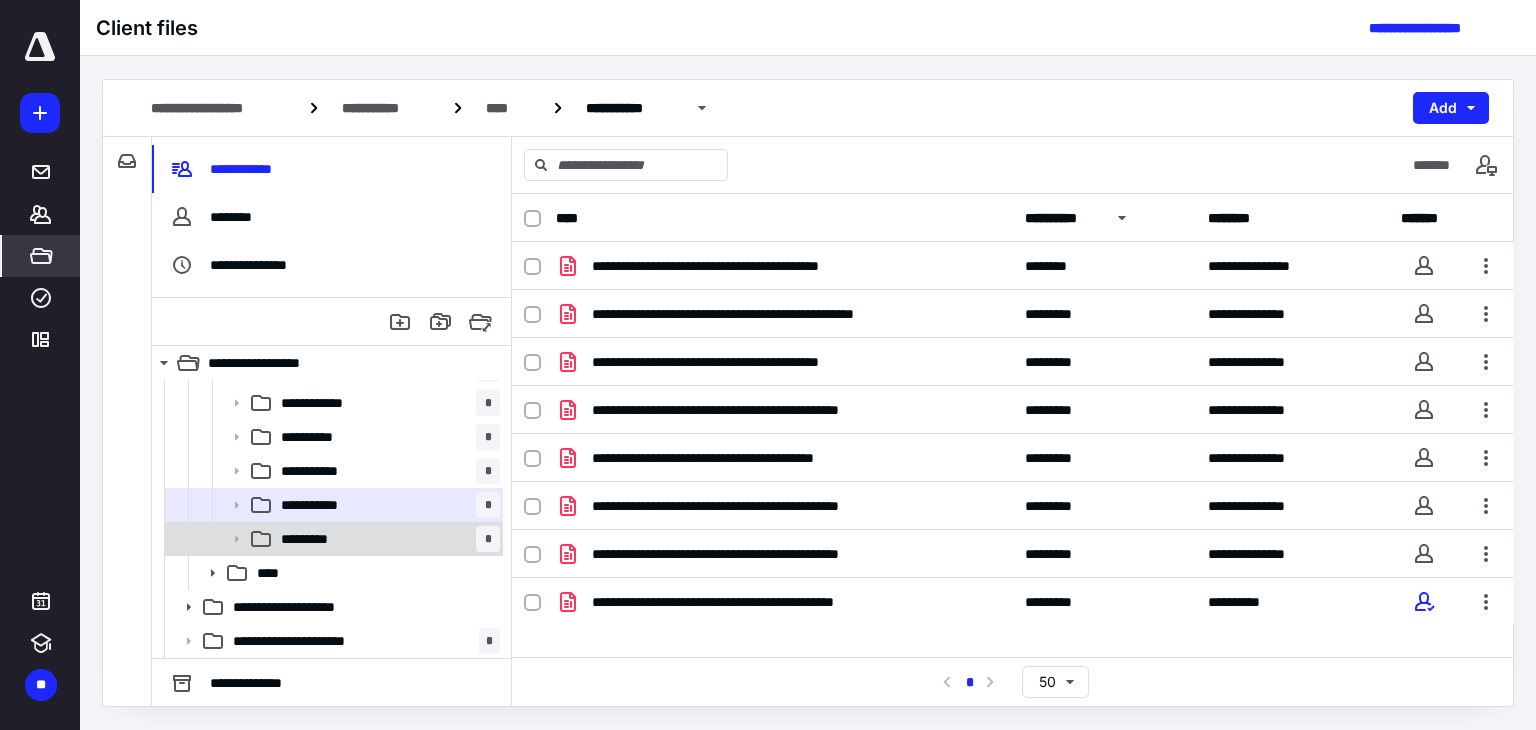 click on "********* *" at bounding box center [386, 539] 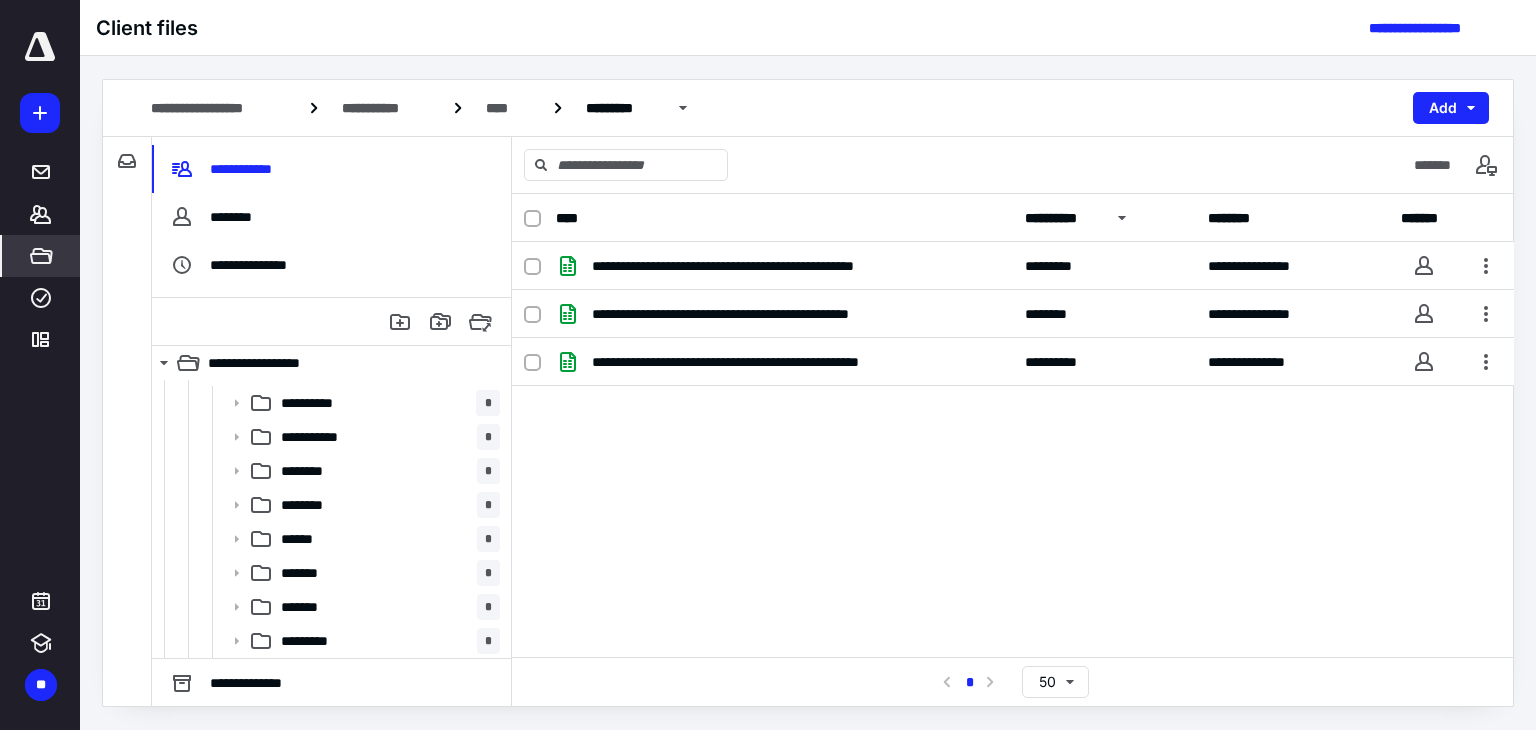 scroll, scrollTop: 68, scrollLeft: 0, axis: vertical 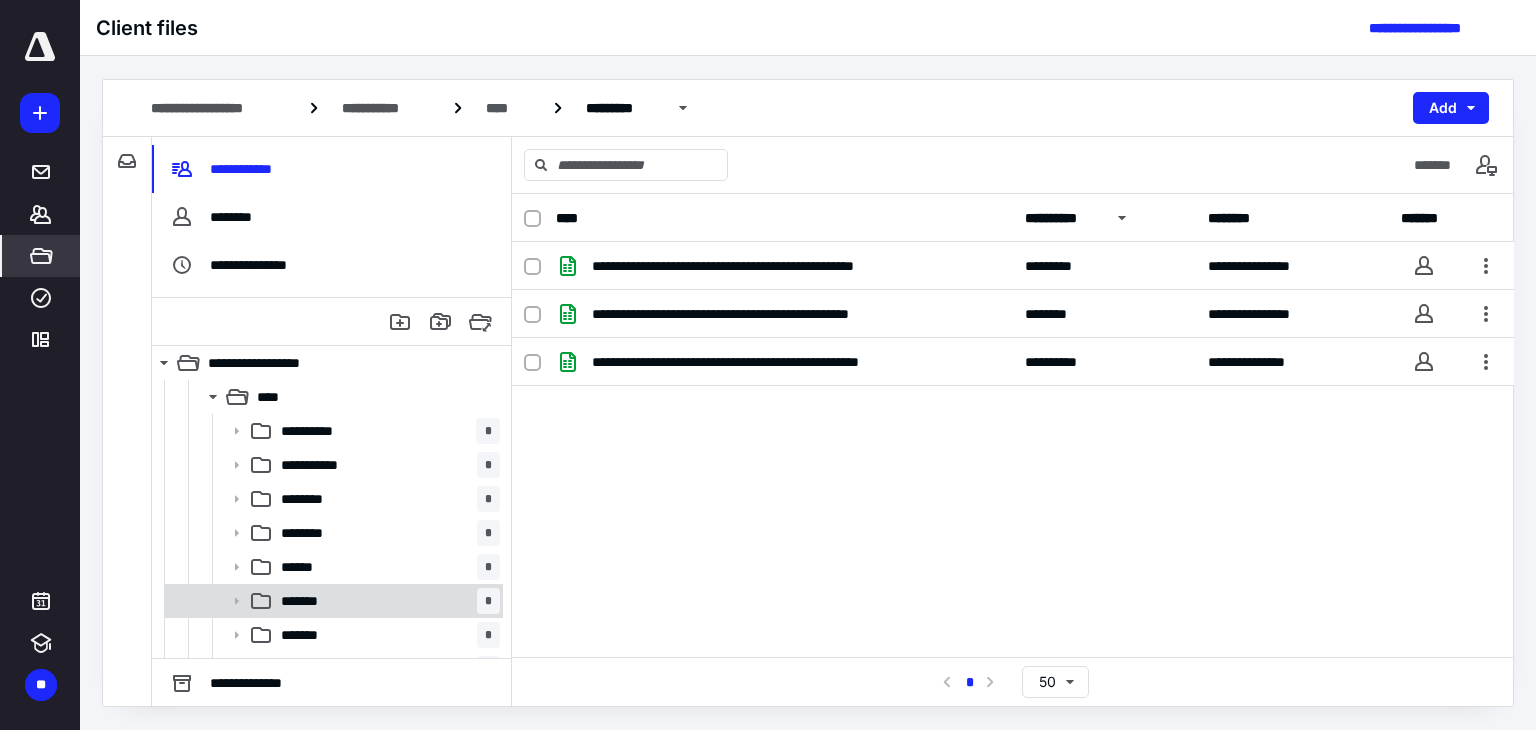 click on "******* *" at bounding box center (386, 601) 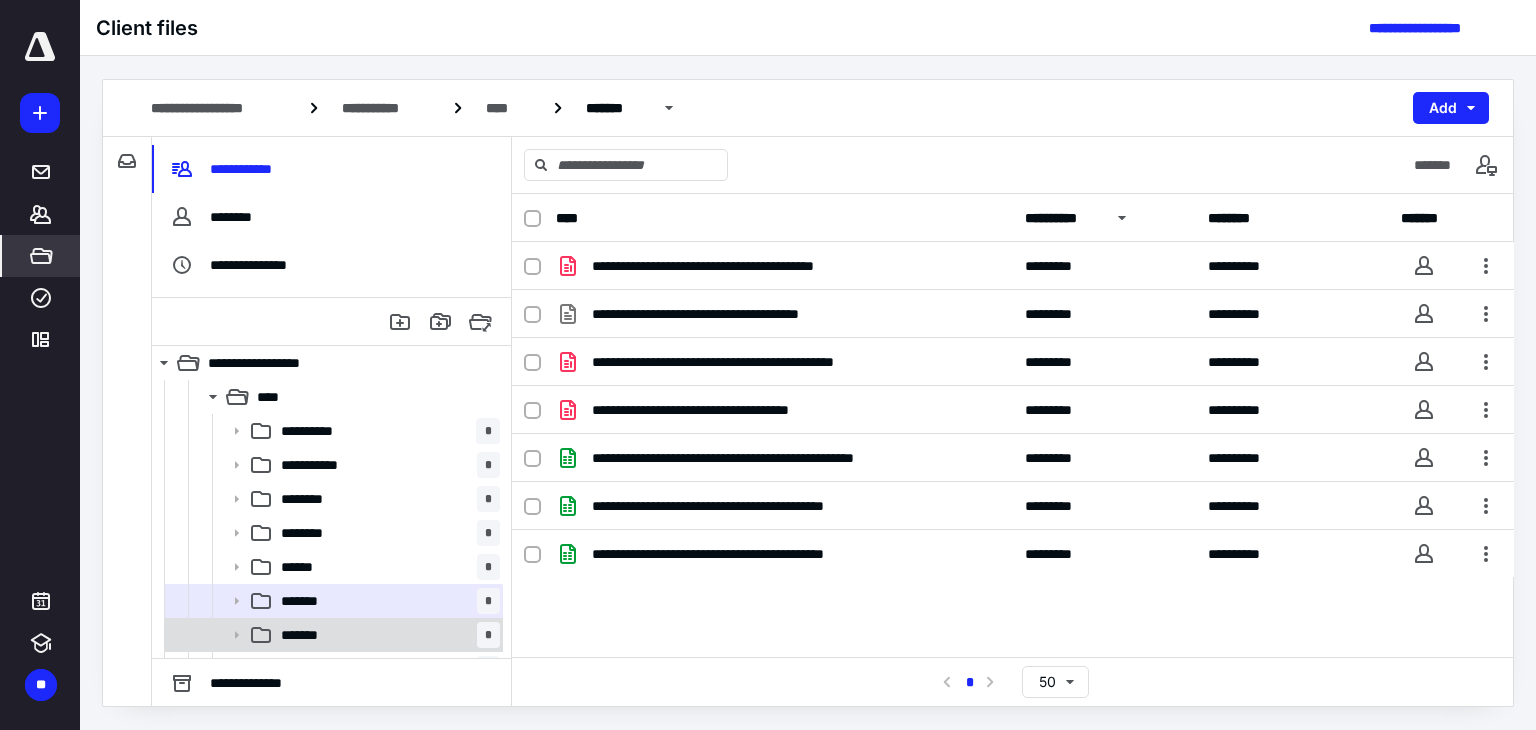 click on "******* *" at bounding box center (386, 635) 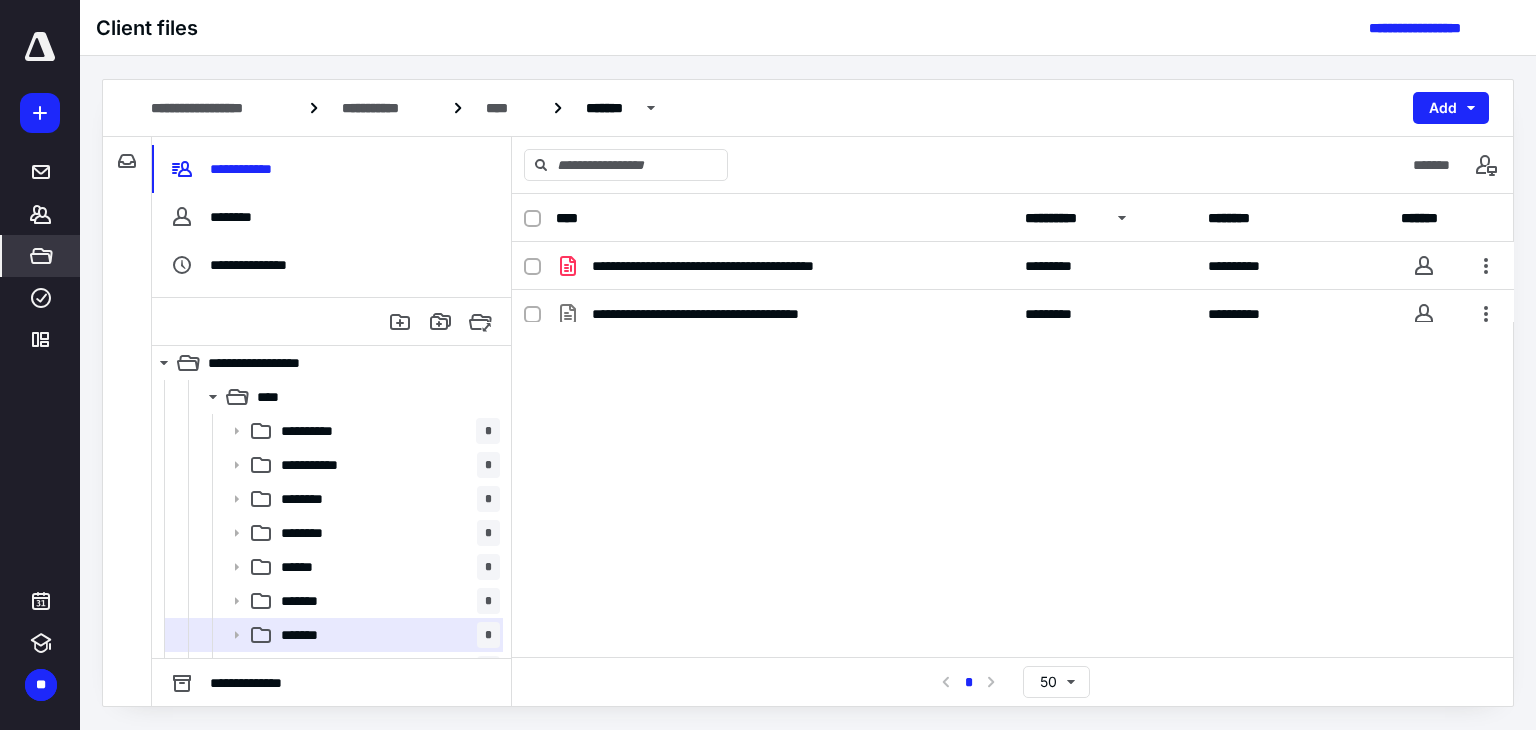 scroll, scrollTop: 168, scrollLeft: 0, axis: vertical 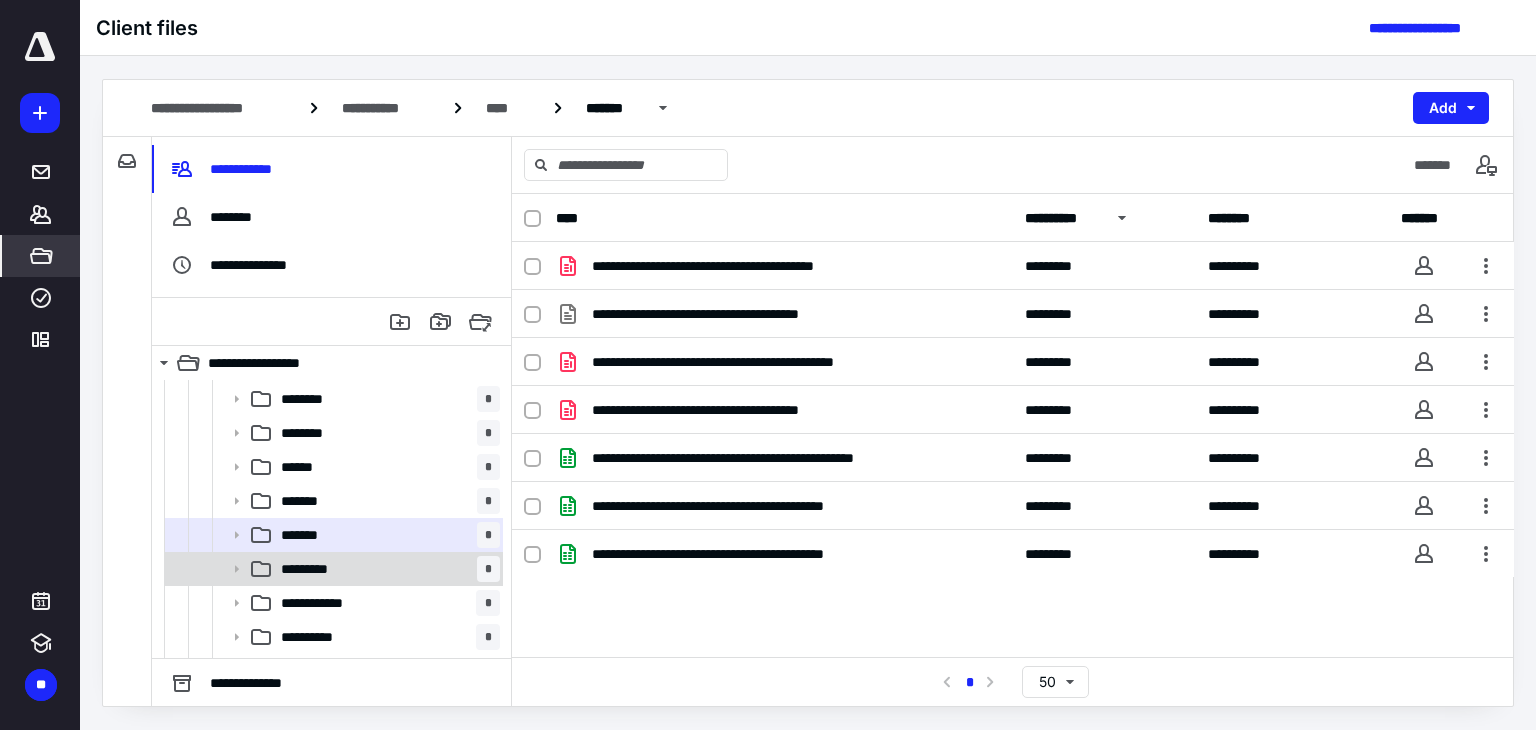 click on "********* *" at bounding box center (386, 569) 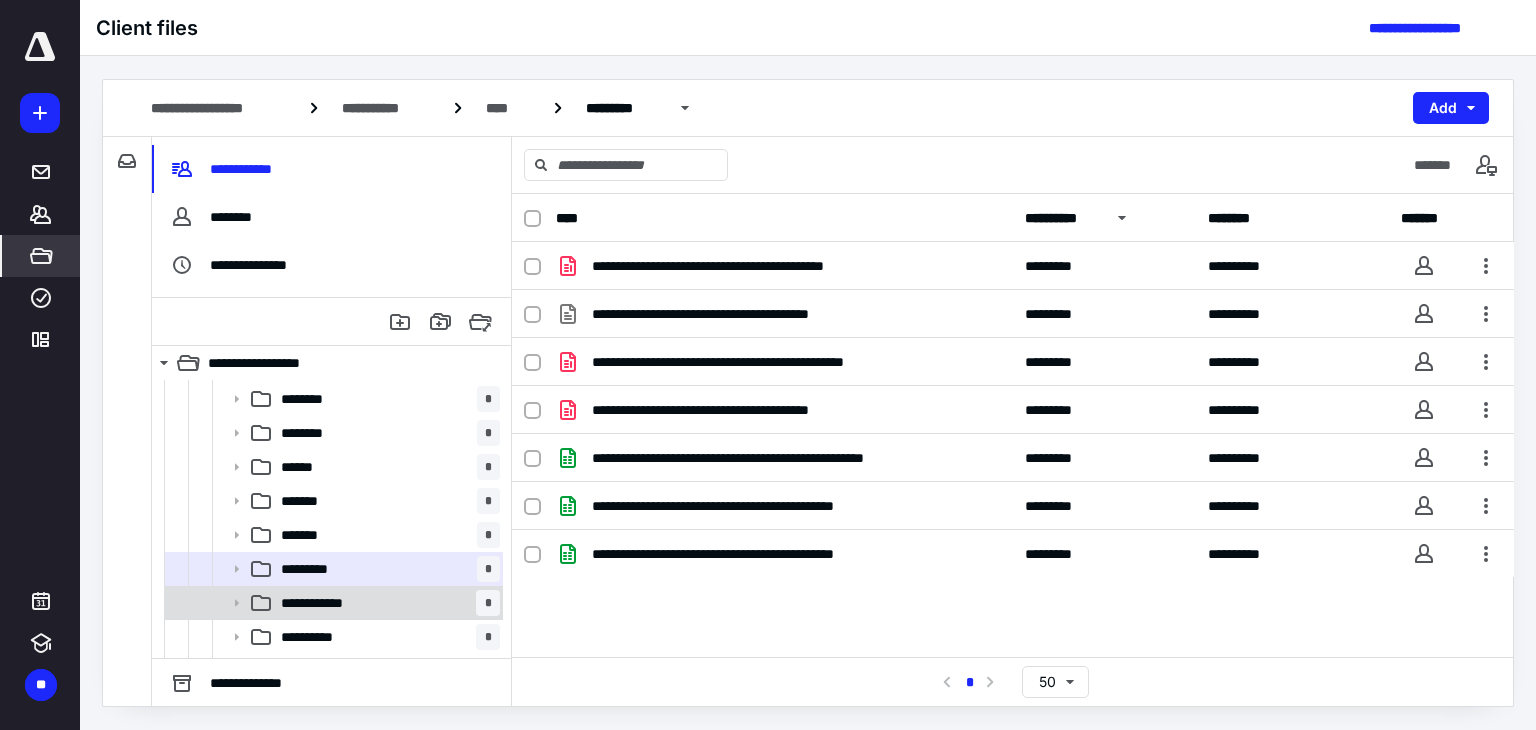 click on "**********" at bounding box center [386, 603] 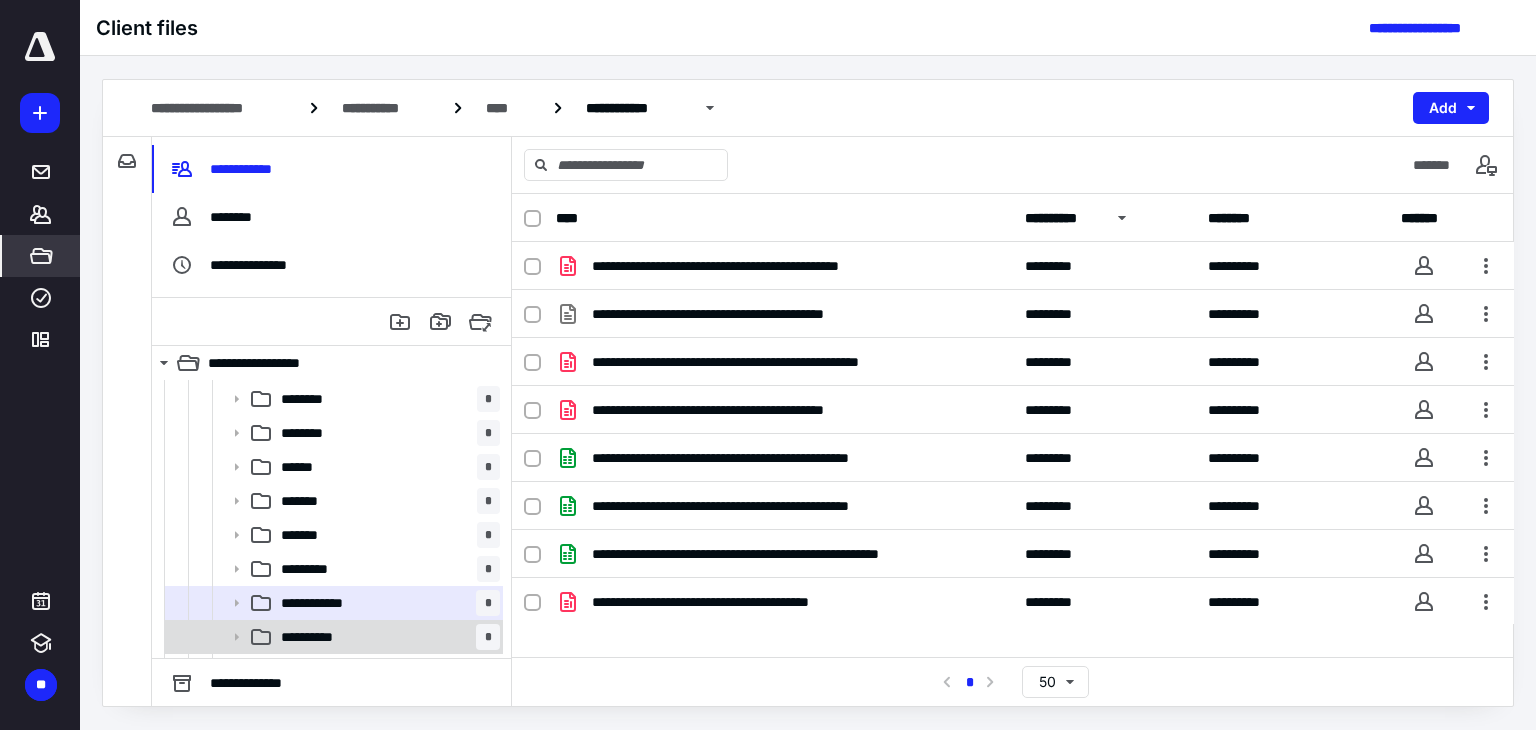 click on "**********" at bounding box center [386, 637] 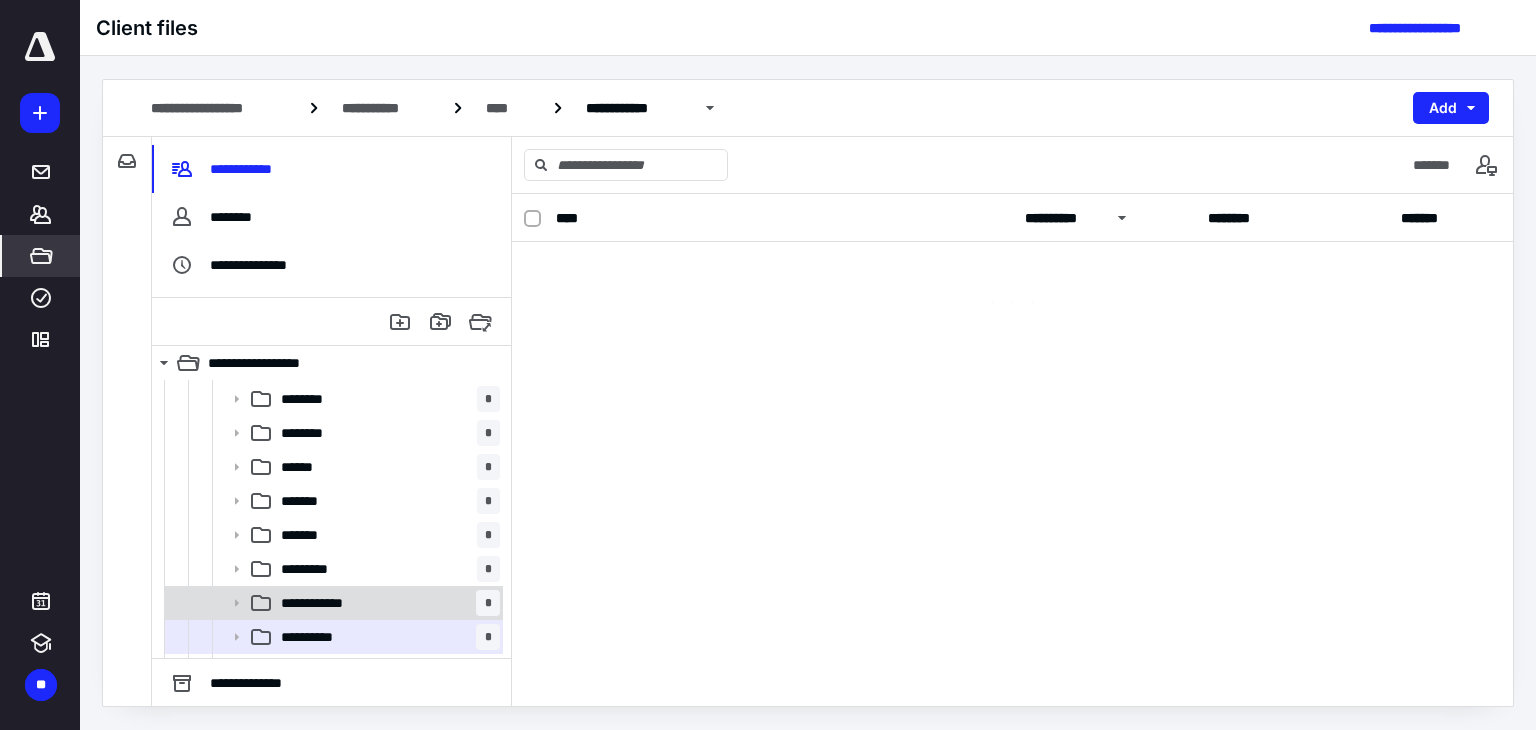 scroll, scrollTop: 368, scrollLeft: 0, axis: vertical 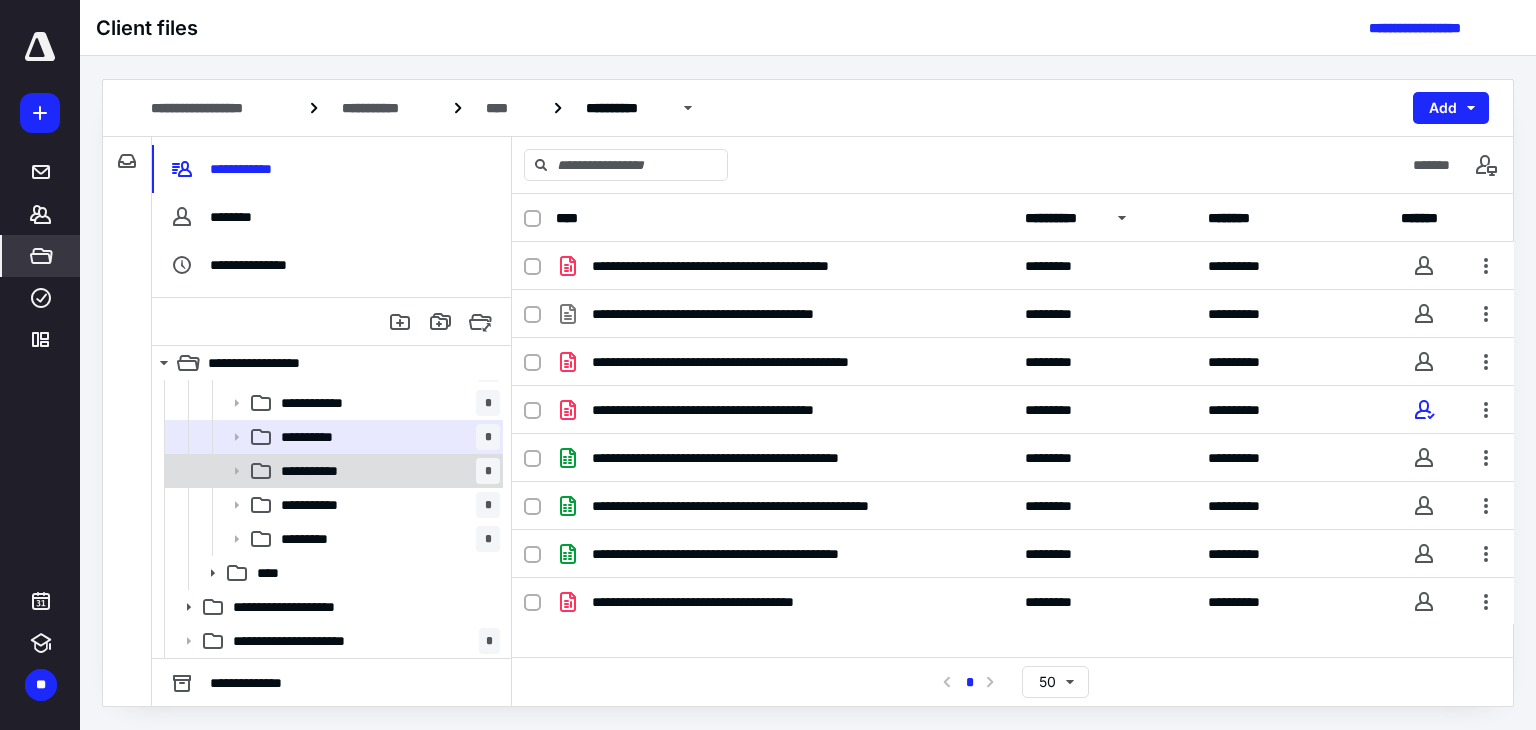 click on "**********" at bounding box center (386, 471) 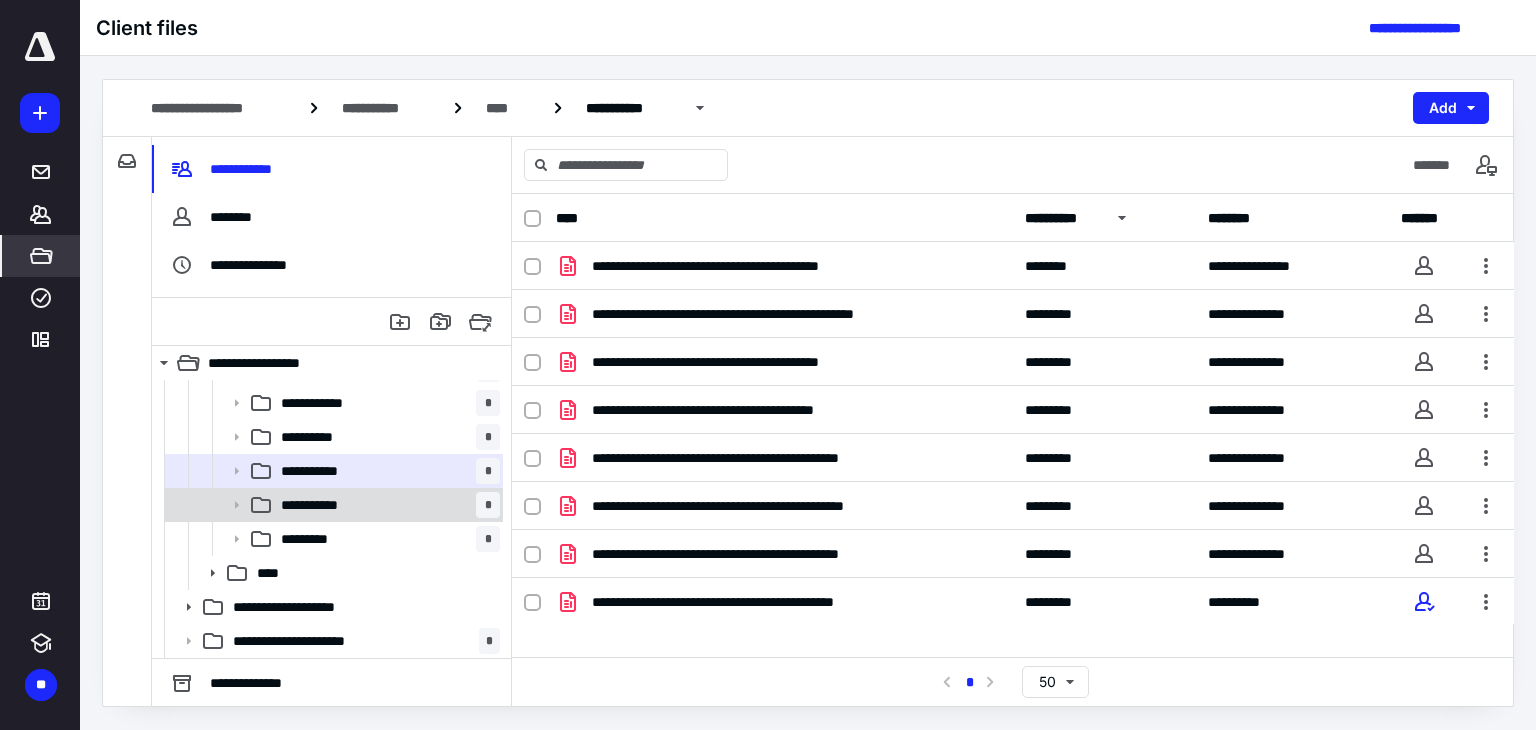 click on "**********" at bounding box center [386, 505] 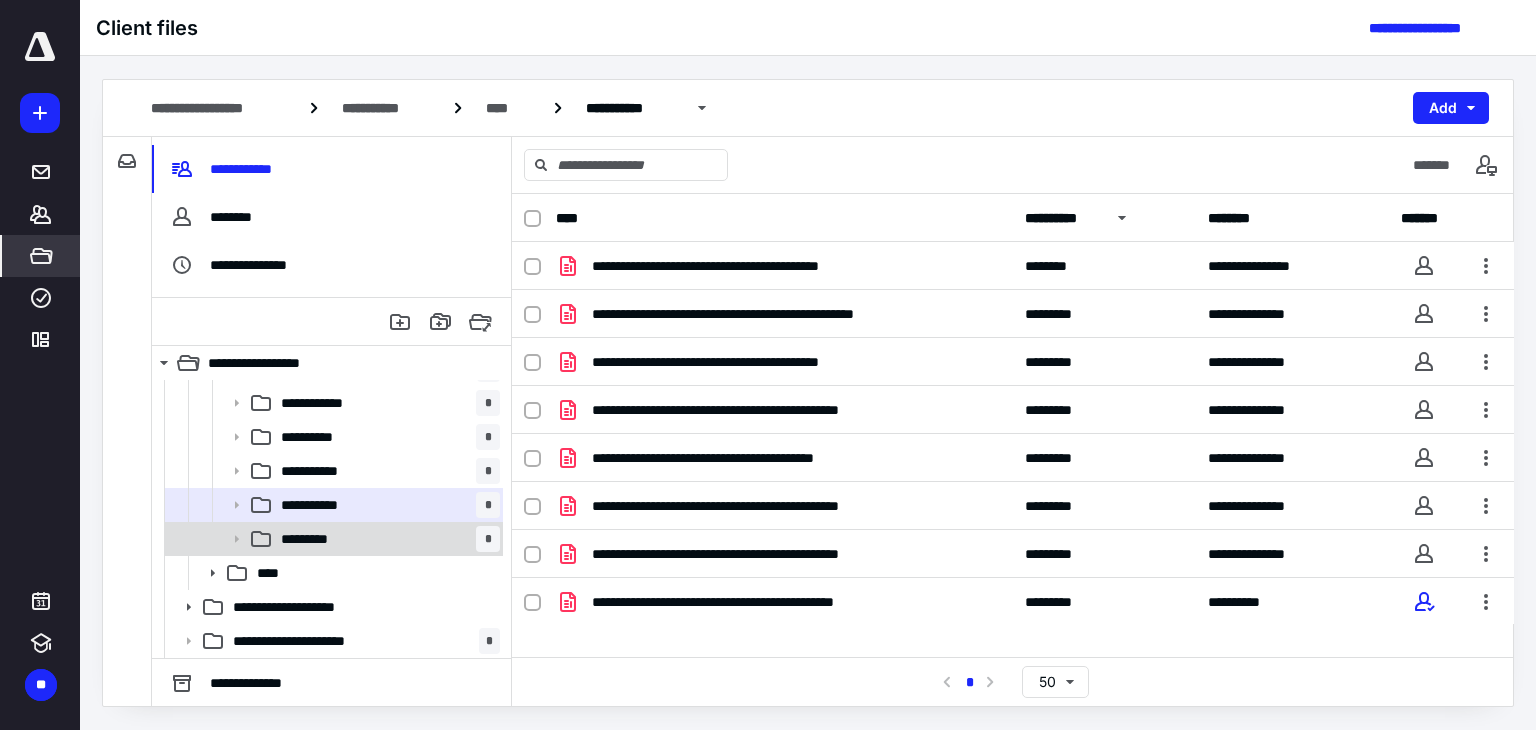click on "********* *" at bounding box center (386, 539) 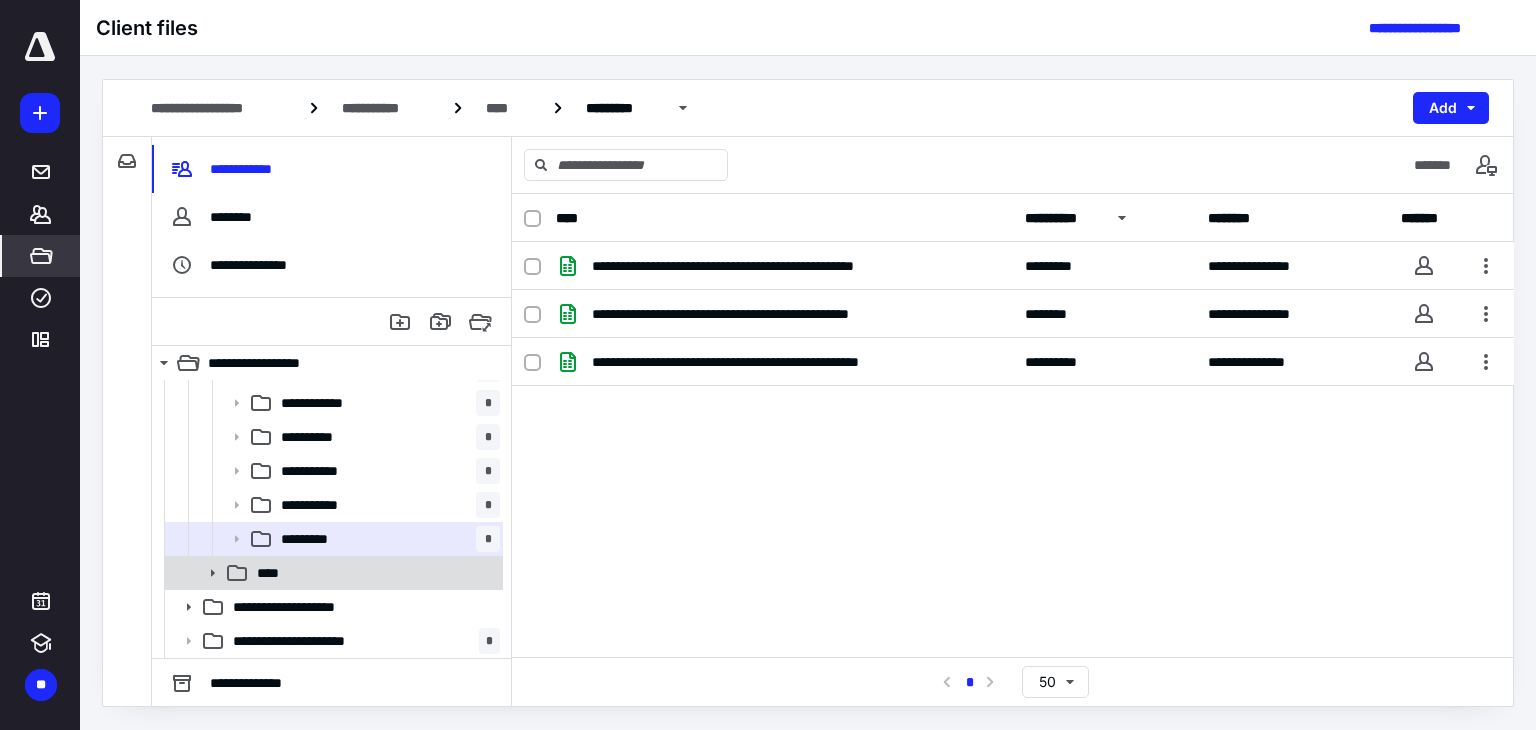 click on "****" at bounding box center (374, 573) 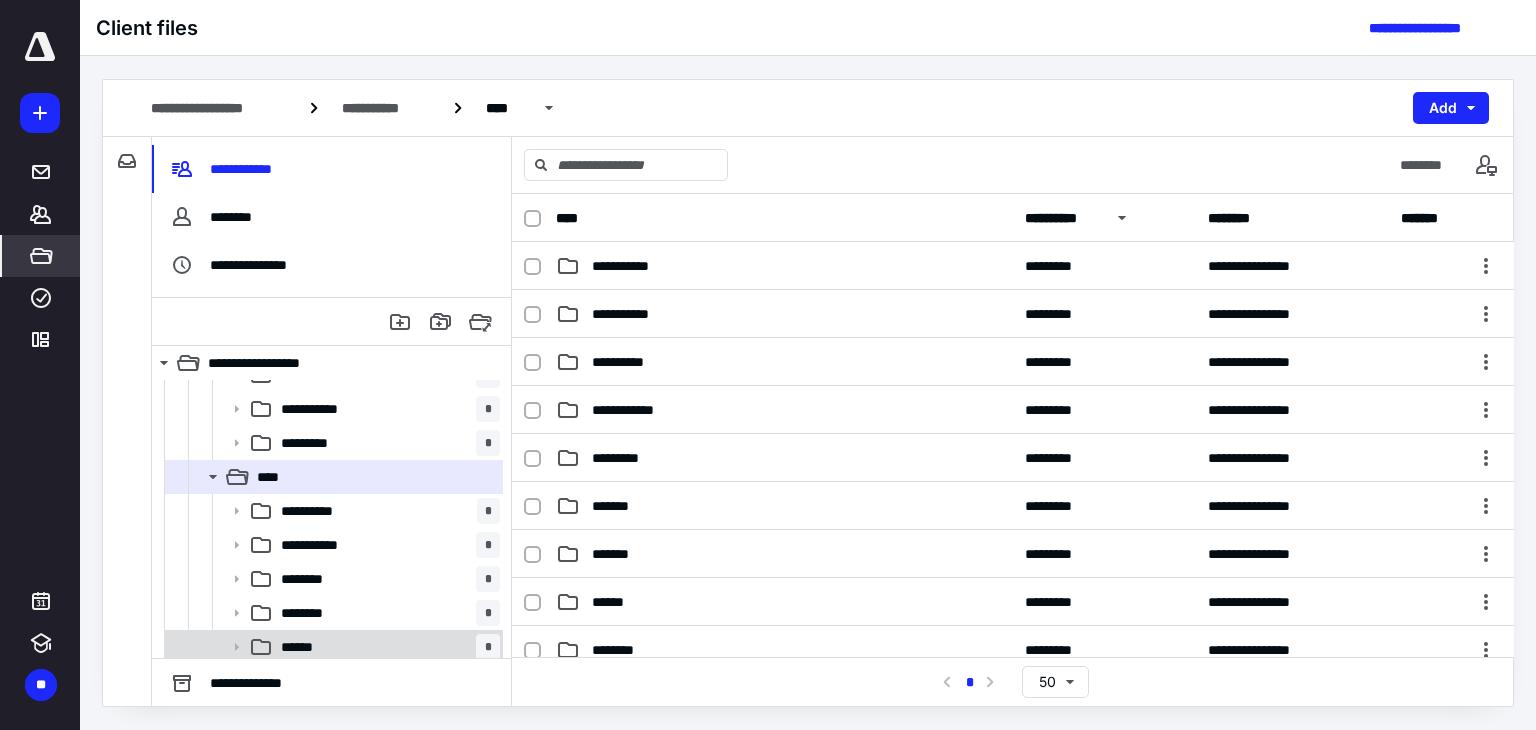 scroll, scrollTop: 568, scrollLeft: 0, axis: vertical 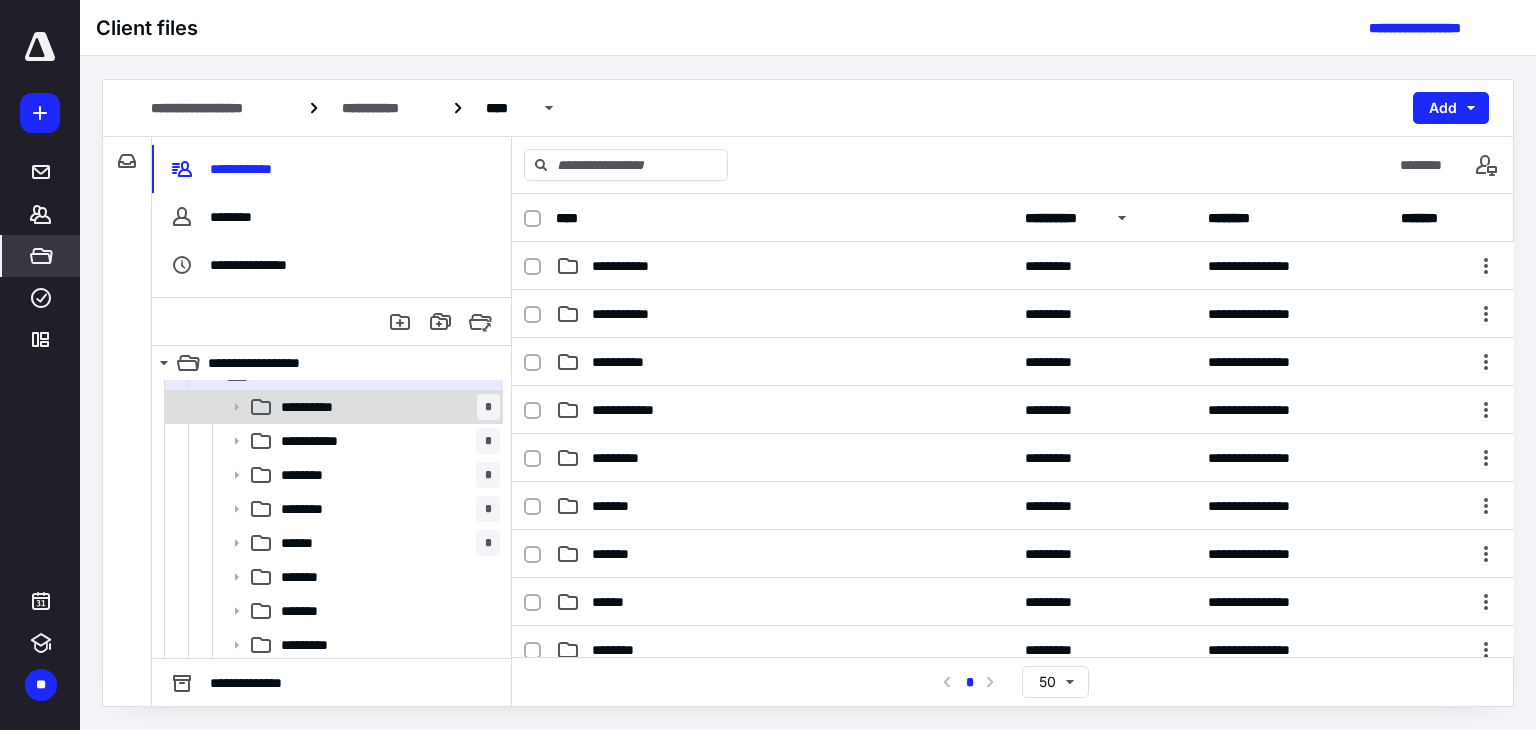 click on "**********" at bounding box center [386, 407] 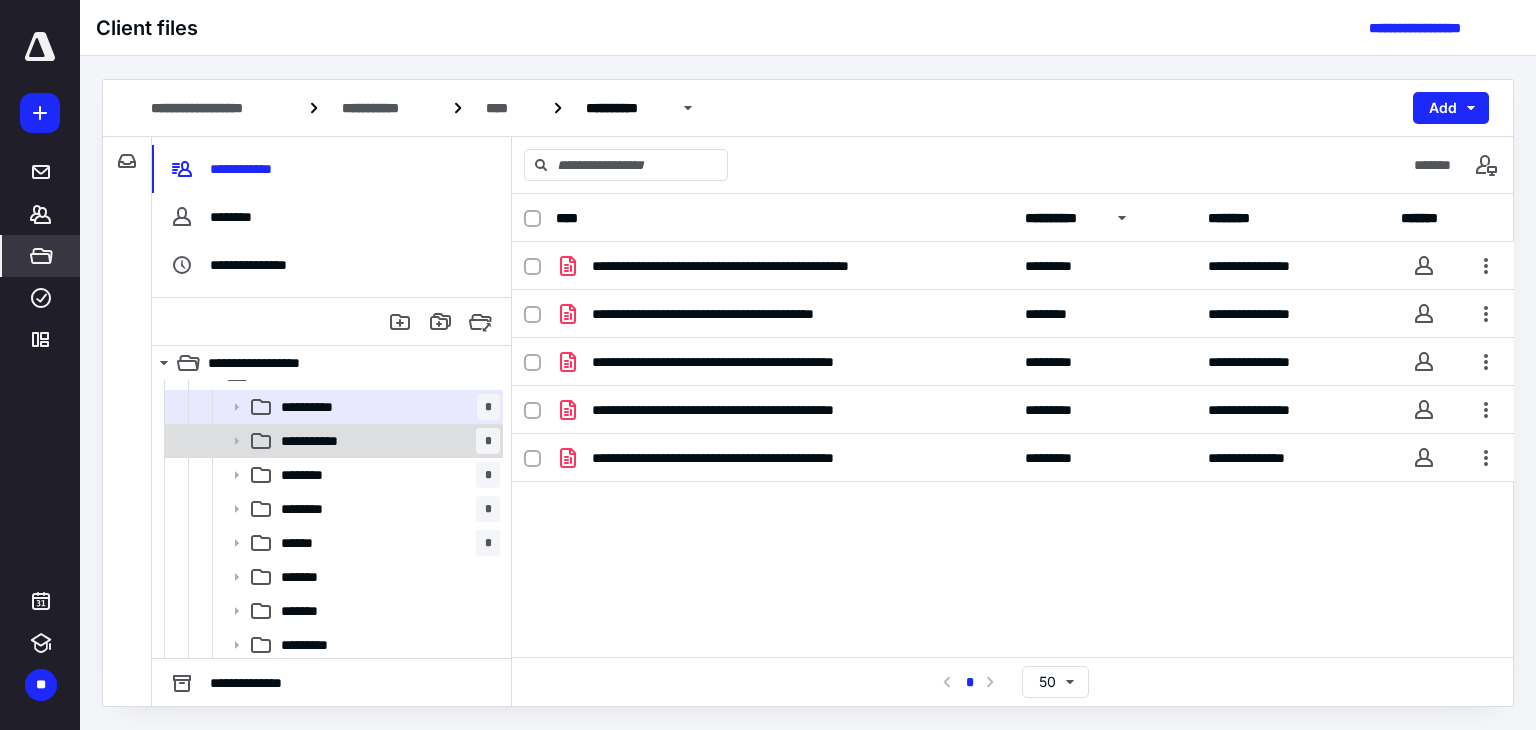click on "**********" at bounding box center [386, 441] 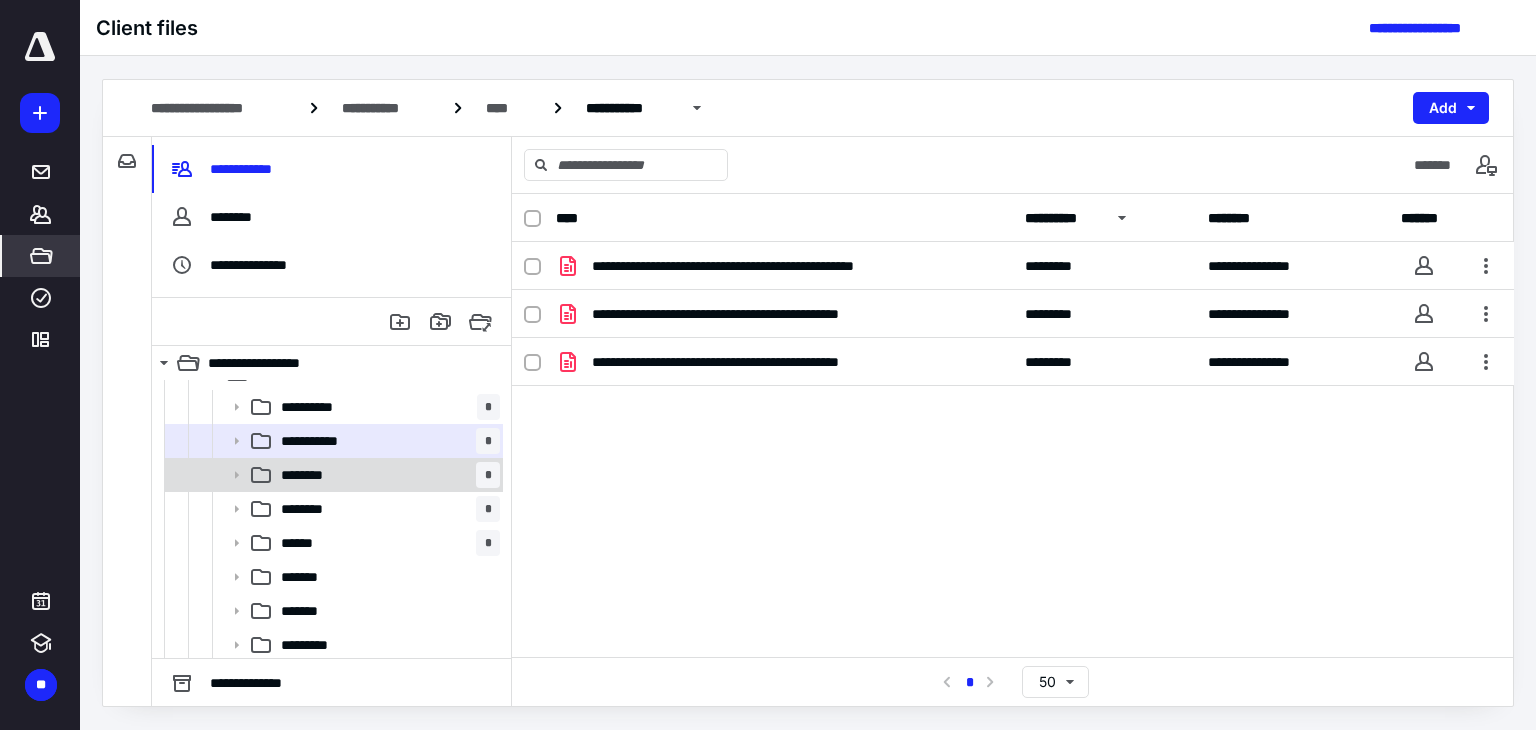 click on "******** *" at bounding box center (386, 475) 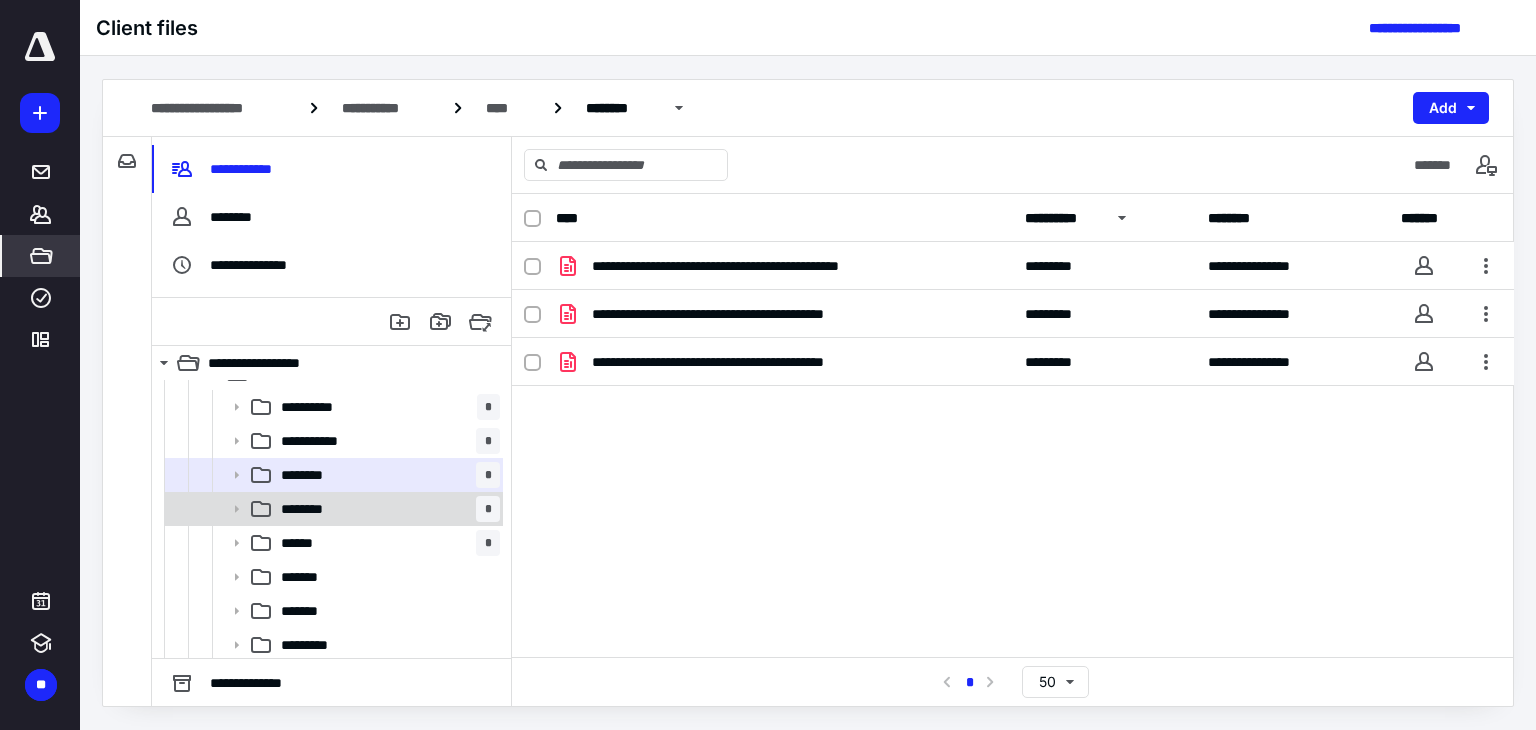 click on "******** *" at bounding box center [386, 509] 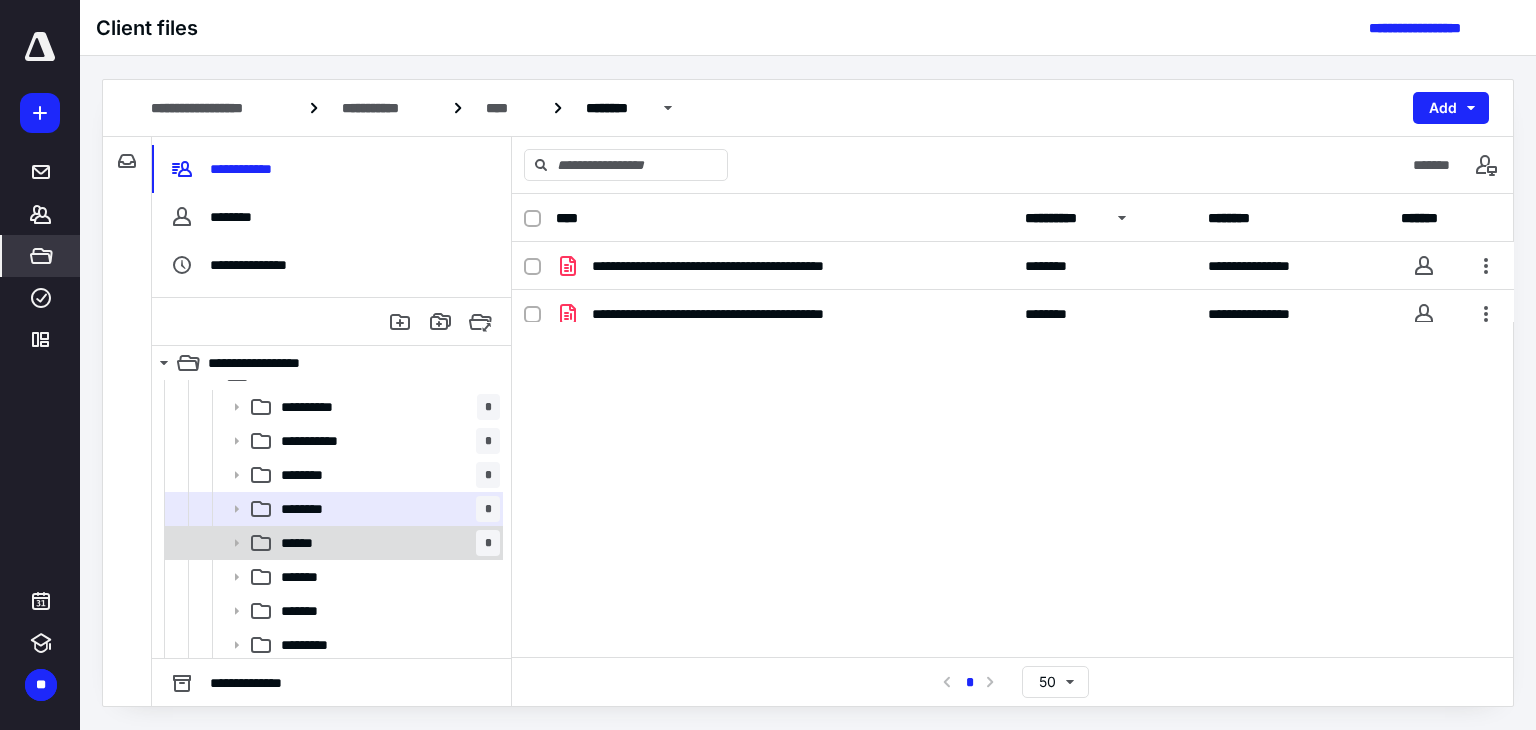click on "****** *" at bounding box center [386, 543] 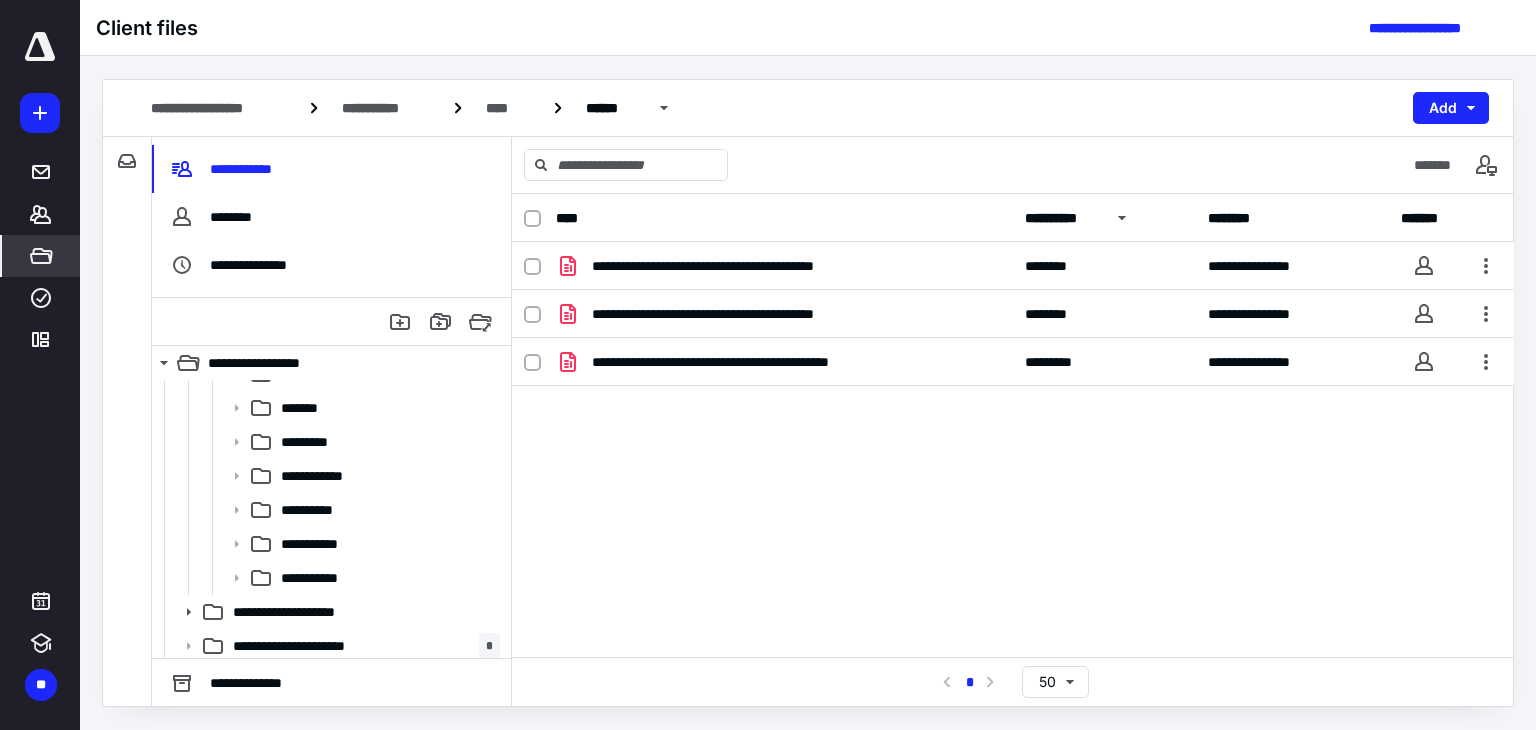 scroll, scrollTop: 776, scrollLeft: 0, axis: vertical 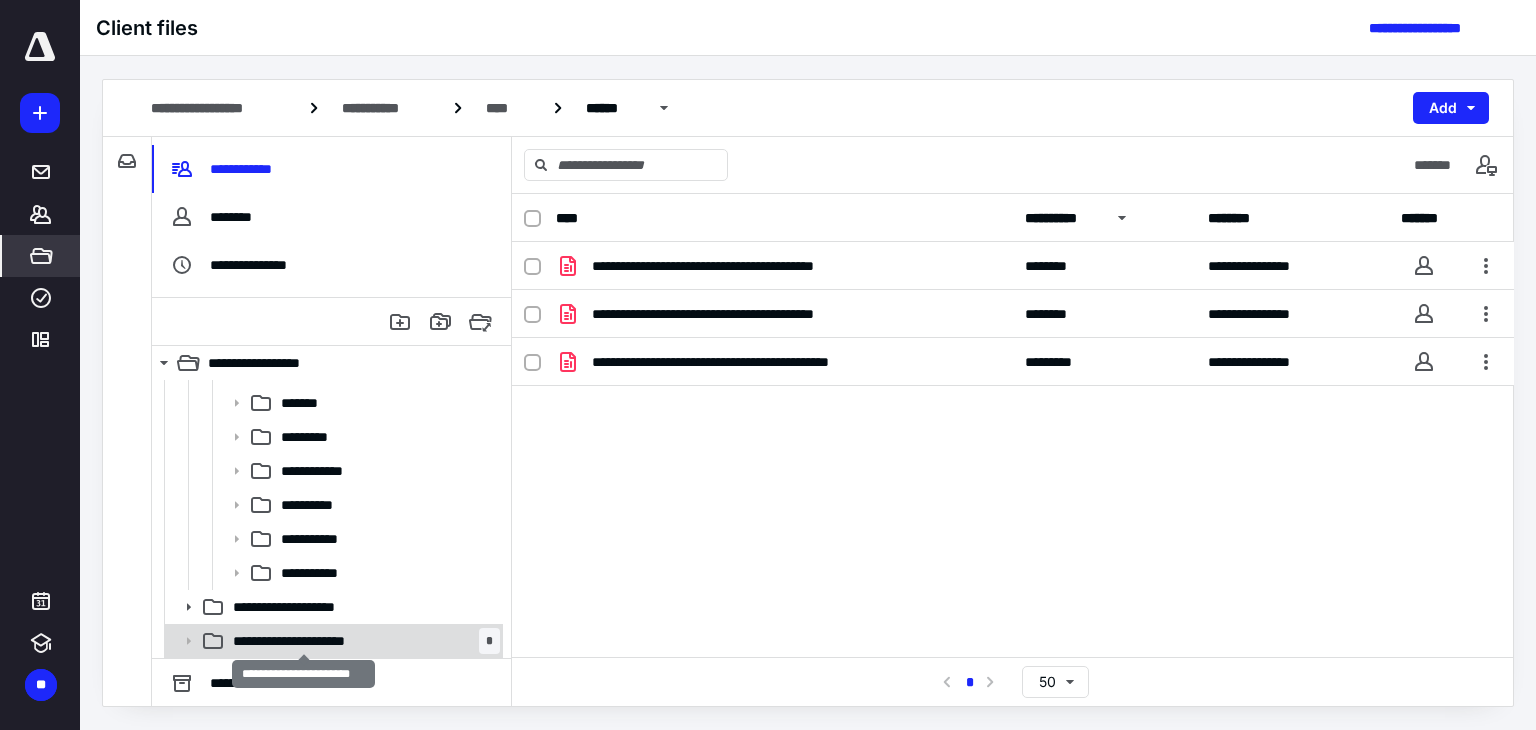 click on "**********" at bounding box center [304, 641] 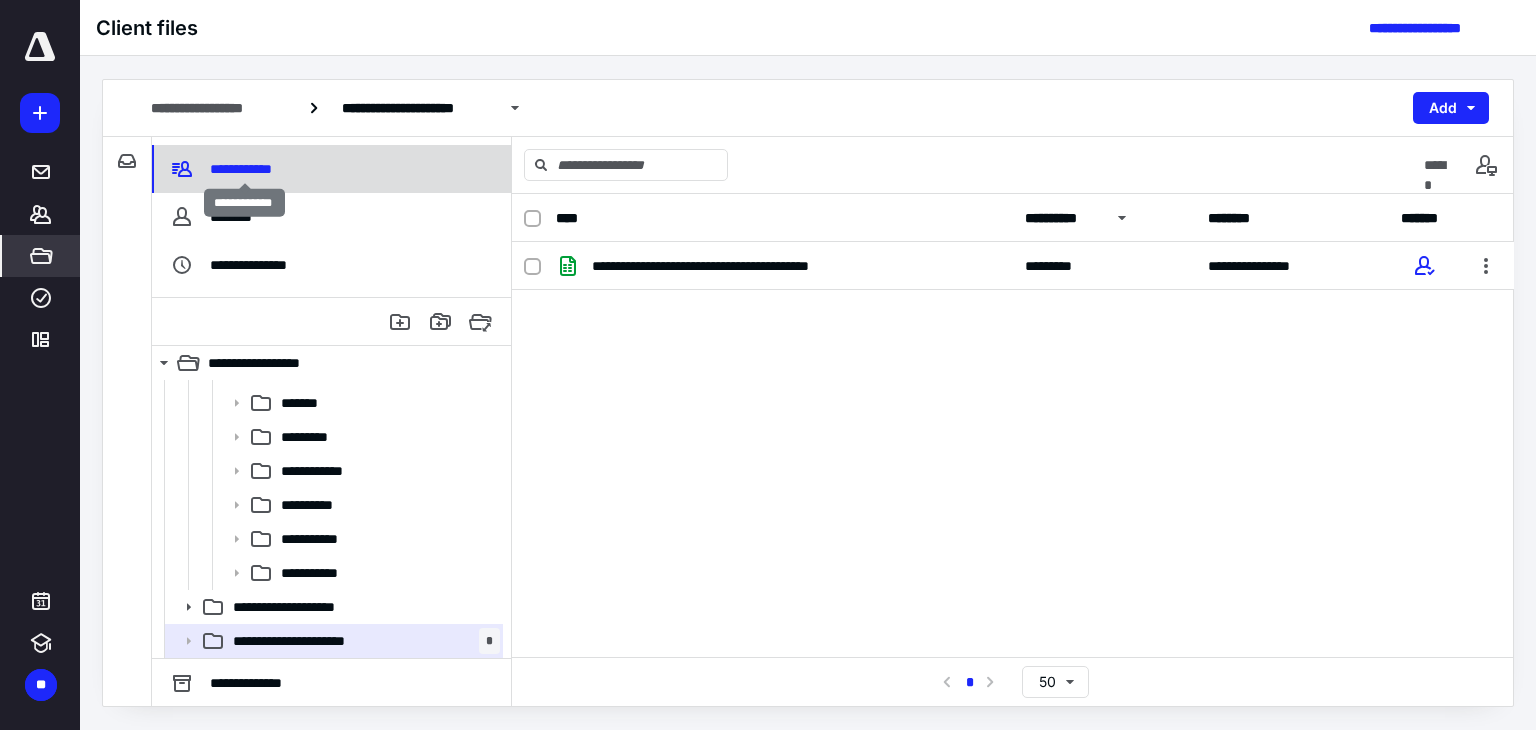 click on "**********" at bounding box center [244, 169] 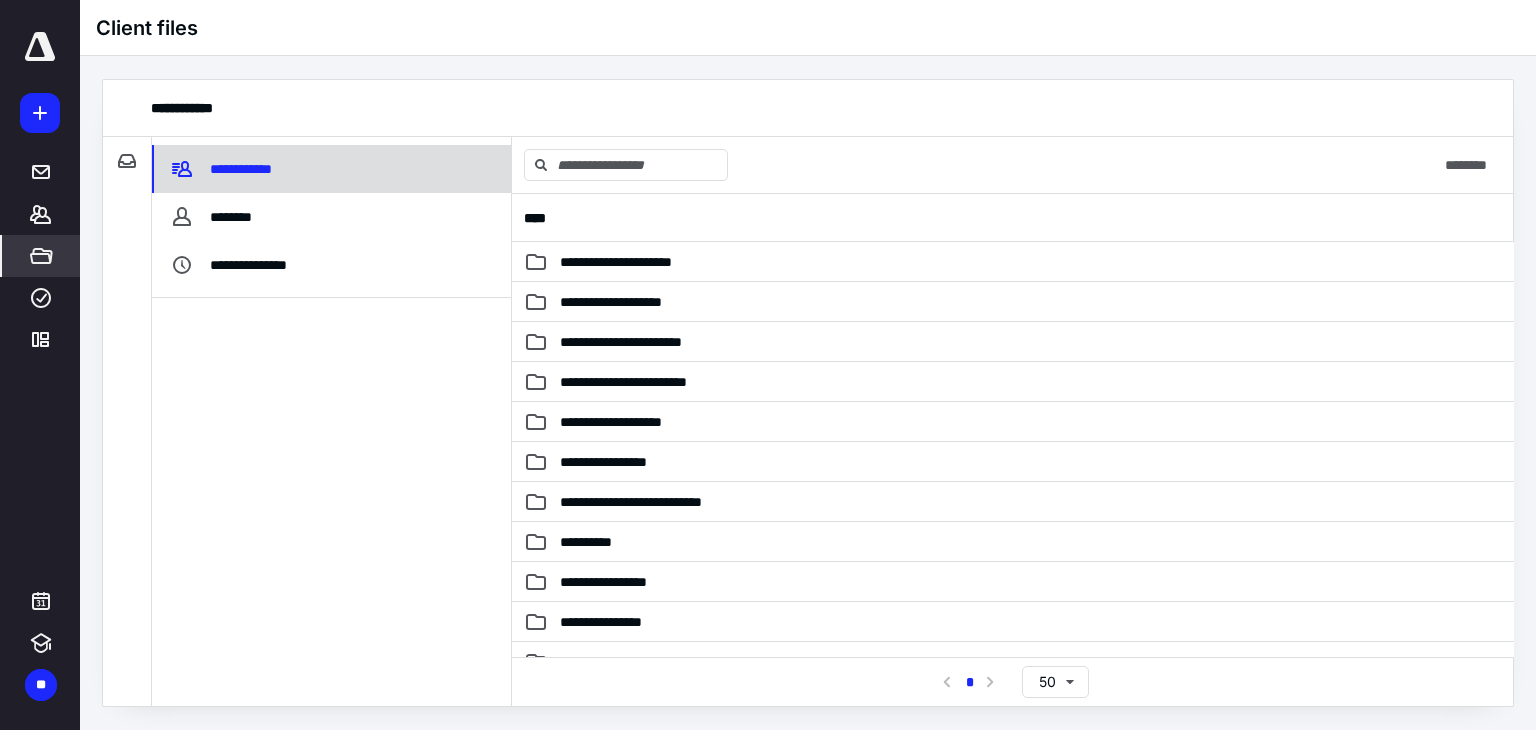 click on "**********" at bounding box center (331, 169) 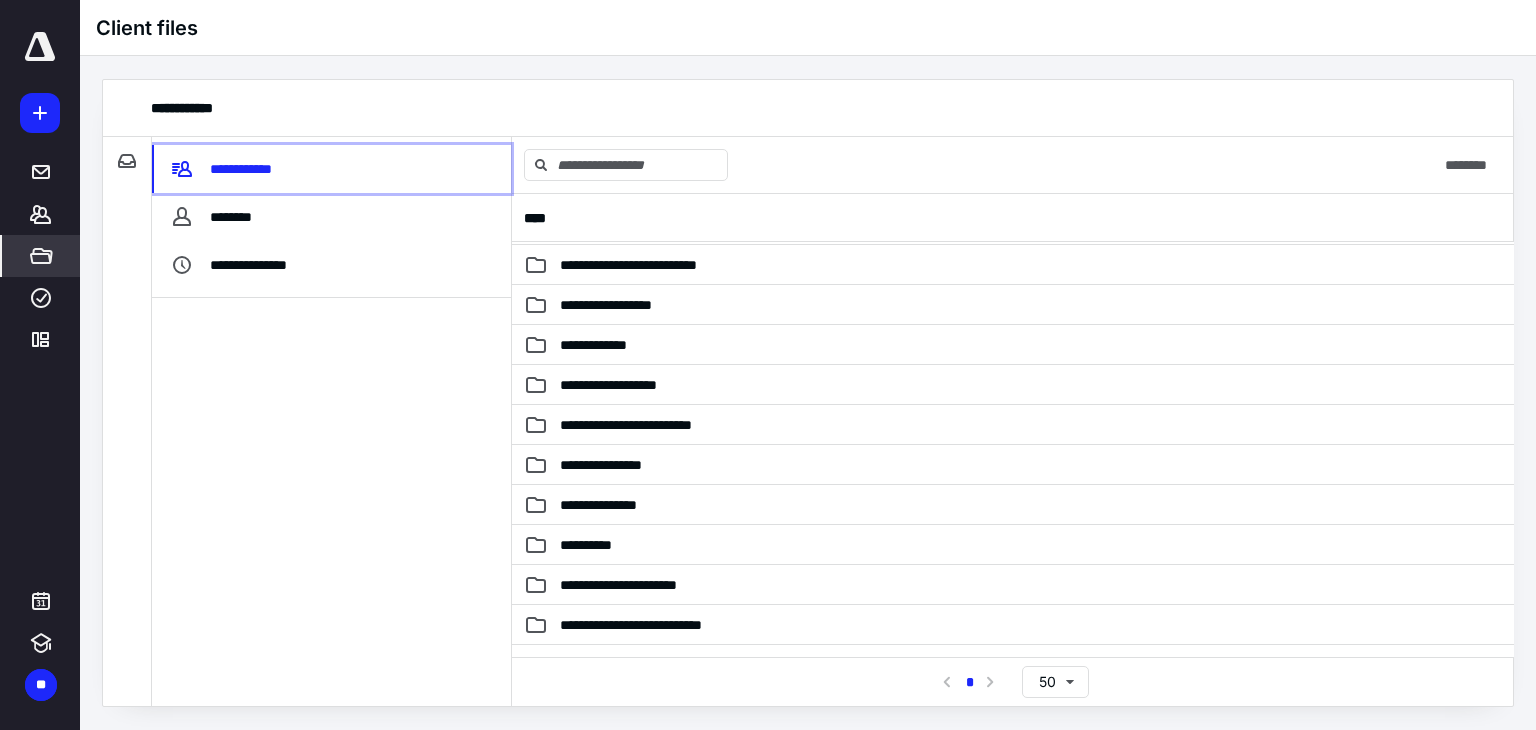 scroll, scrollTop: 1400, scrollLeft: 0, axis: vertical 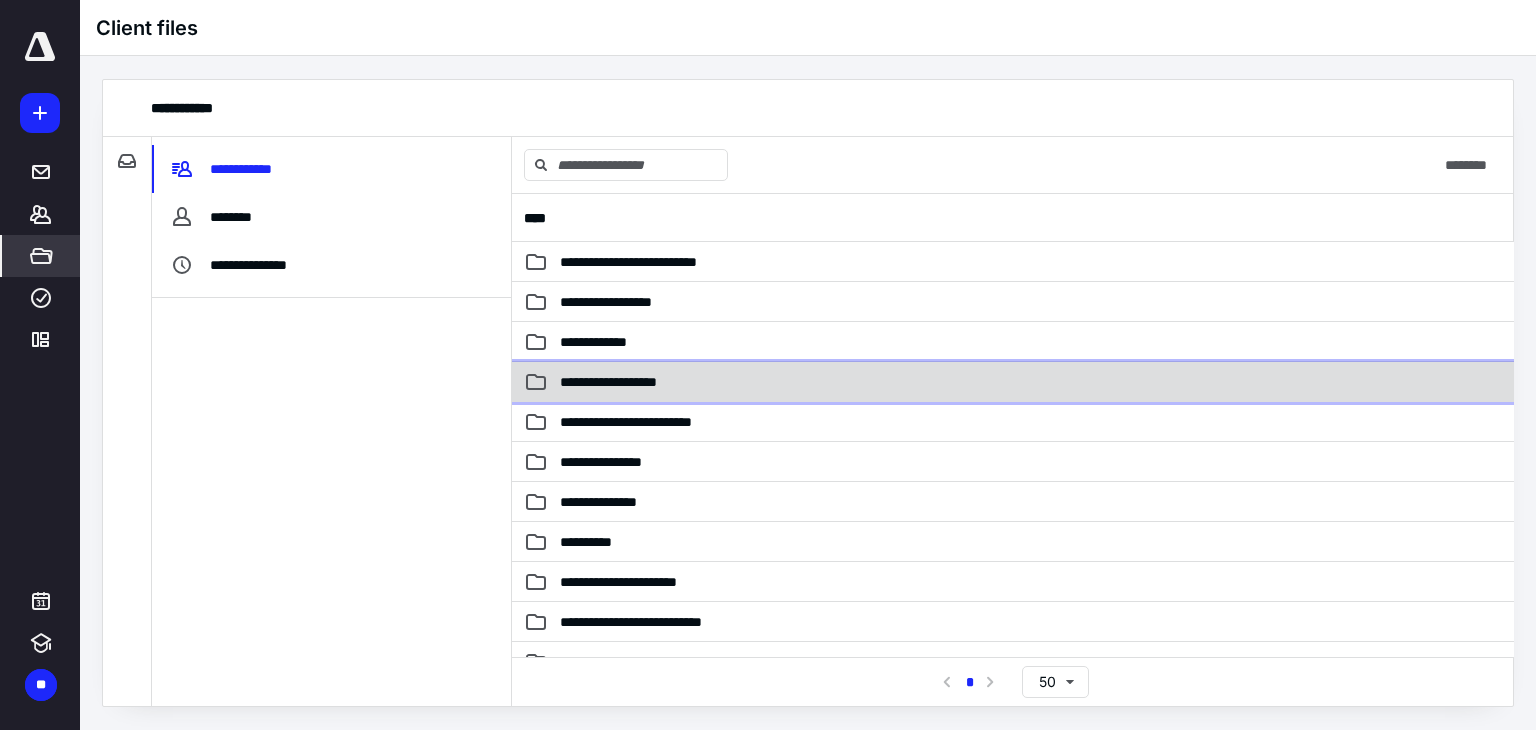 click on "**********" at bounding box center [629, 382] 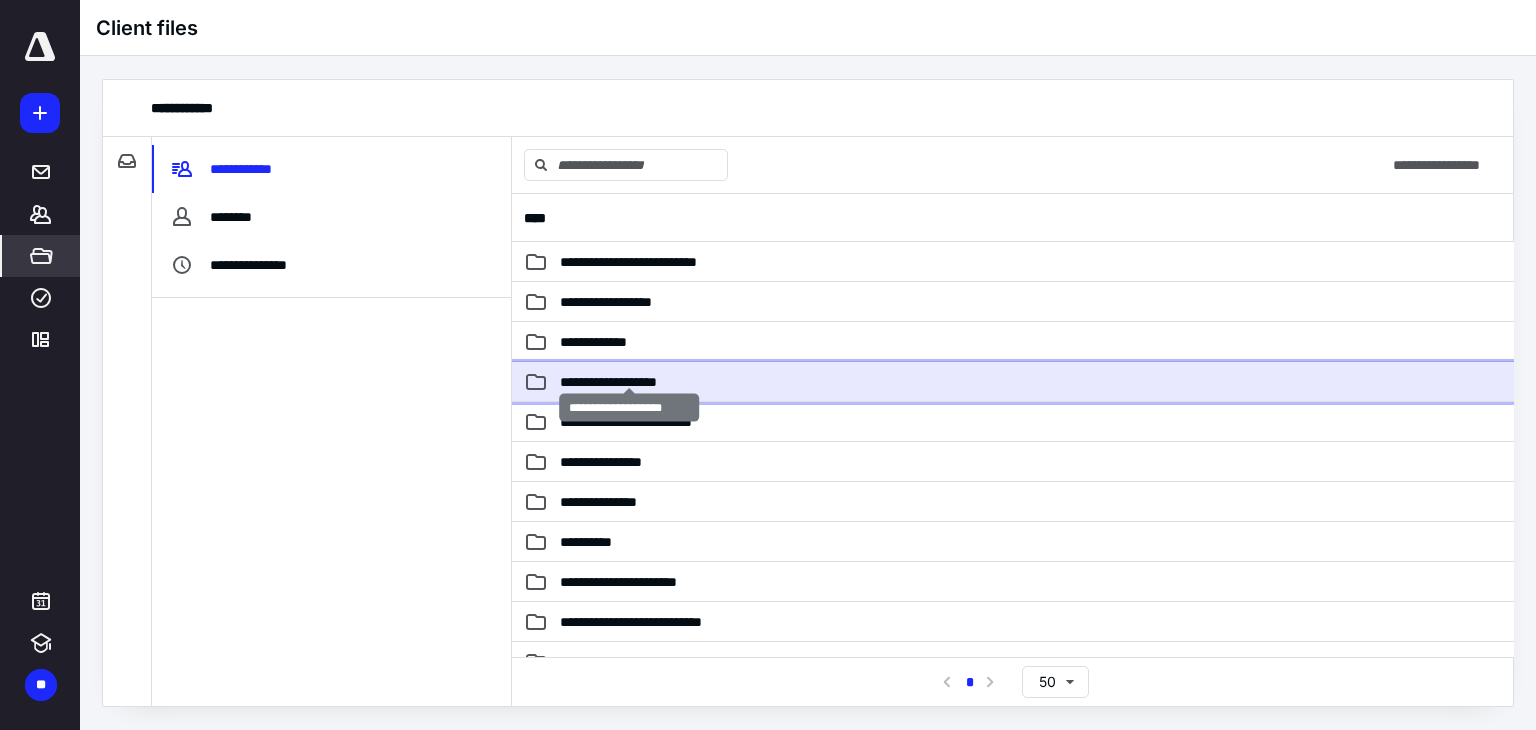 click on "**********" at bounding box center [629, 382] 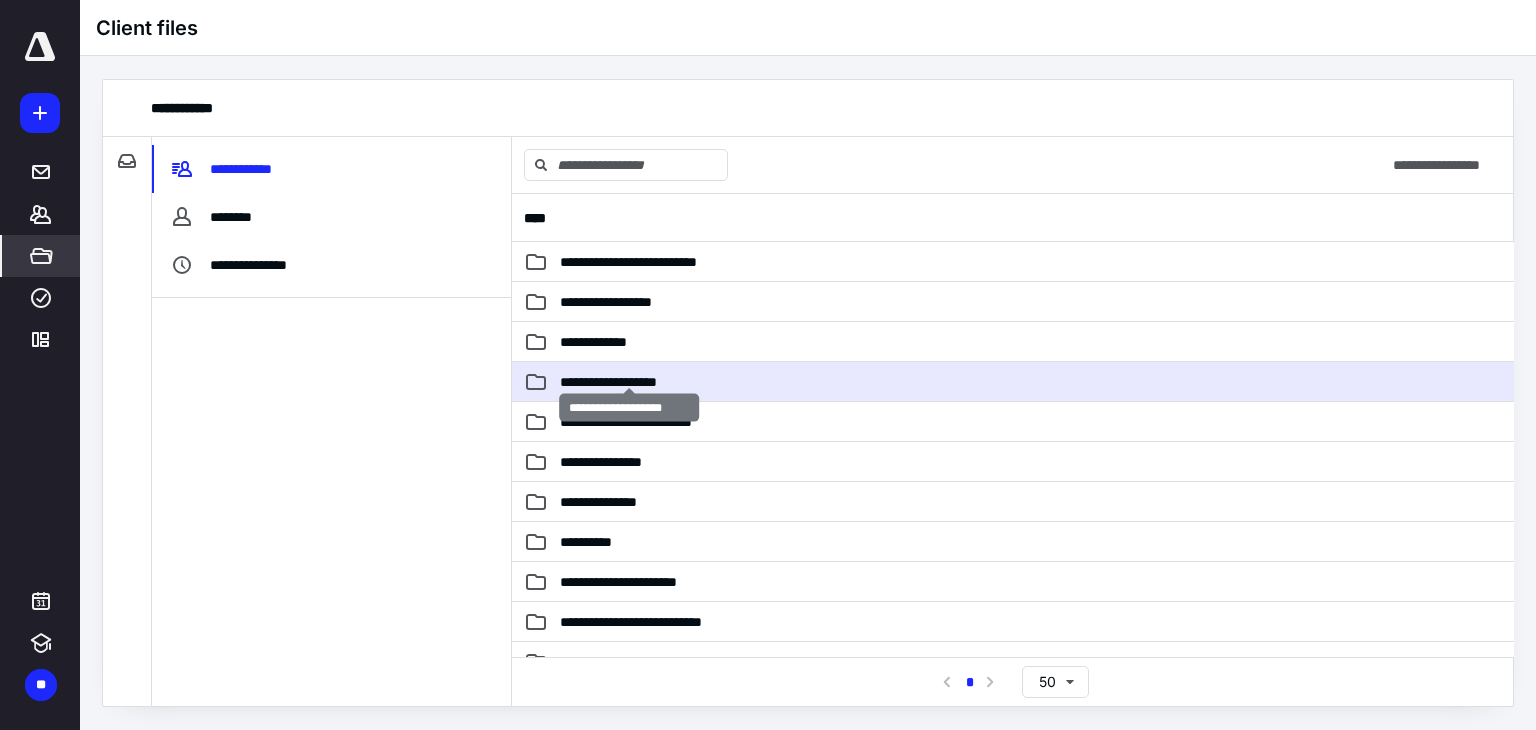 scroll, scrollTop: 0, scrollLeft: 0, axis: both 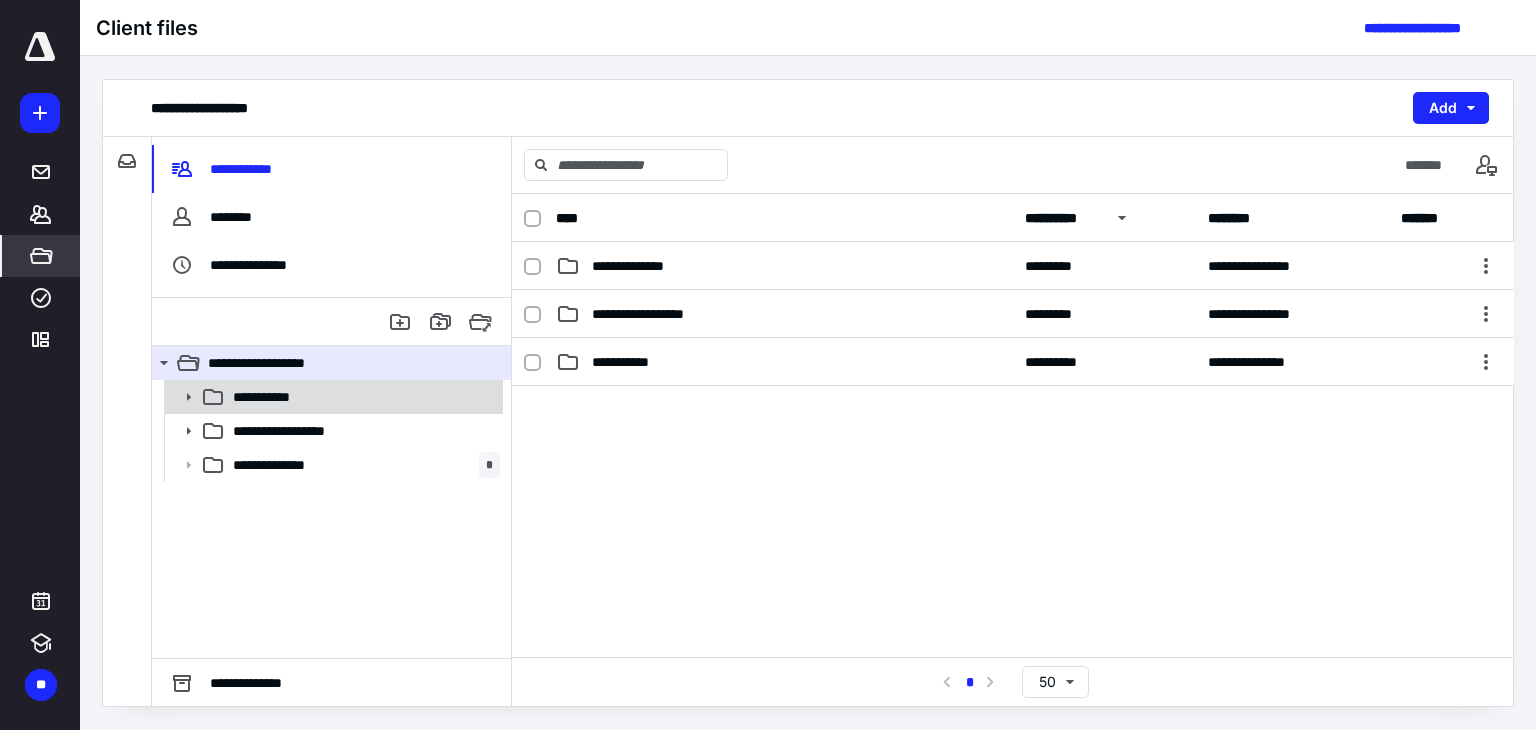 click on "**********" at bounding box center (276, 397) 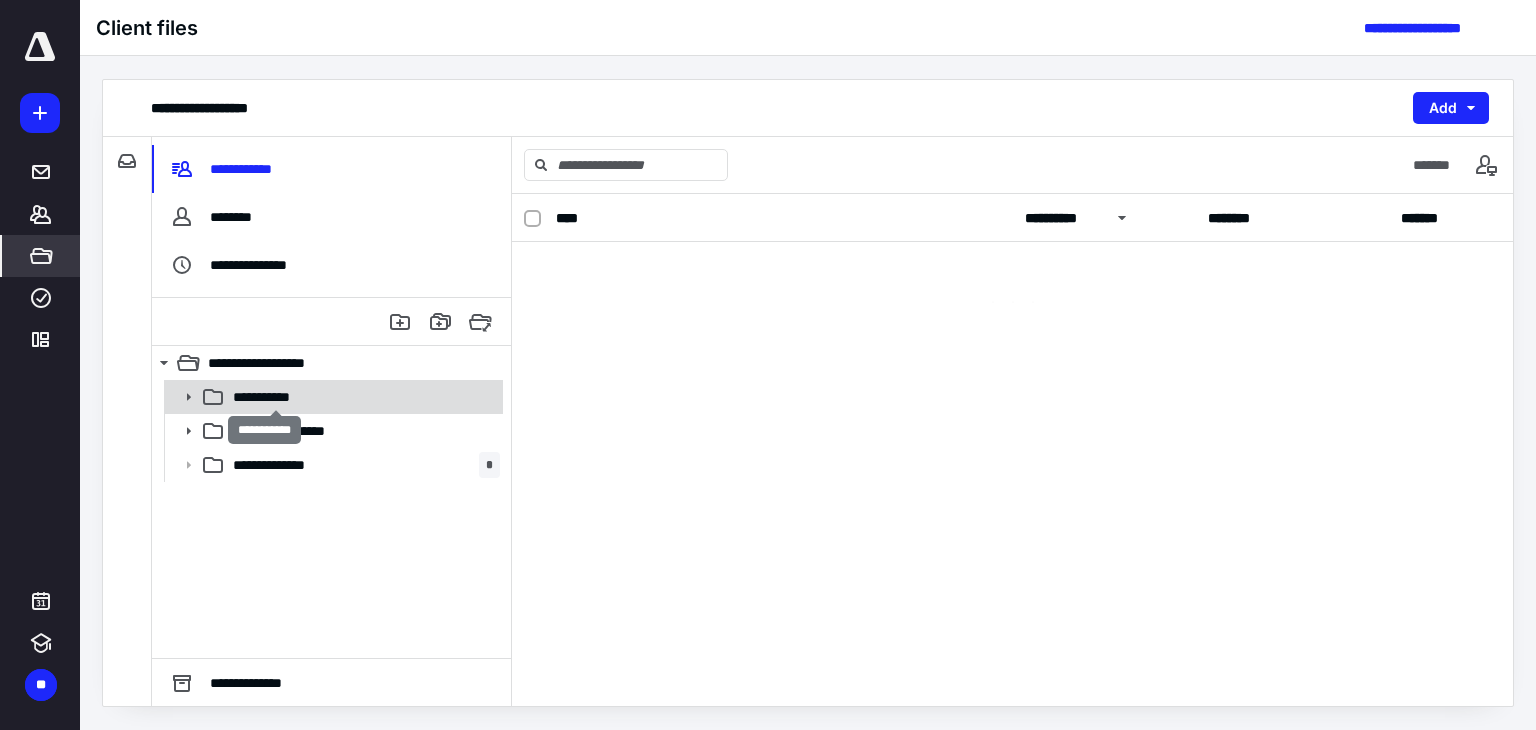 click on "**********" at bounding box center (276, 397) 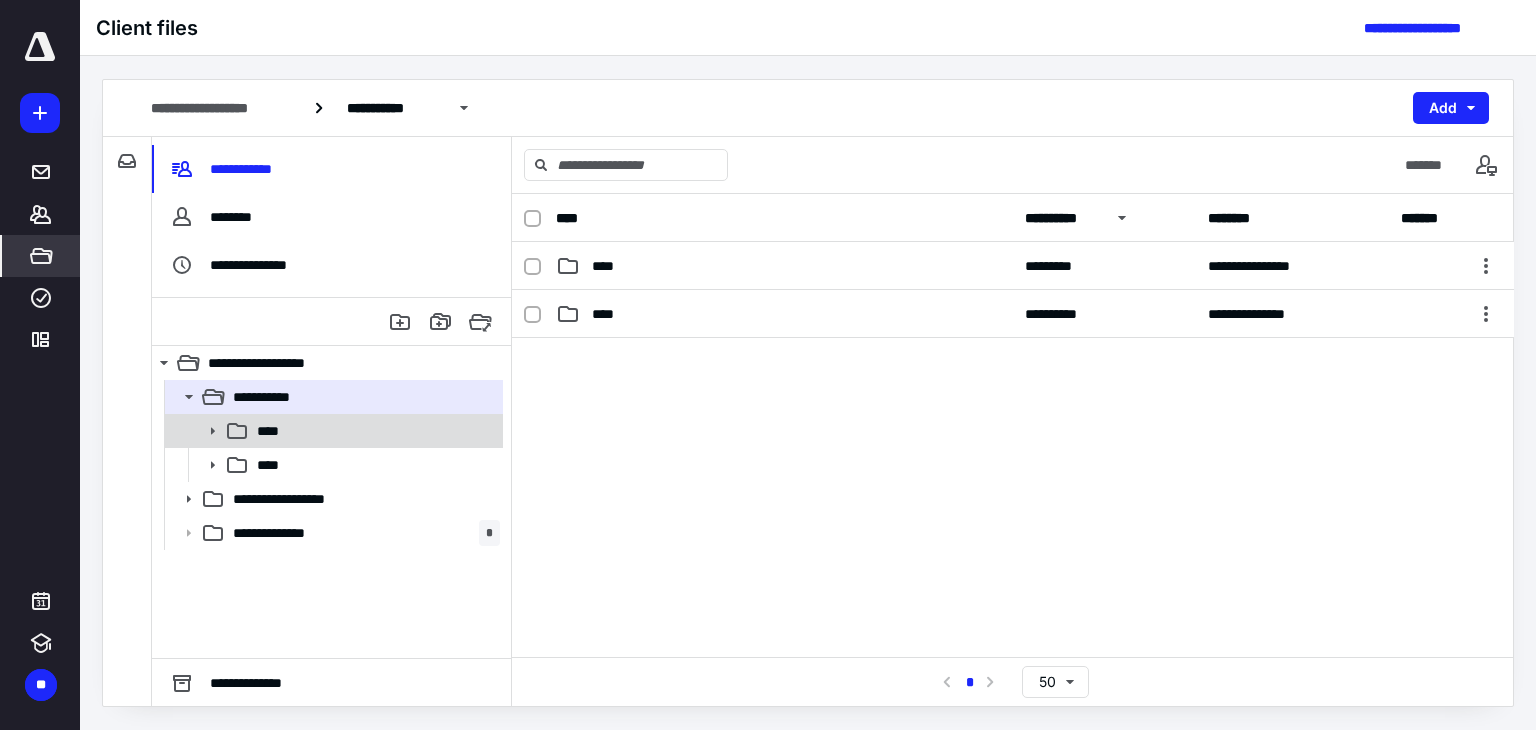 click on "****" at bounding box center [374, 431] 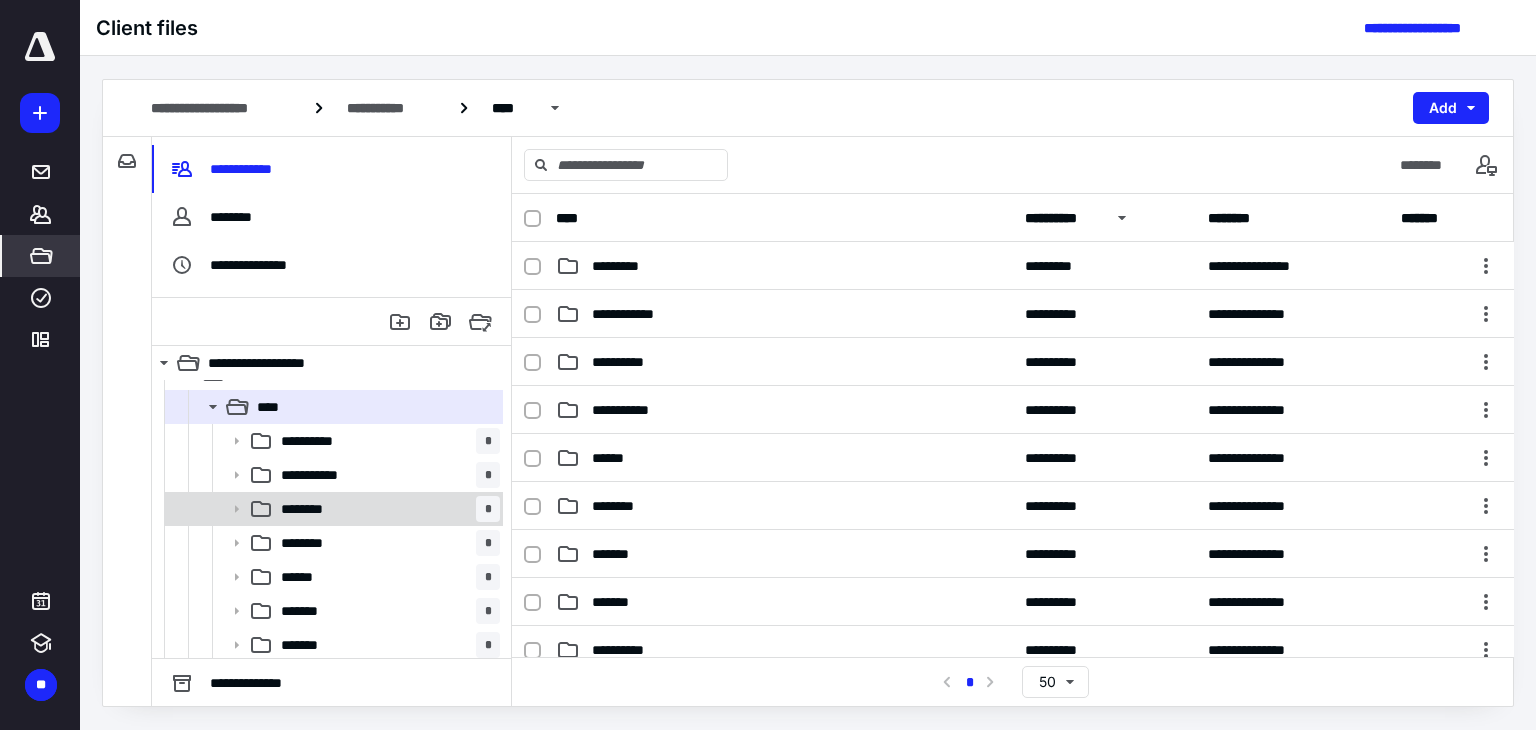scroll, scrollTop: 0, scrollLeft: 0, axis: both 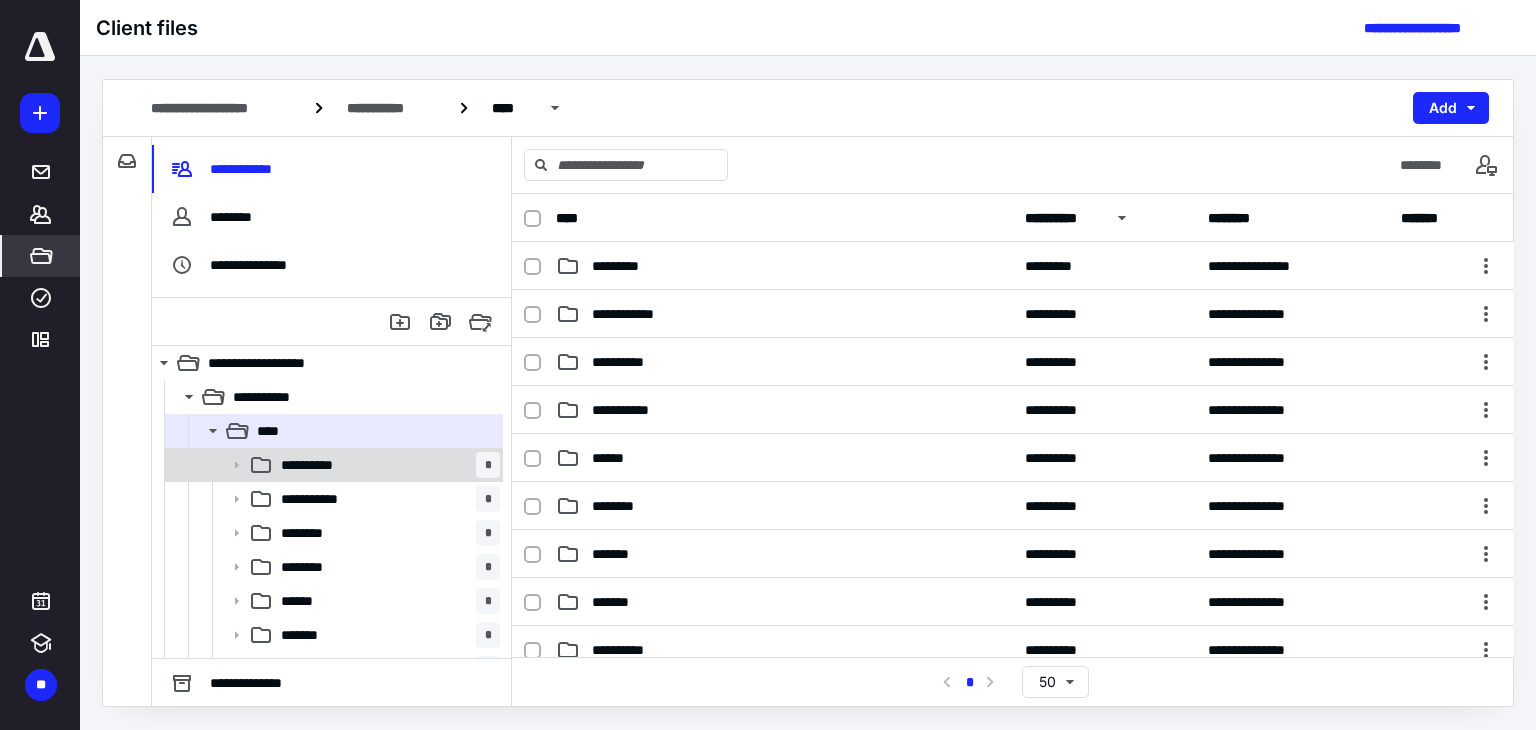 click on "**********" at bounding box center (386, 465) 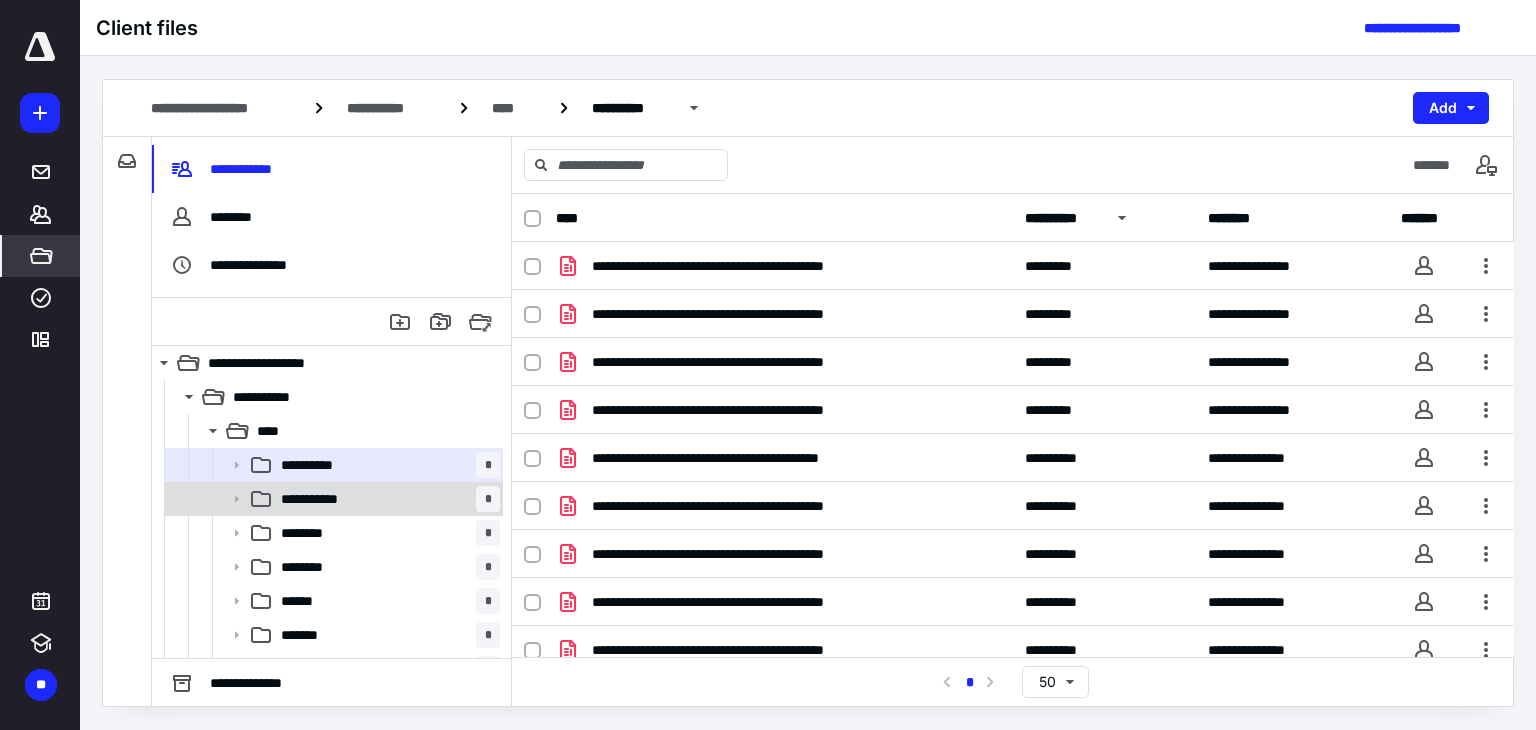 click on "**********" at bounding box center [386, 499] 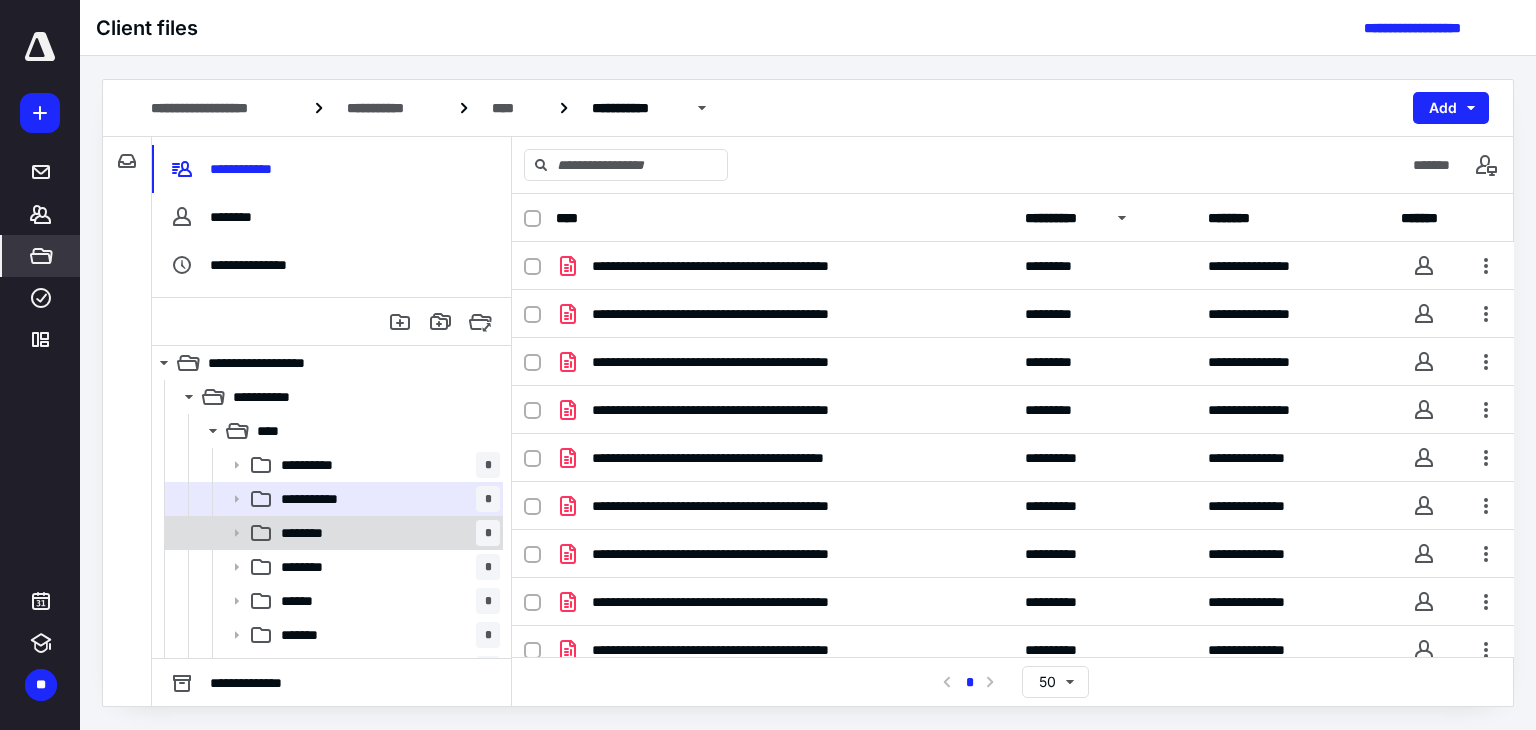 click on "******** *" at bounding box center [386, 533] 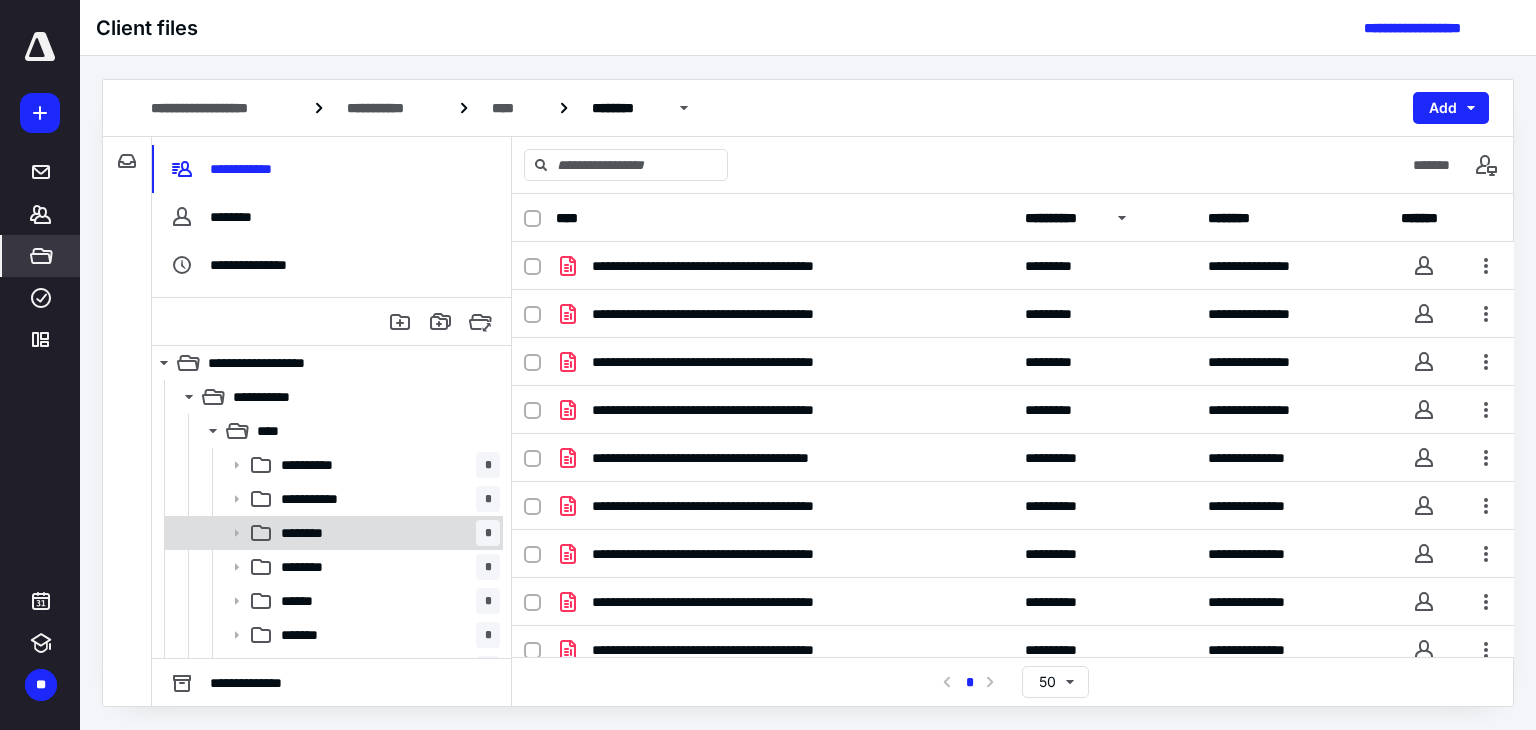 scroll, scrollTop: 100, scrollLeft: 0, axis: vertical 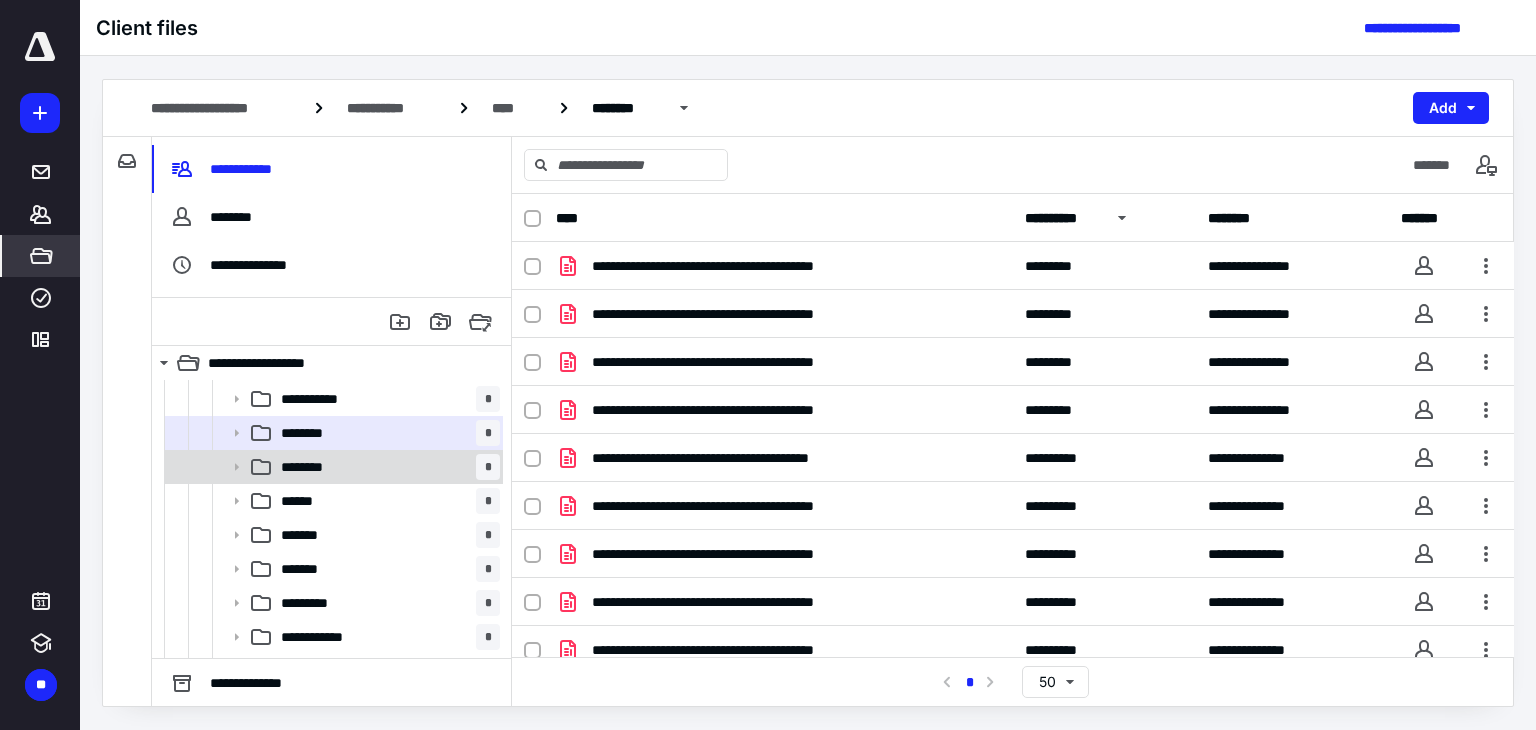 click on "******** *" at bounding box center (386, 467) 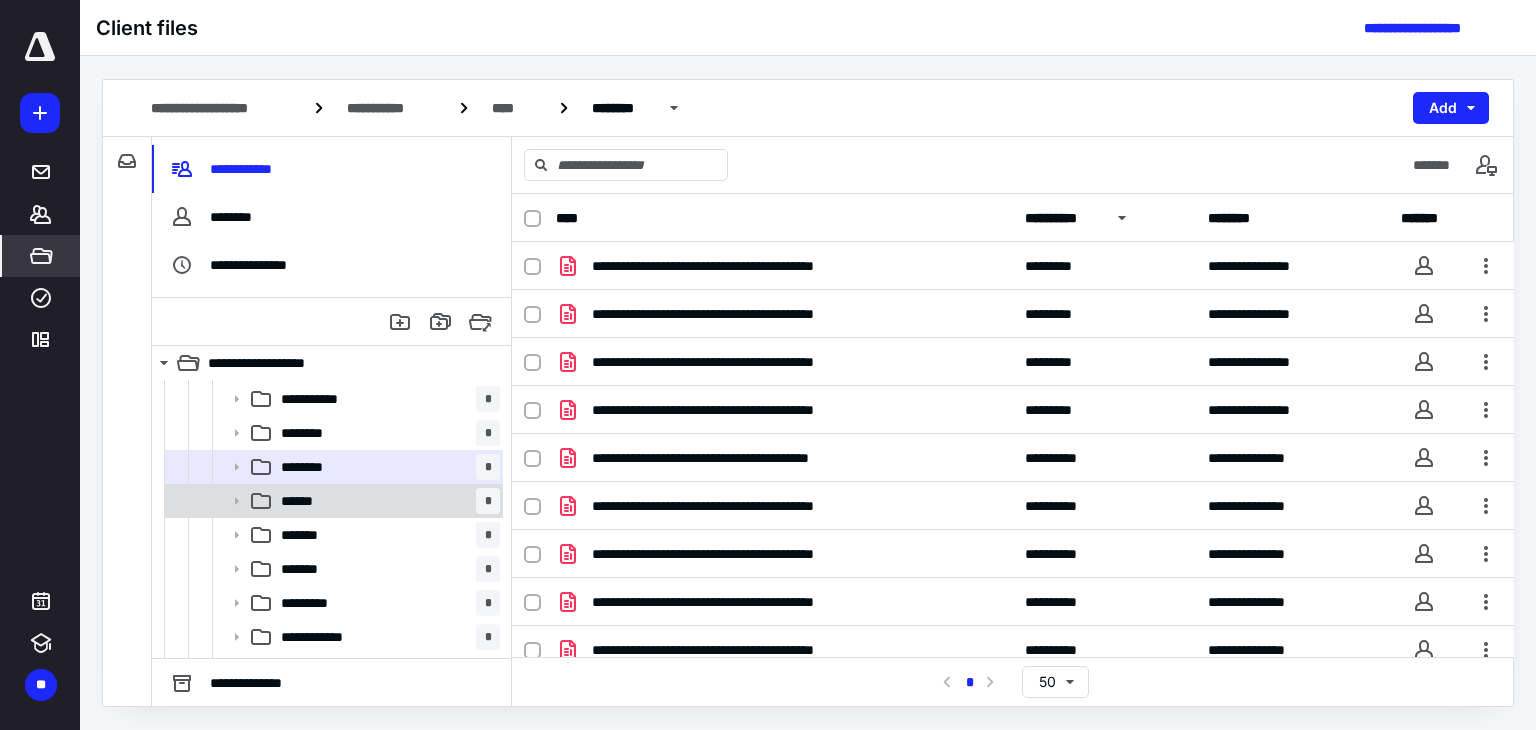 click on "****** *" at bounding box center [386, 501] 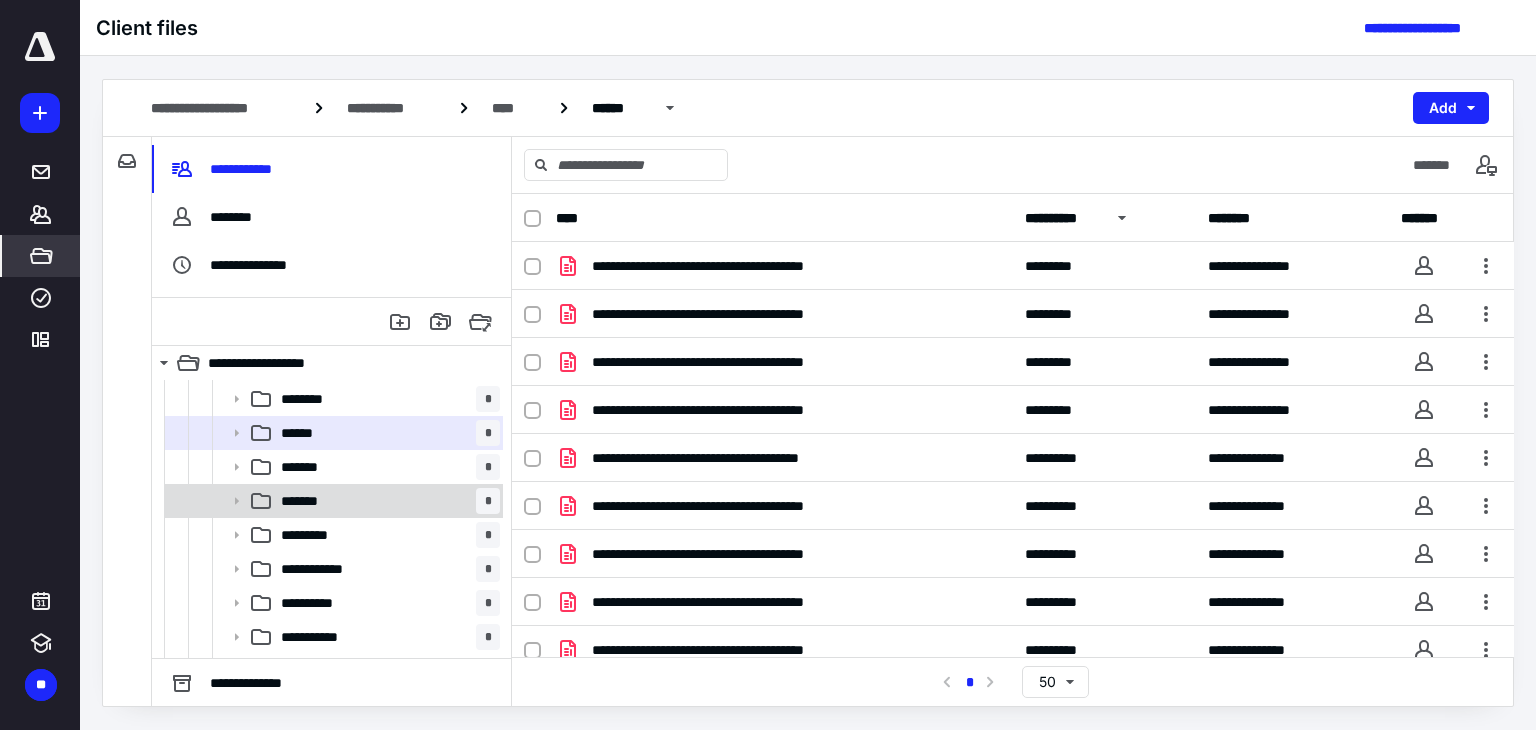 scroll, scrollTop: 200, scrollLeft: 0, axis: vertical 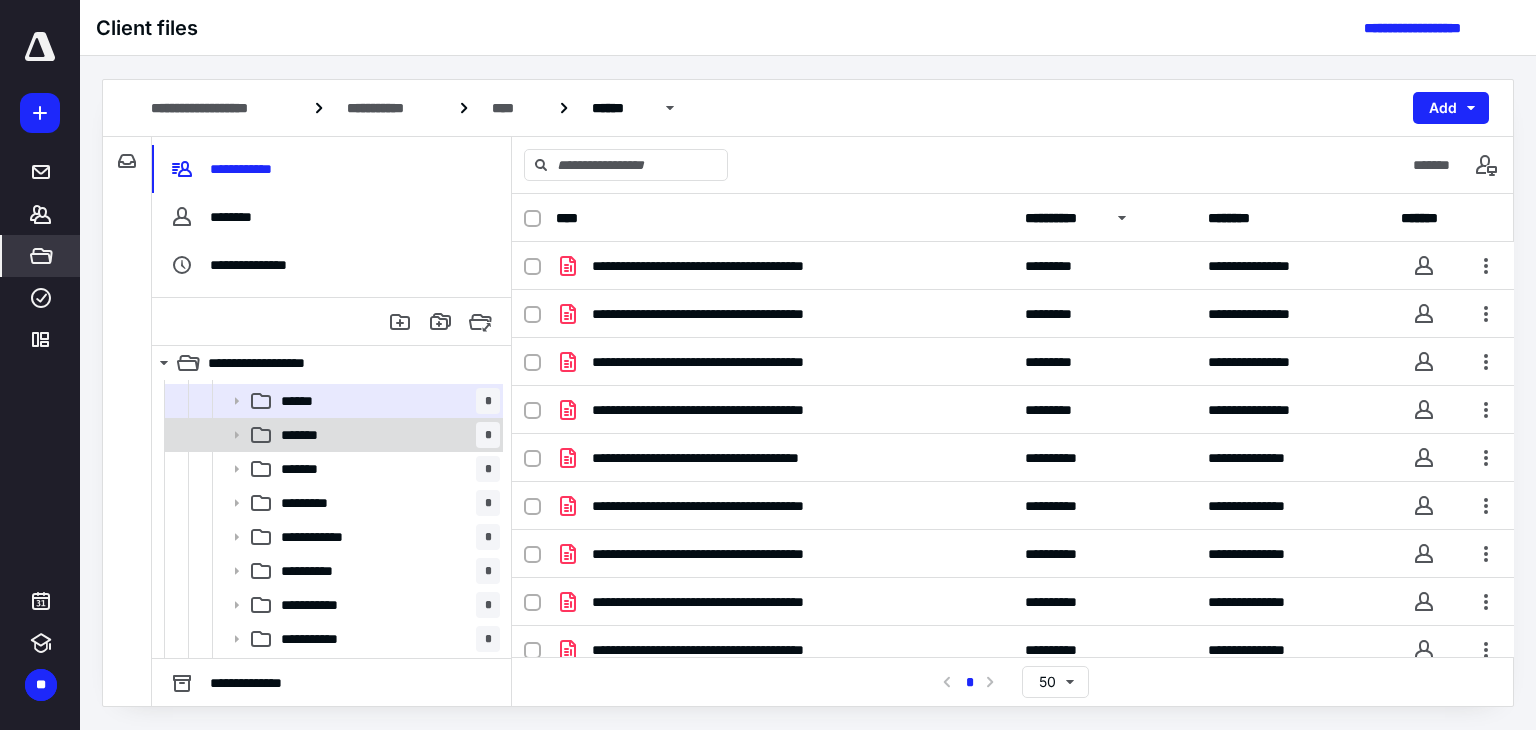 click on "******* *" at bounding box center [386, 435] 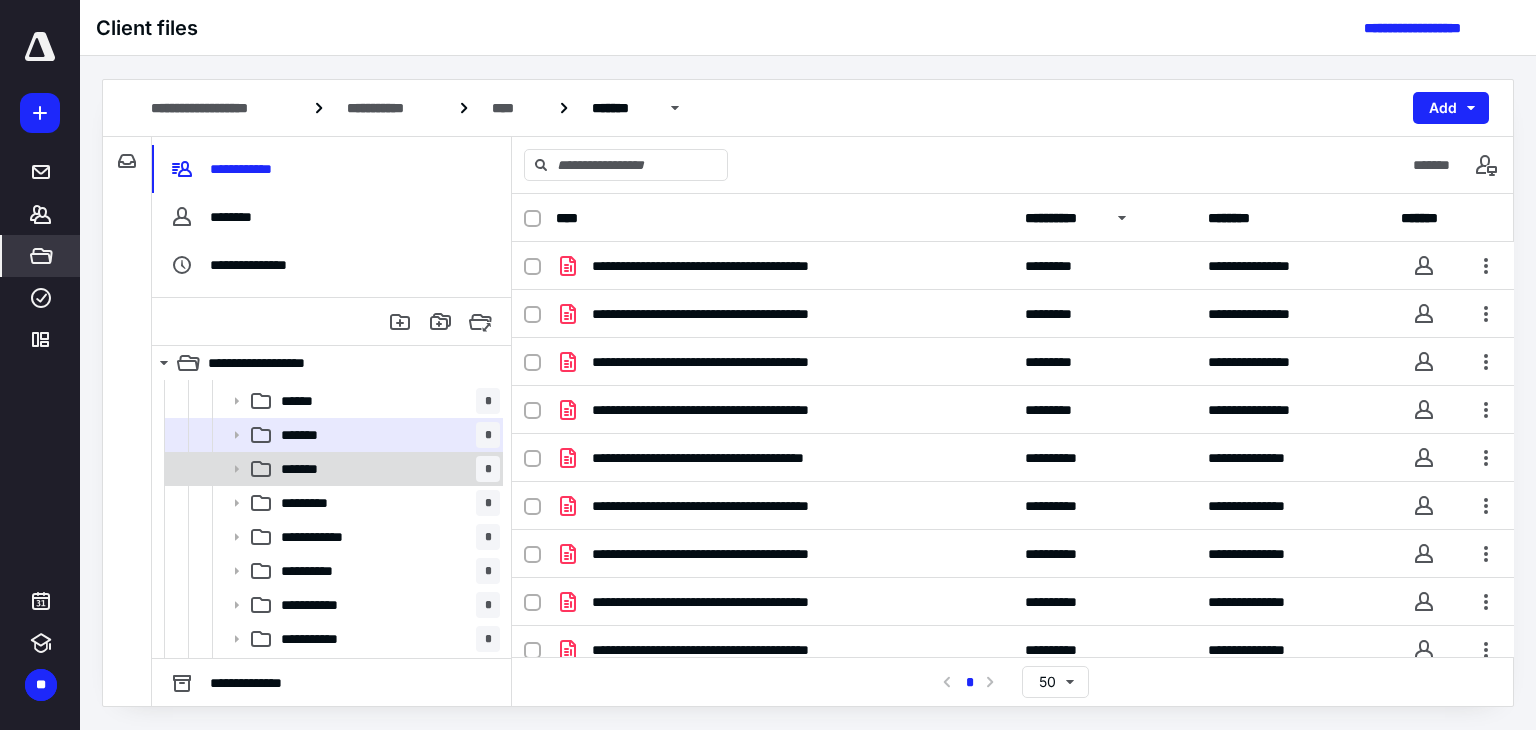 click on "******* *" at bounding box center [332, 469] 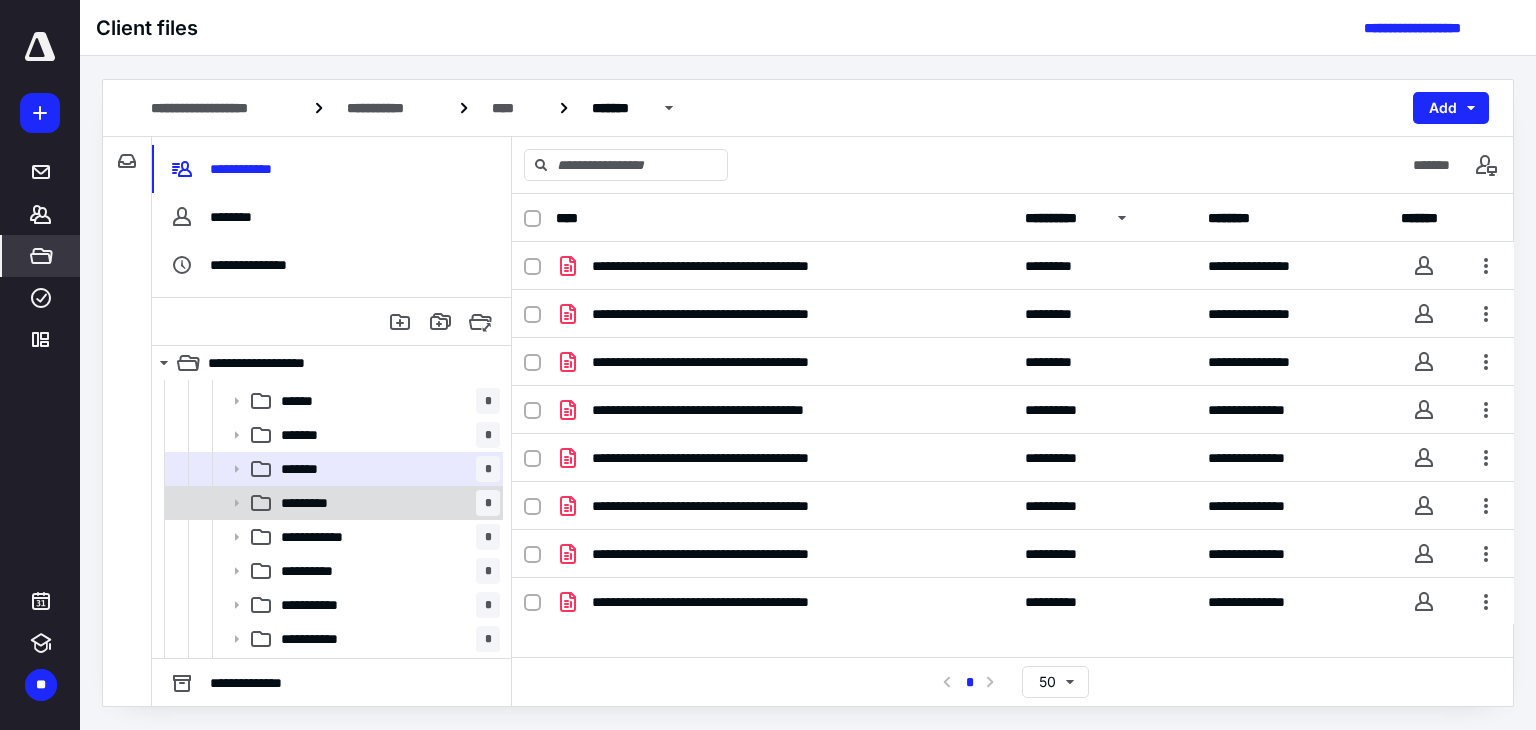 click on "********* *" at bounding box center [386, 503] 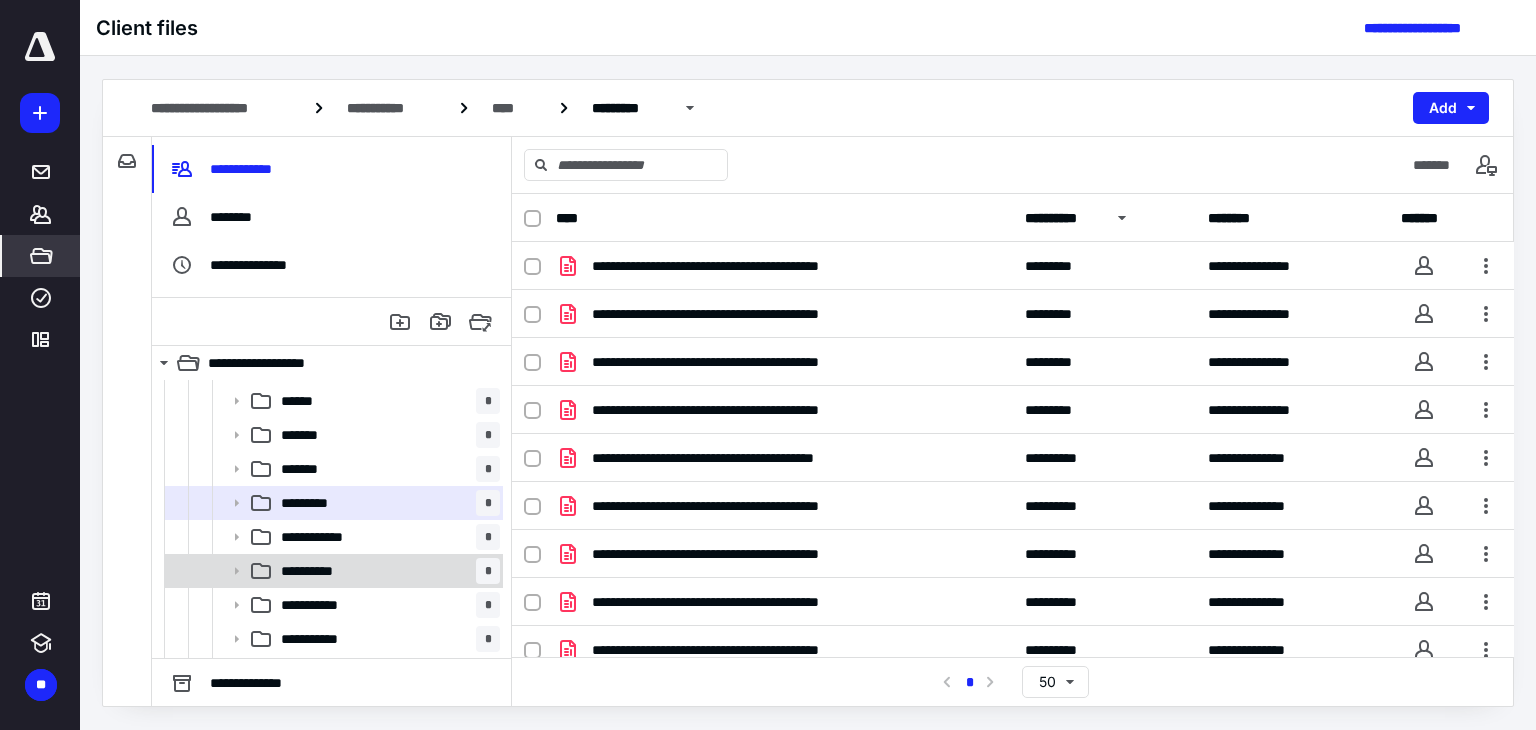 click on "**********" at bounding box center [332, 571] 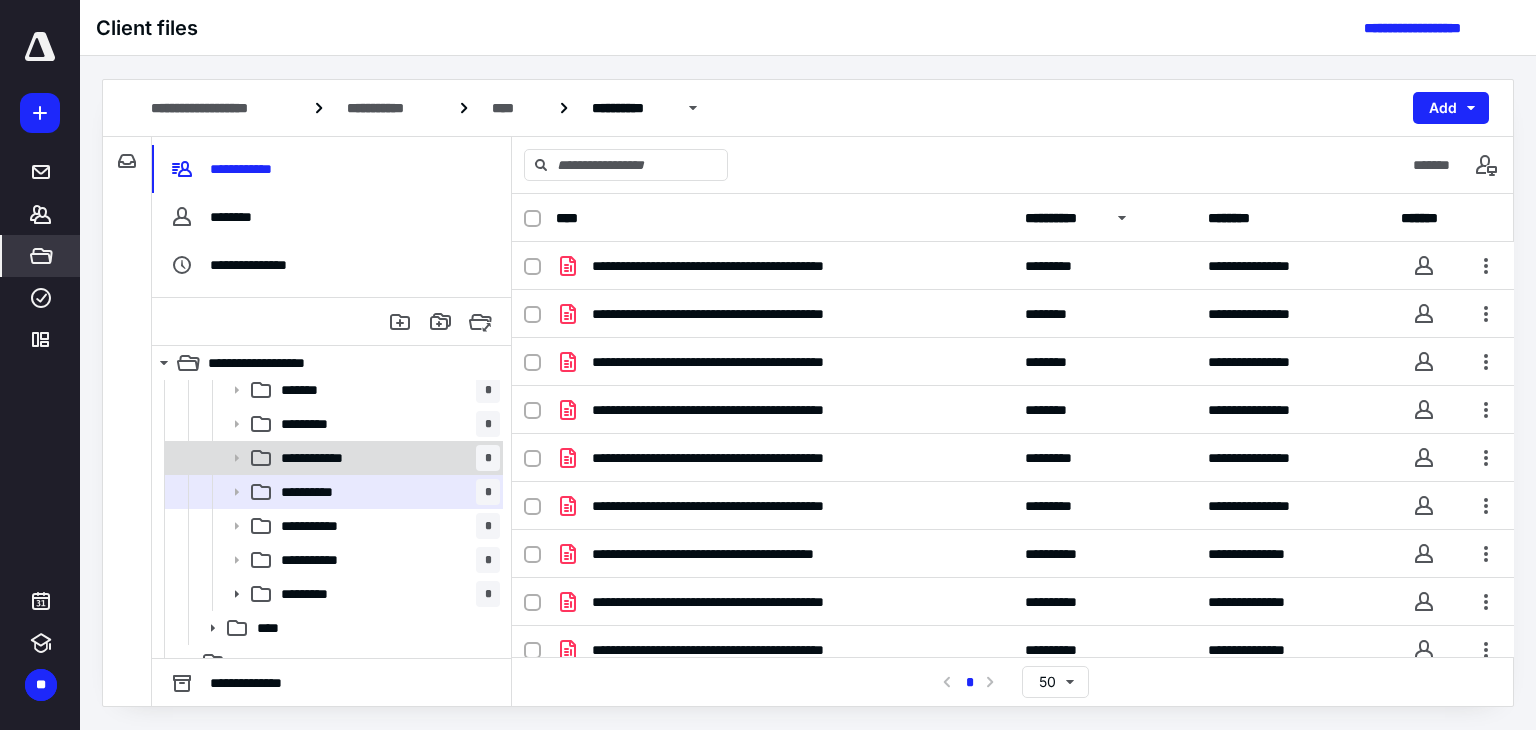 scroll, scrollTop: 300, scrollLeft: 0, axis: vertical 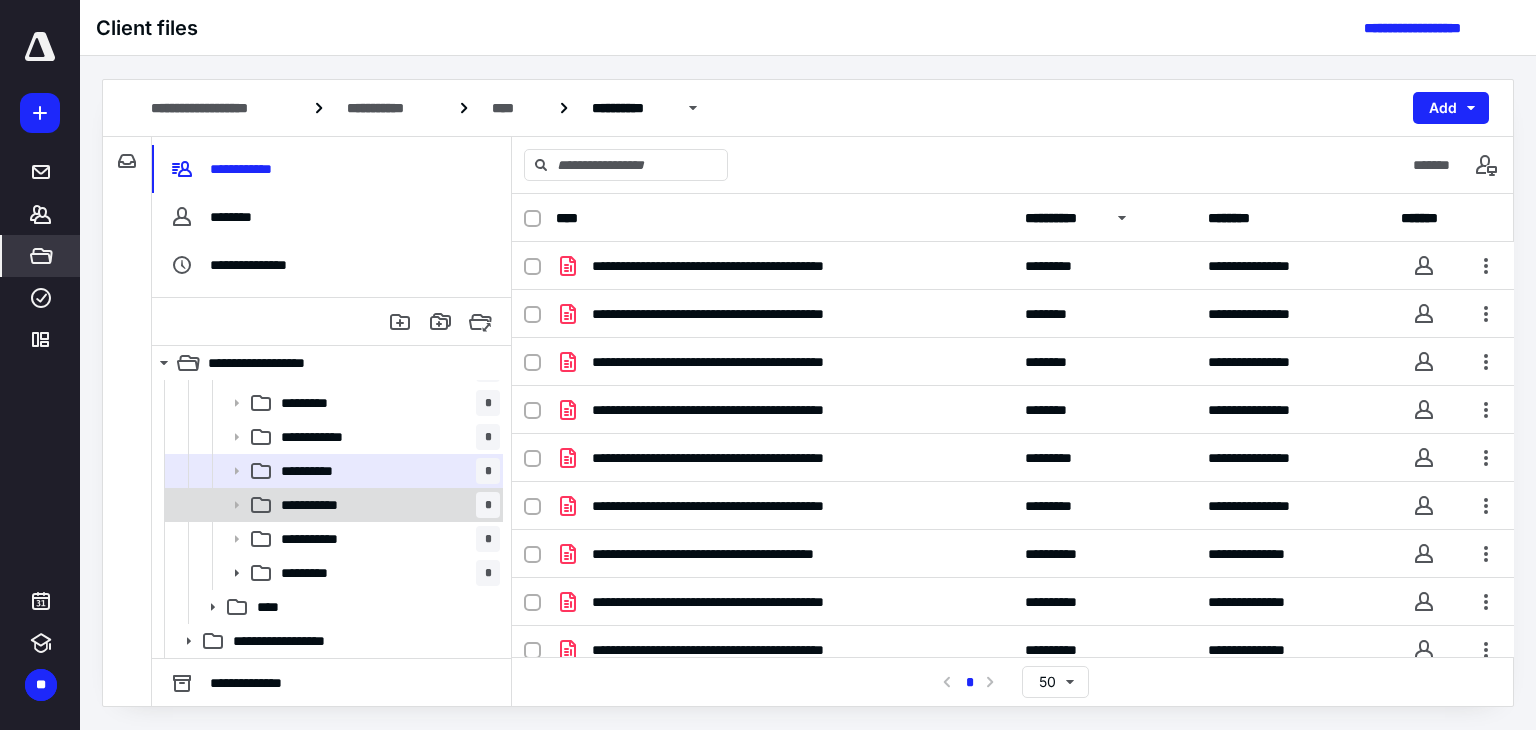 click on "**********" at bounding box center [386, 505] 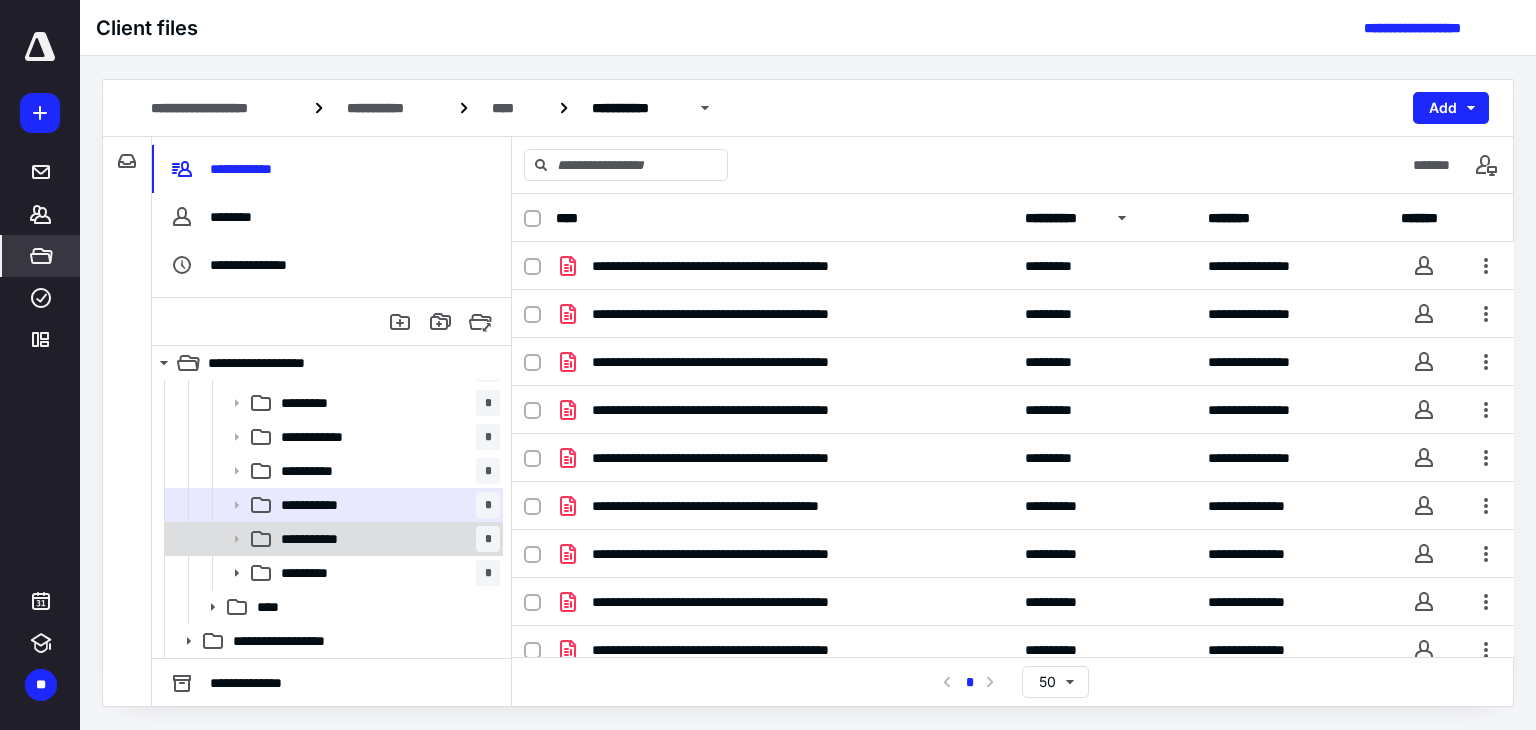 click on "**********" at bounding box center [386, 539] 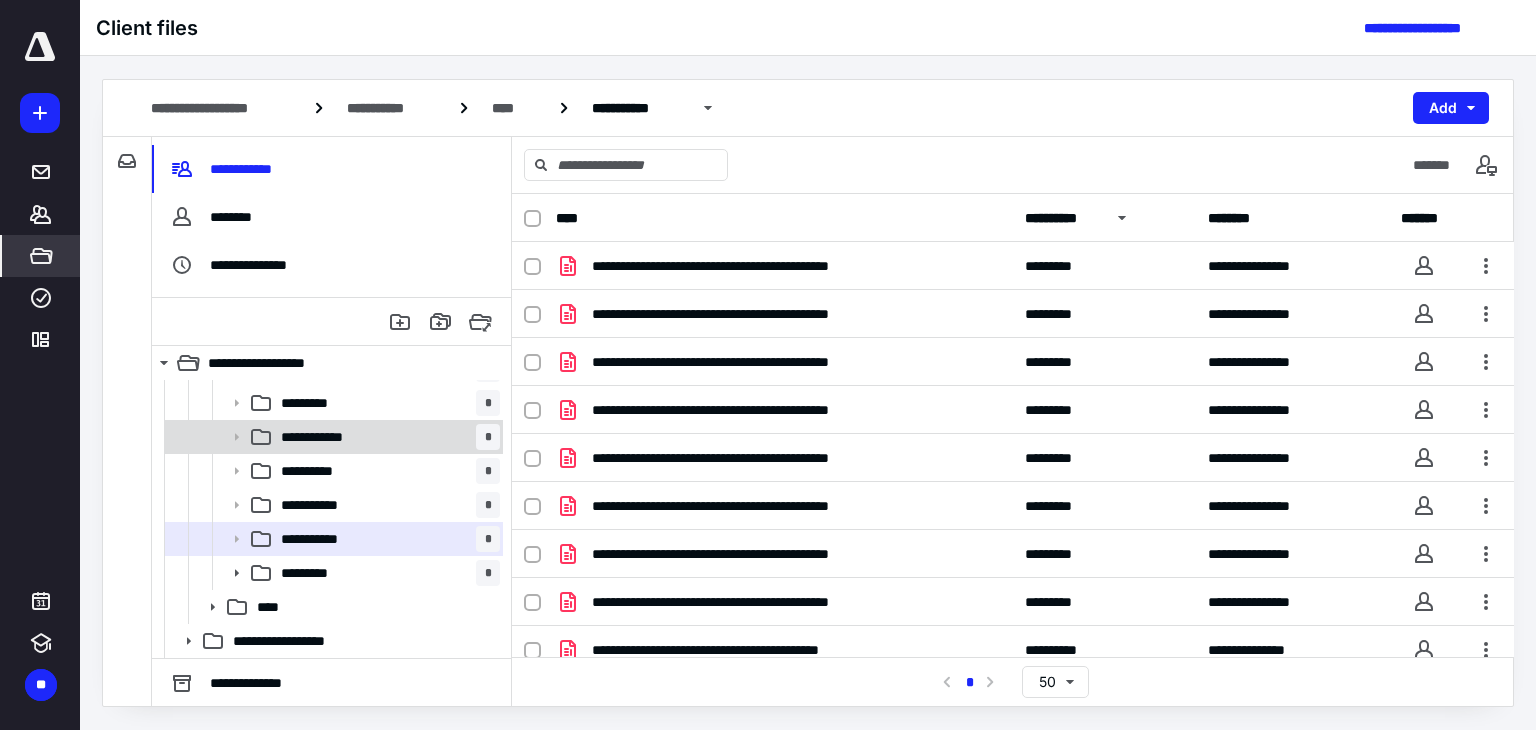 scroll, scrollTop: 334, scrollLeft: 0, axis: vertical 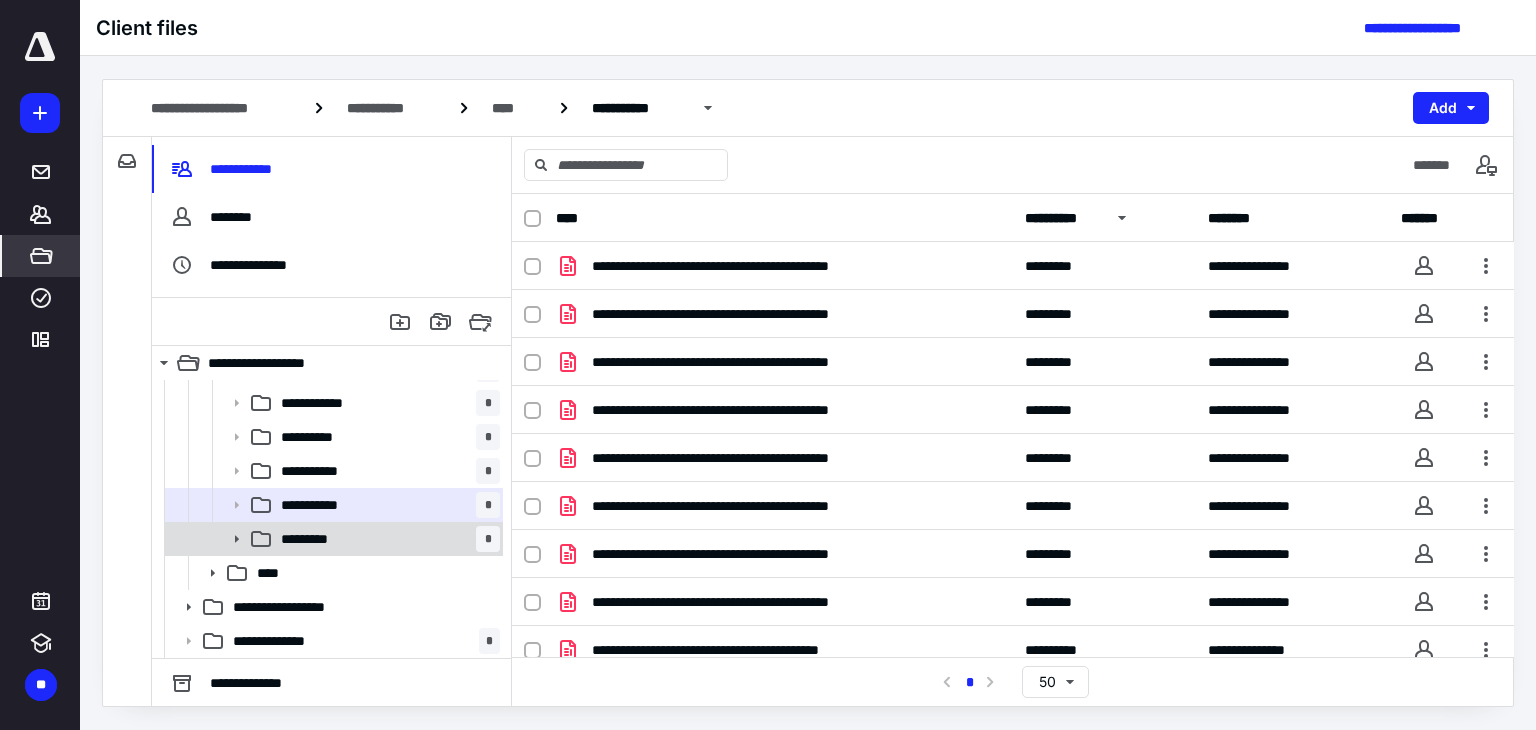 click on "********* *" at bounding box center (386, 539) 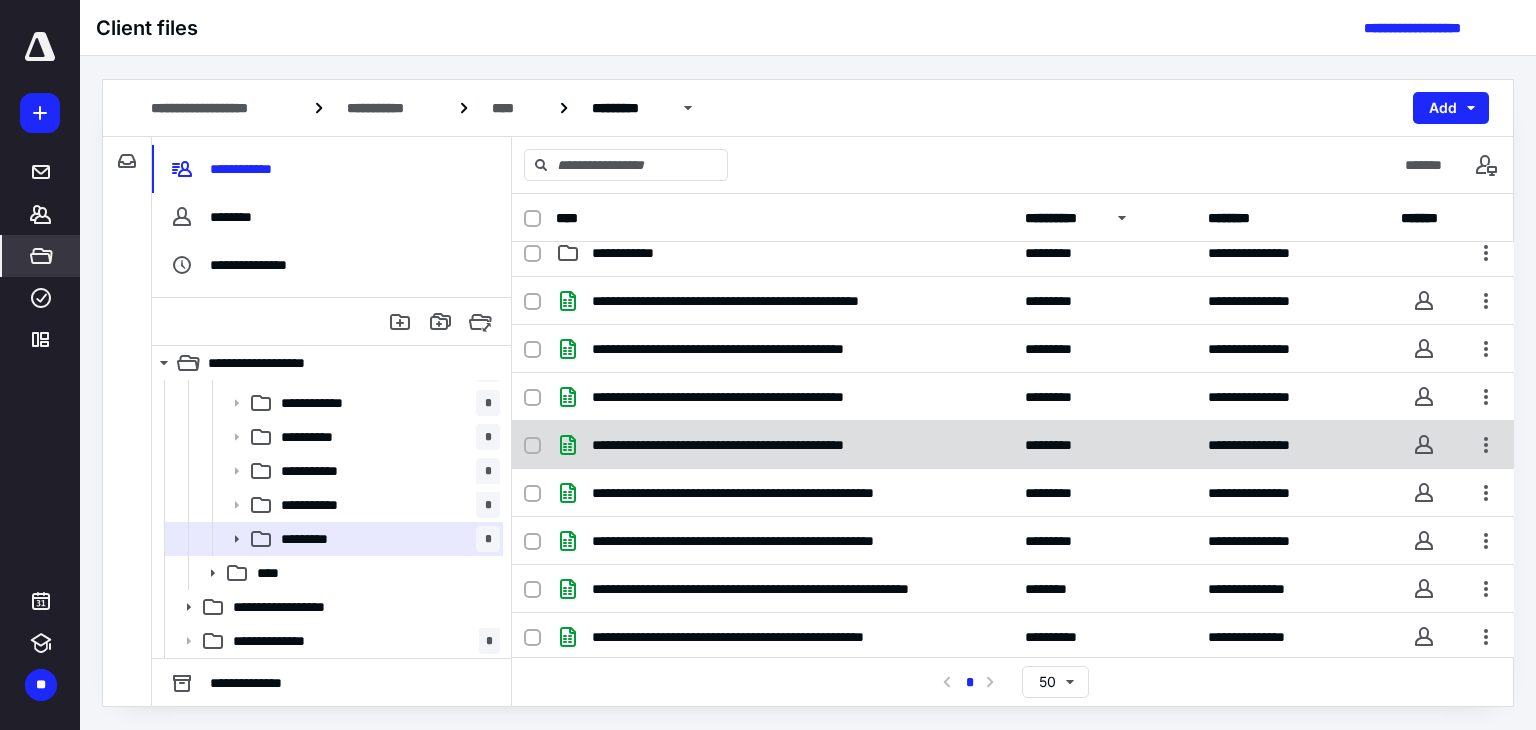 scroll, scrollTop: 15, scrollLeft: 0, axis: vertical 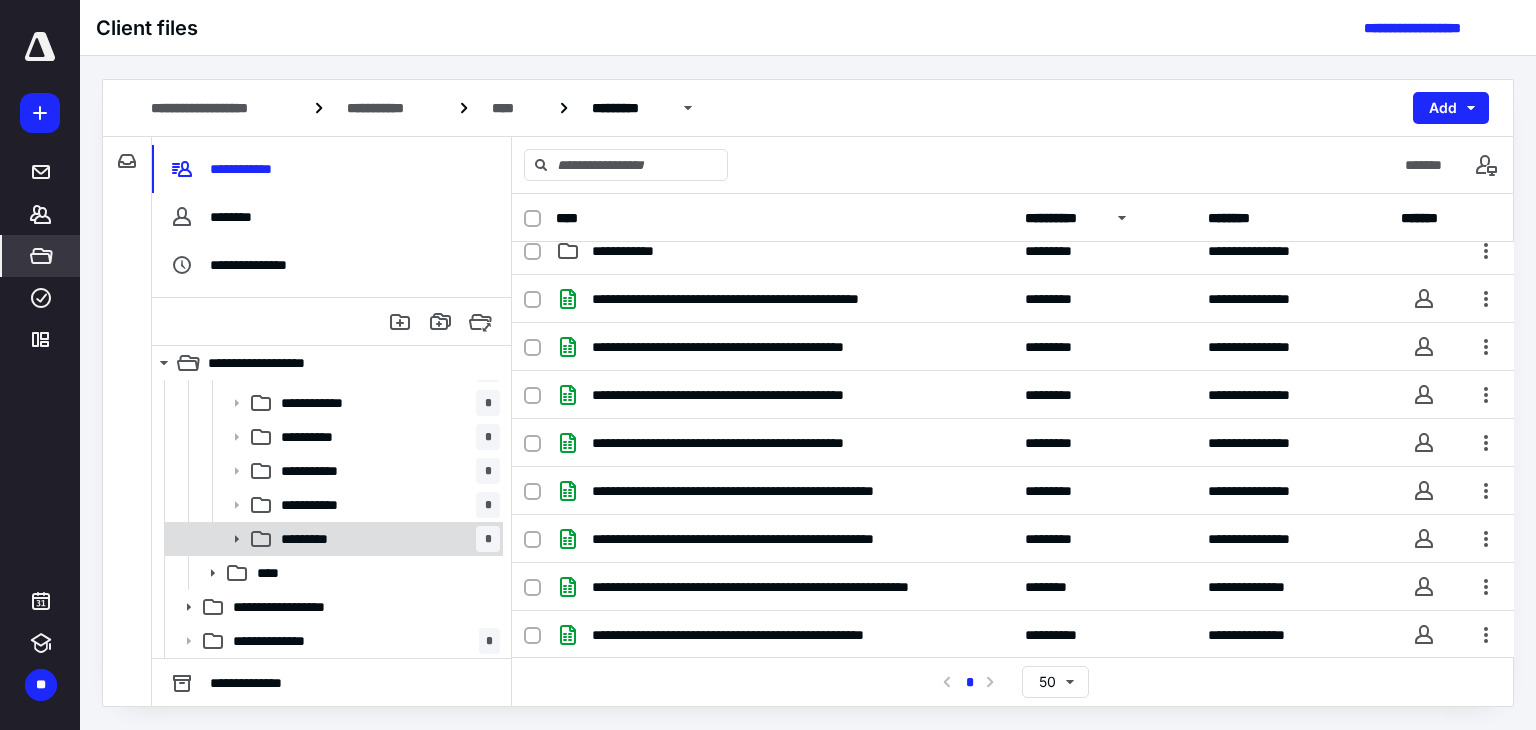 click on "********* *" at bounding box center (386, 539) 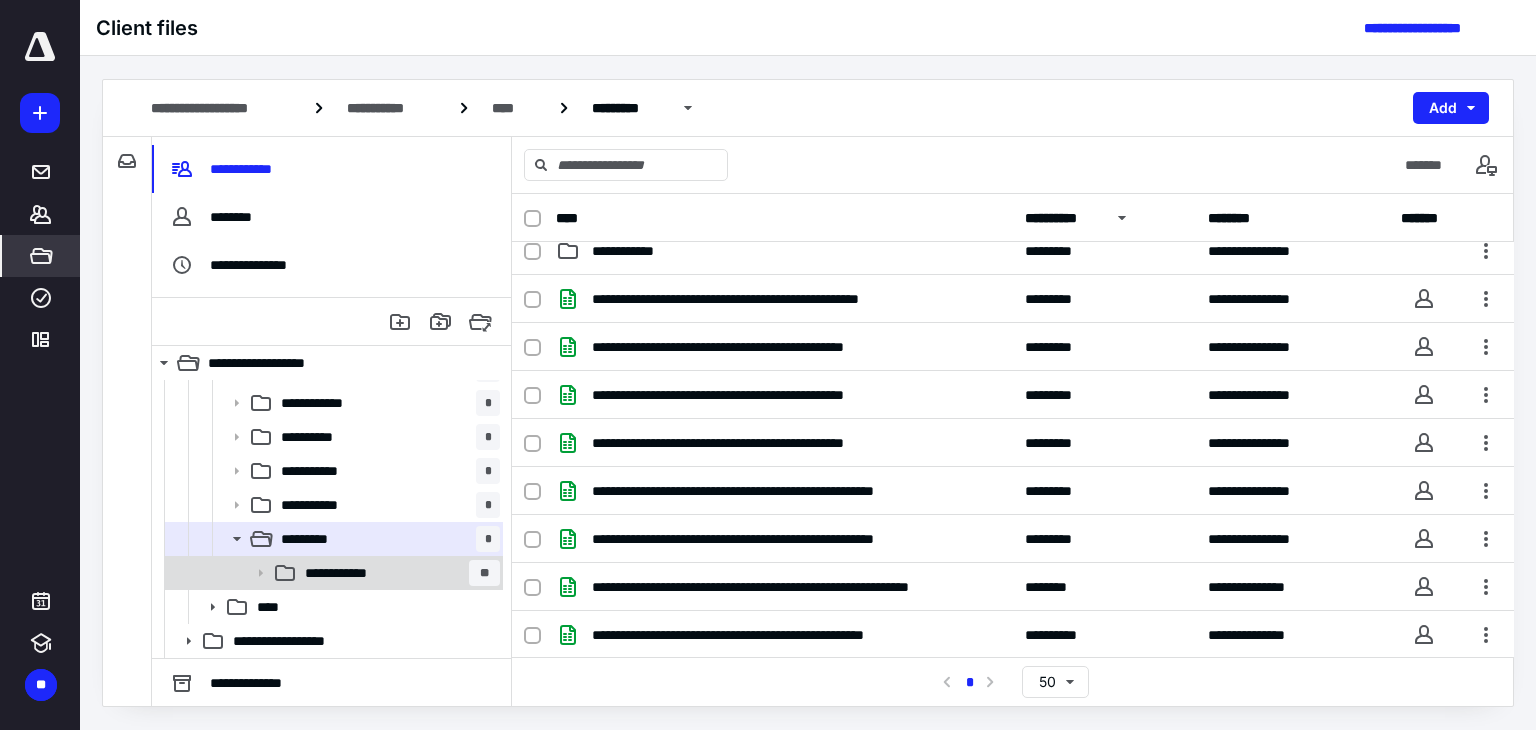 click on "**********" at bounding box center (398, 573) 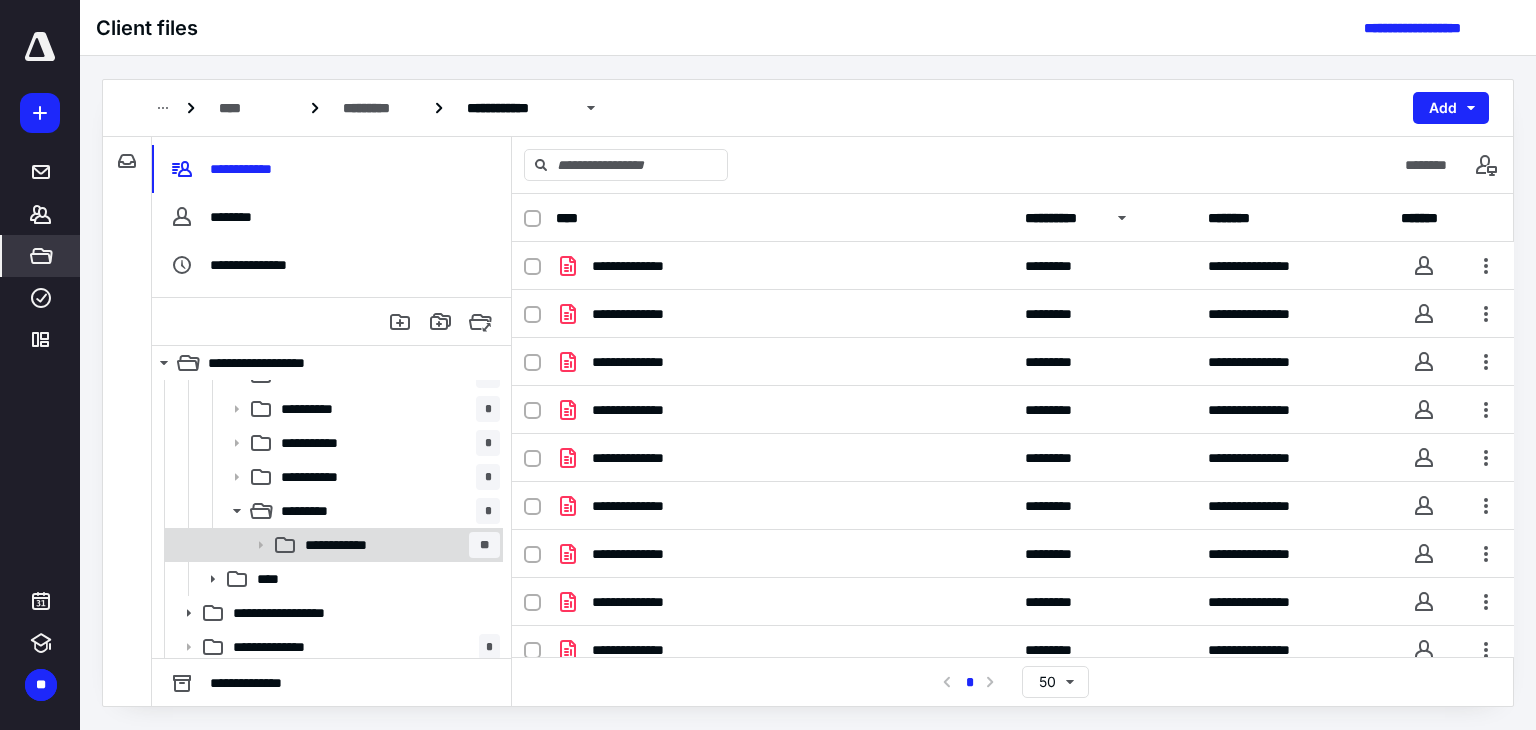 scroll, scrollTop: 368, scrollLeft: 0, axis: vertical 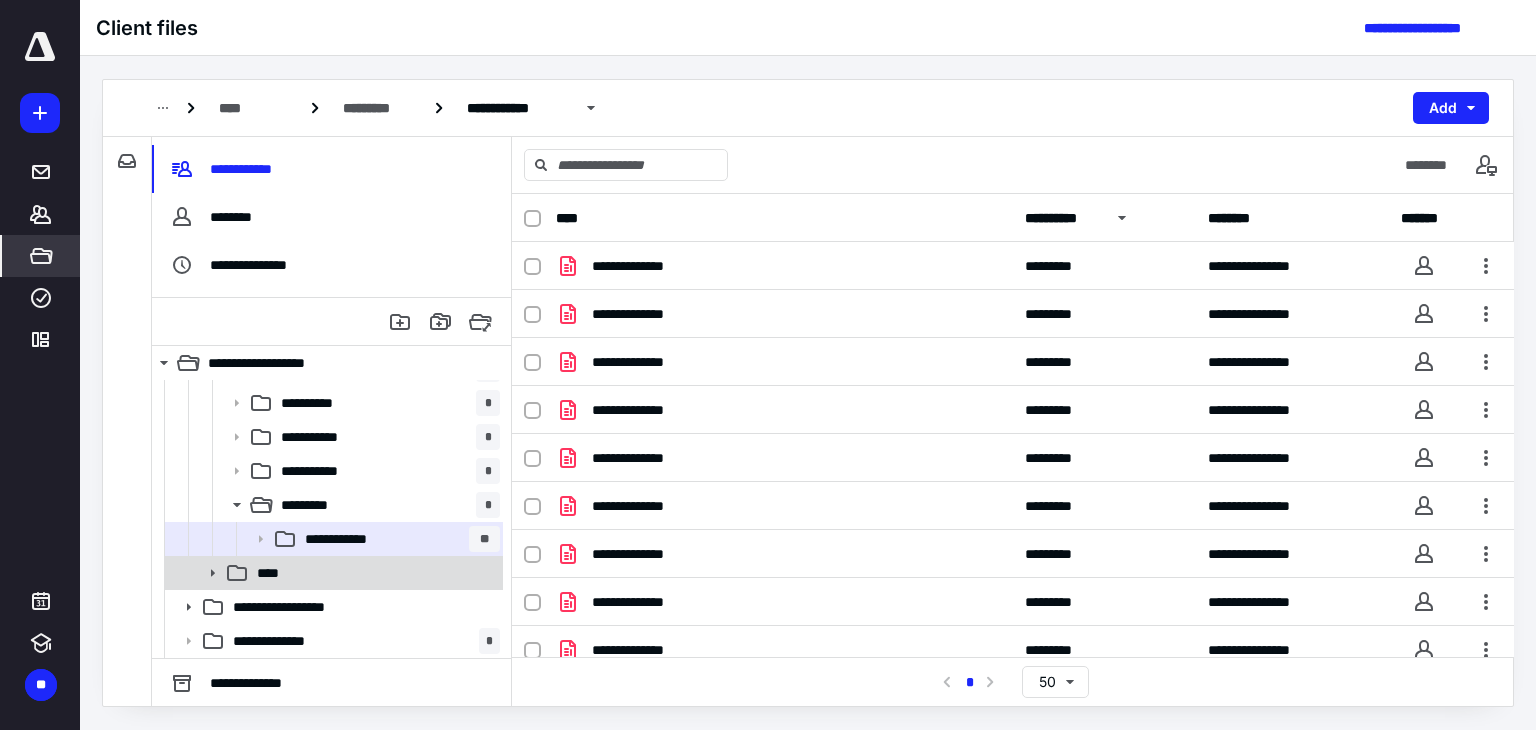 click on "****" at bounding box center [374, 573] 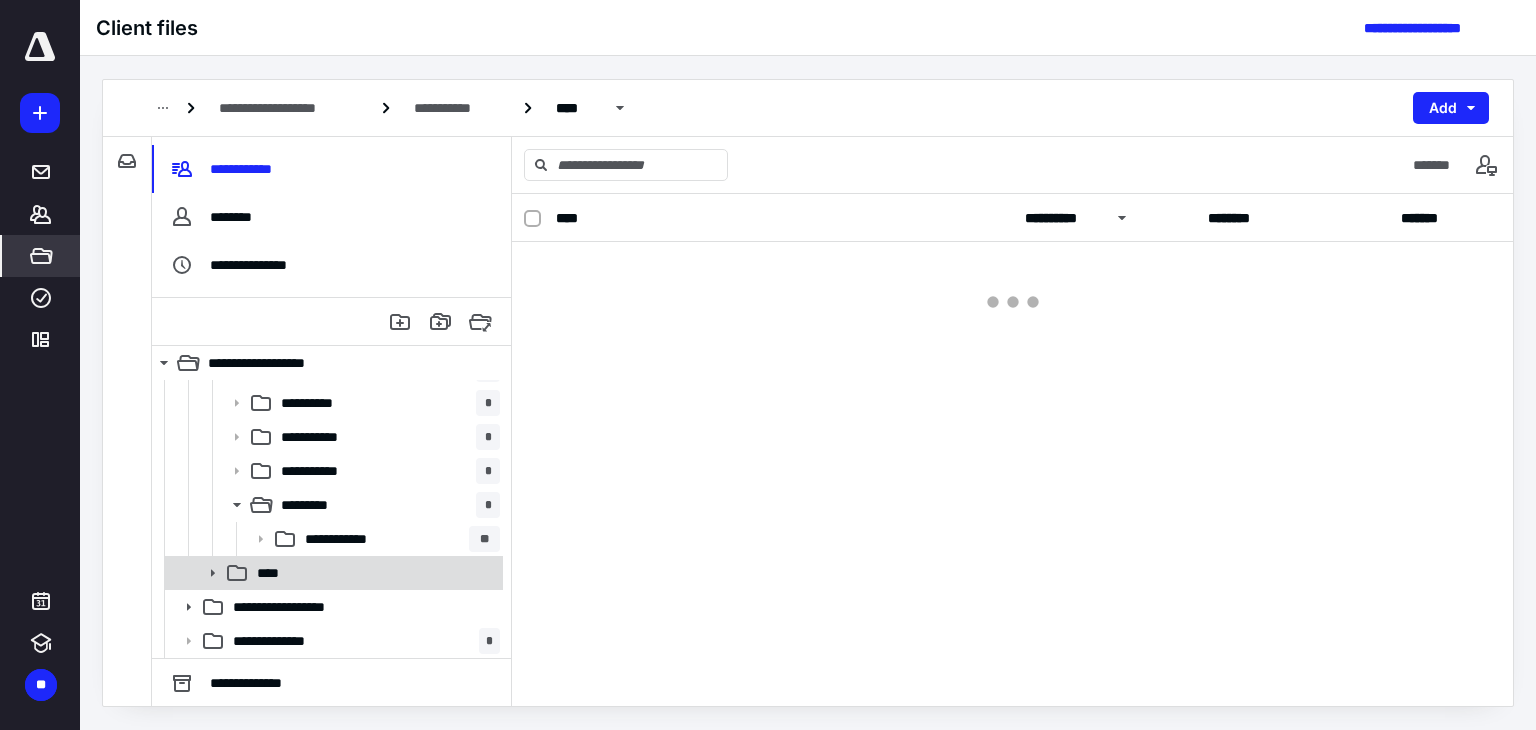 click on "****" at bounding box center (374, 573) 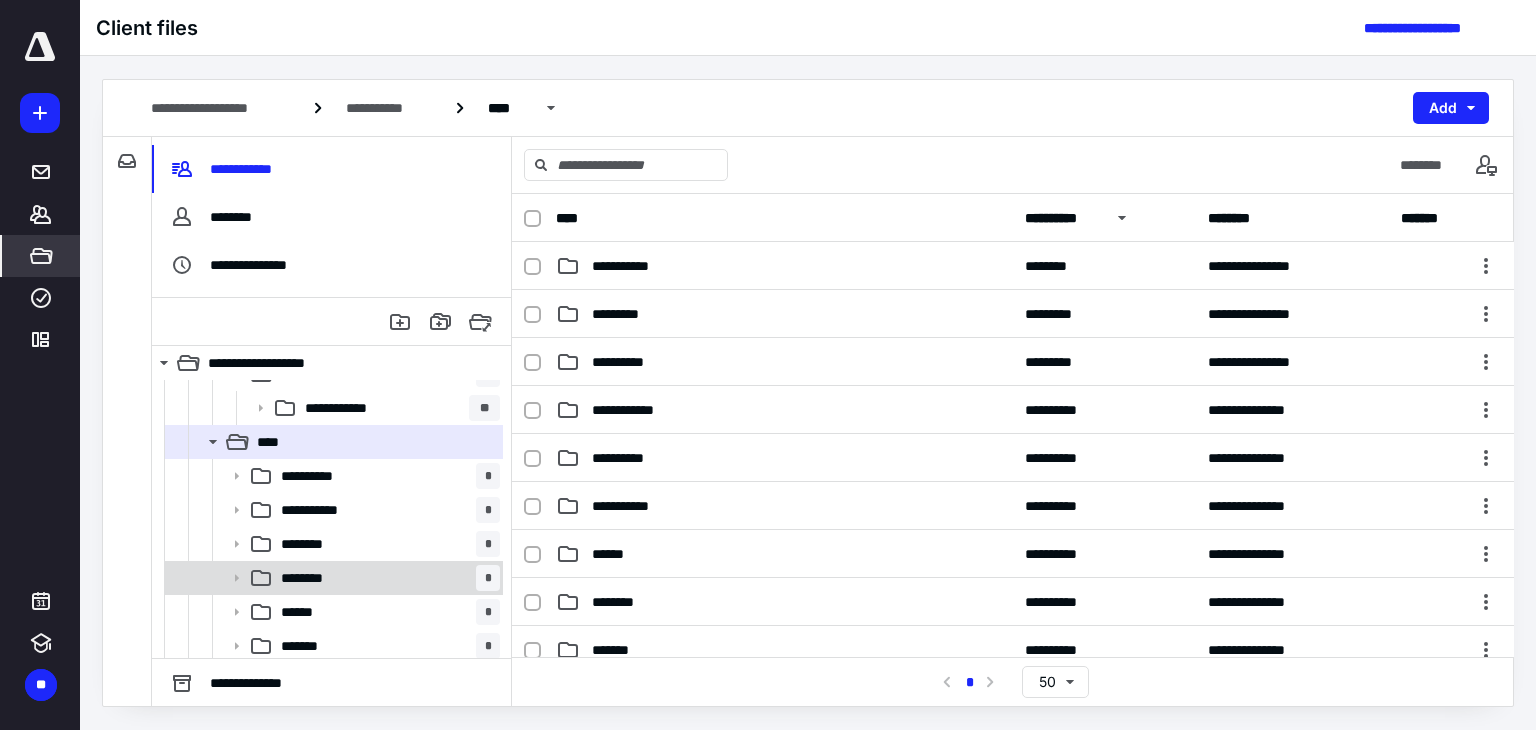 scroll, scrollTop: 568, scrollLeft: 0, axis: vertical 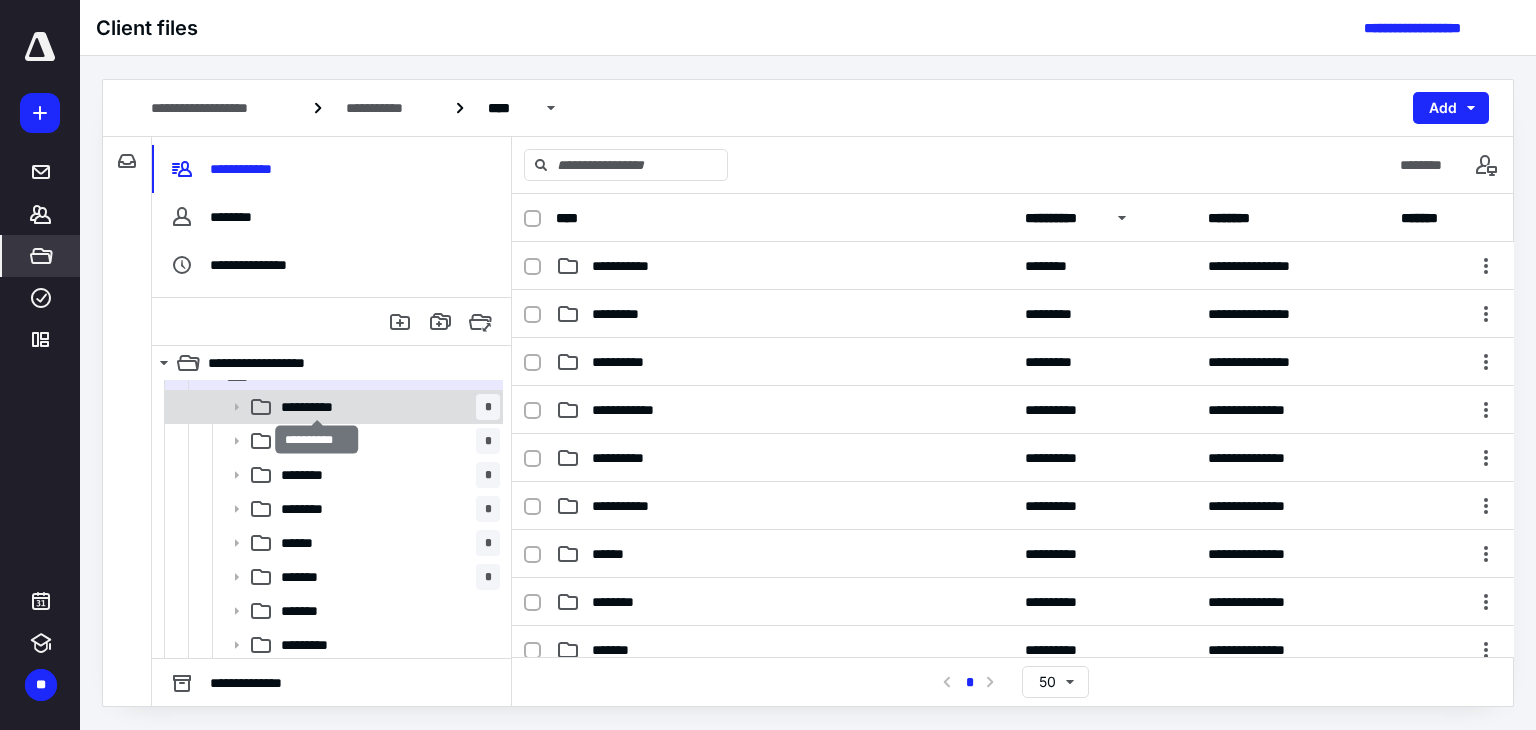 click on "**********" at bounding box center (317, 407) 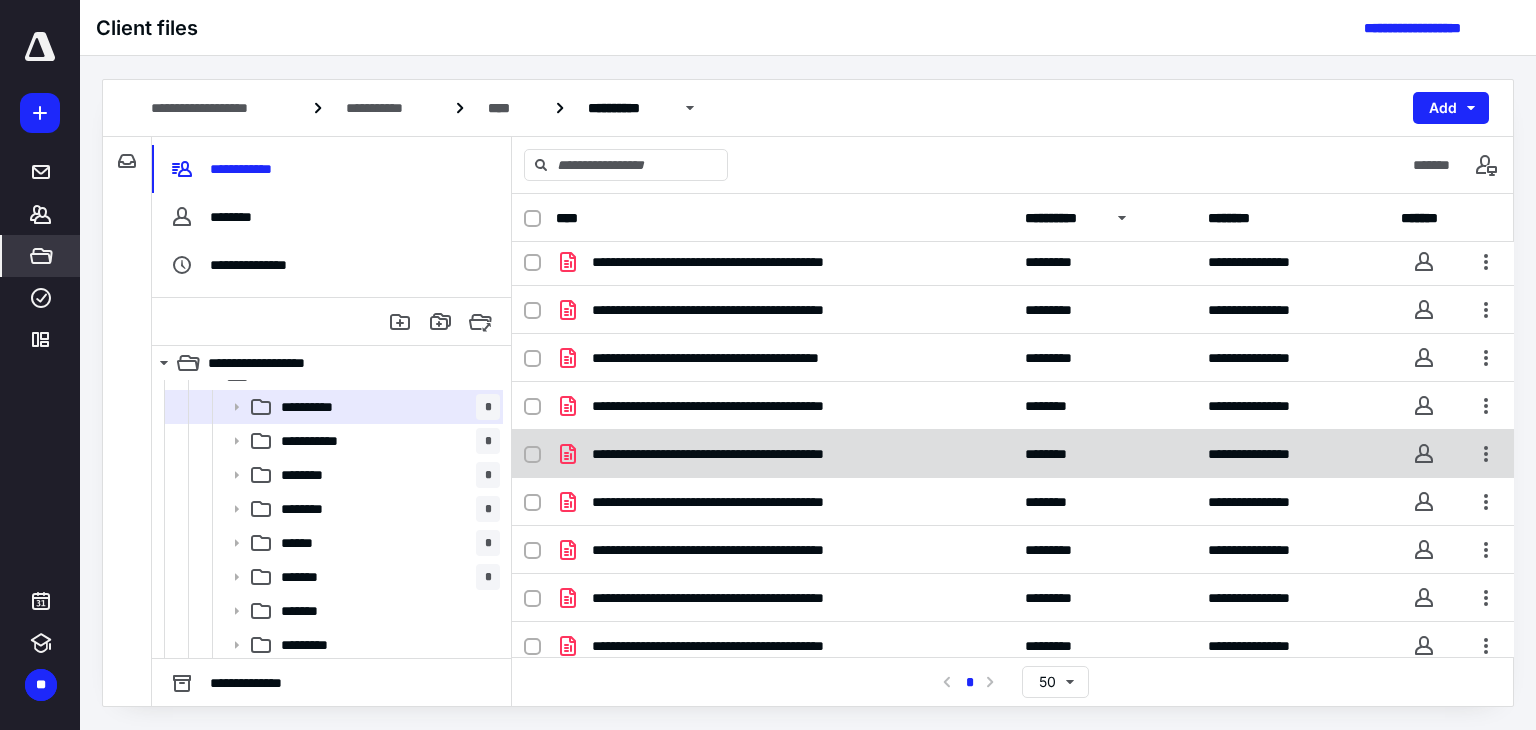 scroll, scrollTop: 0, scrollLeft: 0, axis: both 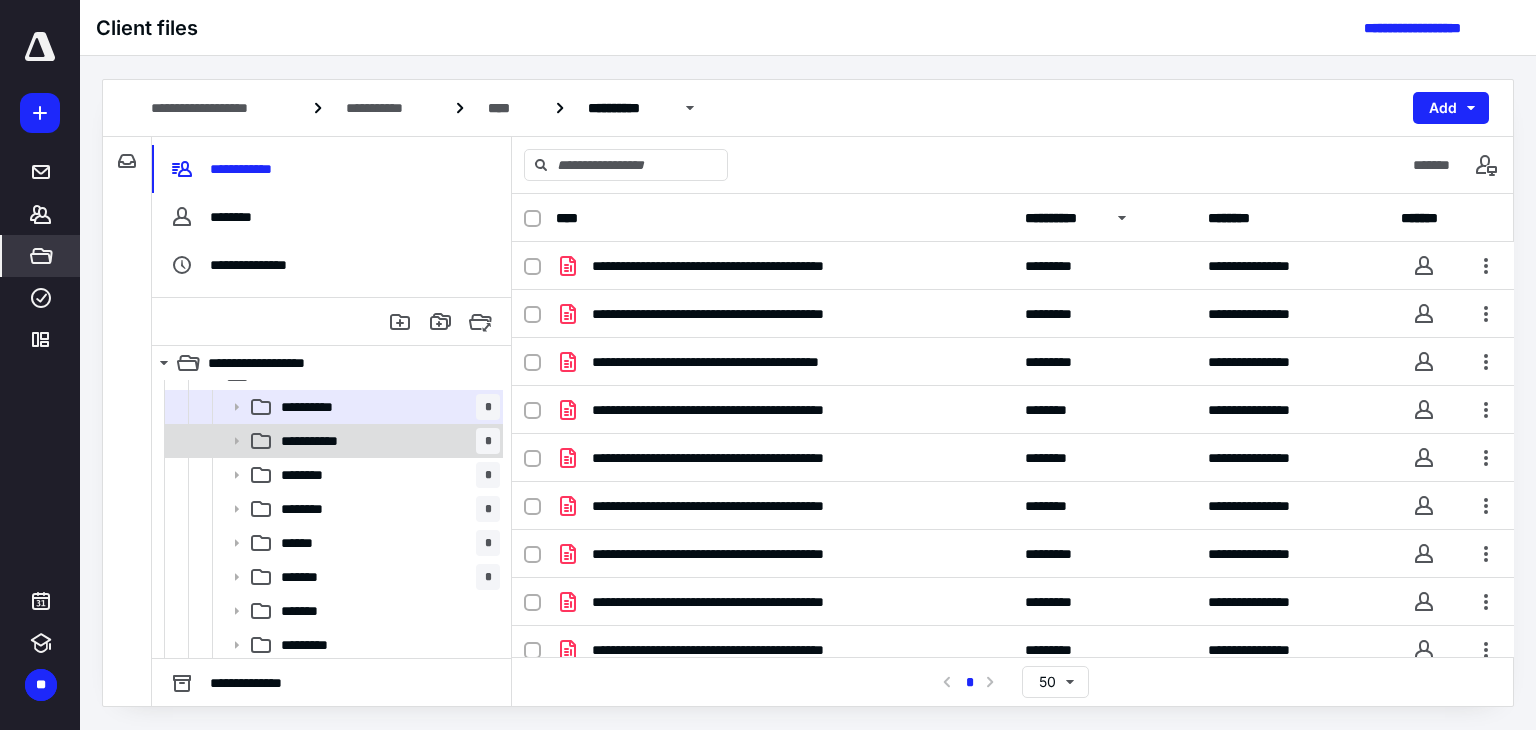click on "**********" at bounding box center [332, 441] 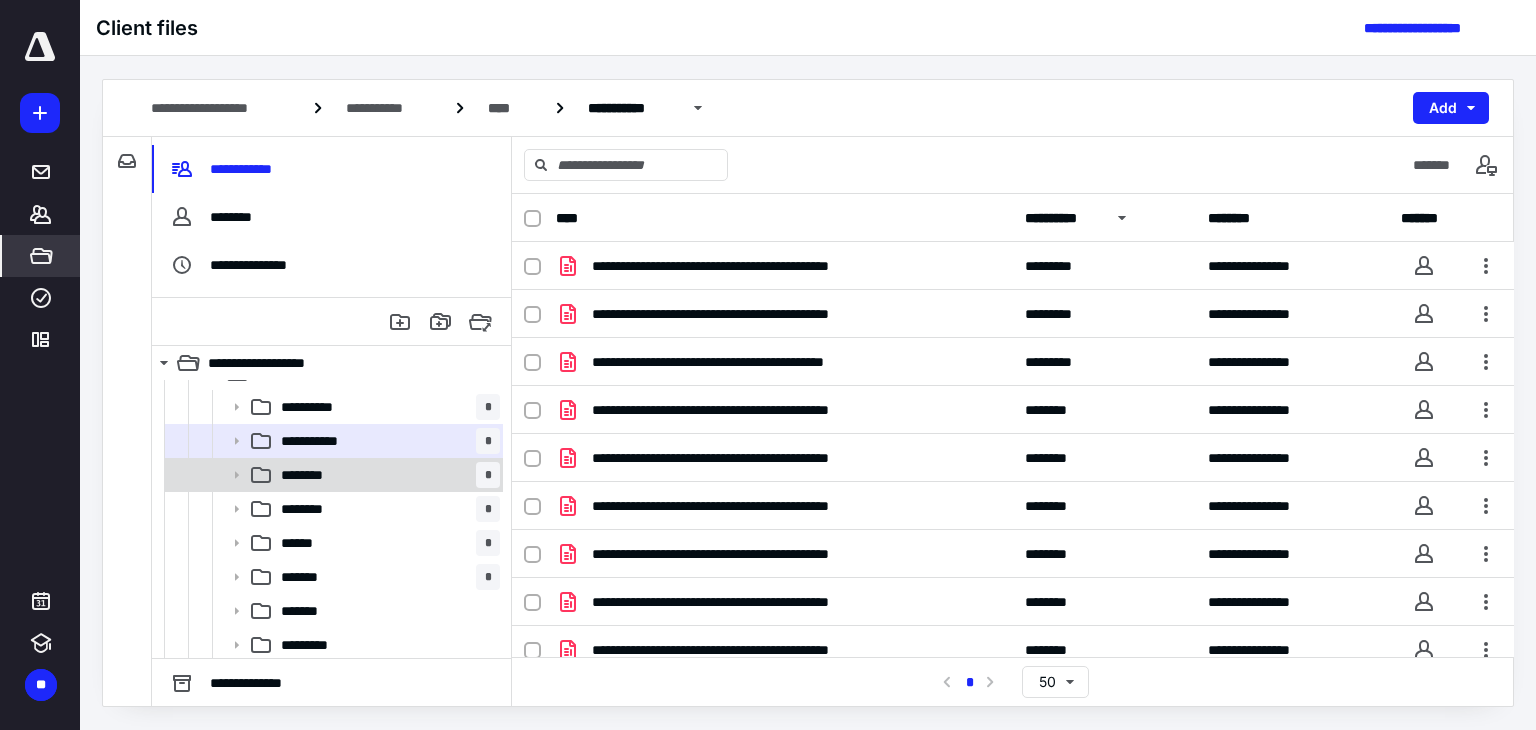 click on "******** *" at bounding box center [386, 475] 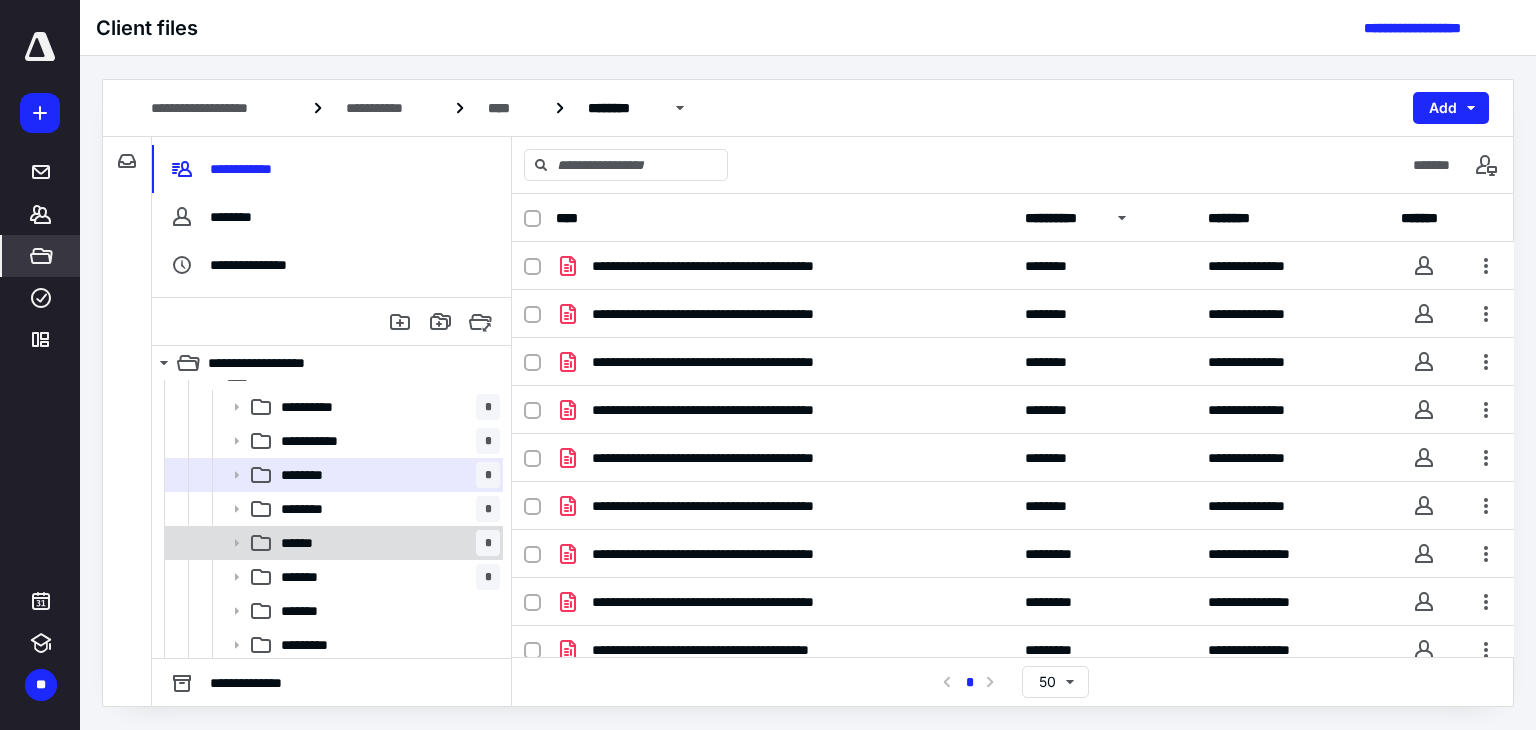 click on "****** *" at bounding box center [386, 543] 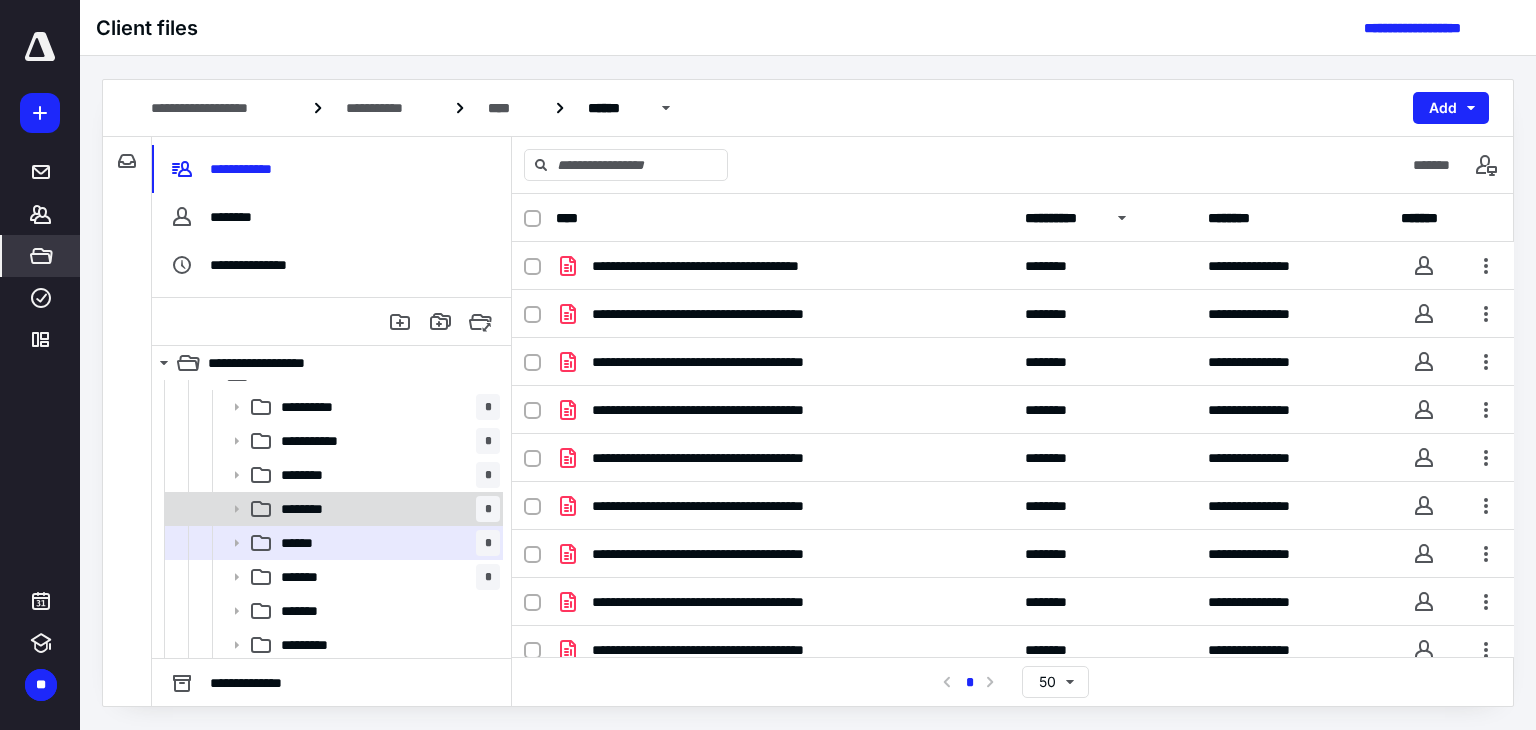 click on "******** *" at bounding box center [386, 509] 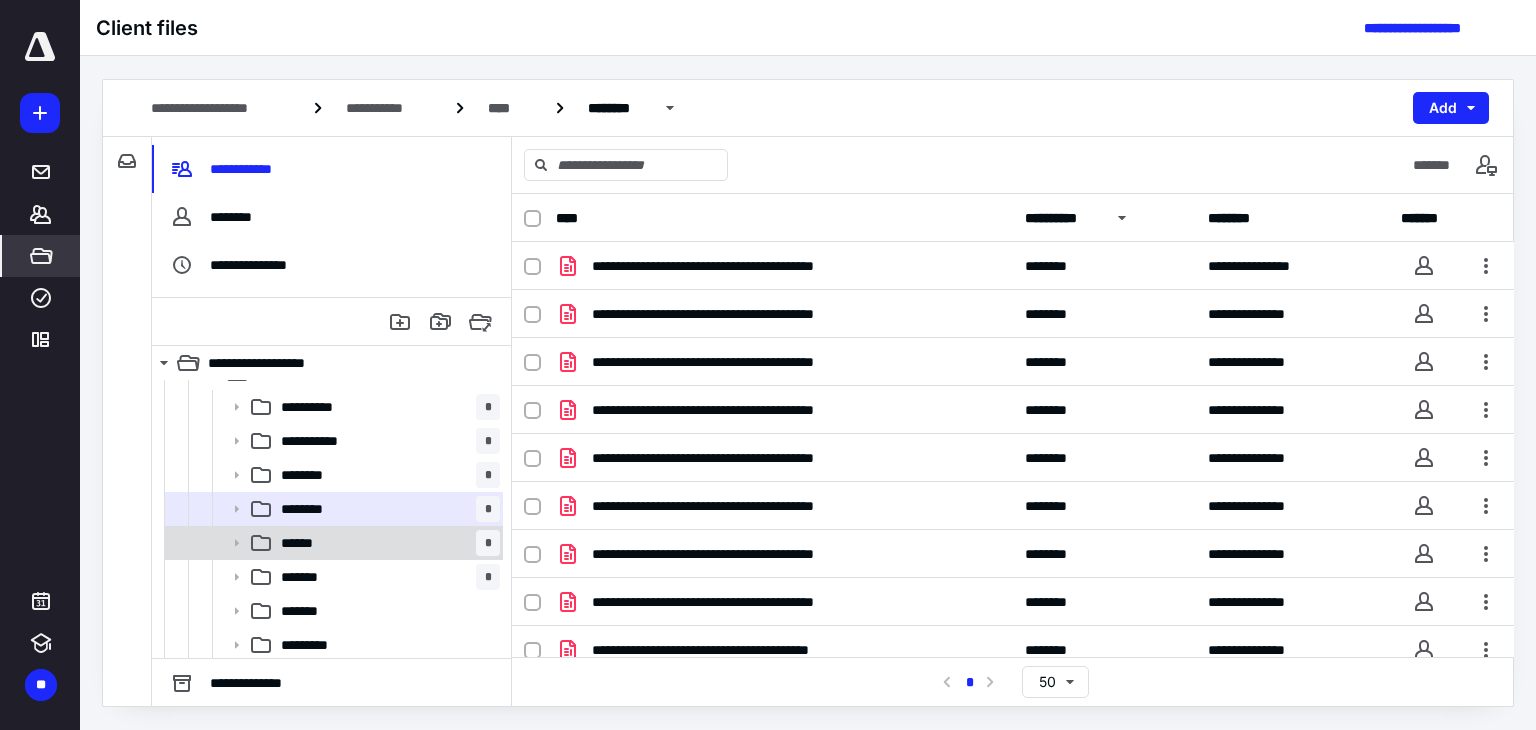 click on "****** *" at bounding box center (386, 543) 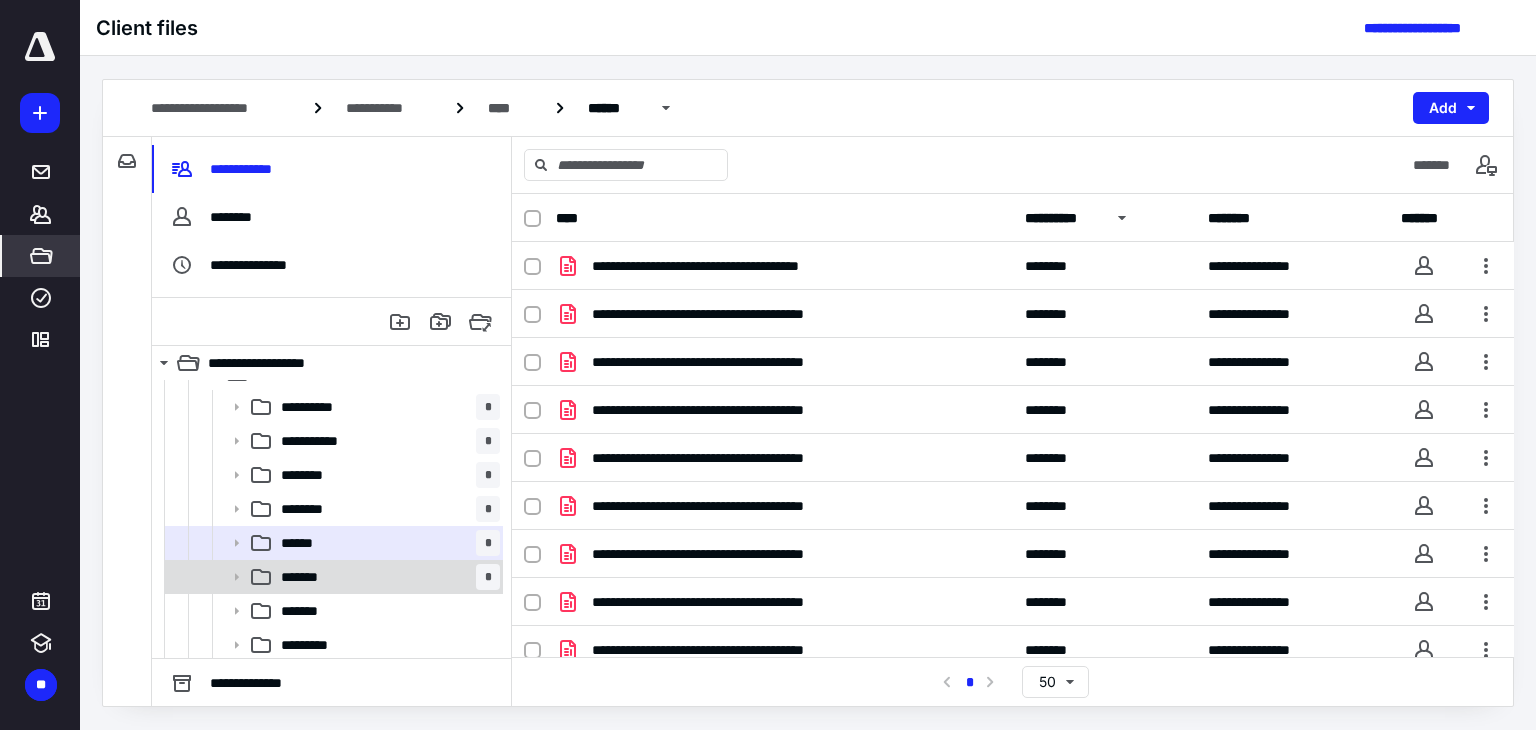 click on "******* *" at bounding box center [386, 577] 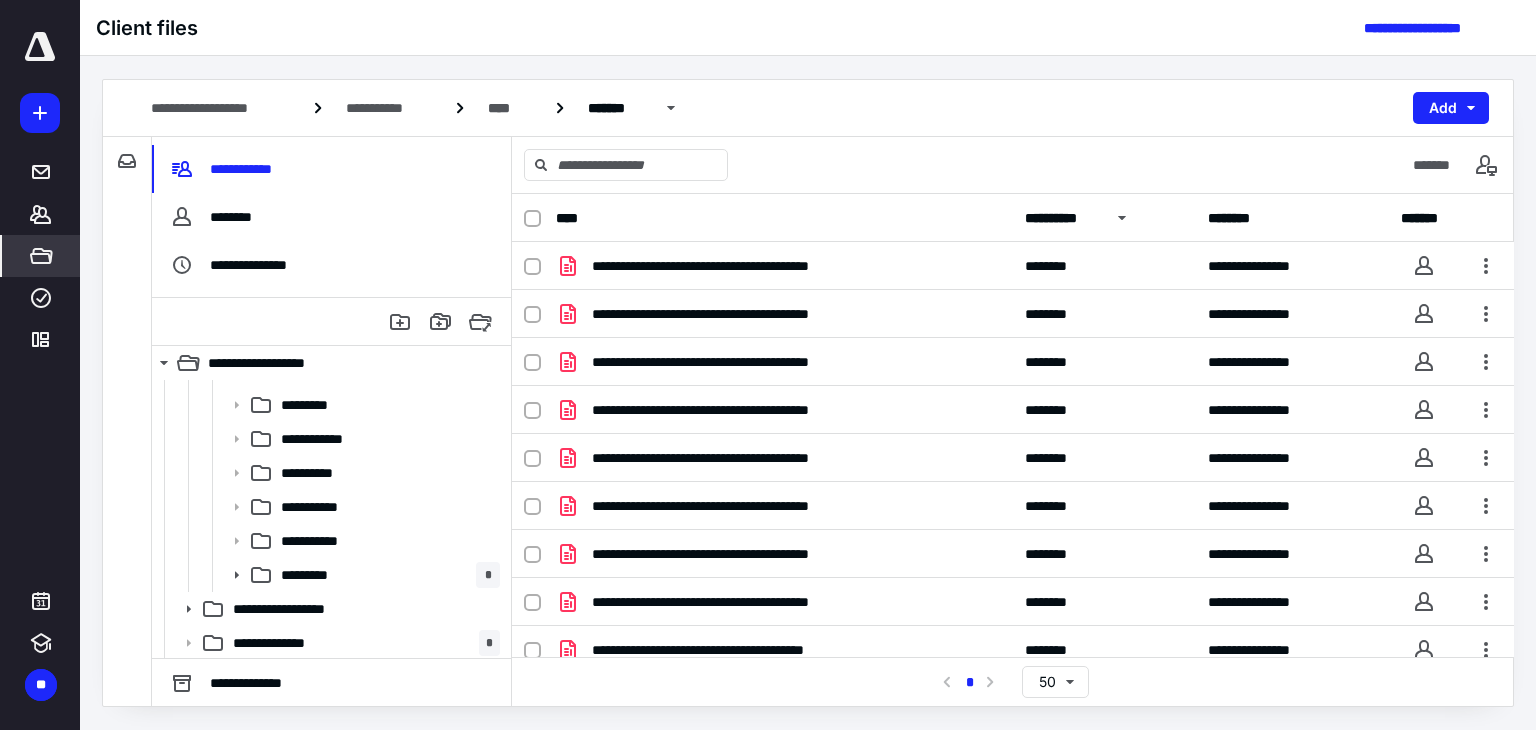 scroll, scrollTop: 810, scrollLeft: 0, axis: vertical 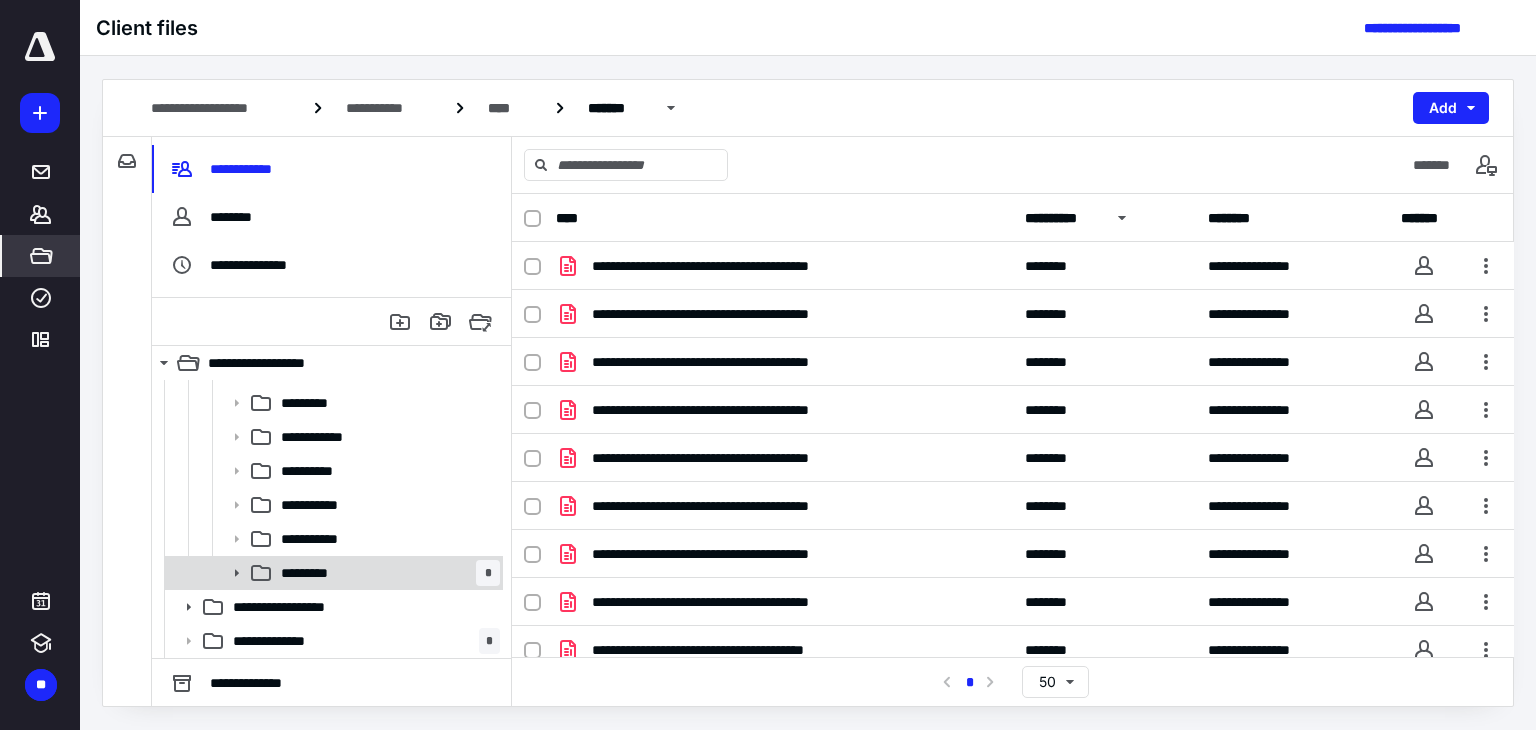 click on "********* *" at bounding box center (386, 573) 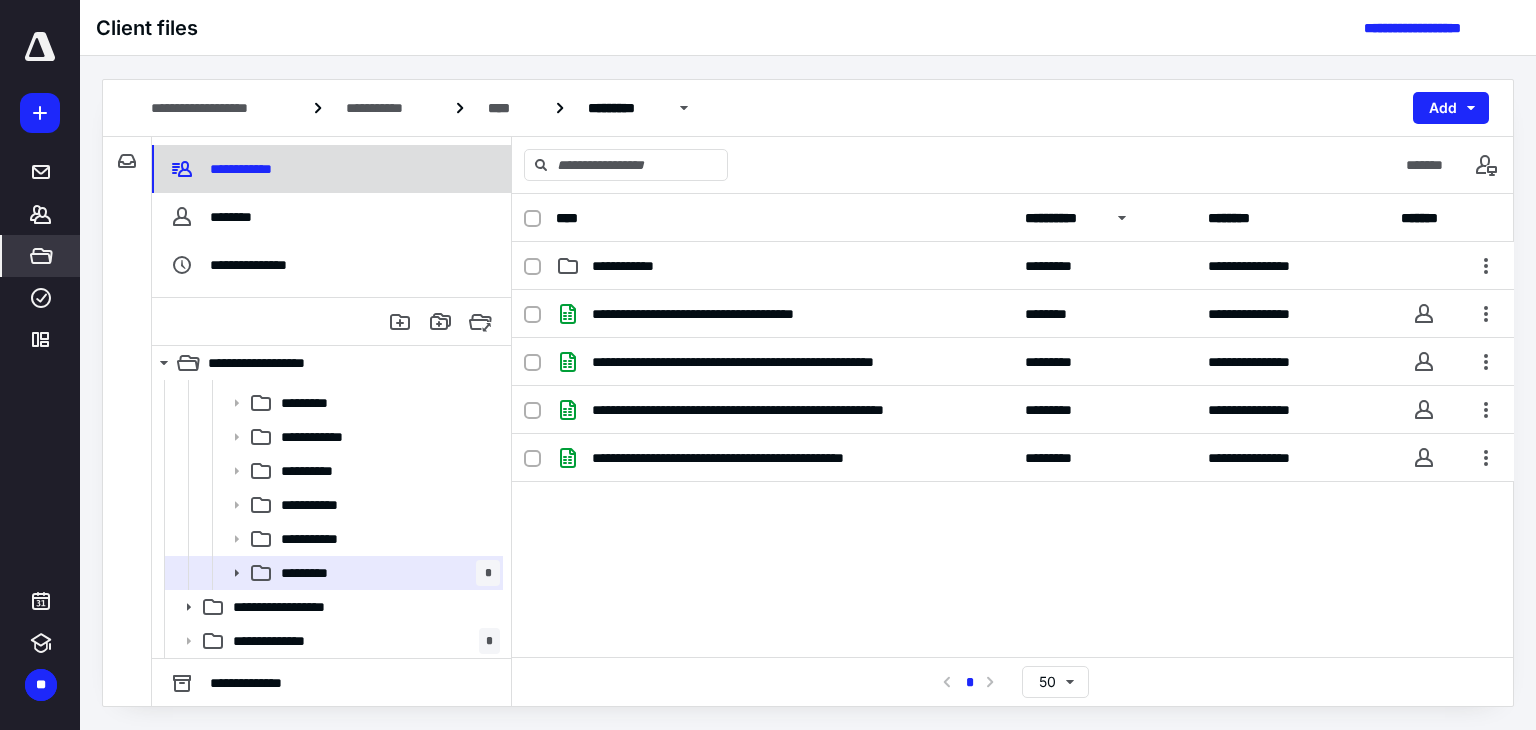 click on "**********" at bounding box center (244, 169) 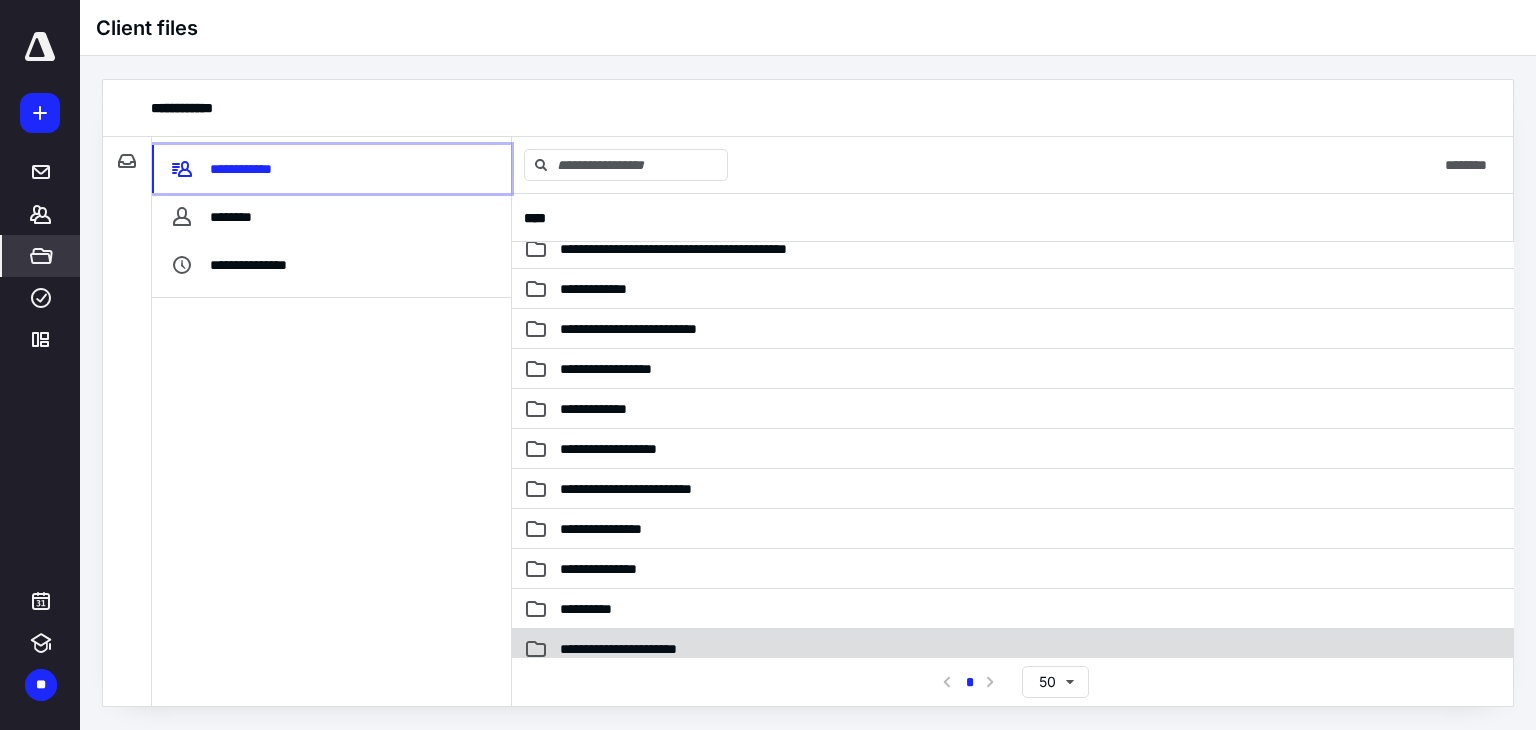 scroll, scrollTop: 1455, scrollLeft: 0, axis: vertical 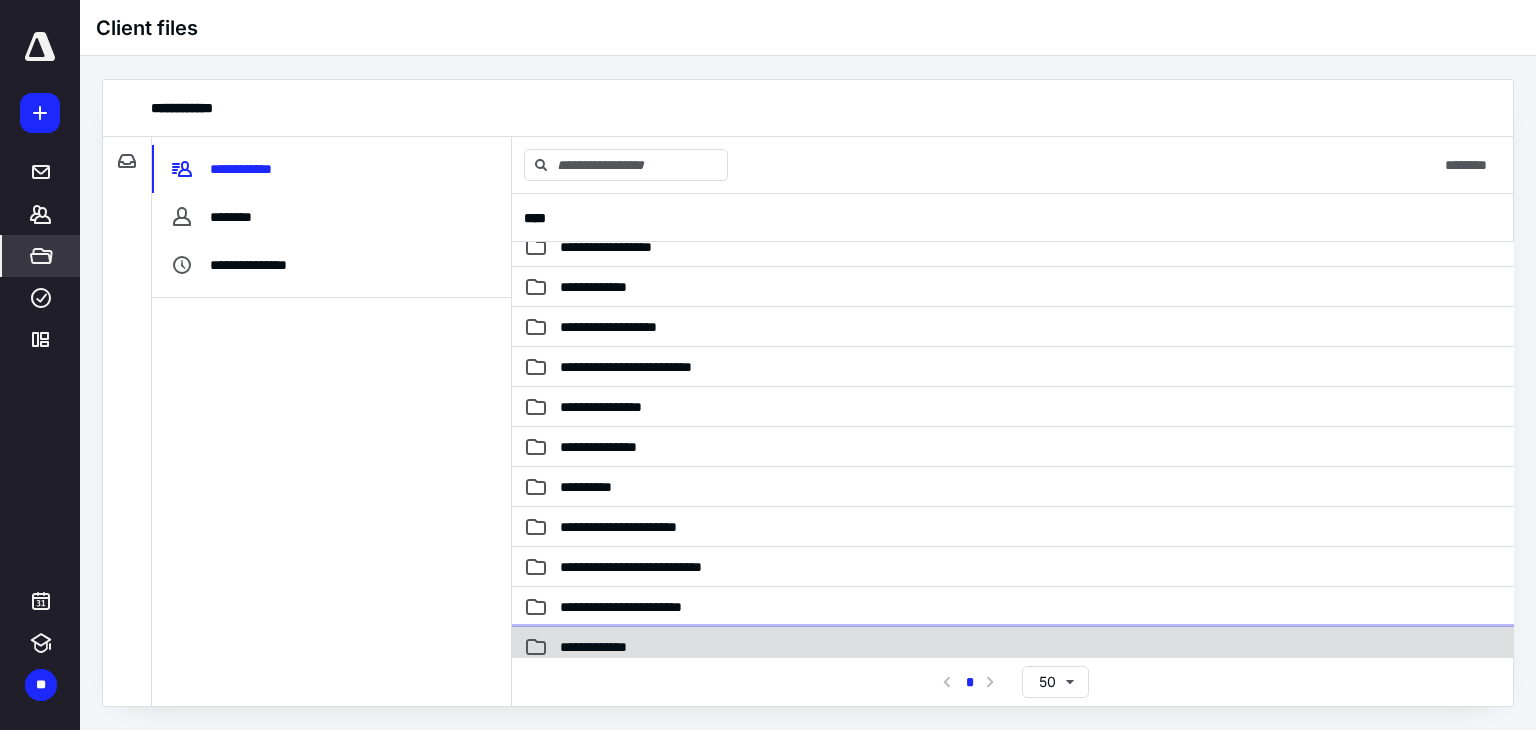 click on "**********" at bounding box center [603, 647] 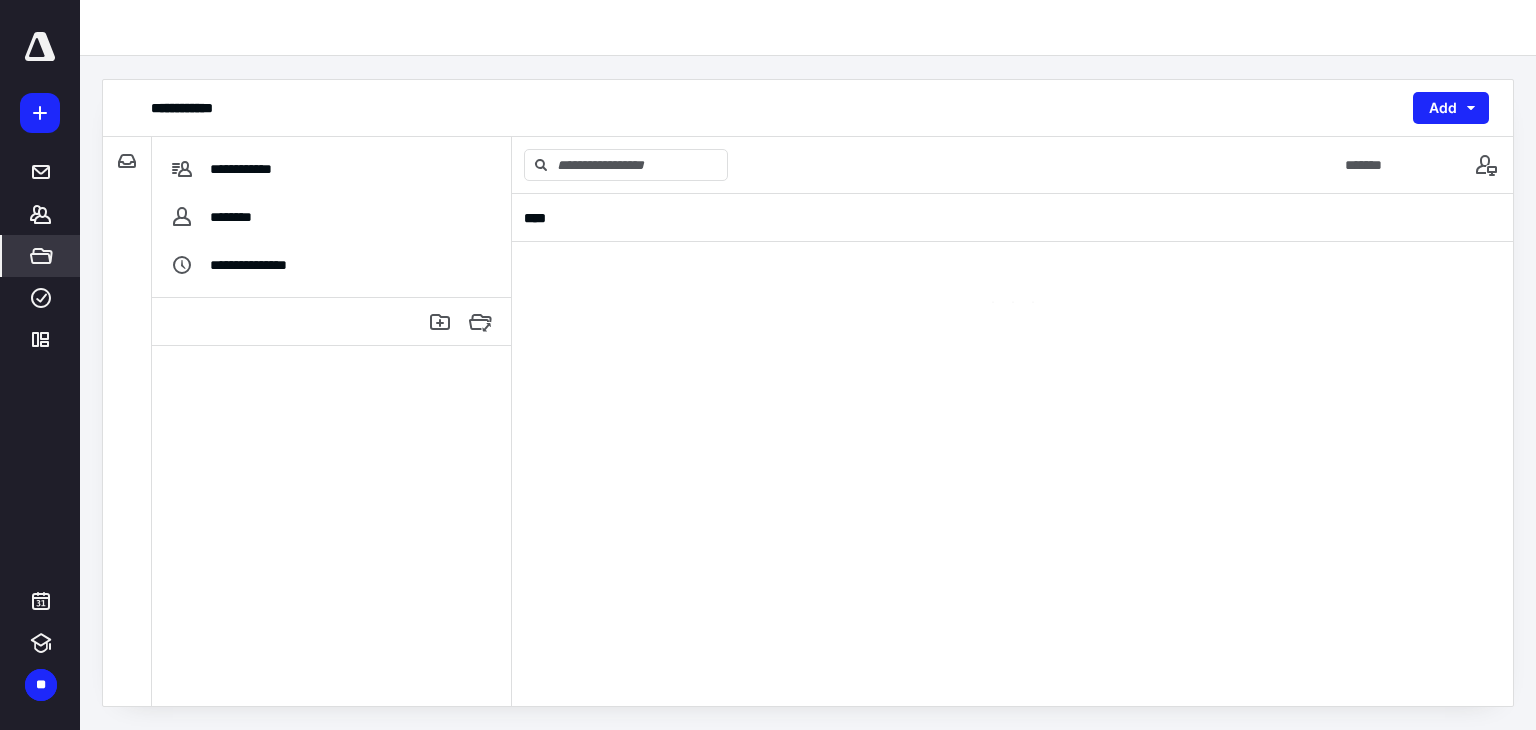 scroll, scrollTop: 0, scrollLeft: 0, axis: both 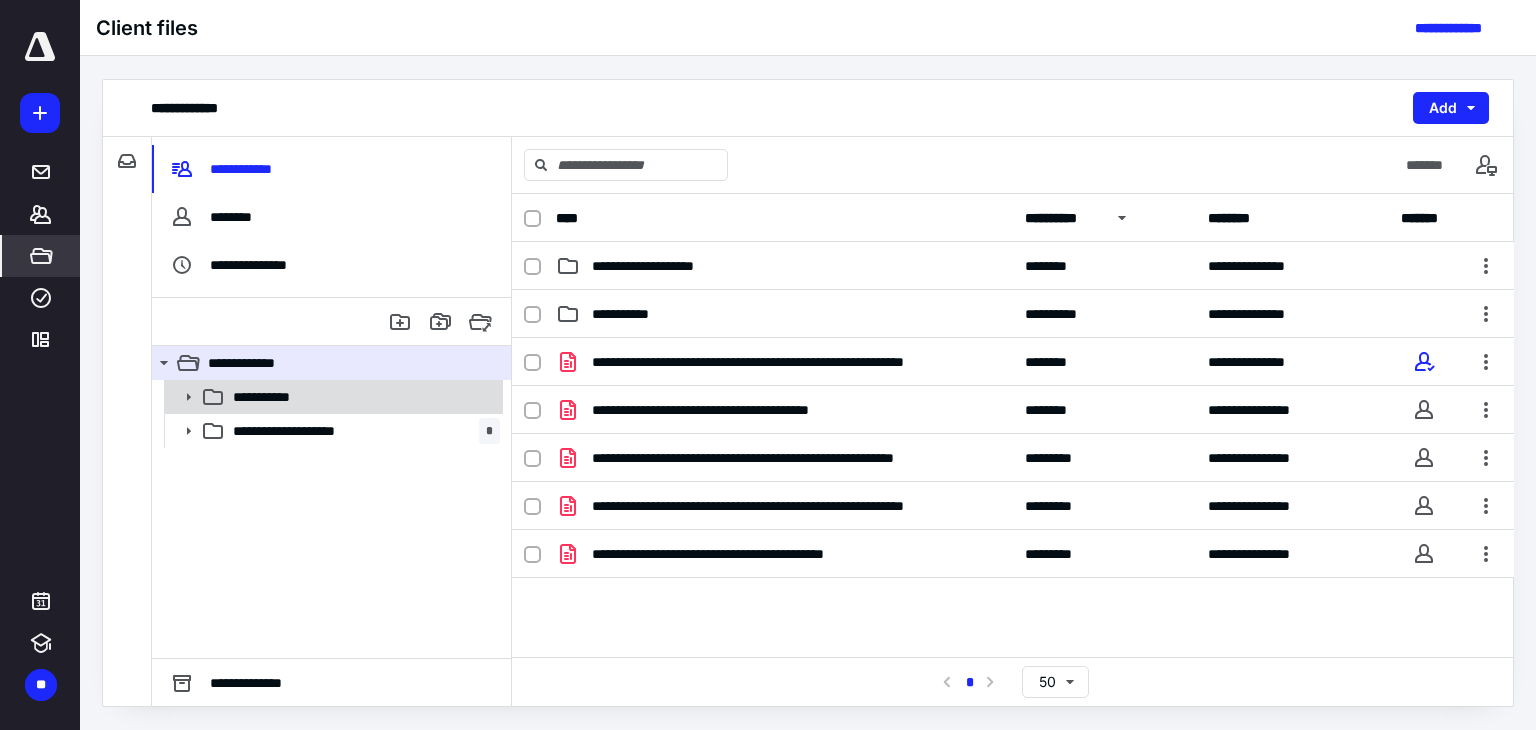 click on "**********" at bounding box center [362, 397] 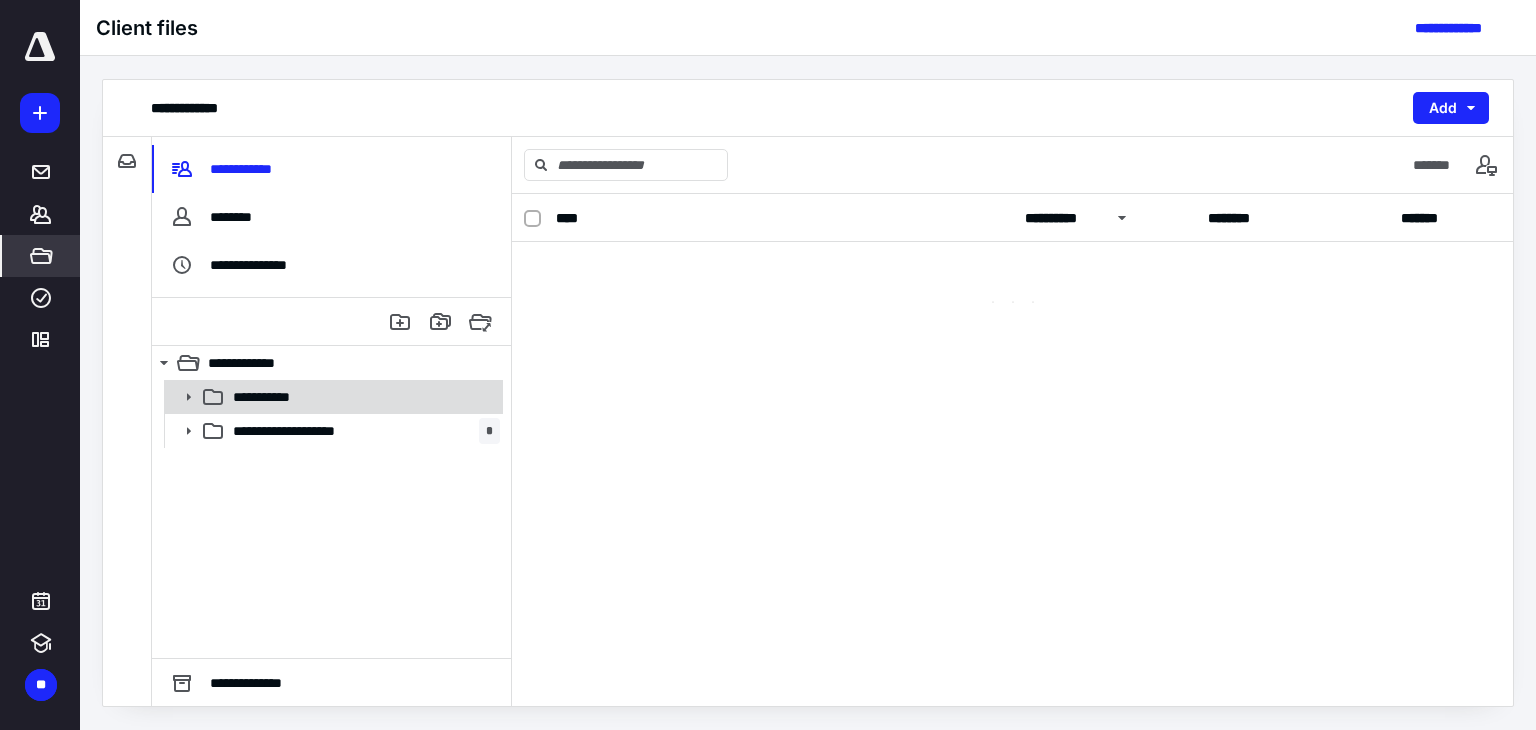 click on "**********" at bounding box center (362, 397) 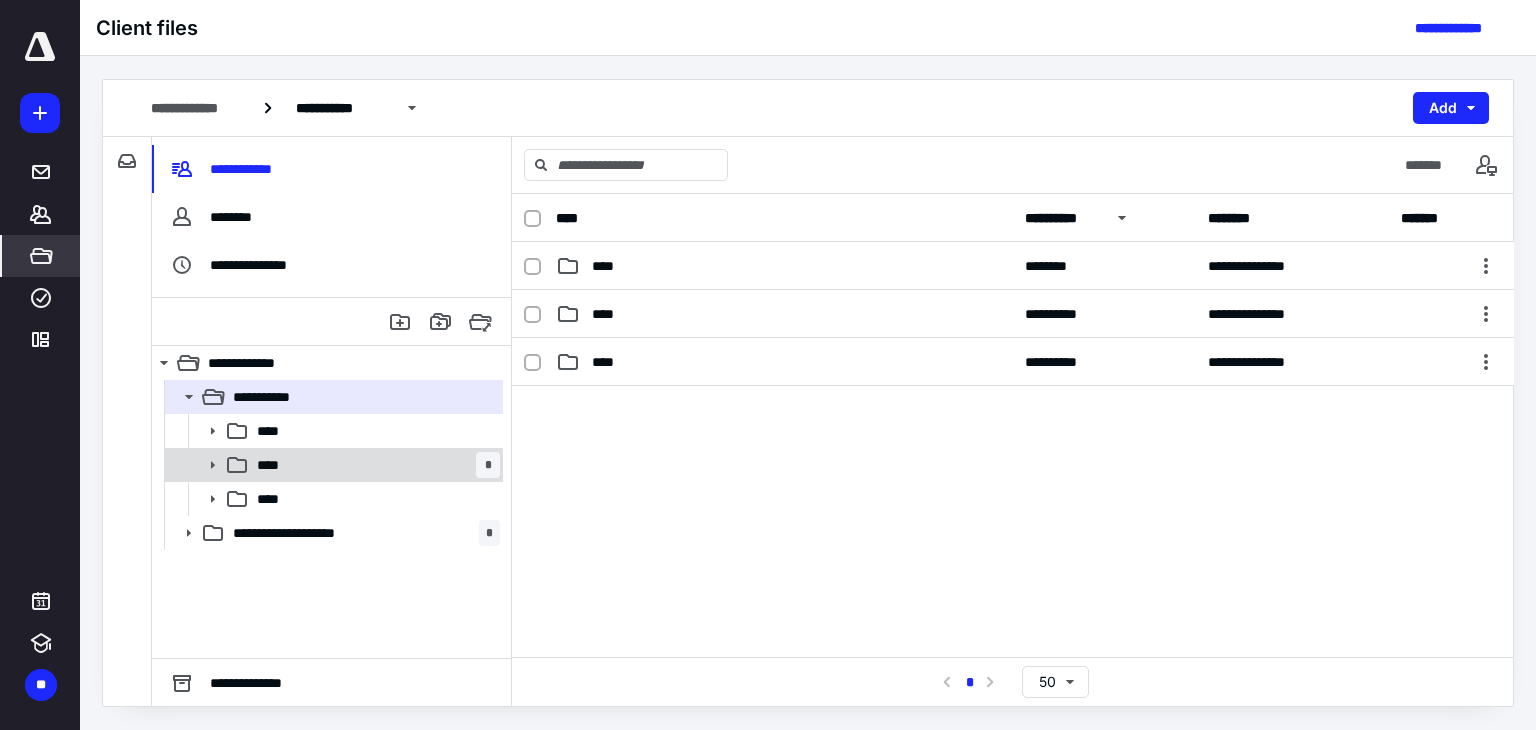 click on "**** *" at bounding box center [374, 465] 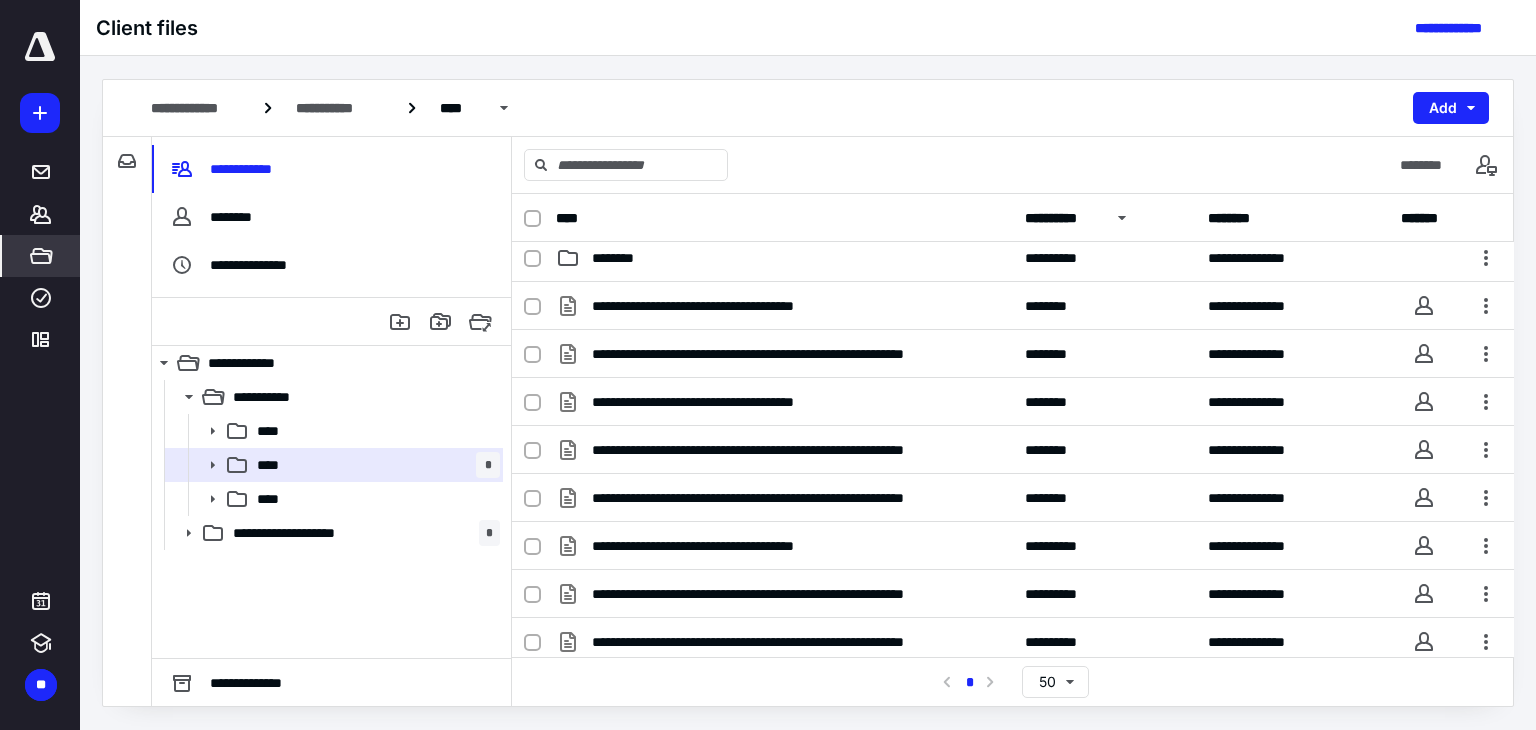 scroll, scrollTop: 588, scrollLeft: 0, axis: vertical 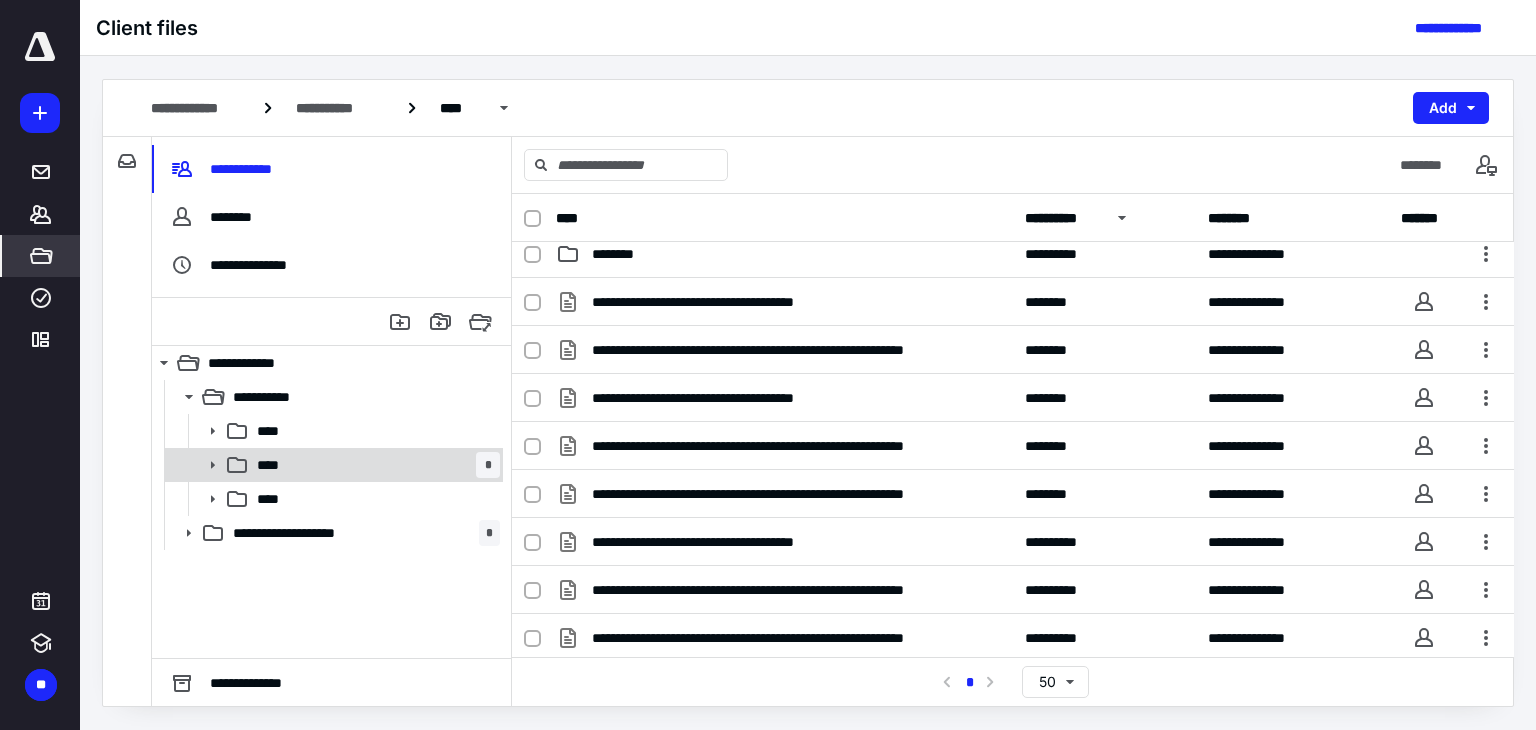 click on "**** *" at bounding box center [374, 465] 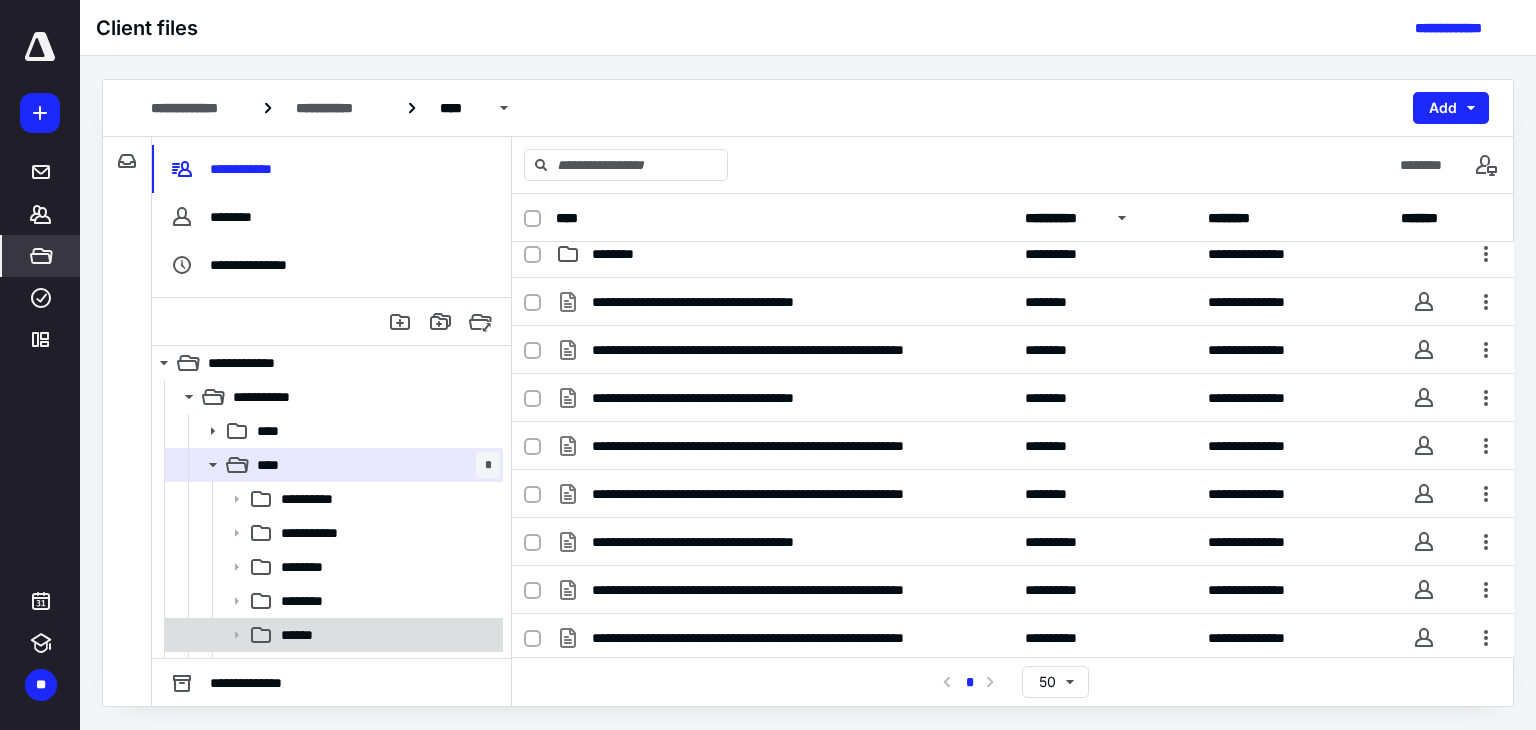 scroll, scrollTop: 200, scrollLeft: 0, axis: vertical 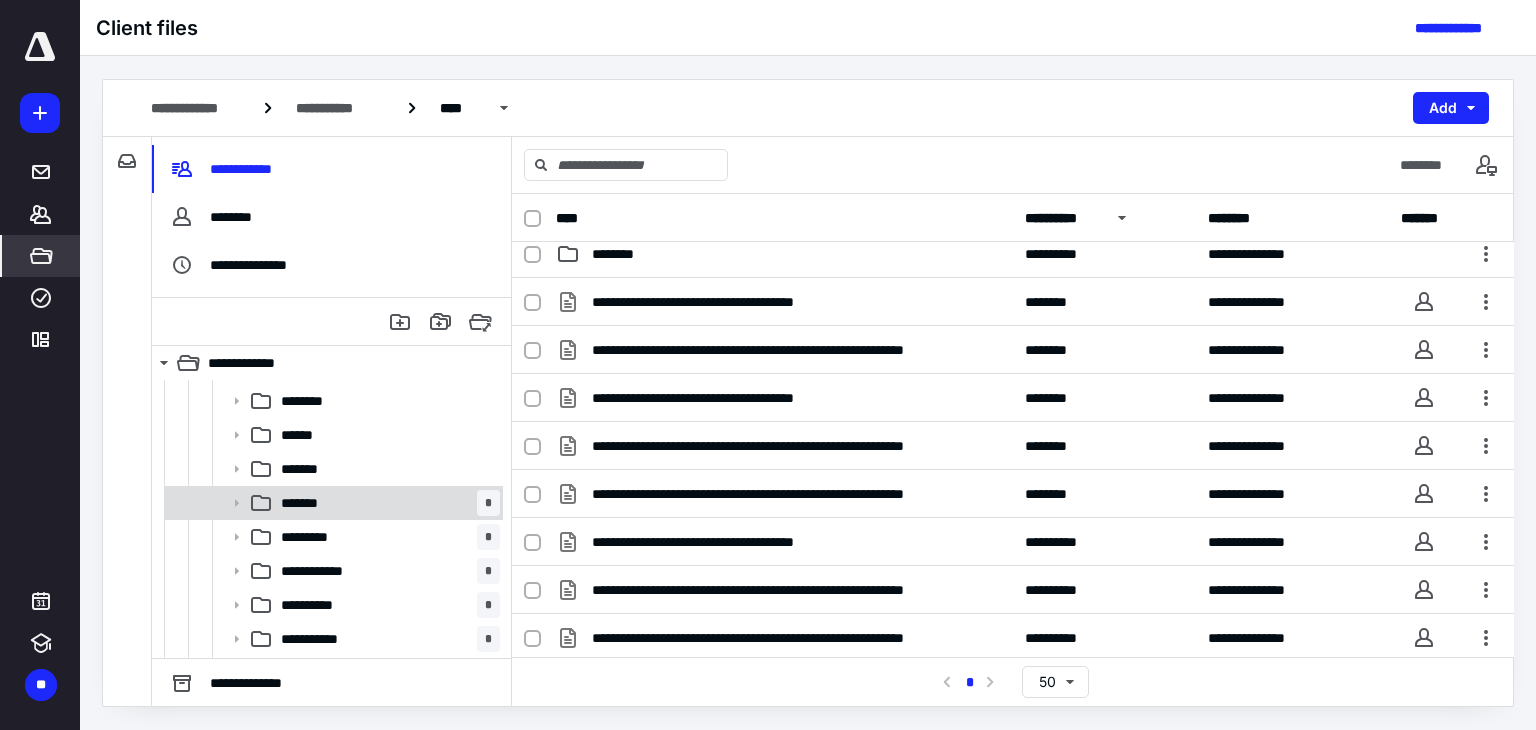 click on "******* *" at bounding box center [386, 503] 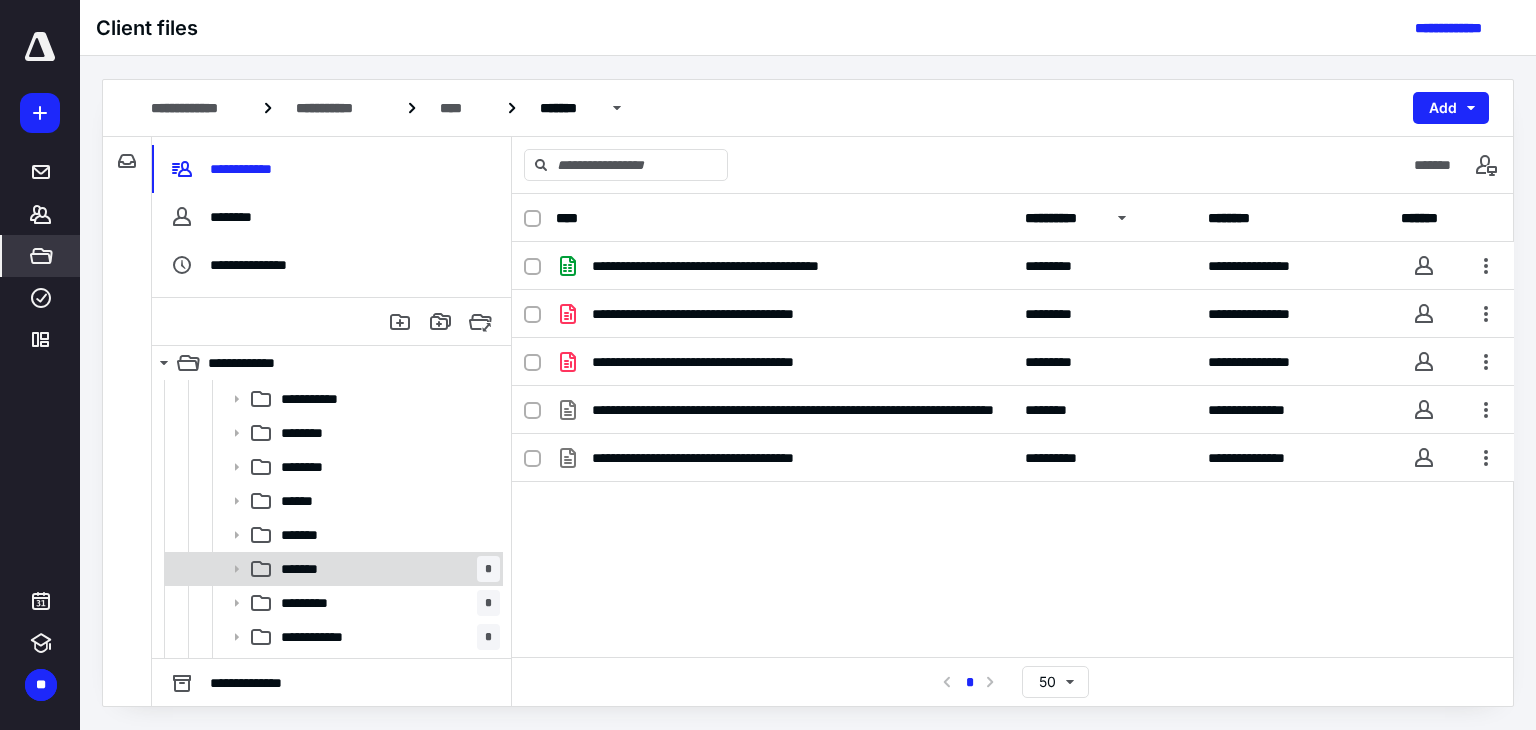 scroll, scrollTop: 234, scrollLeft: 0, axis: vertical 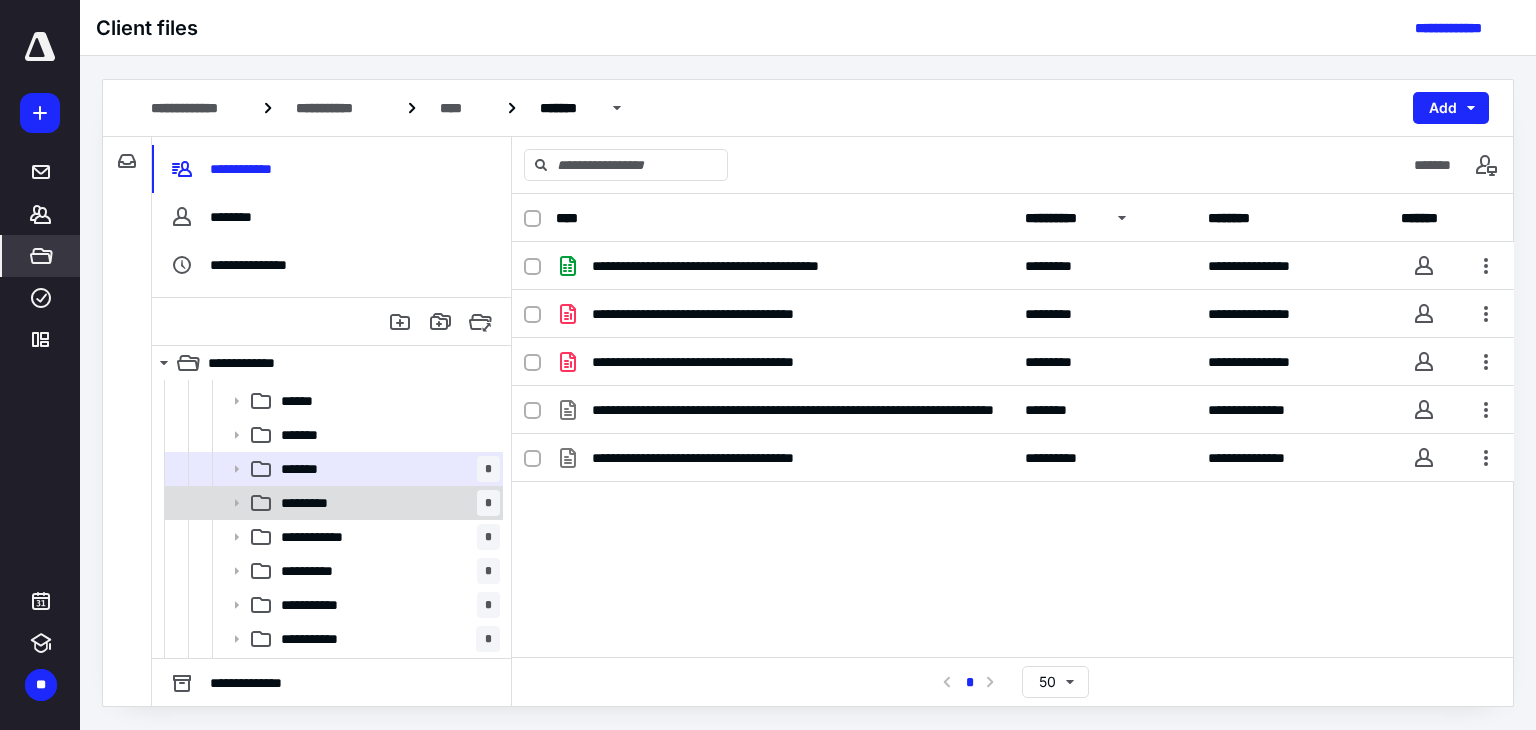 click on "********* *" at bounding box center [386, 503] 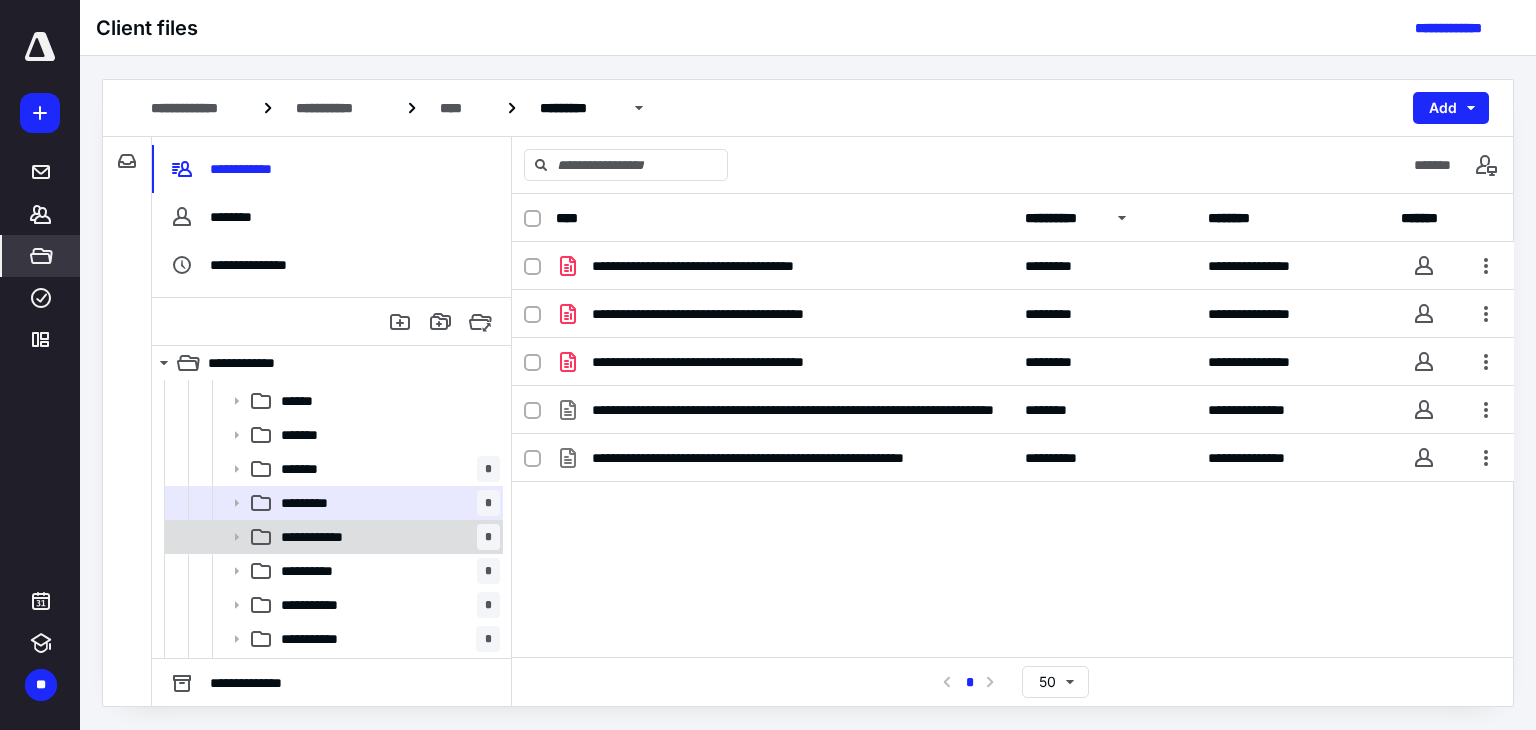 click on "**********" at bounding box center (386, 537) 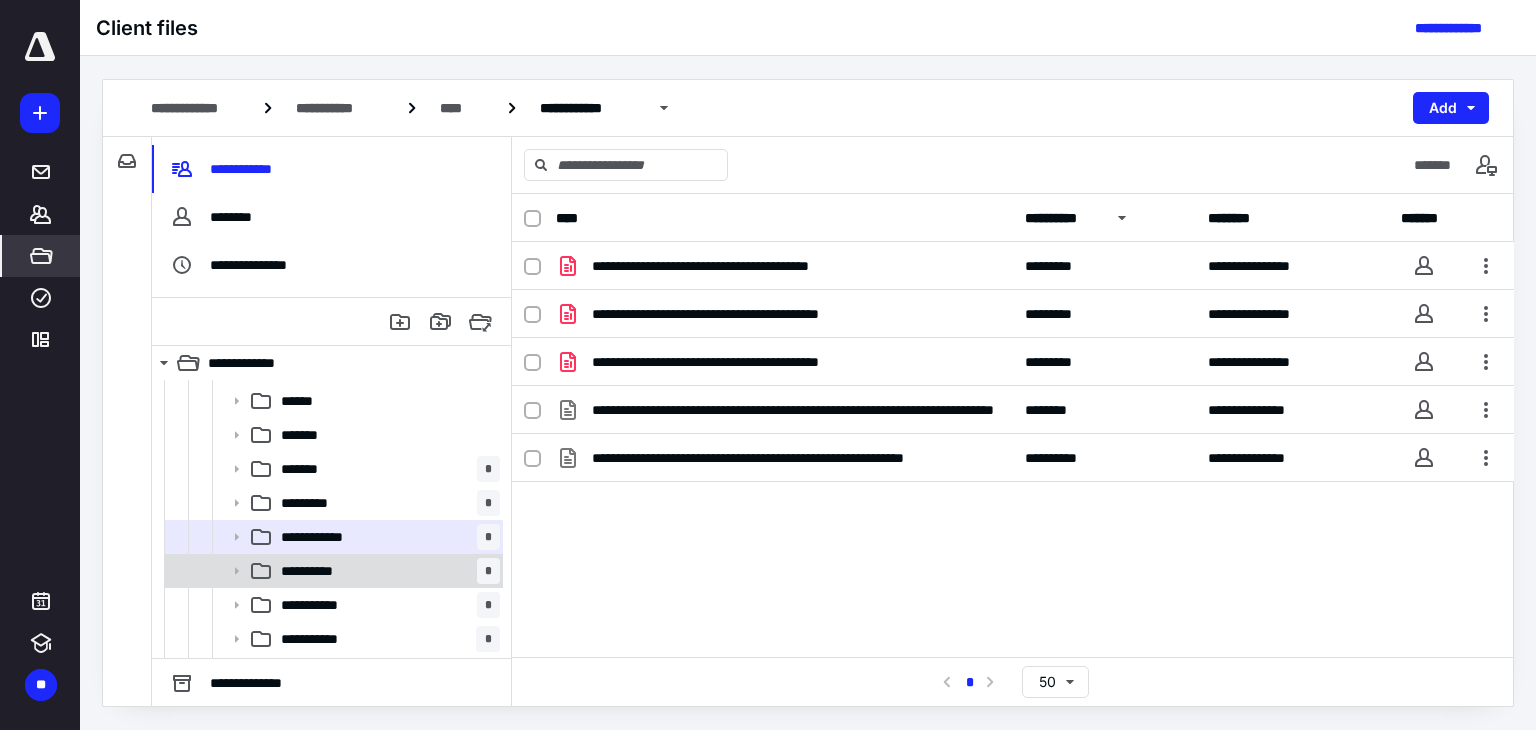click on "**********" at bounding box center [386, 571] 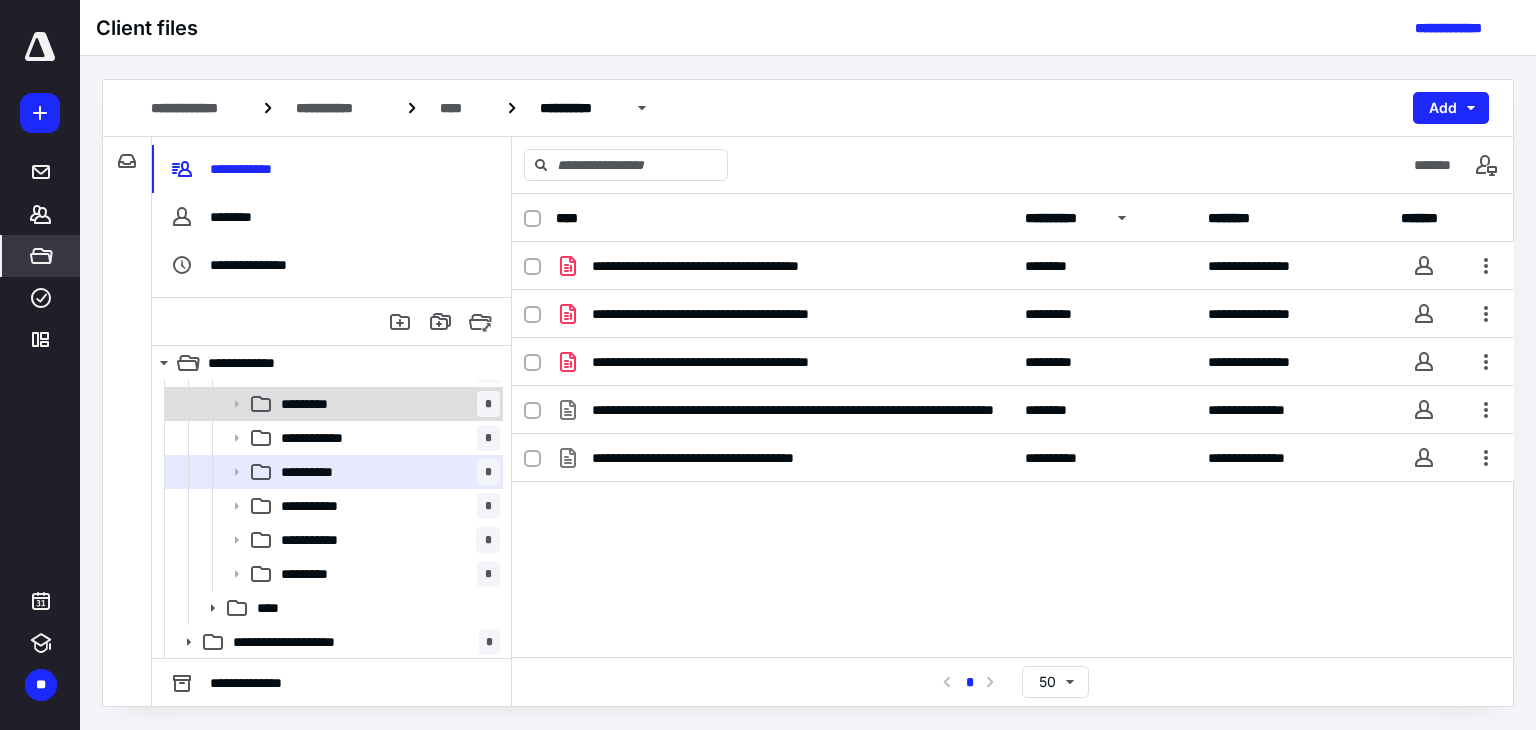 scroll, scrollTop: 334, scrollLeft: 0, axis: vertical 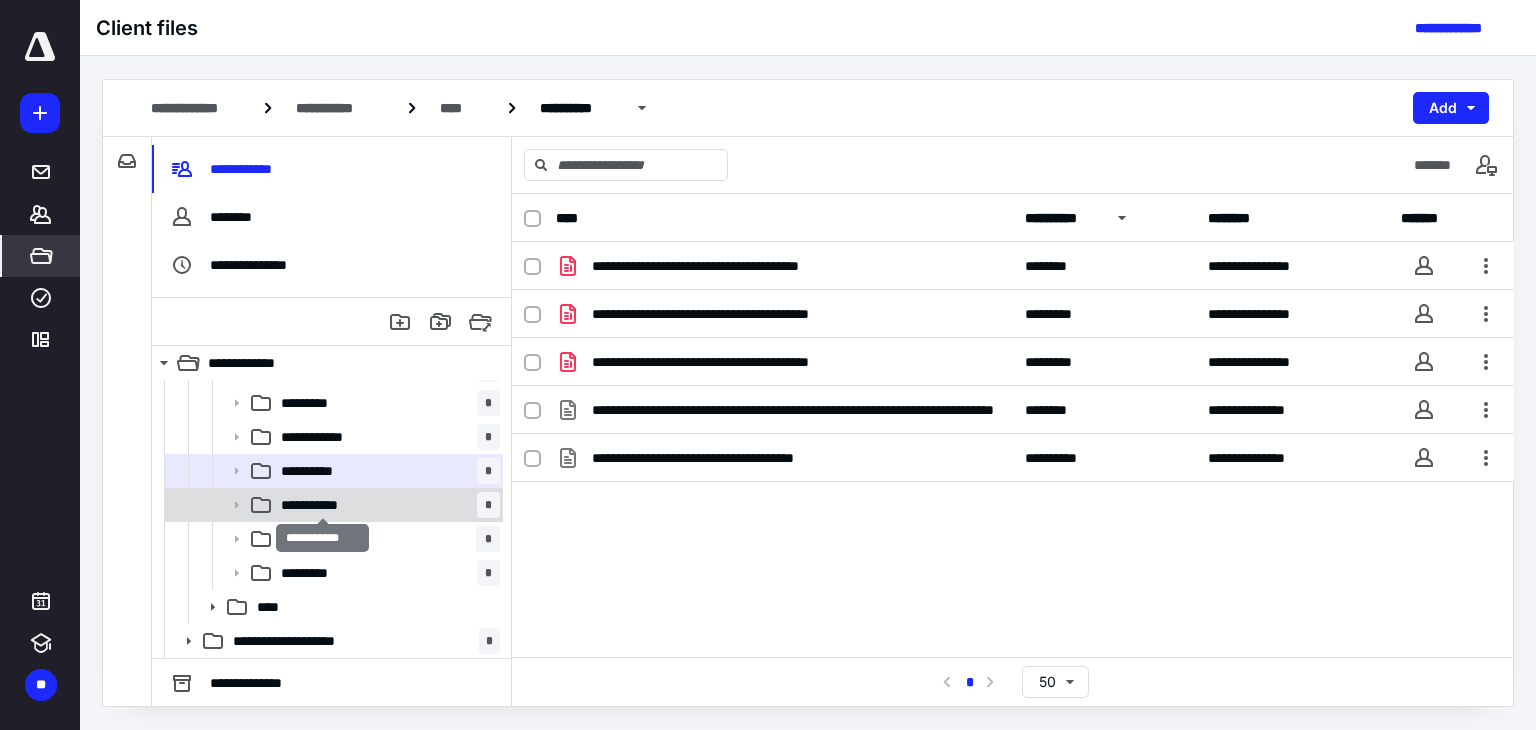 click on "**********" at bounding box center (323, 505) 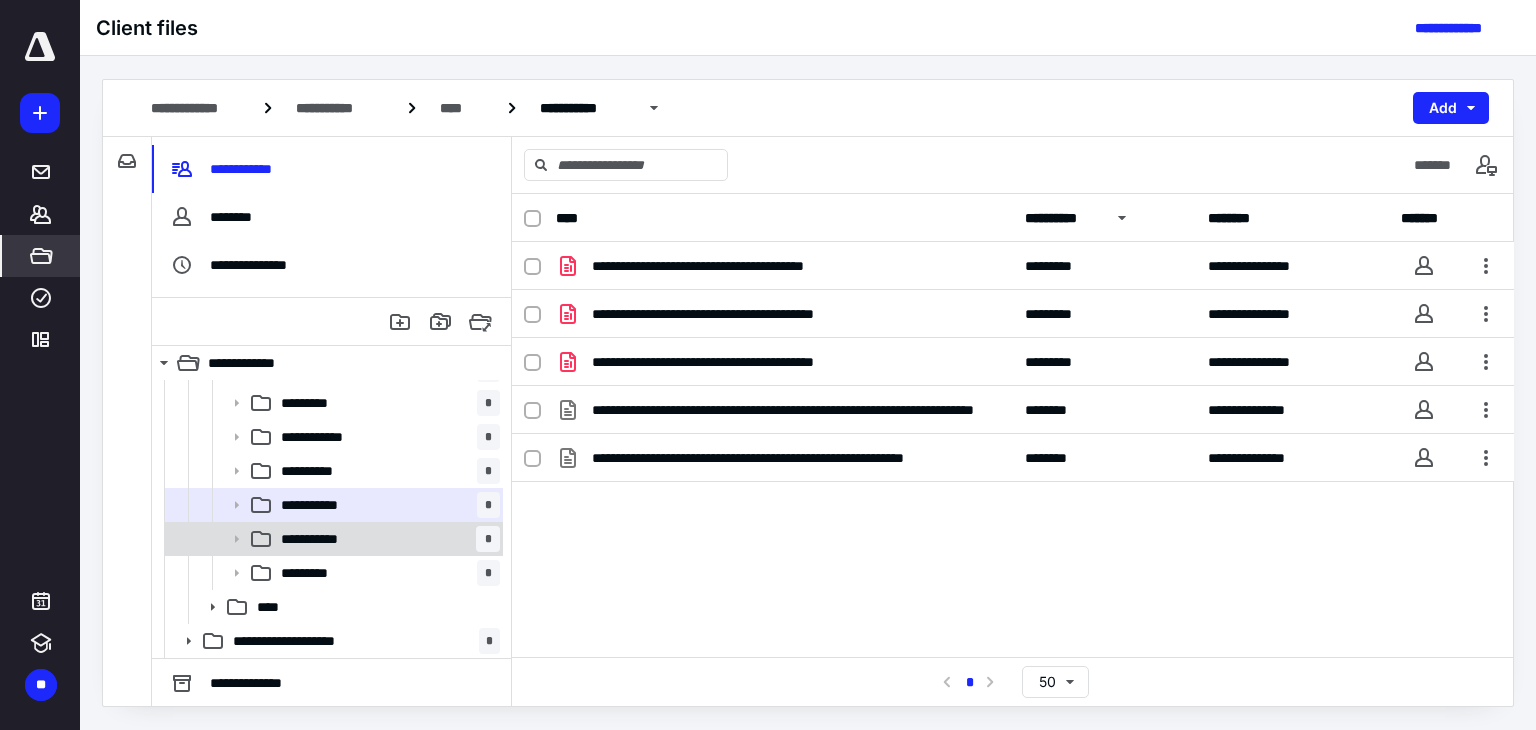 click on "**********" at bounding box center (386, 539) 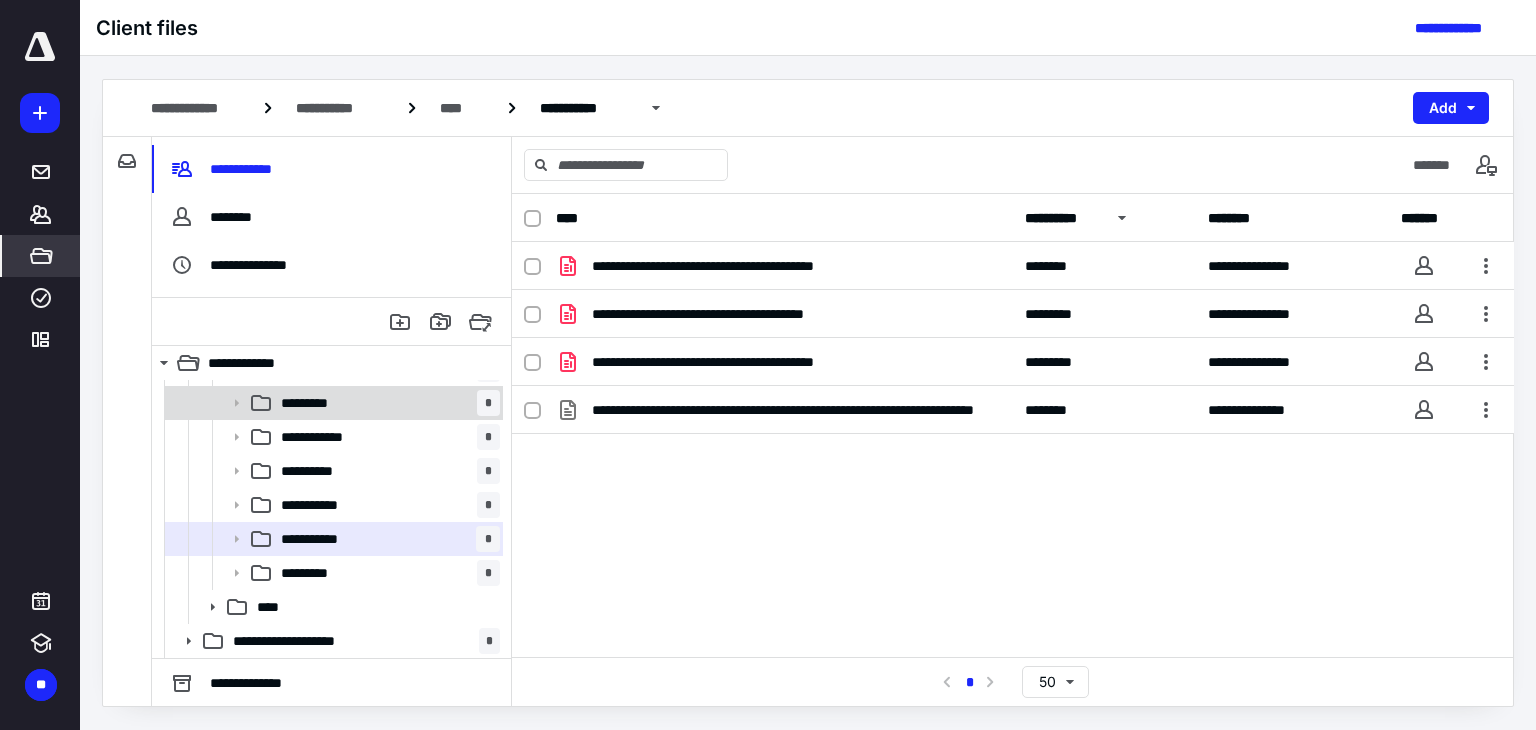 click on "********* *" at bounding box center (386, 403) 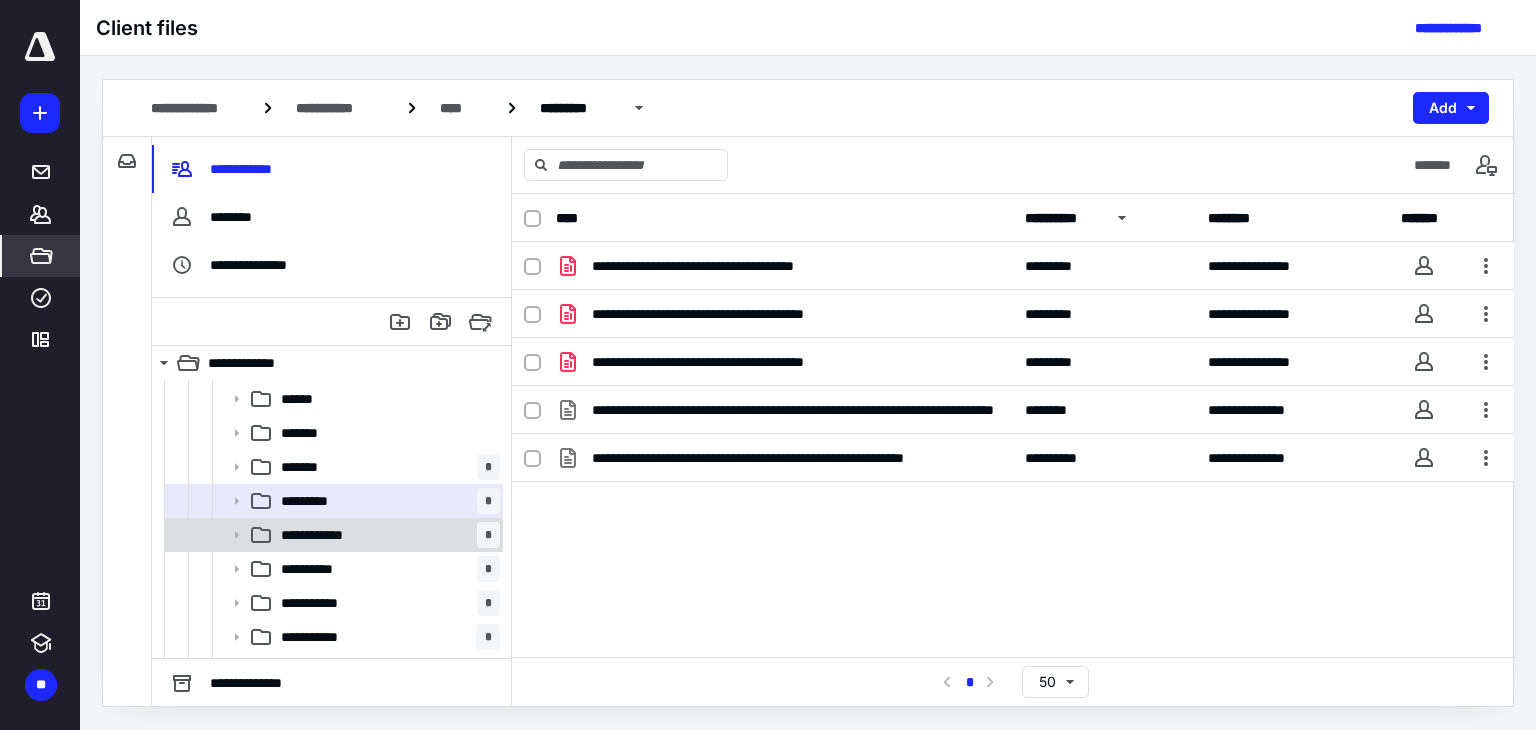 scroll, scrollTop: 234, scrollLeft: 0, axis: vertical 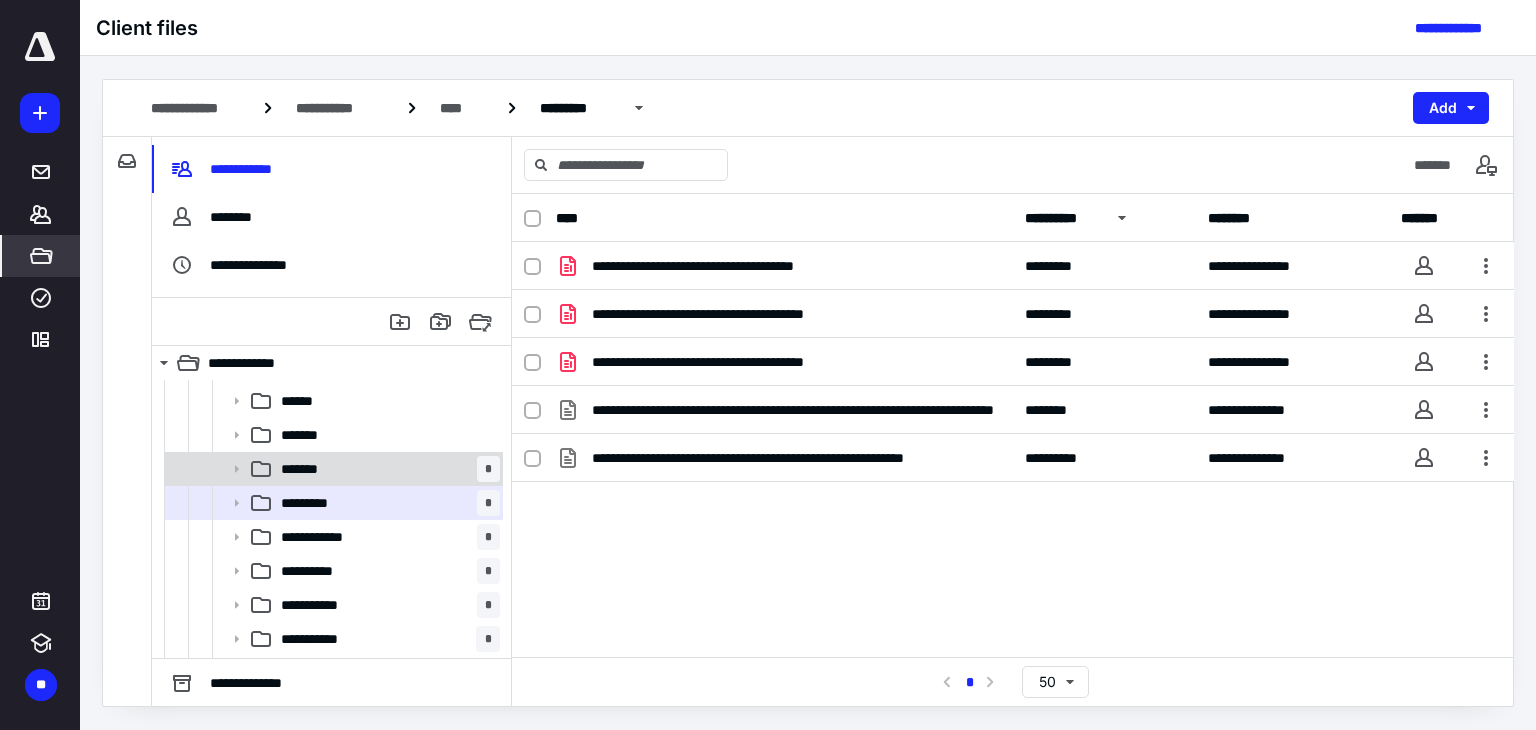 click on "******* *" at bounding box center (386, 469) 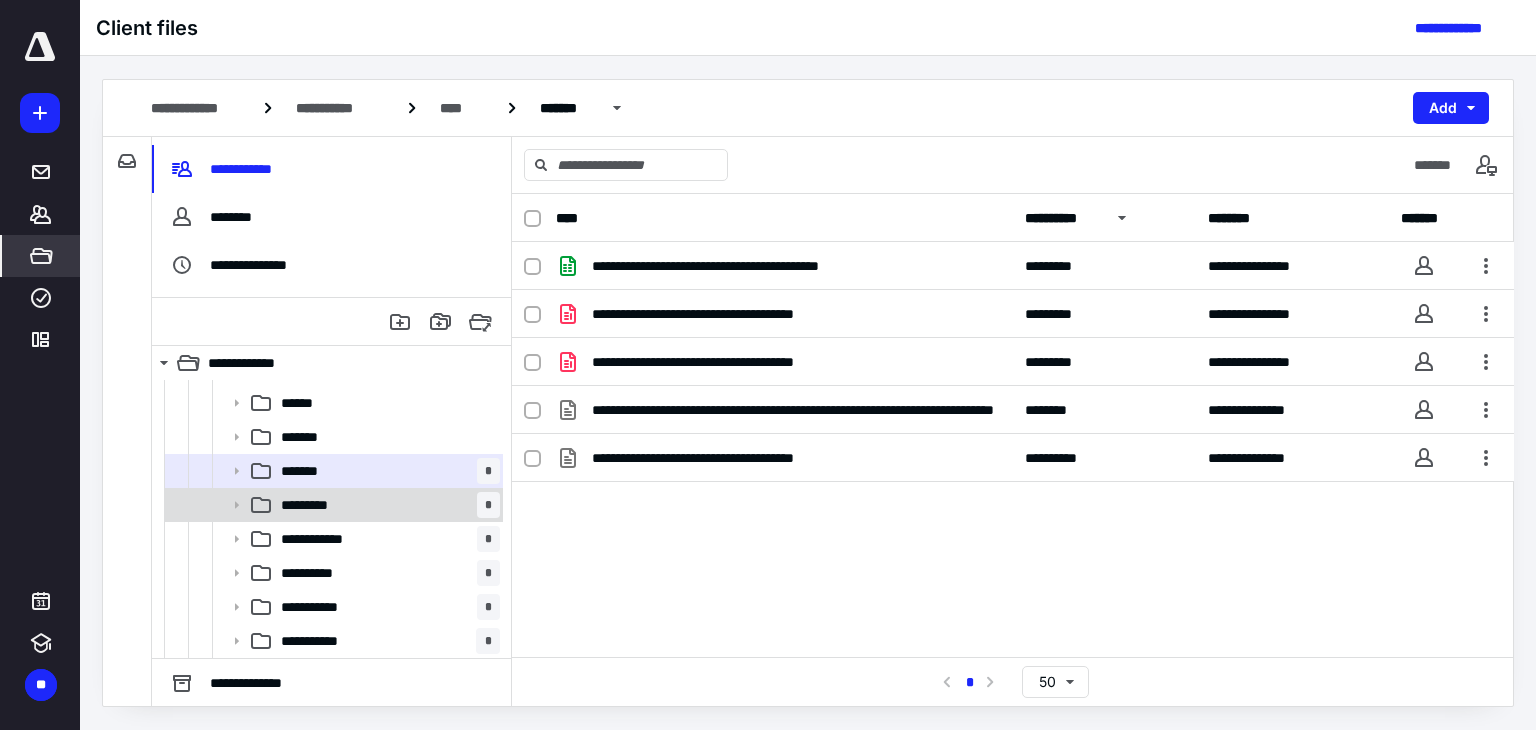 scroll, scrollTop: 234, scrollLeft: 0, axis: vertical 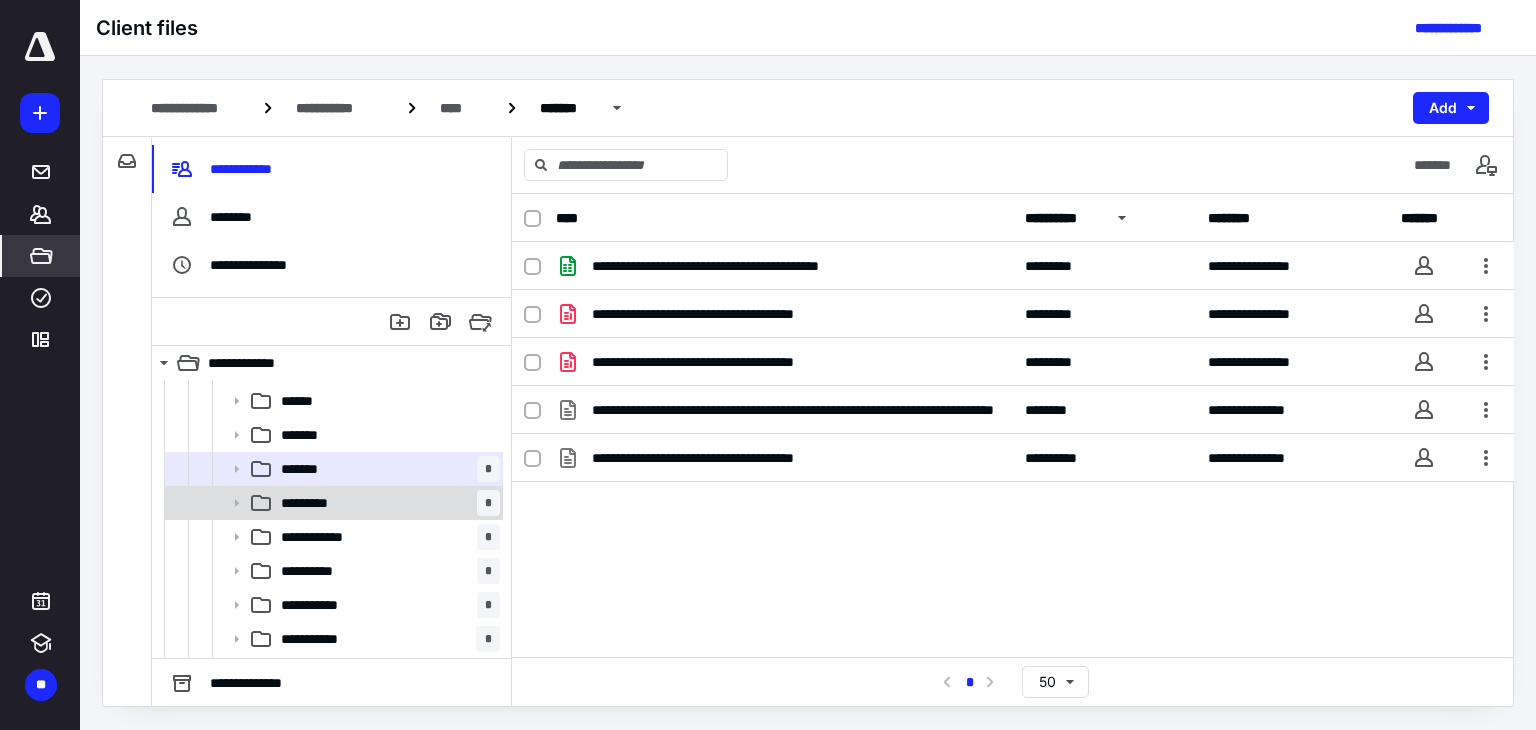 click on "********* *" at bounding box center [332, 503] 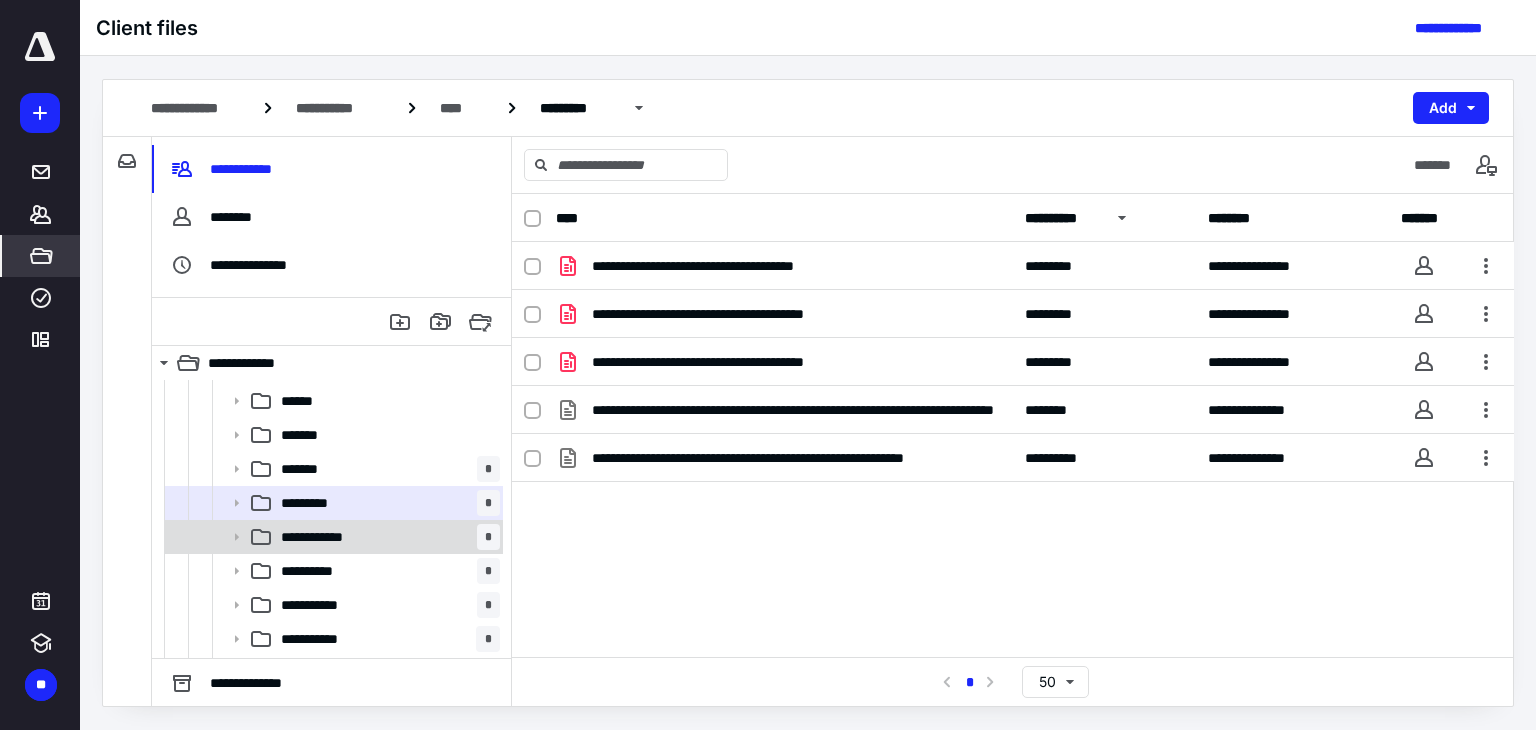 click on "**********" at bounding box center [386, 537] 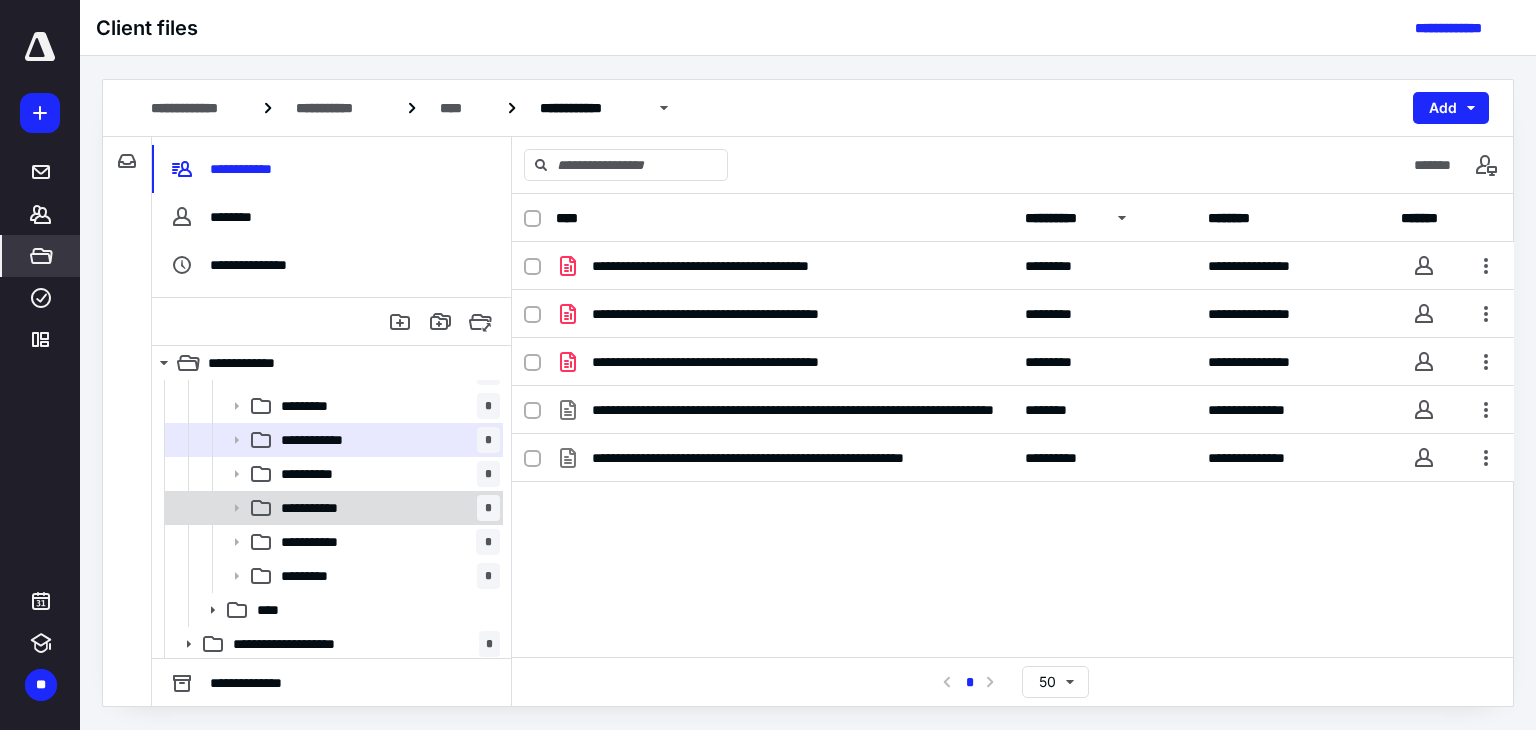scroll, scrollTop: 334, scrollLeft: 0, axis: vertical 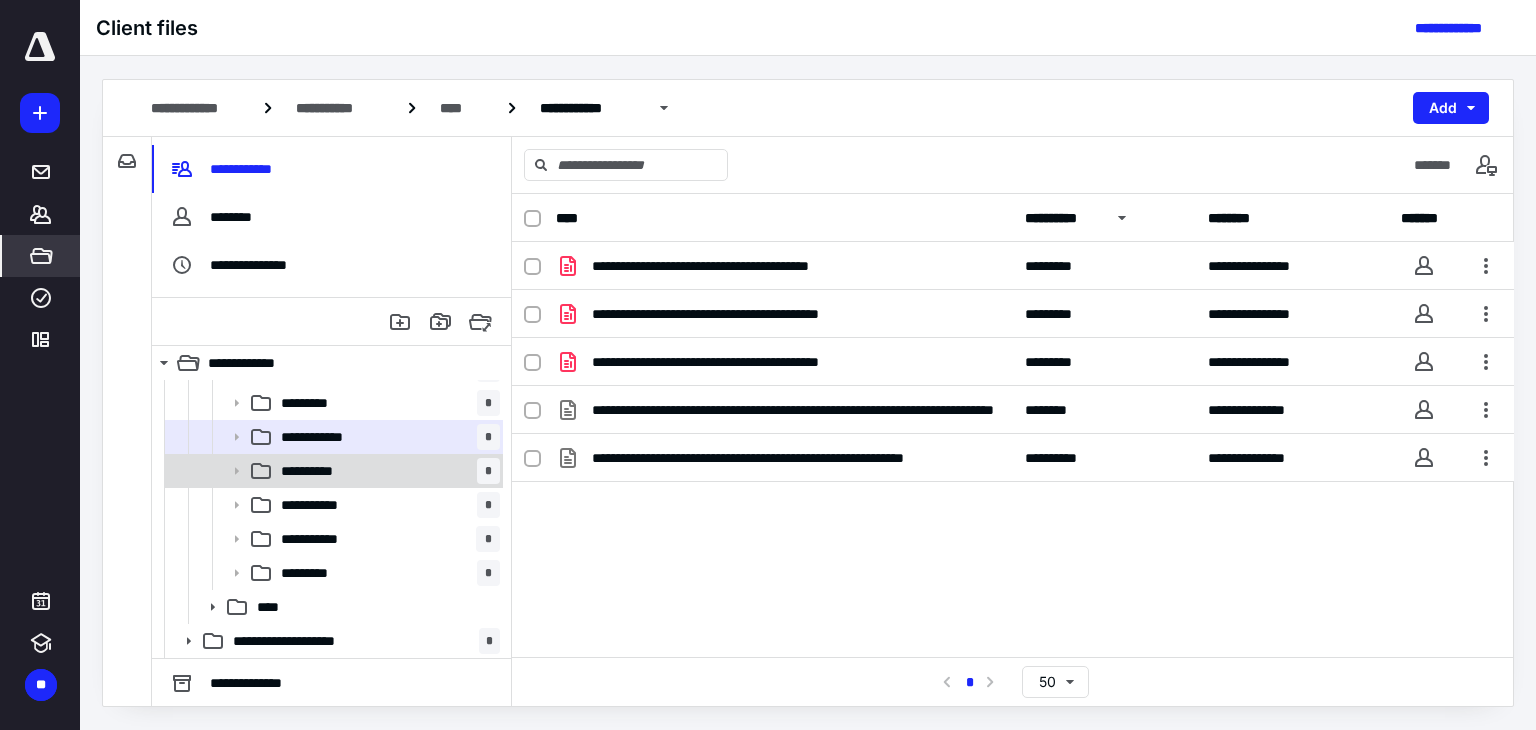 click on "**********" at bounding box center (386, 471) 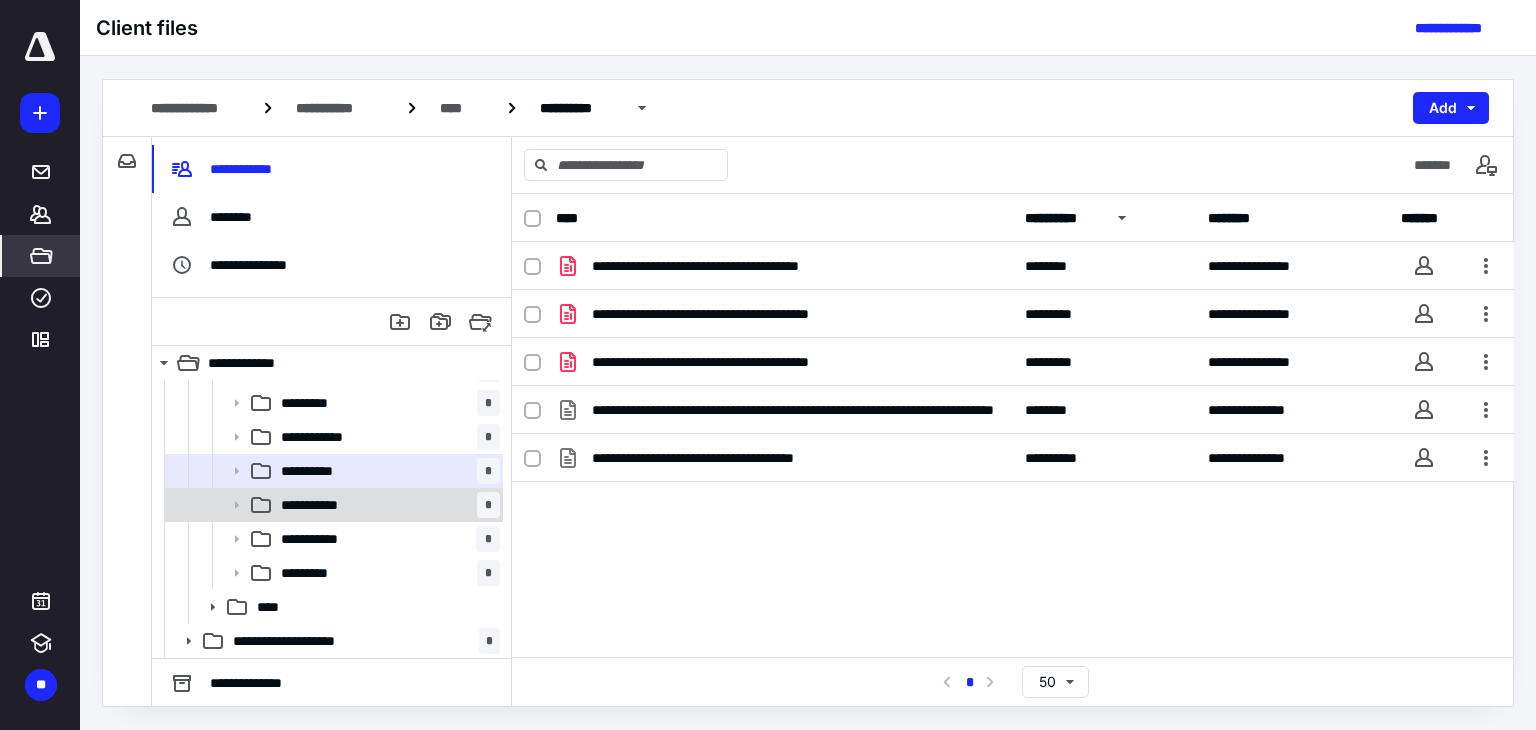 click on "**********" at bounding box center [386, 505] 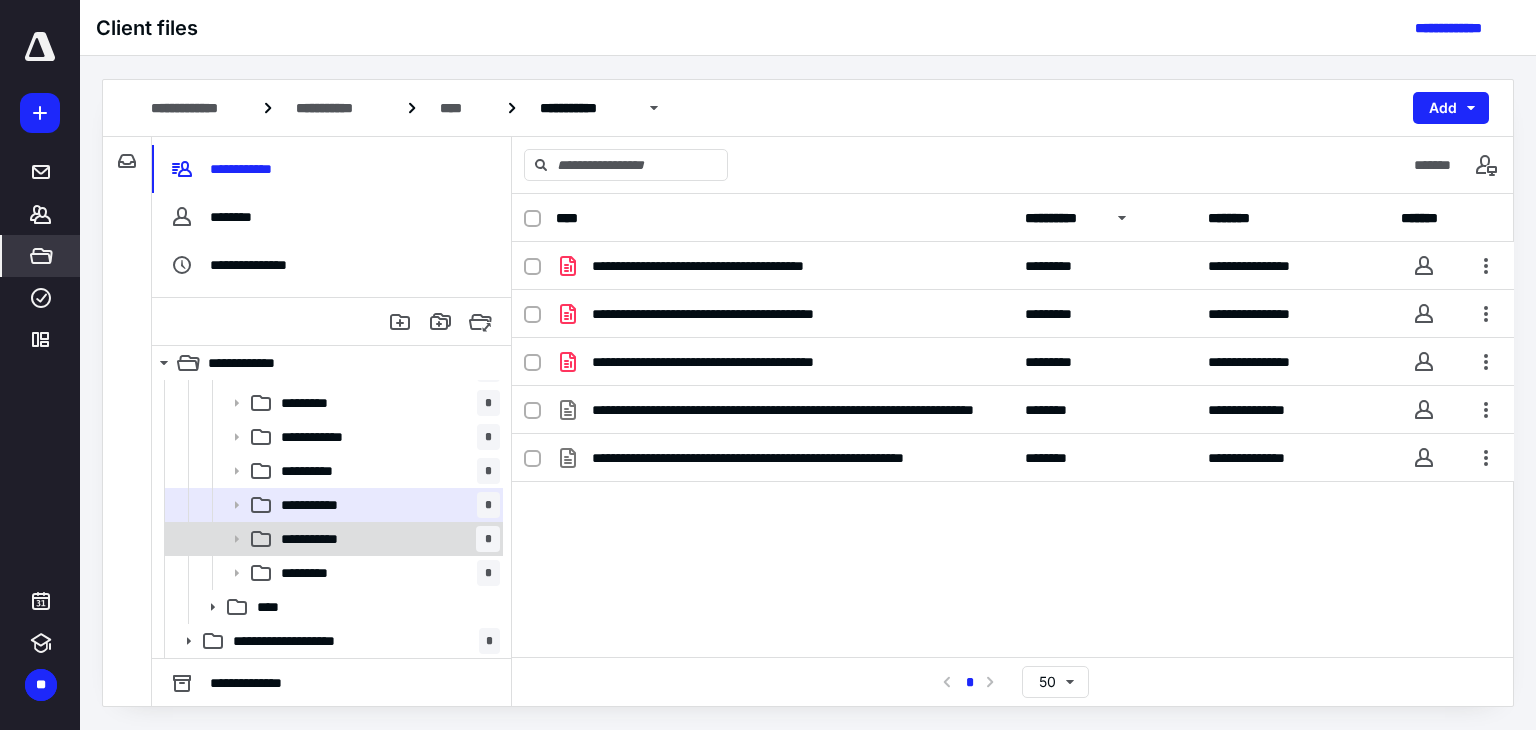 click on "**********" at bounding box center (386, 539) 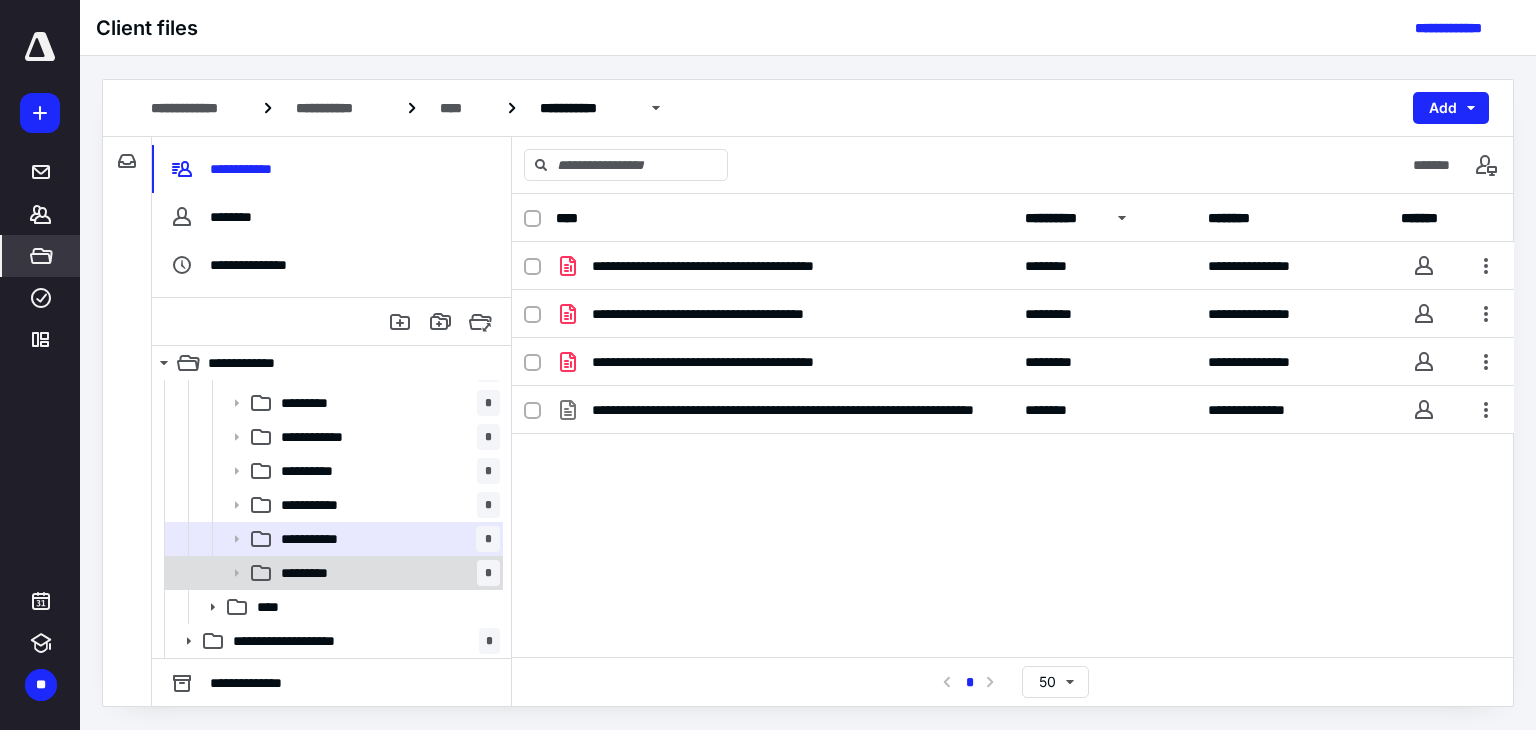 click on "********* *" at bounding box center [386, 573] 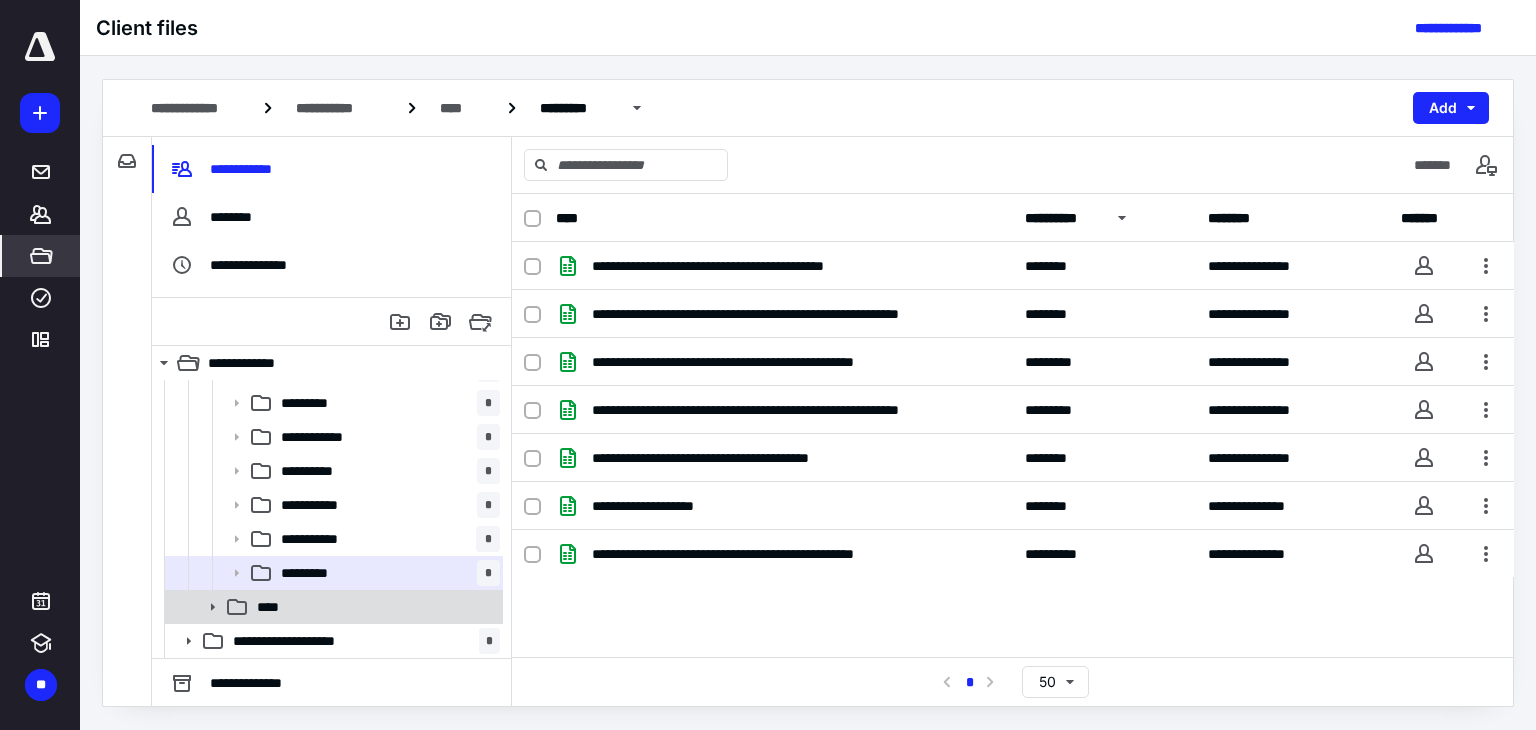 click on "****" at bounding box center (274, 607) 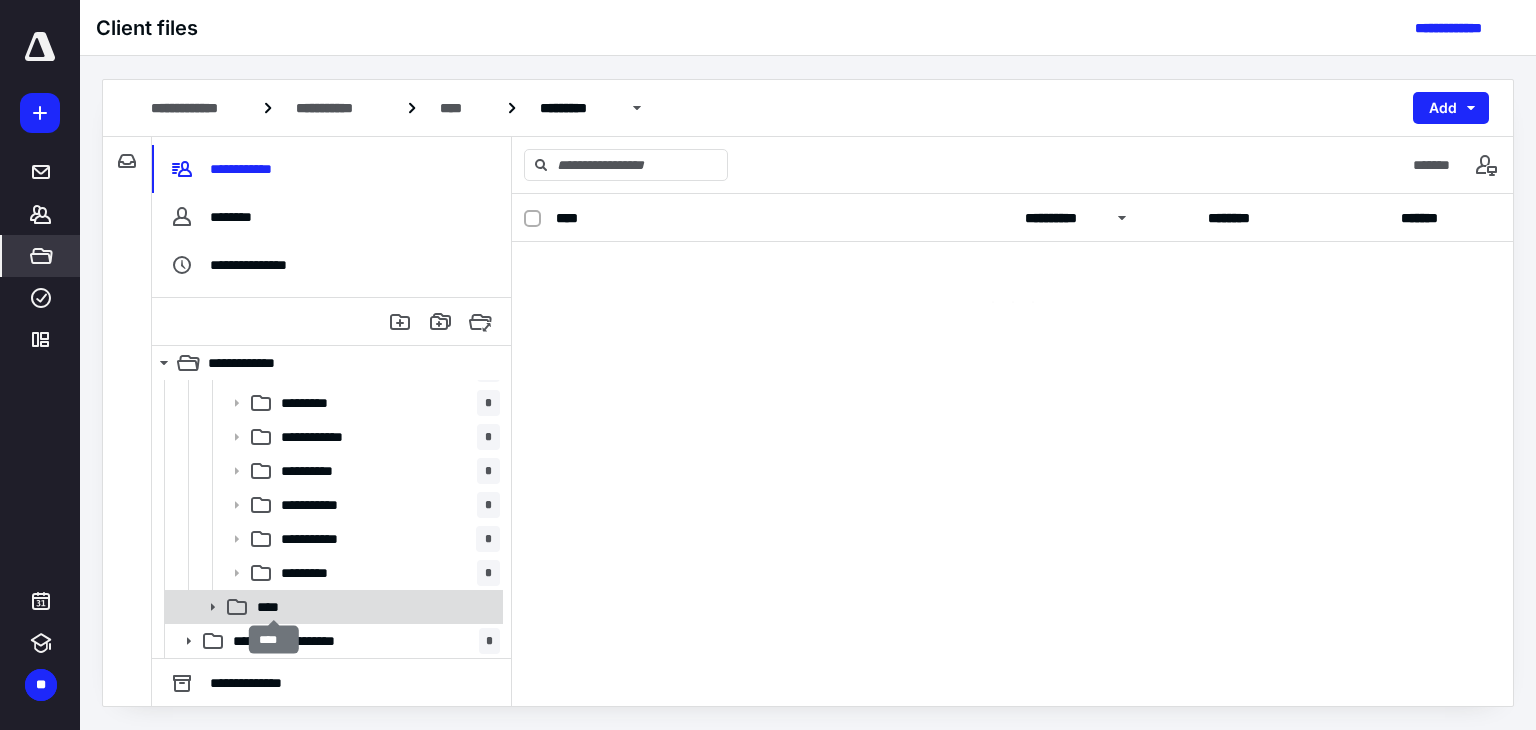 click on "****" at bounding box center (274, 607) 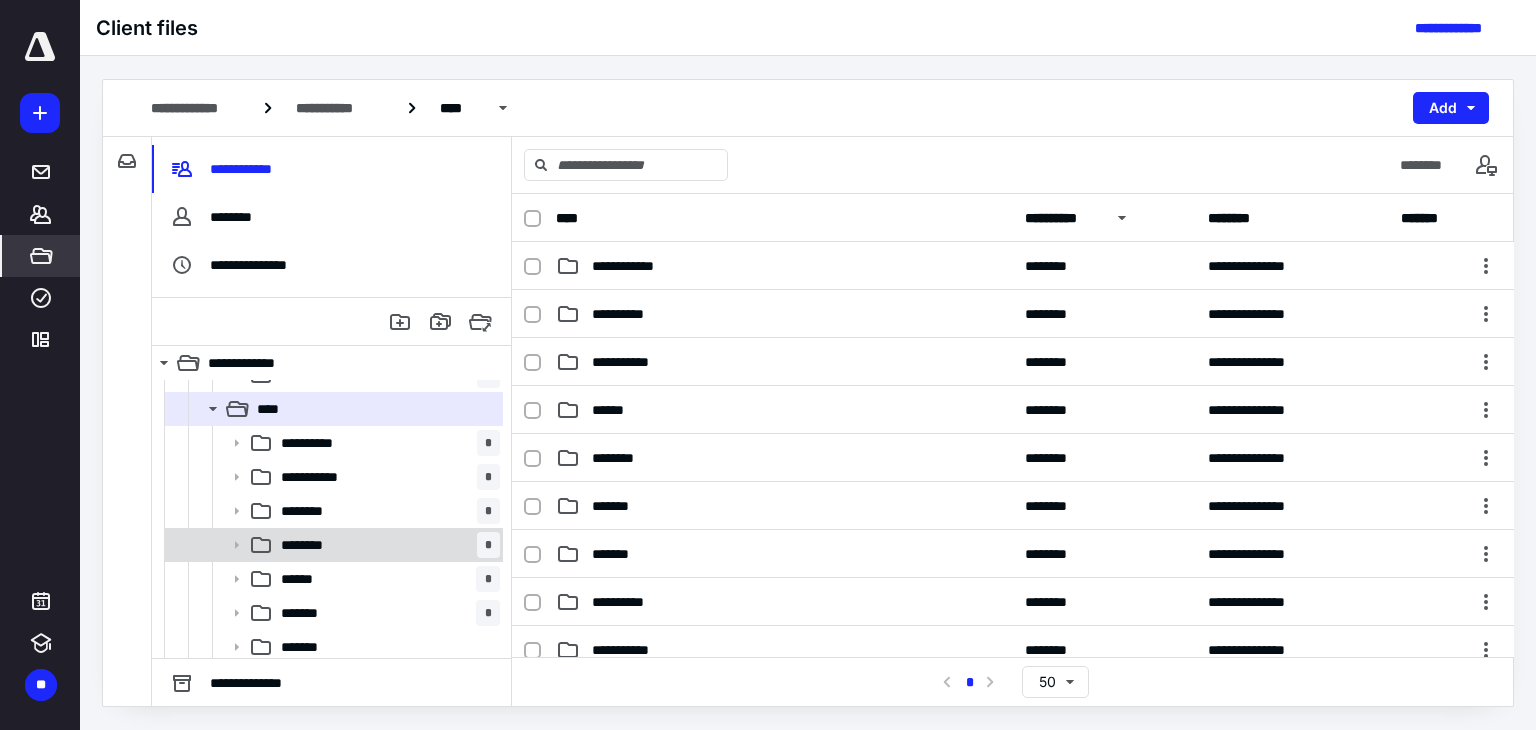 scroll, scrollTop: 534, scrollLeft: 0, axis: vertical 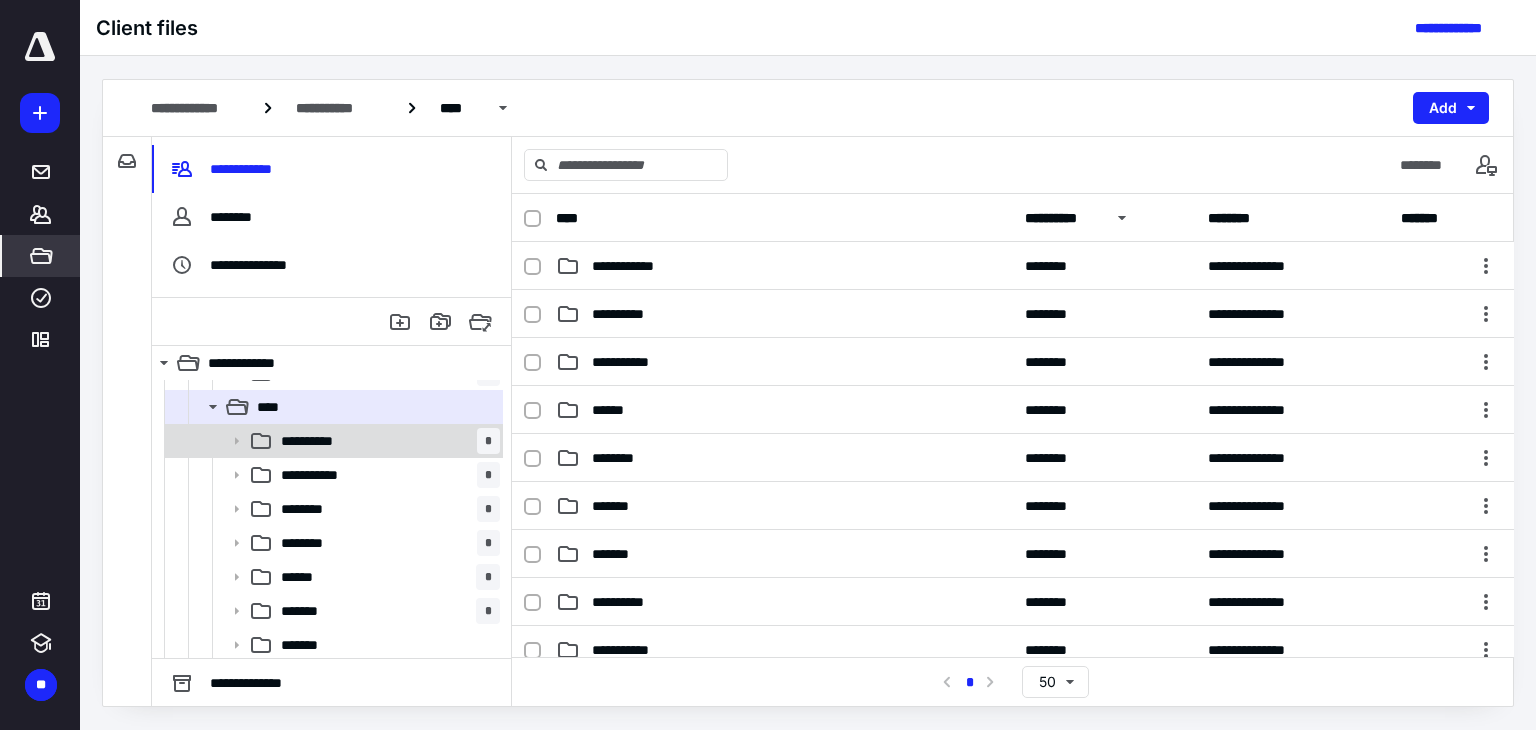 click on "**********" at bounding box center [386, 441] 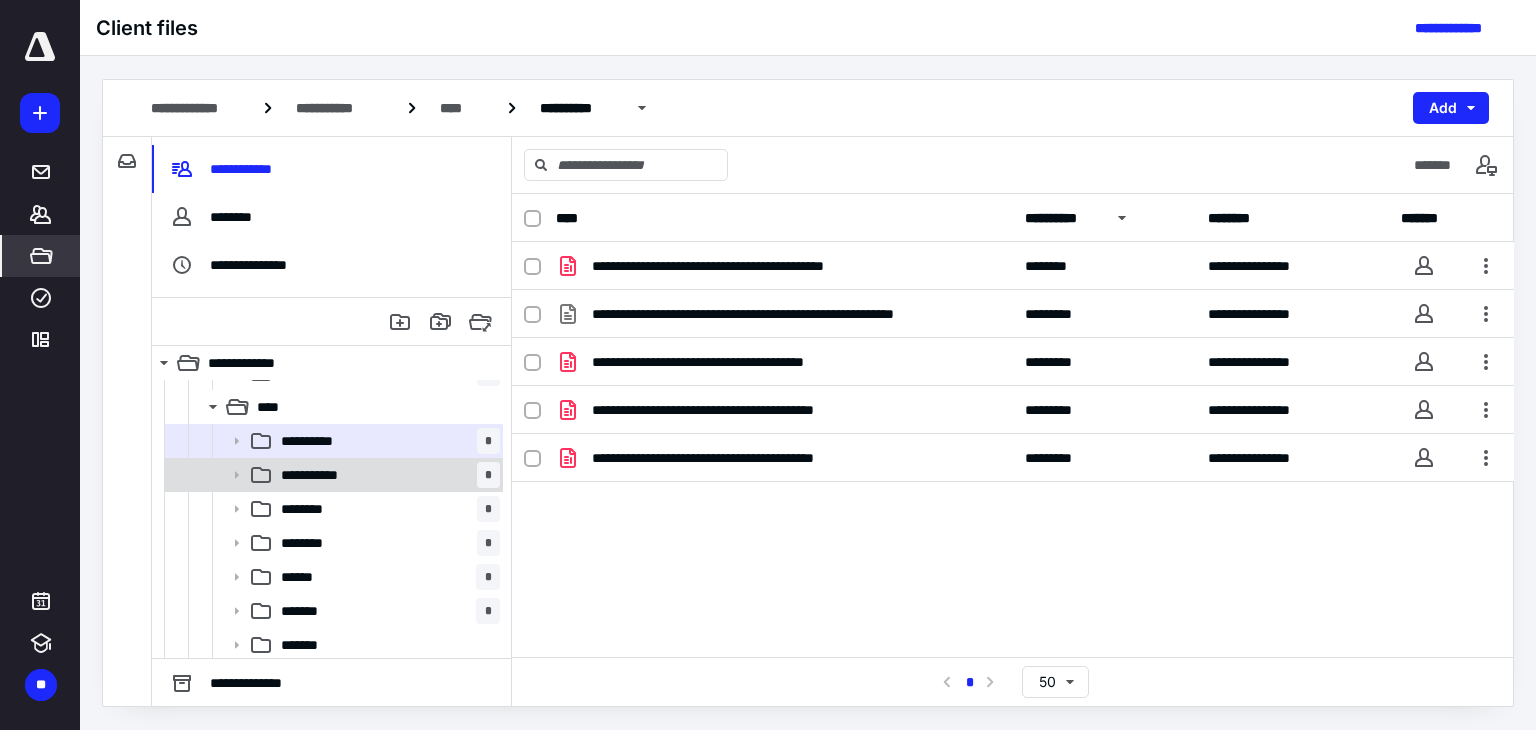 click on "**********" at bounding box center (386, 475) 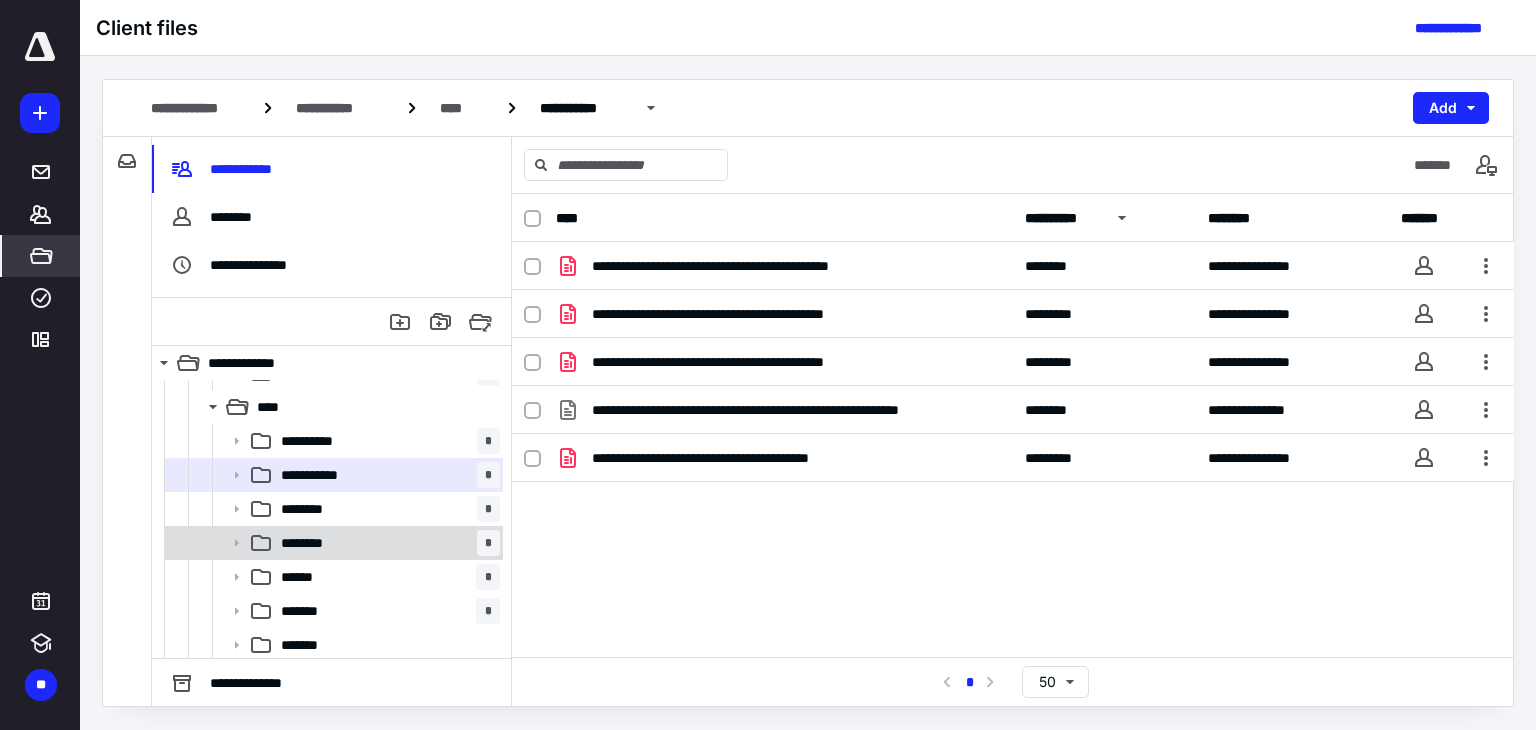 click on "**********" at bounding box center (333, 628) 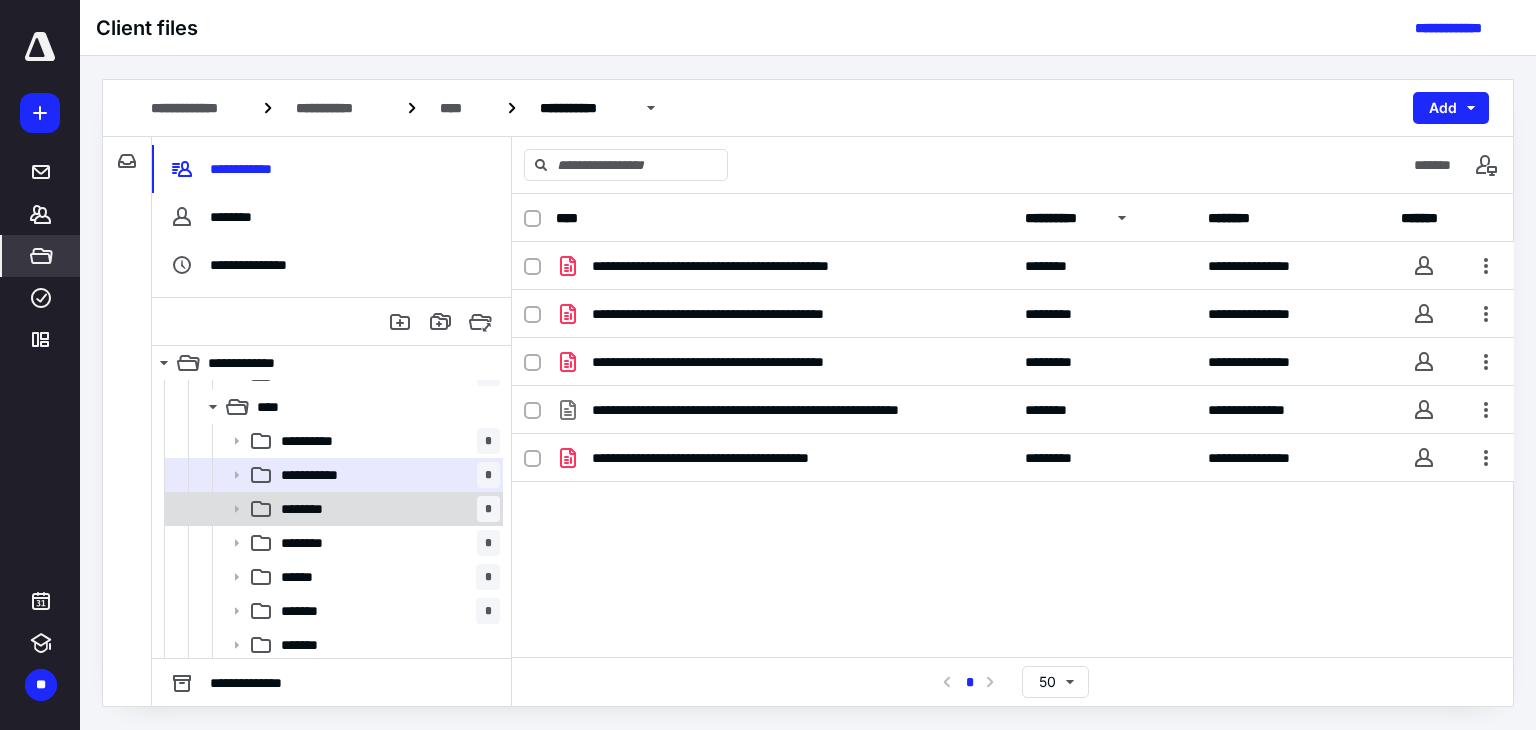 click on "******** *" at bounding box center [386, 509] 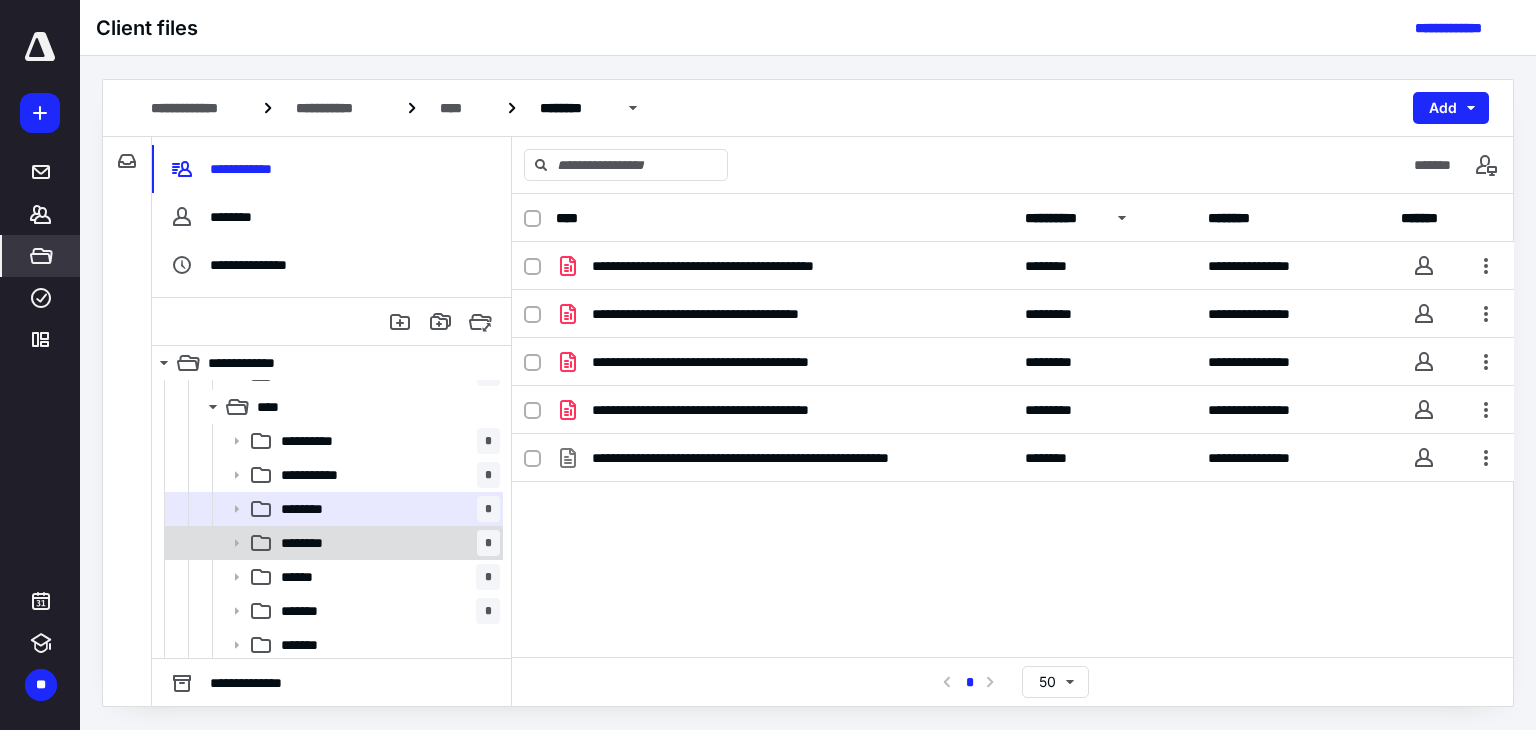 click on "********" at bounding box center [307, 543] 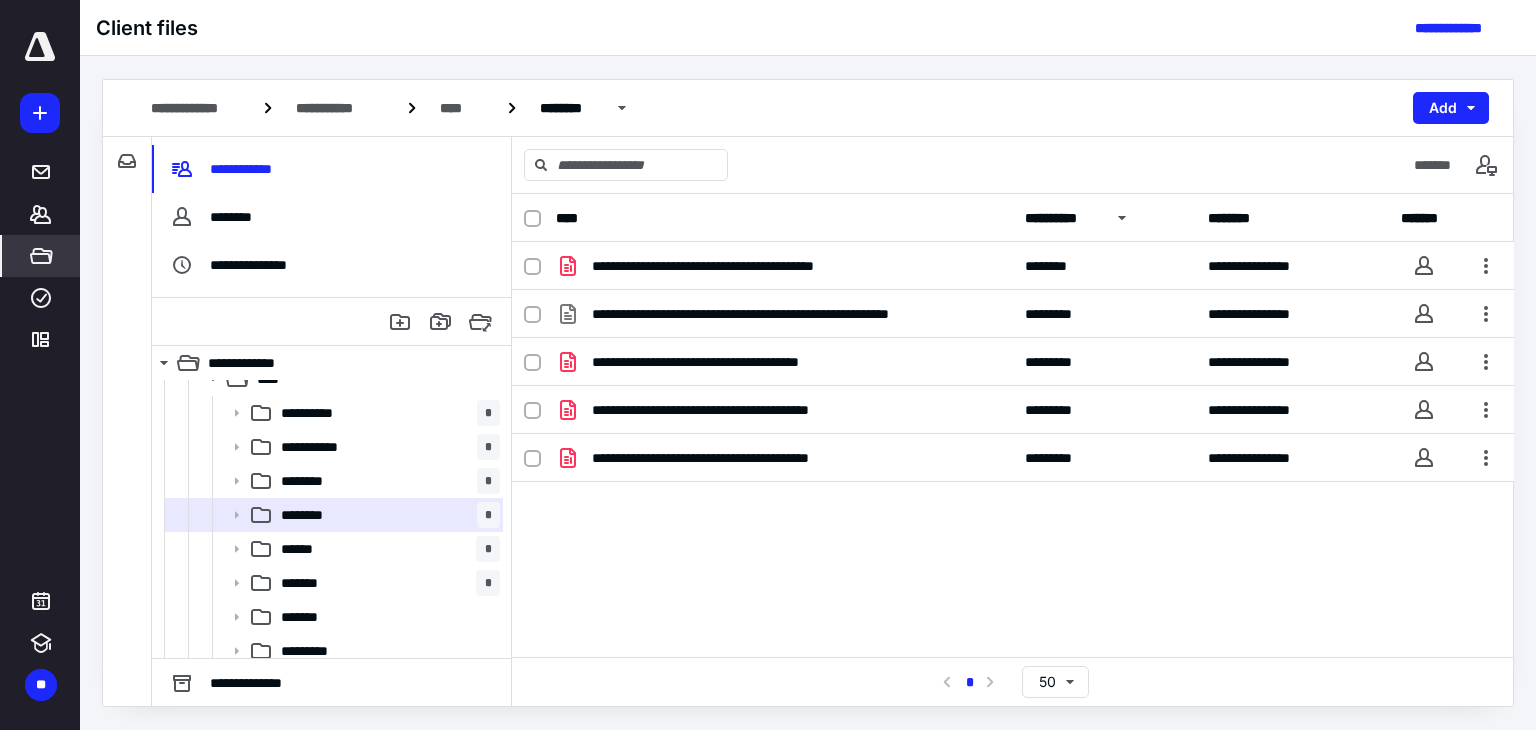 scroll, scrollTop: 534, scrollLeft: 0, axis: vertical 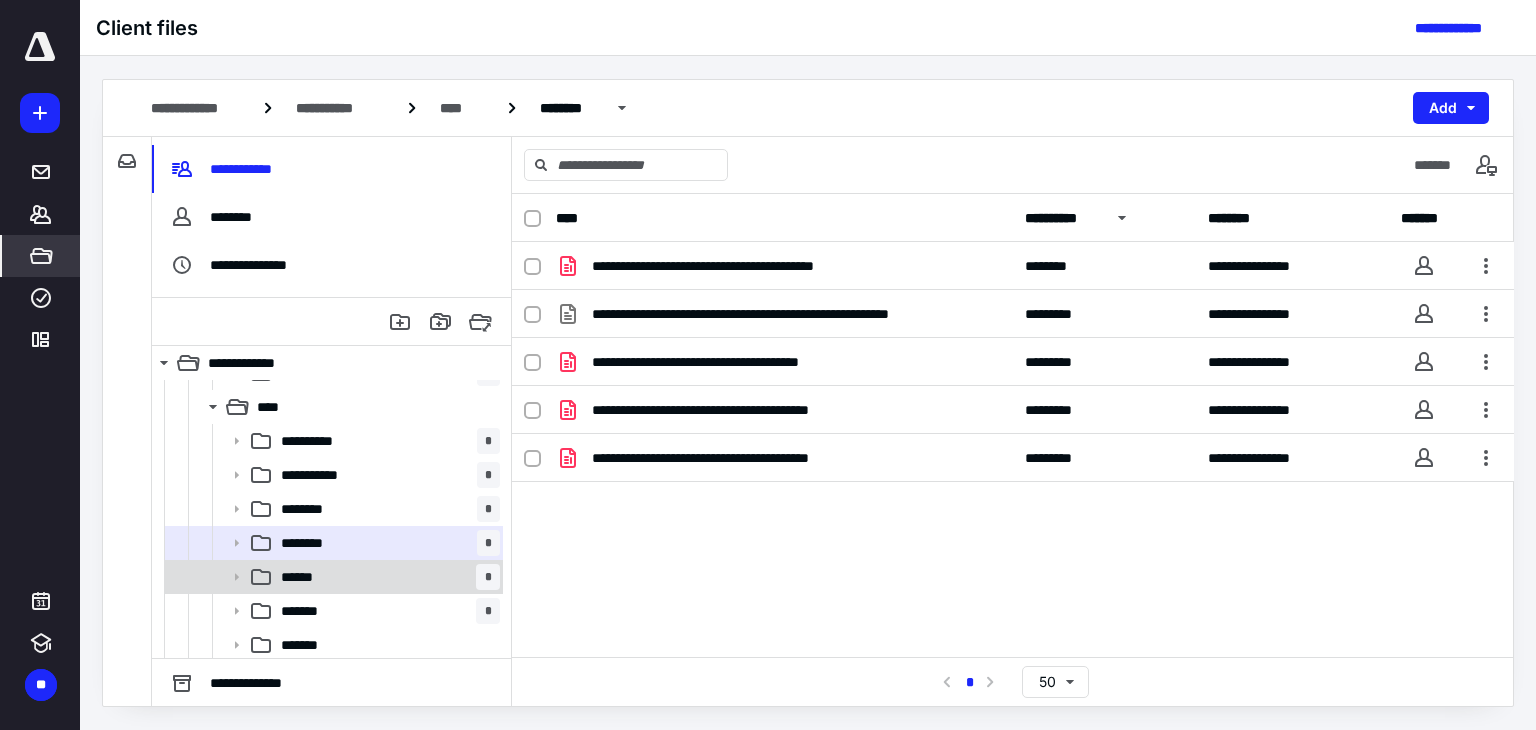 click on "****** *" at bounding box center (386, 577) 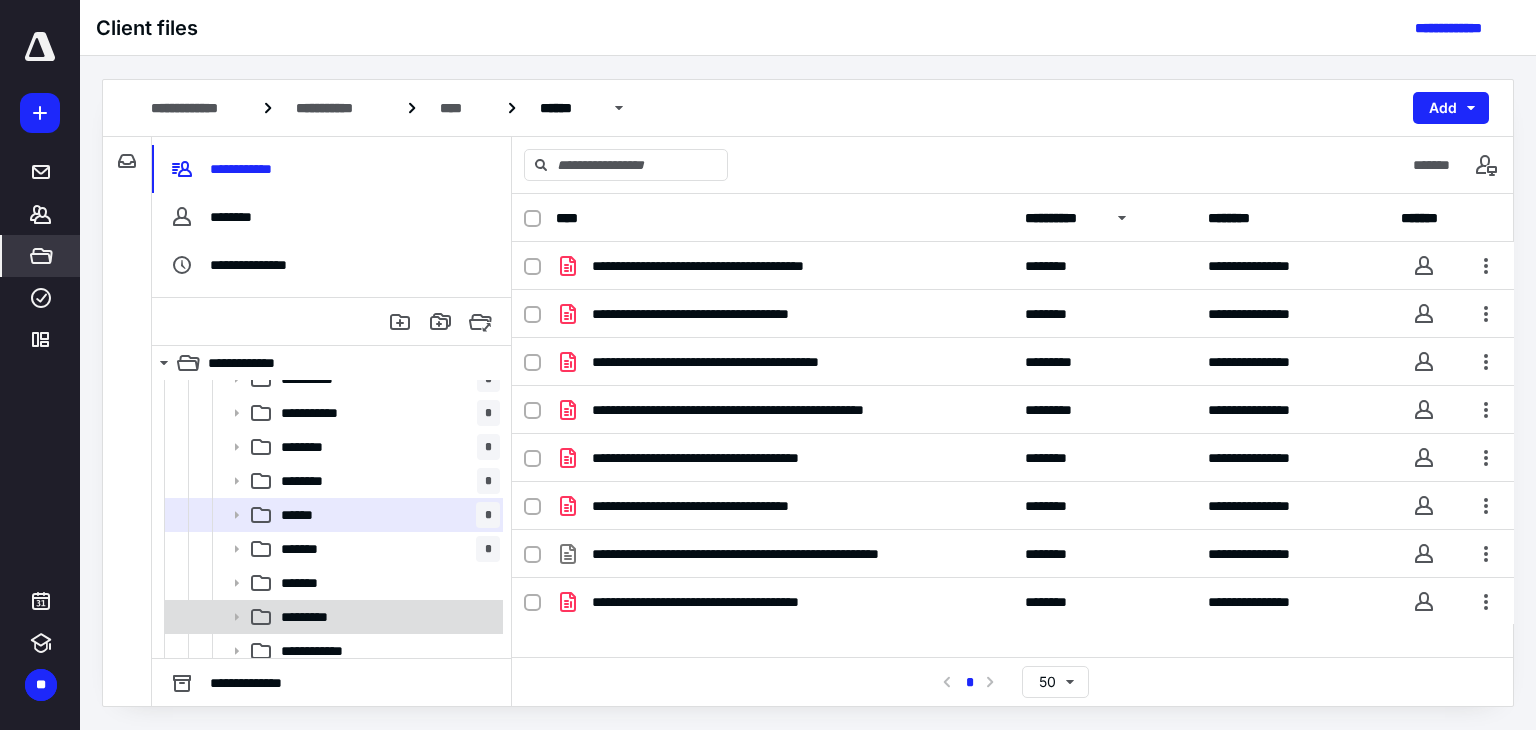 scroll, scrollTop: 634, scrollLeft: 0, axis: vertical 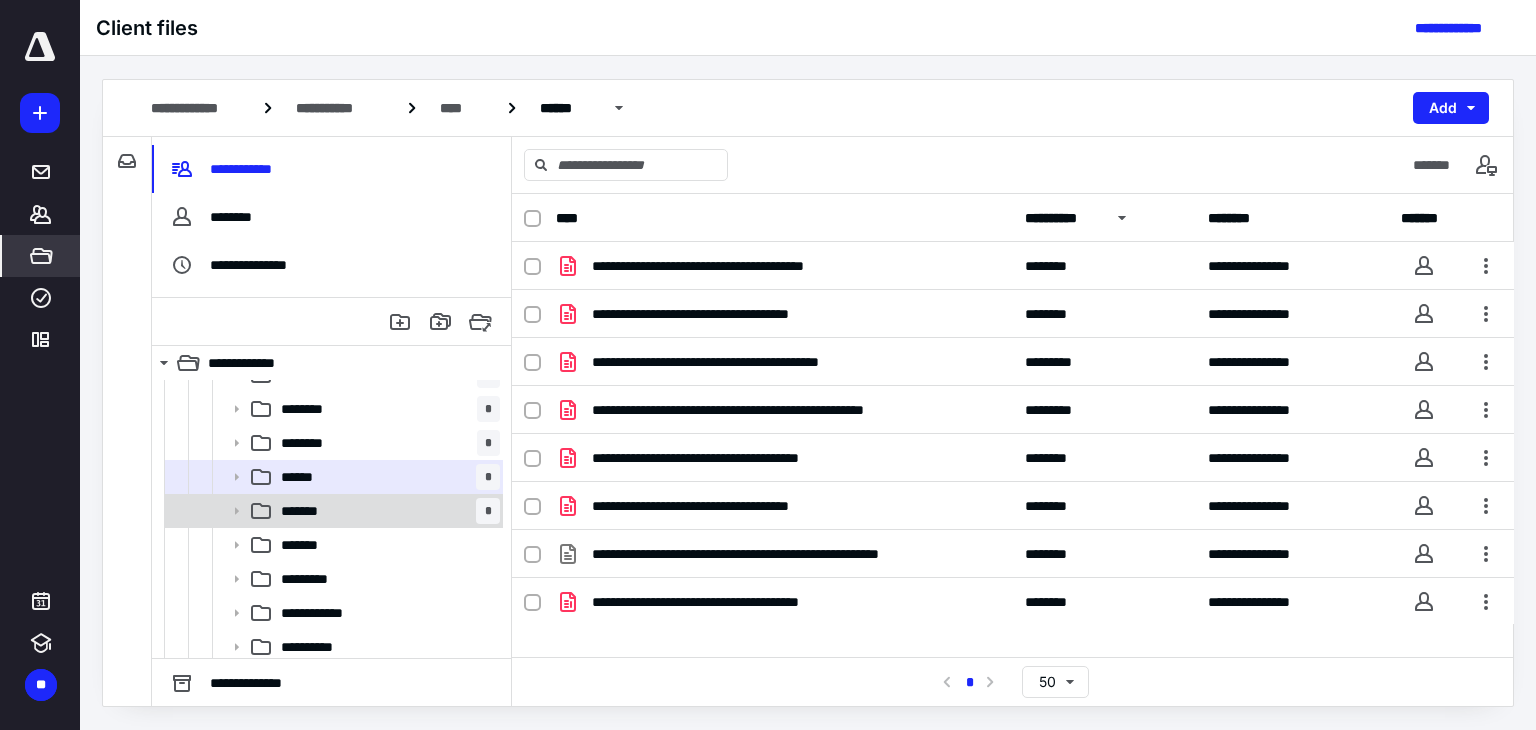 click on "******* *" at bounding box center [386, 511] 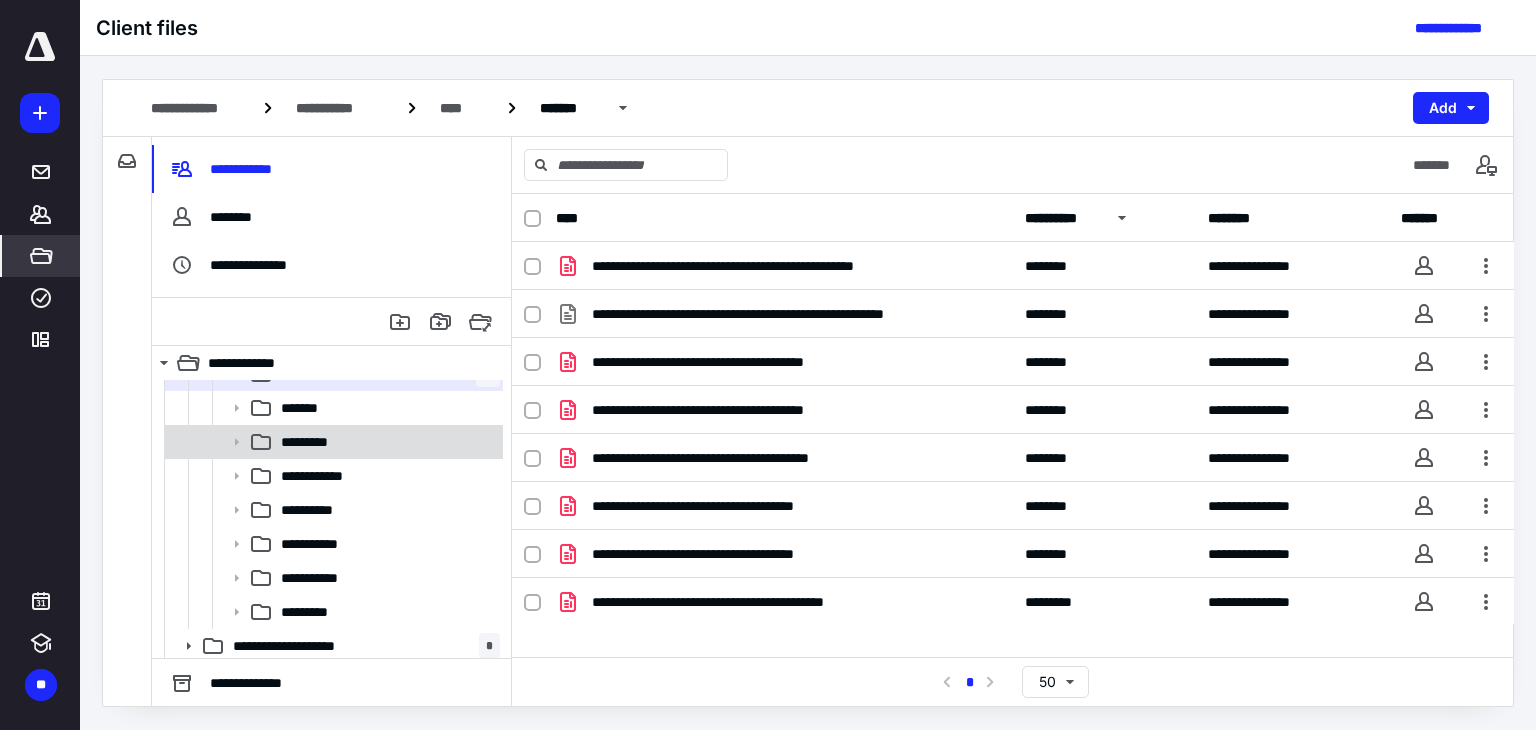 scroll, scrollTop: 776, scrollLeft: 0, axis: vertical 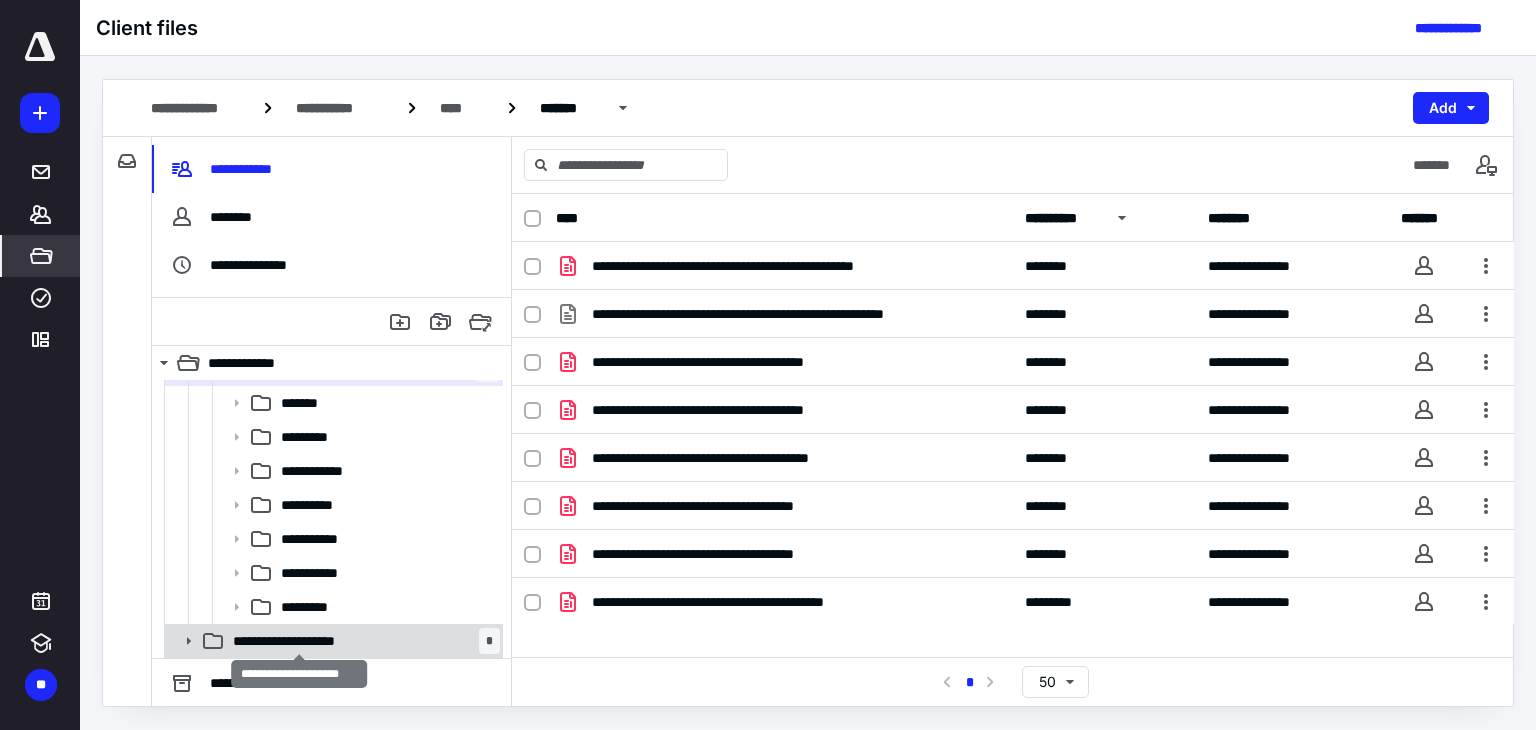 click on "**********" at bounding box center (300, 641) 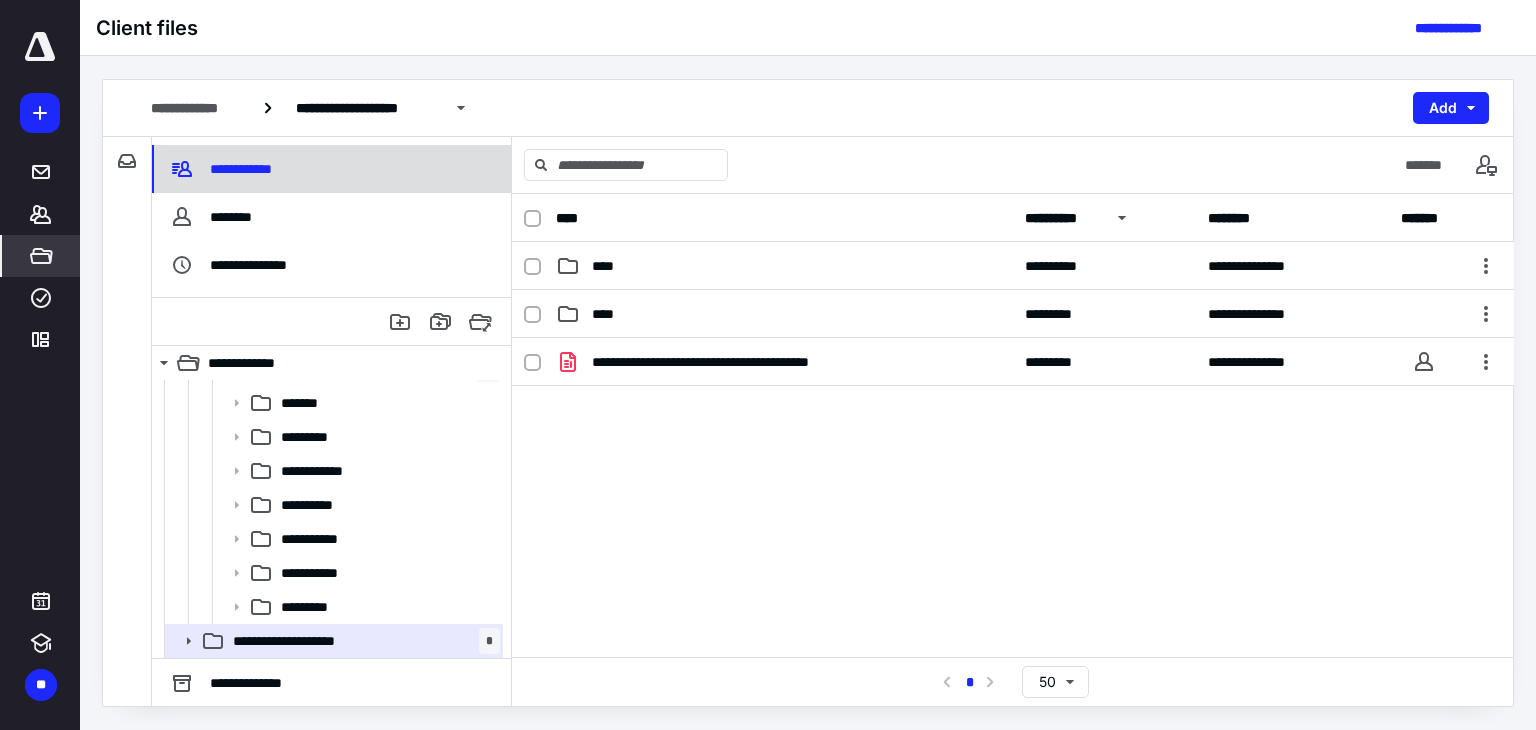 click on "**********" at bounding box center (331, 169) 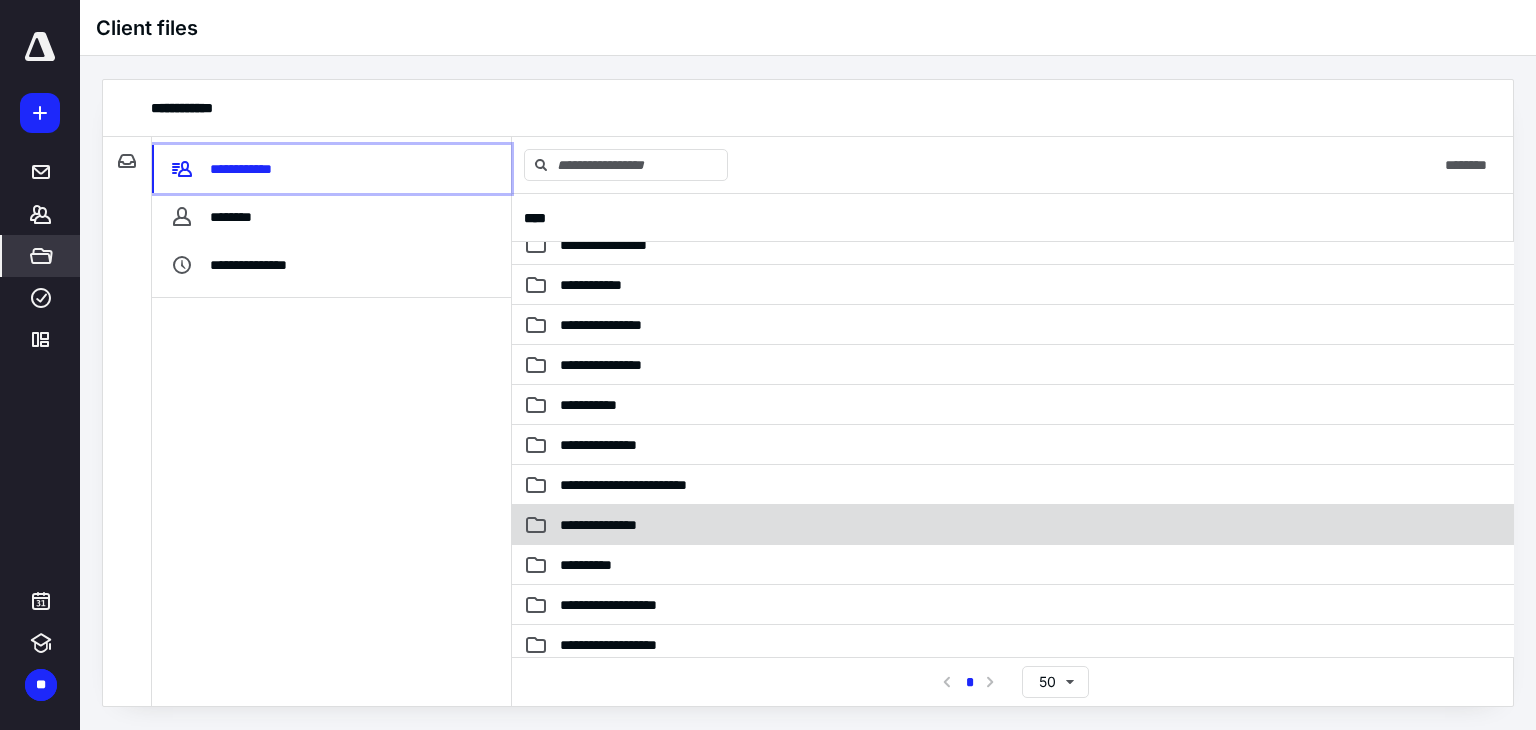 scroll, scrollTop: 500, scrollLeft: 0, axis: vertical 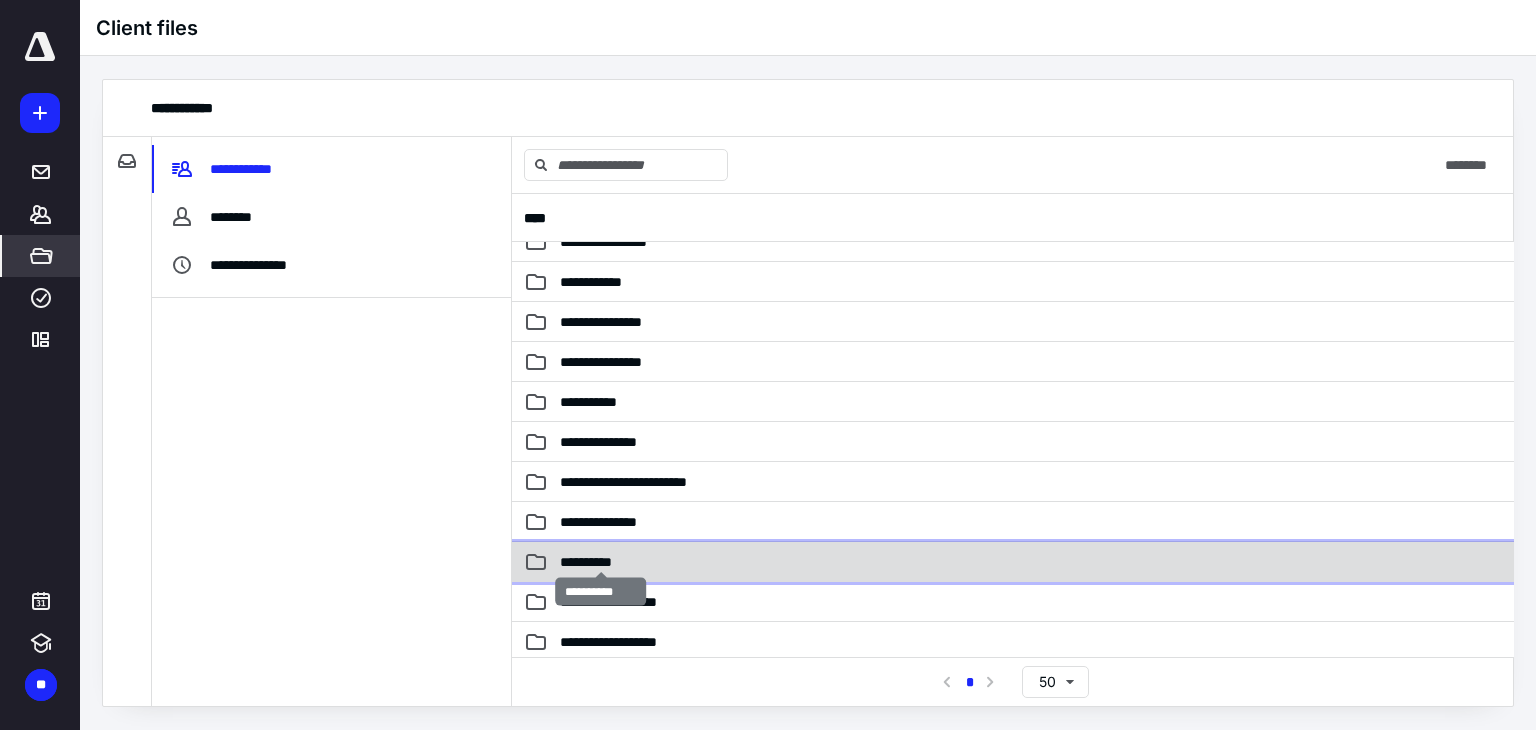 click on "**********" at bounding box center (601, 562) 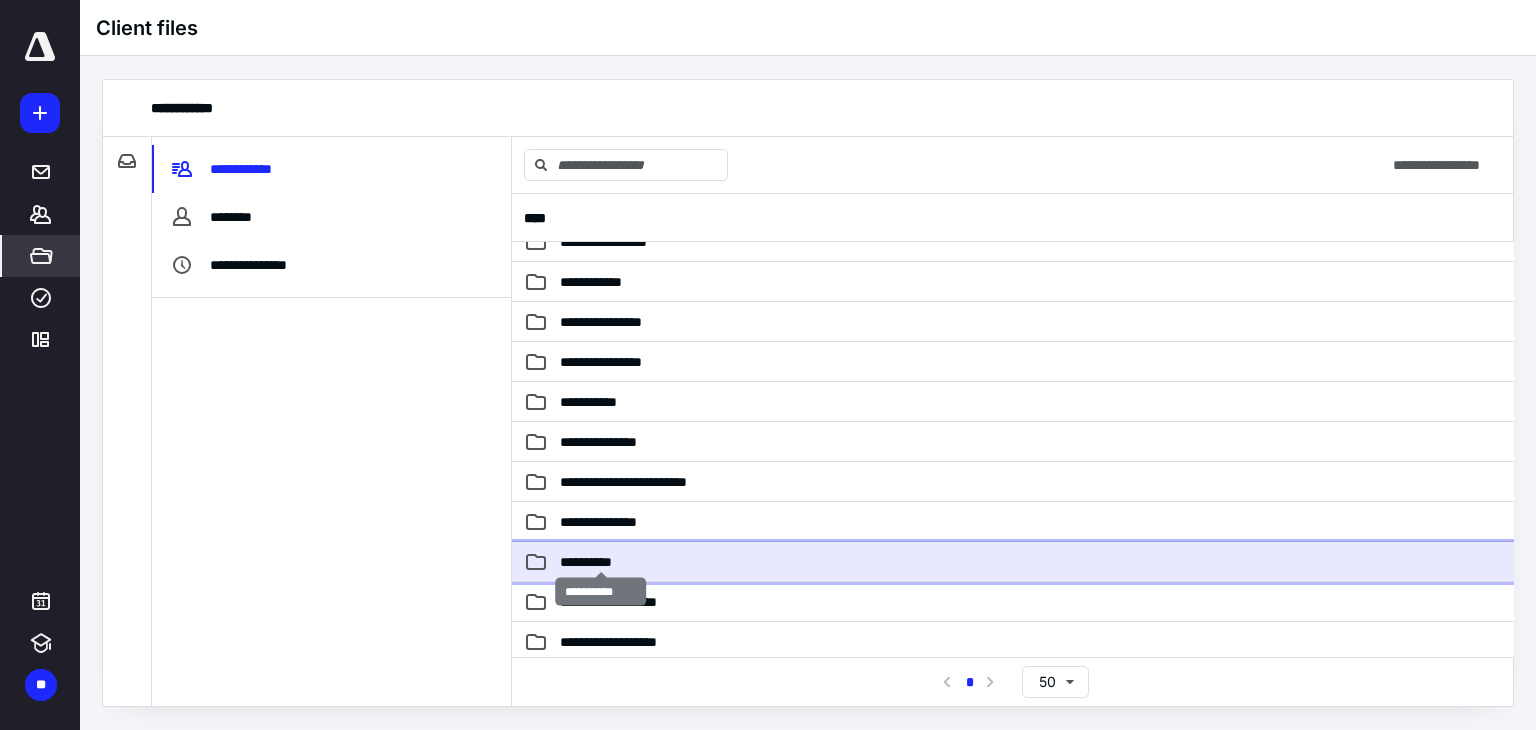 click on "**********" at bounding box center [601, 562] 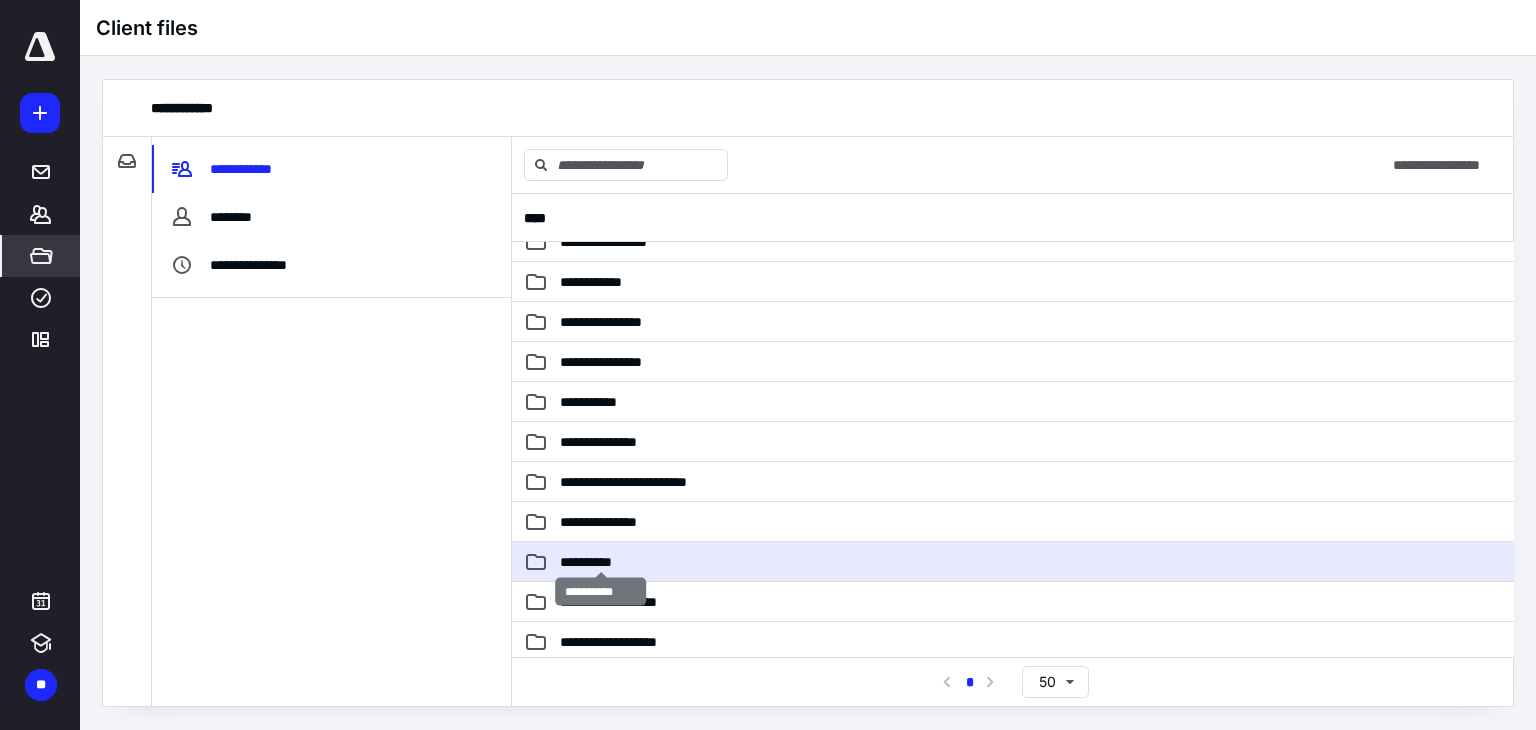 scroll, scrollTop: 0, scrollLeft: 0, axis: both 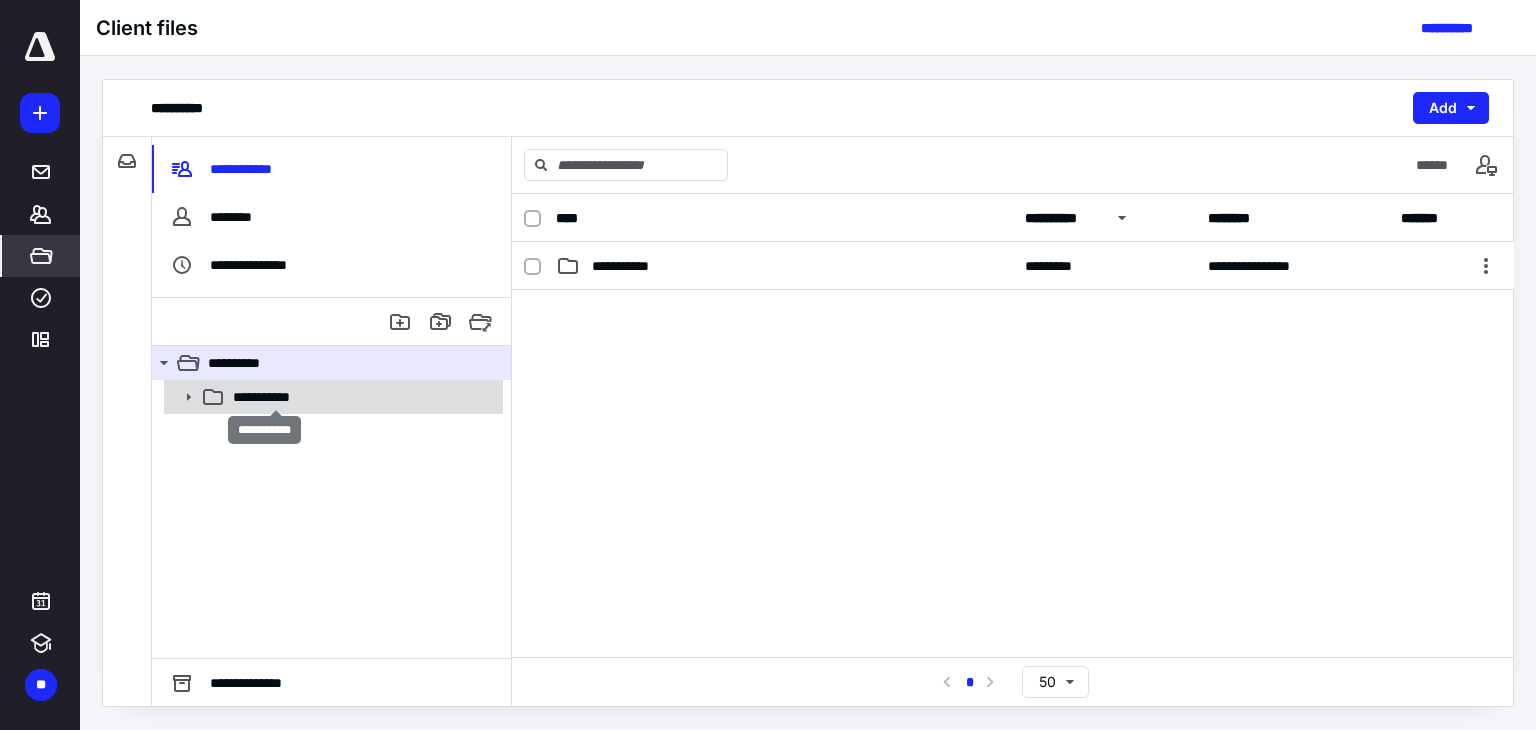 click on "**********" at bounding box center [276, 397] 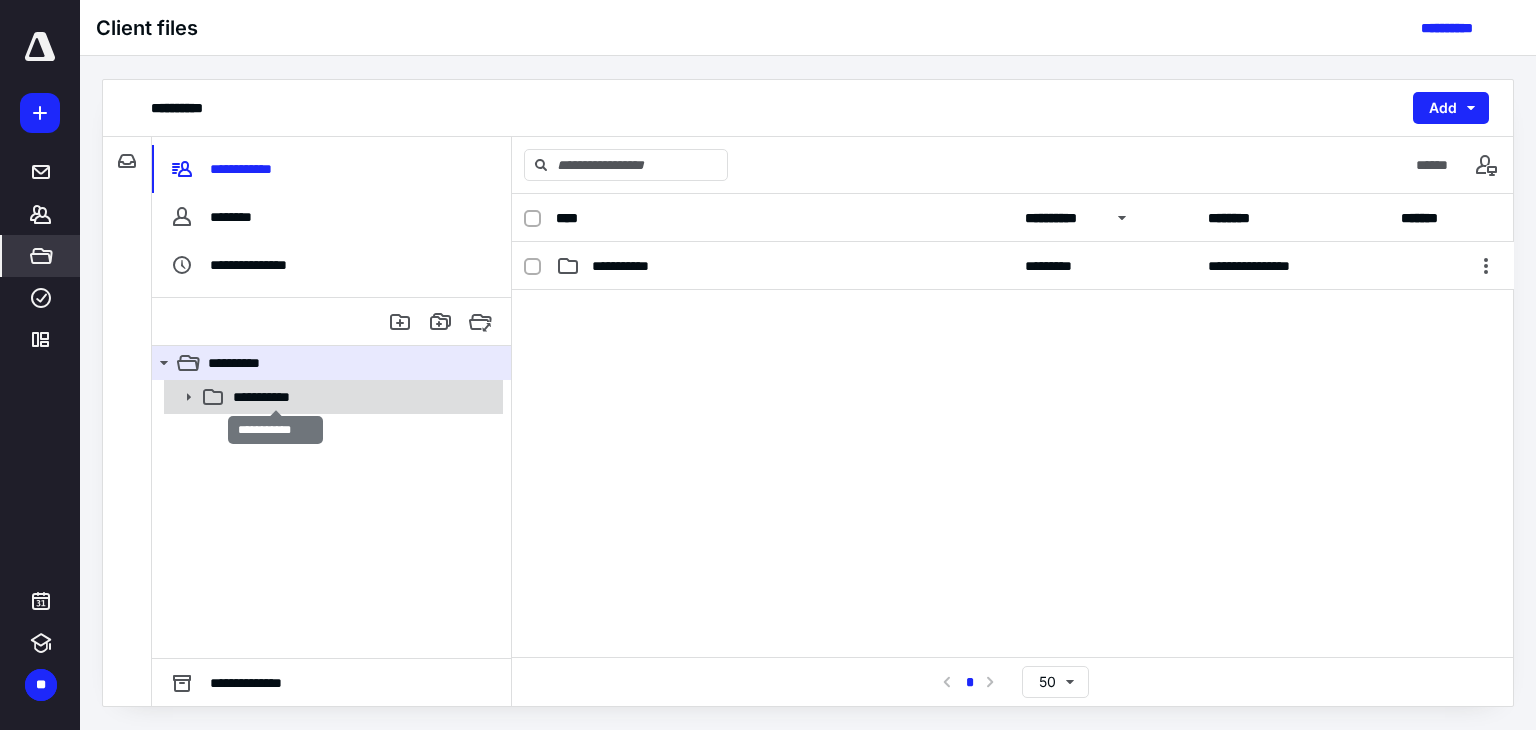 click on "**********" at bounding box center [276, 397] 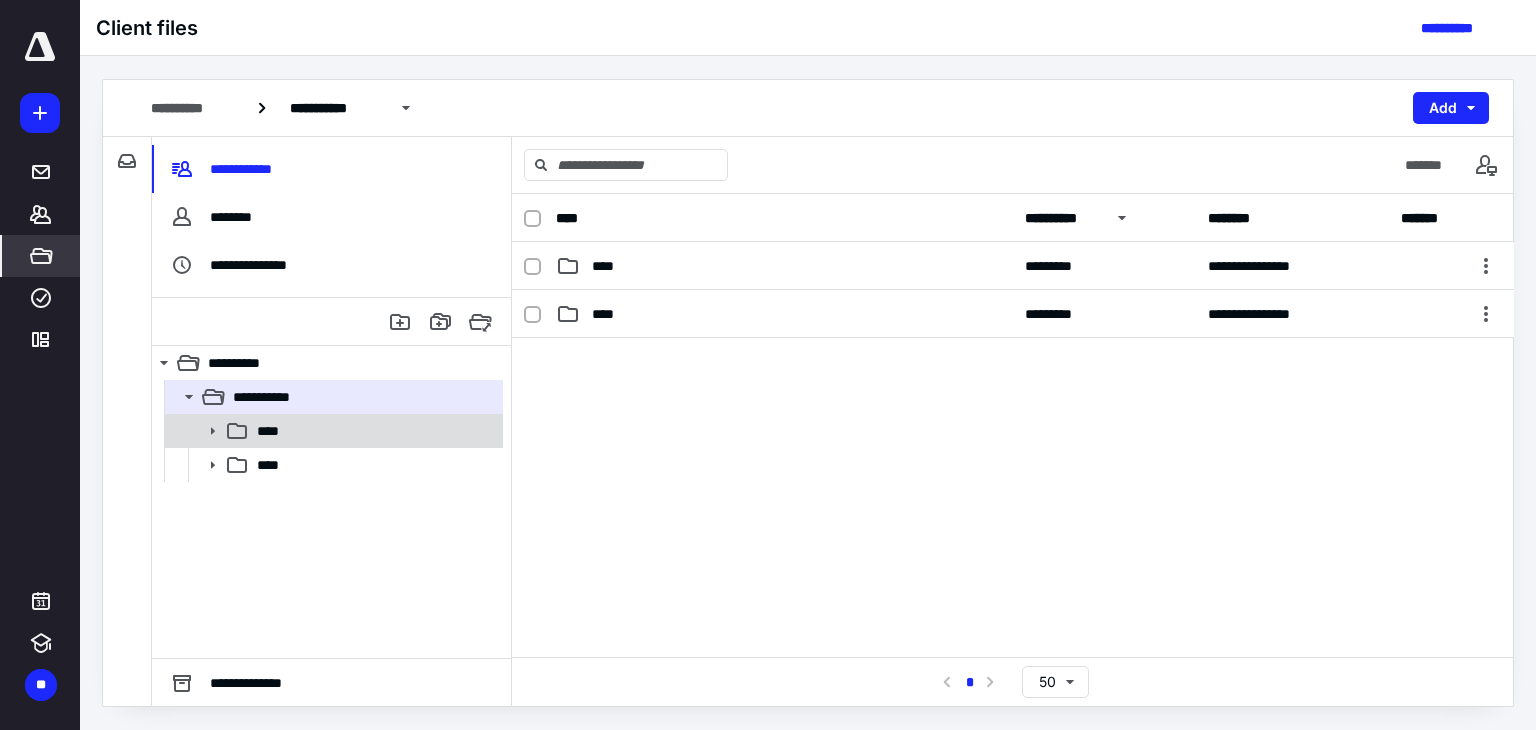 click on "****" at bounding box center [332, 431] 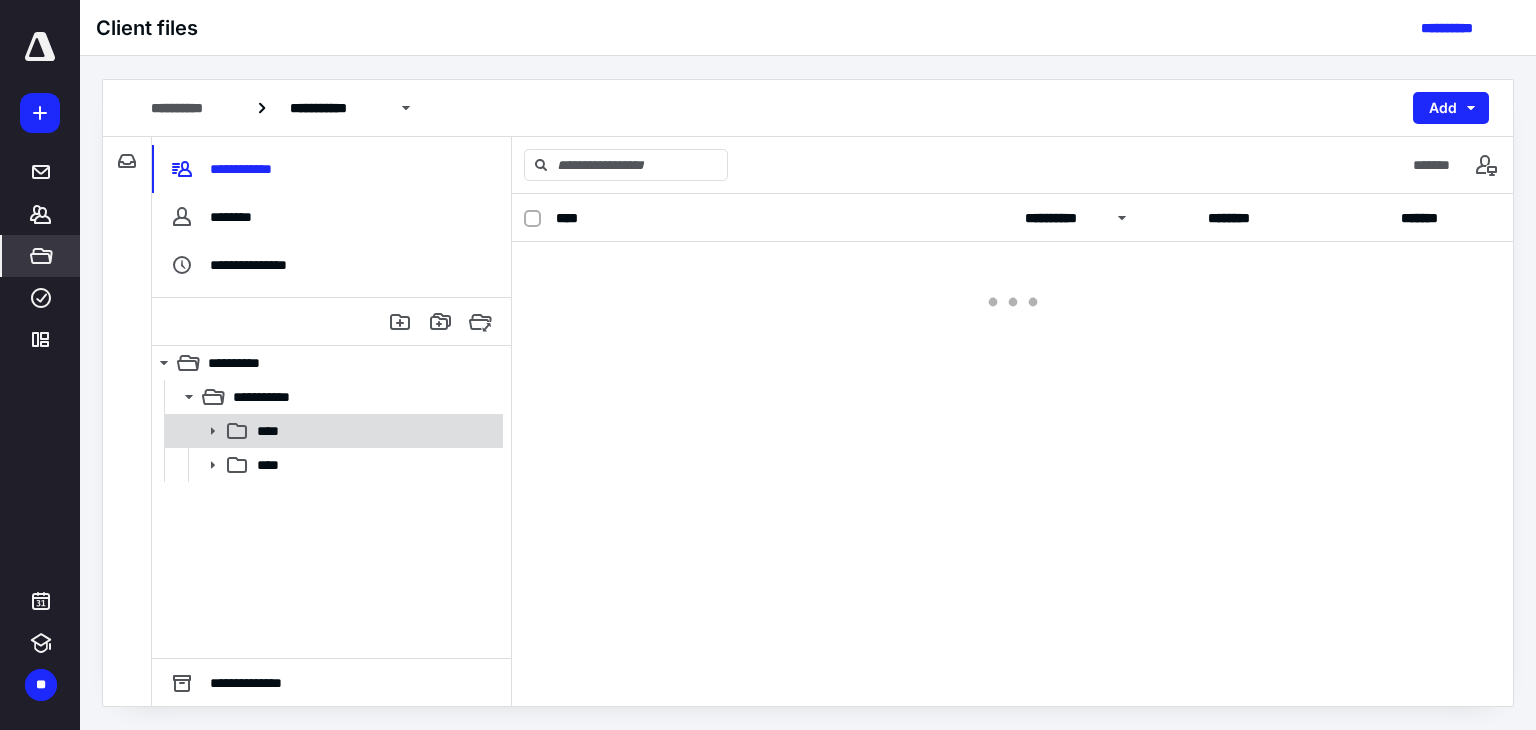 click on "****" at bounding box center [332, 431] 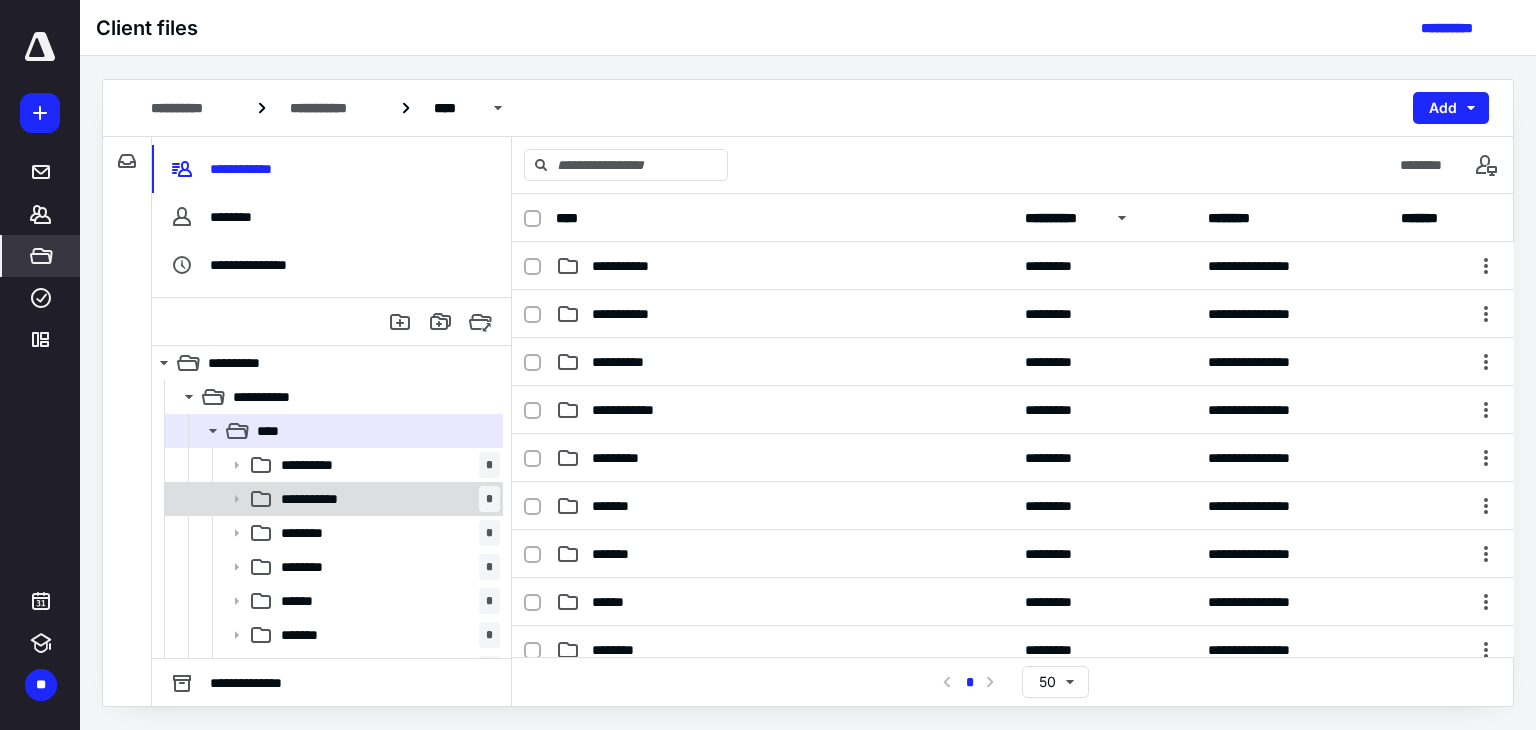 click on "**********" at bounding box center [321, 499] 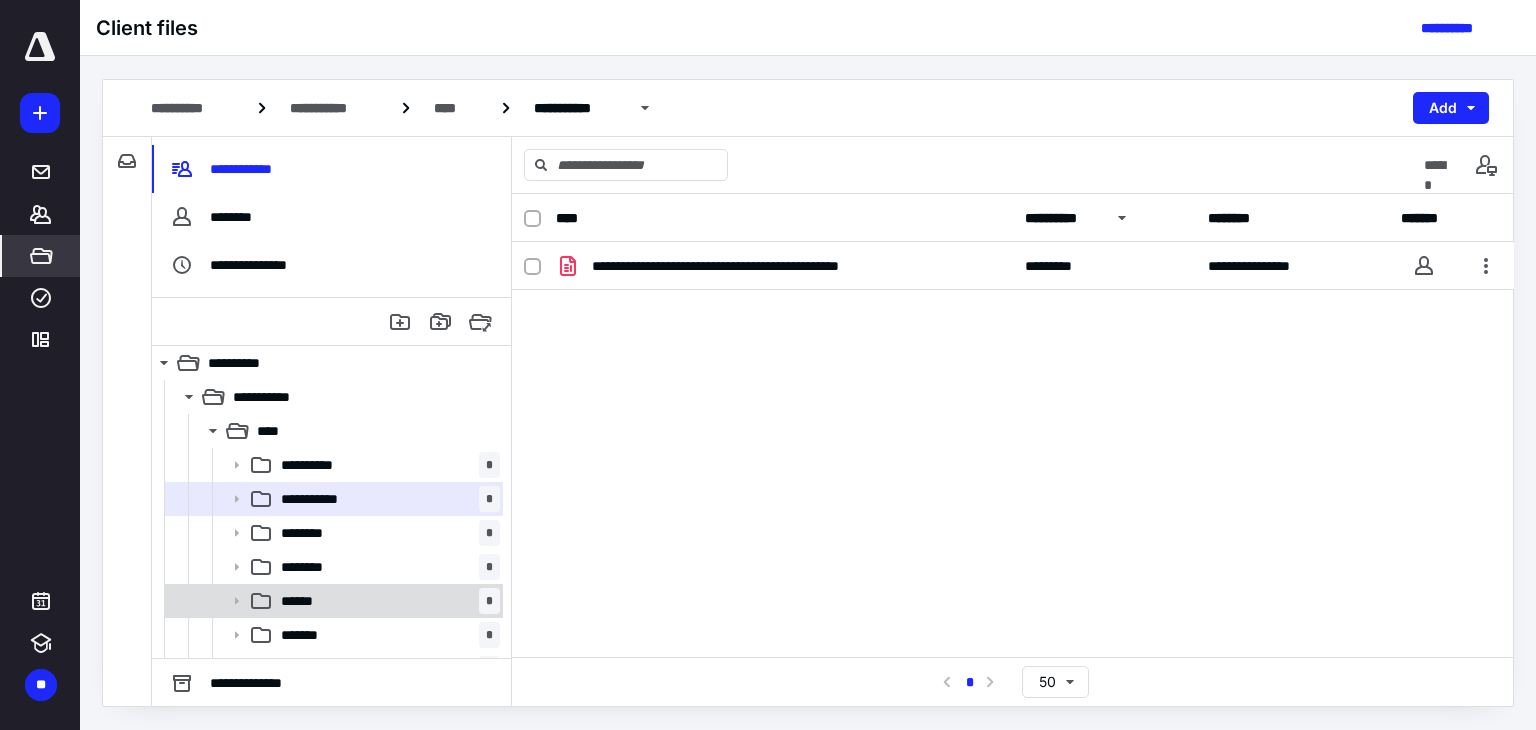 click on "****** *" at bounding box center (332, 601) 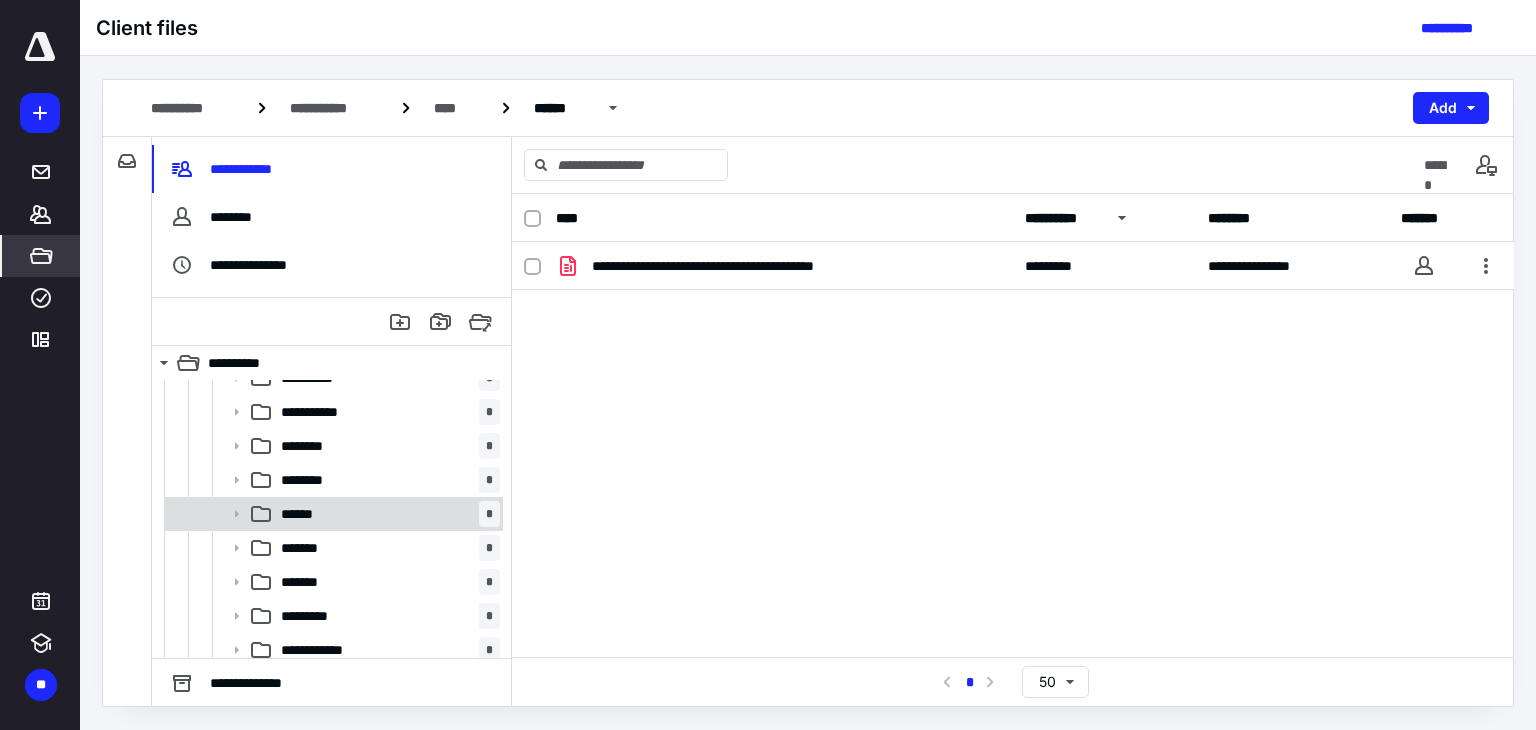 scroll, scrollTop: 232, scrollLeft: 0, axis: vertical 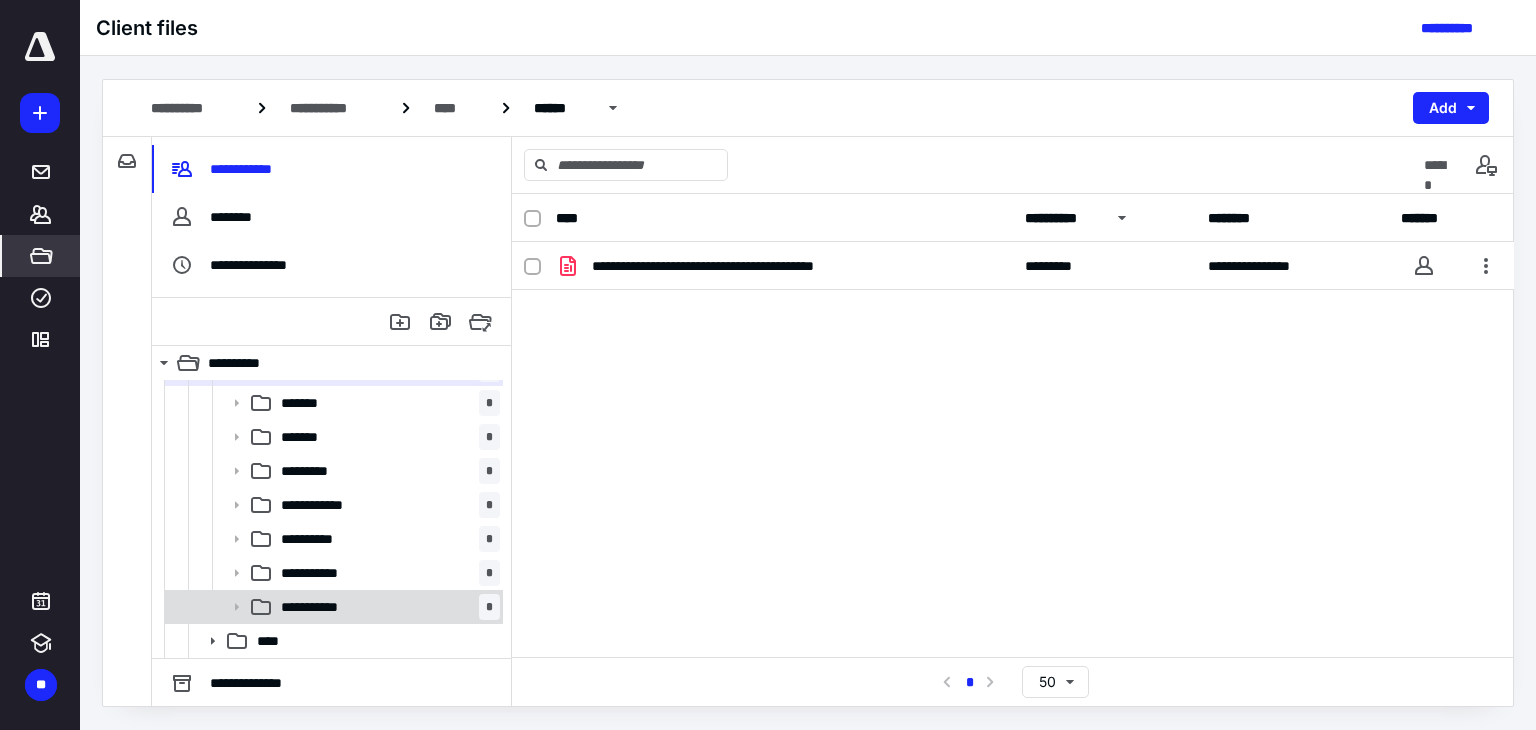 click on "**********" at bounding box center [386, 607] 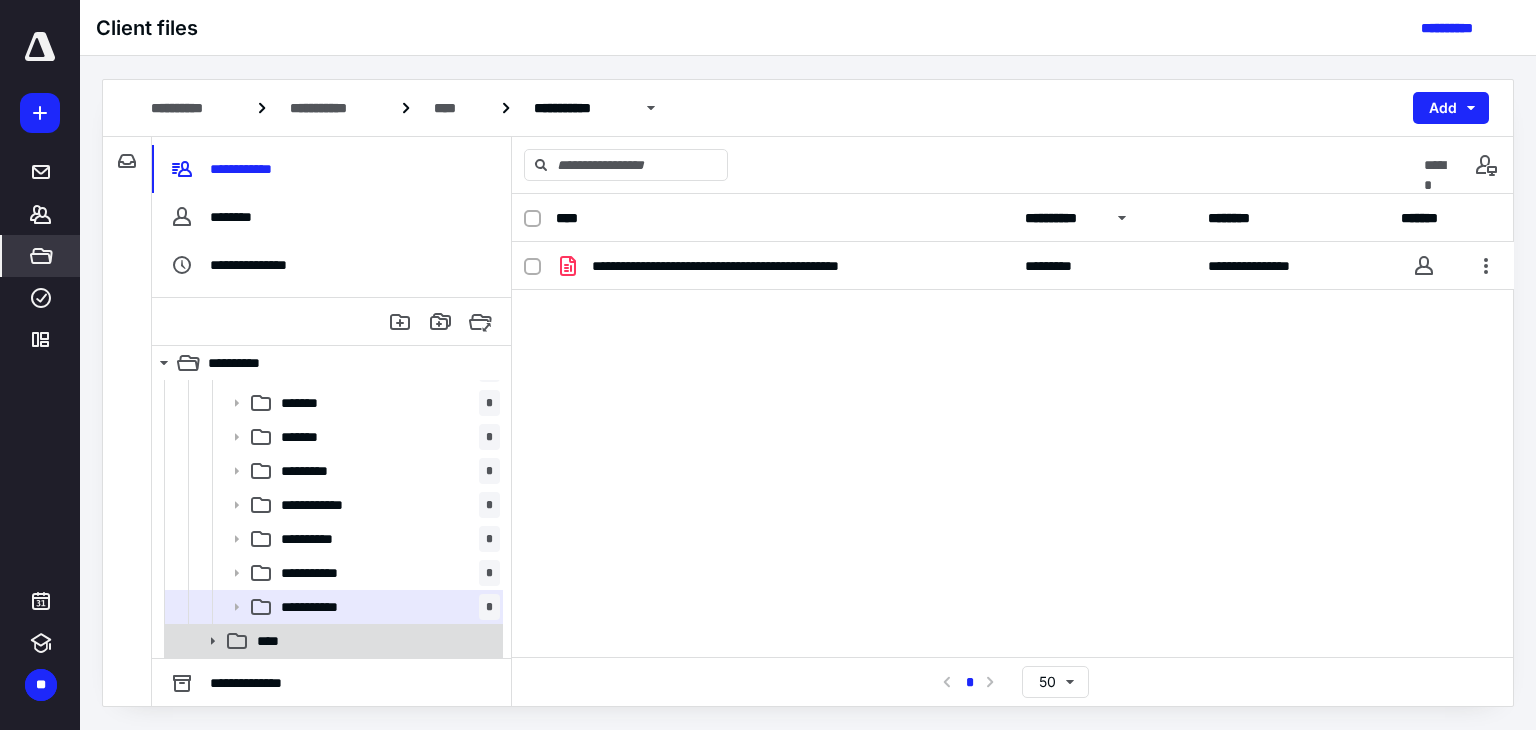 click on "****" at bounding box center (374, 641) 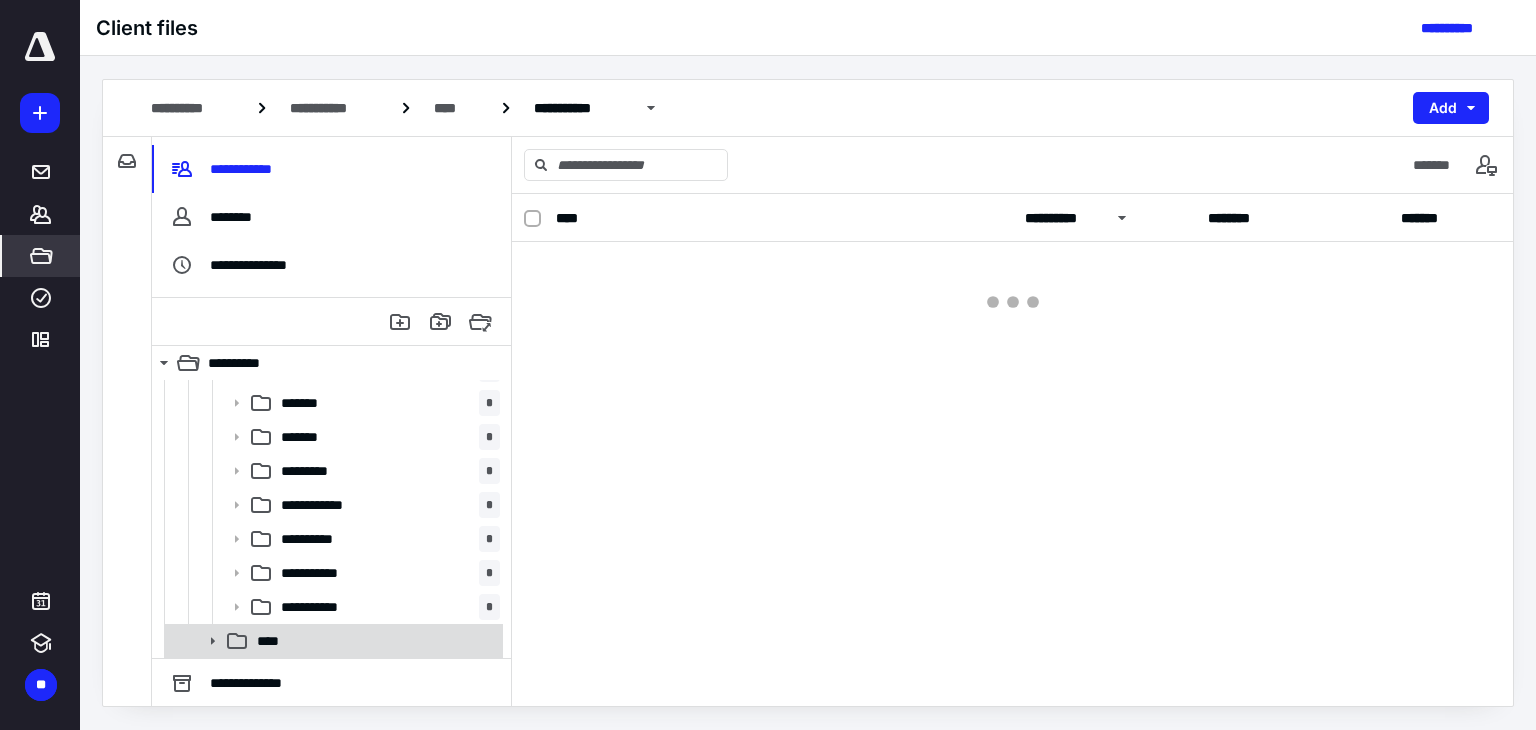 click on "****" at bounding box center (374, 641) 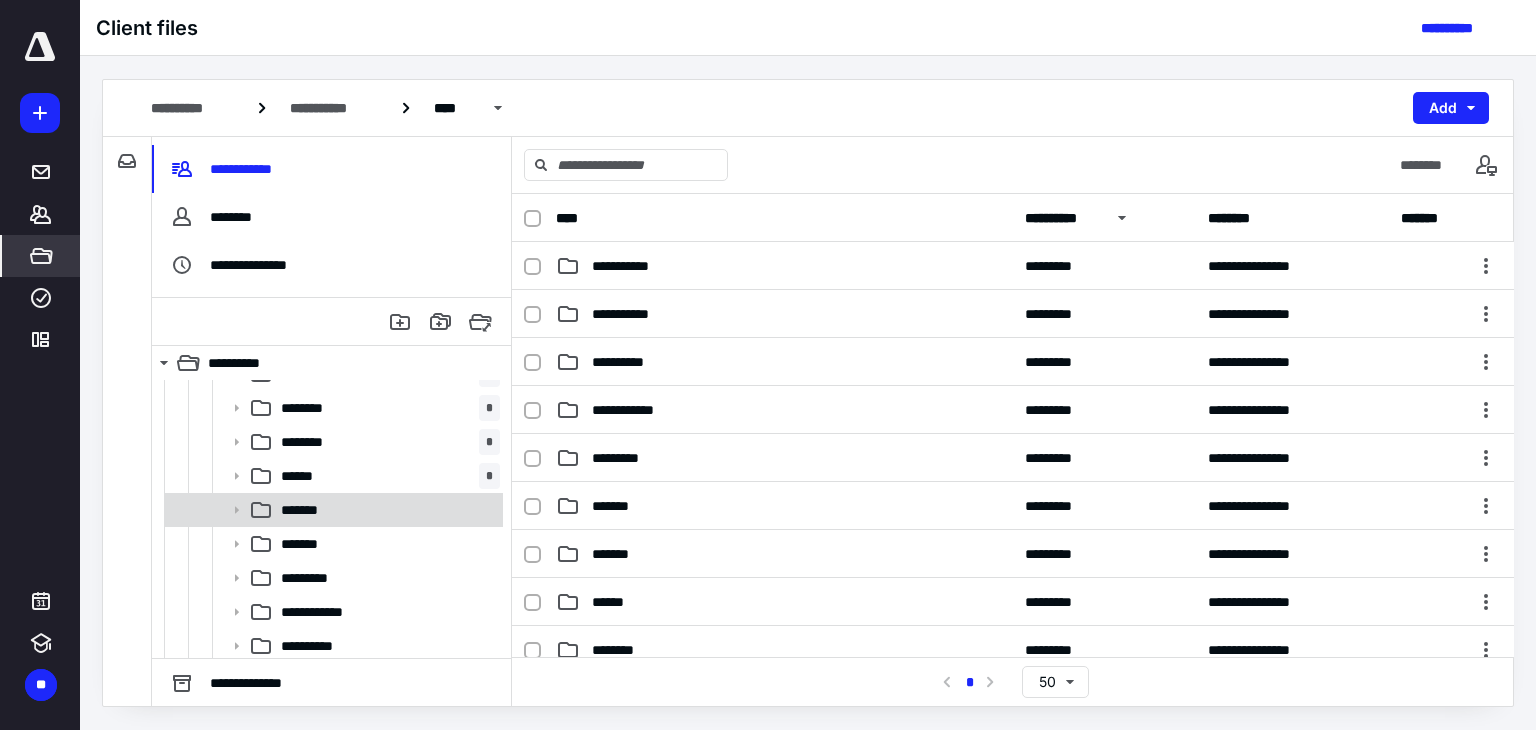 scroll, scrollTop: 532, scrollLeft: 0, axis: vertical 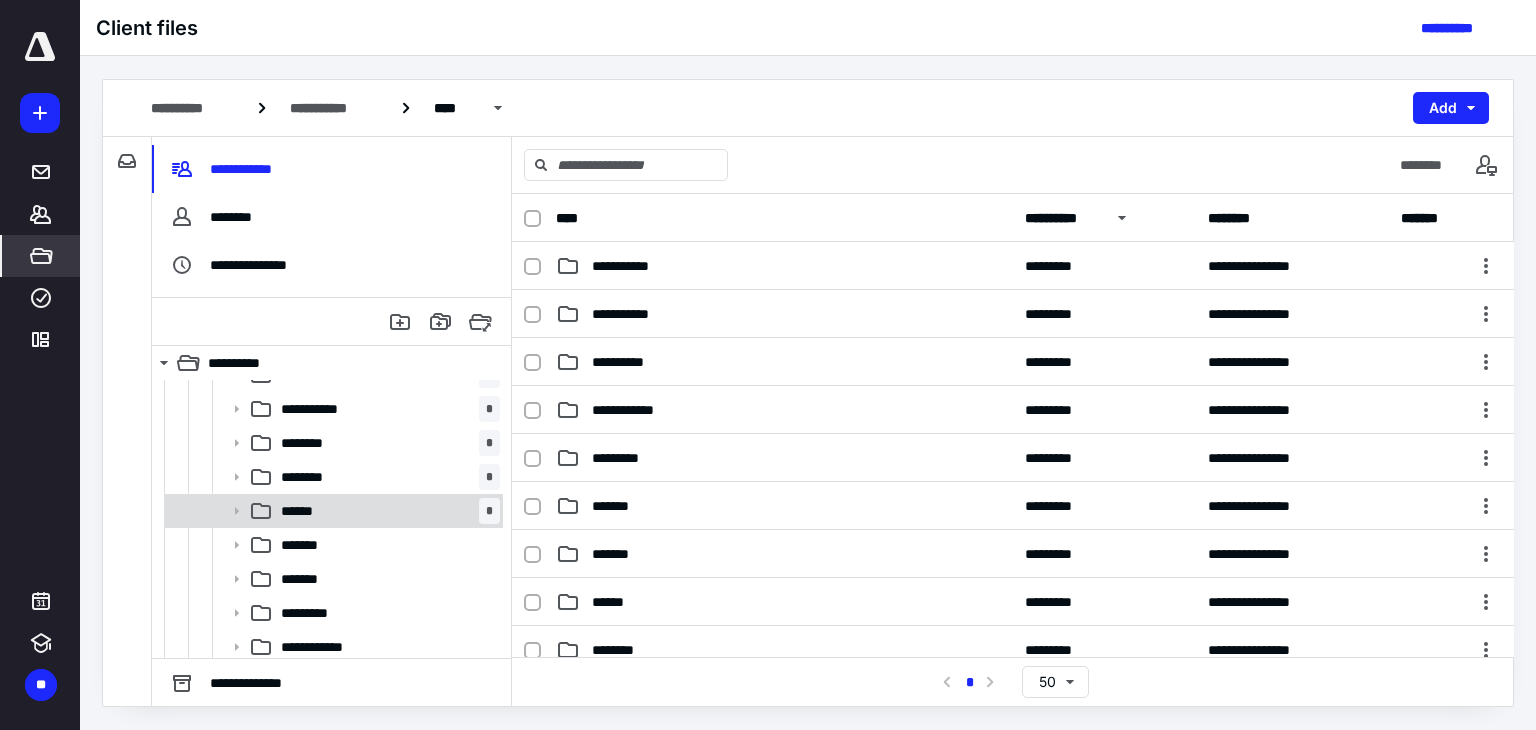click on "****** *" at bounding box center [386, 511] 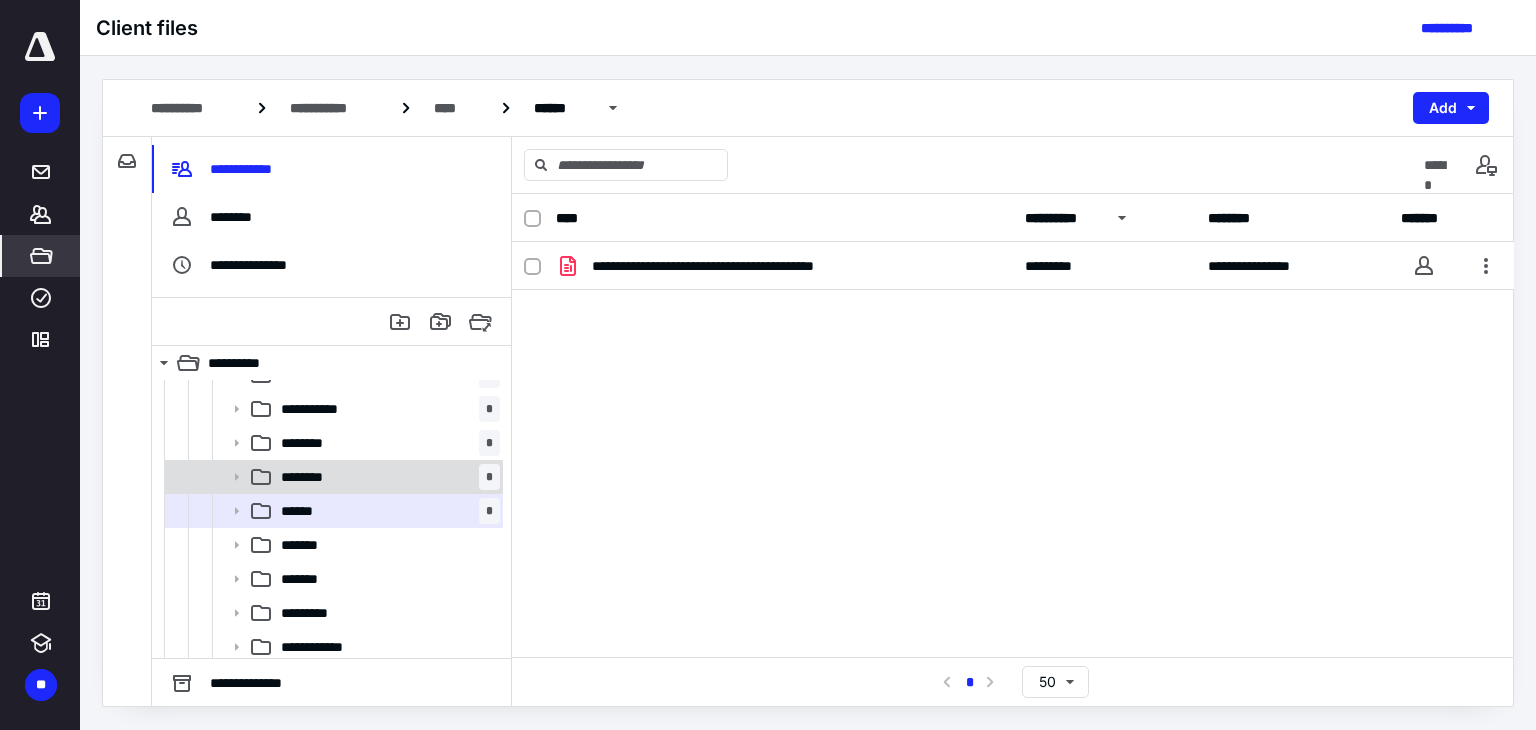 click on "******** *" at bounding box center (386, 477) 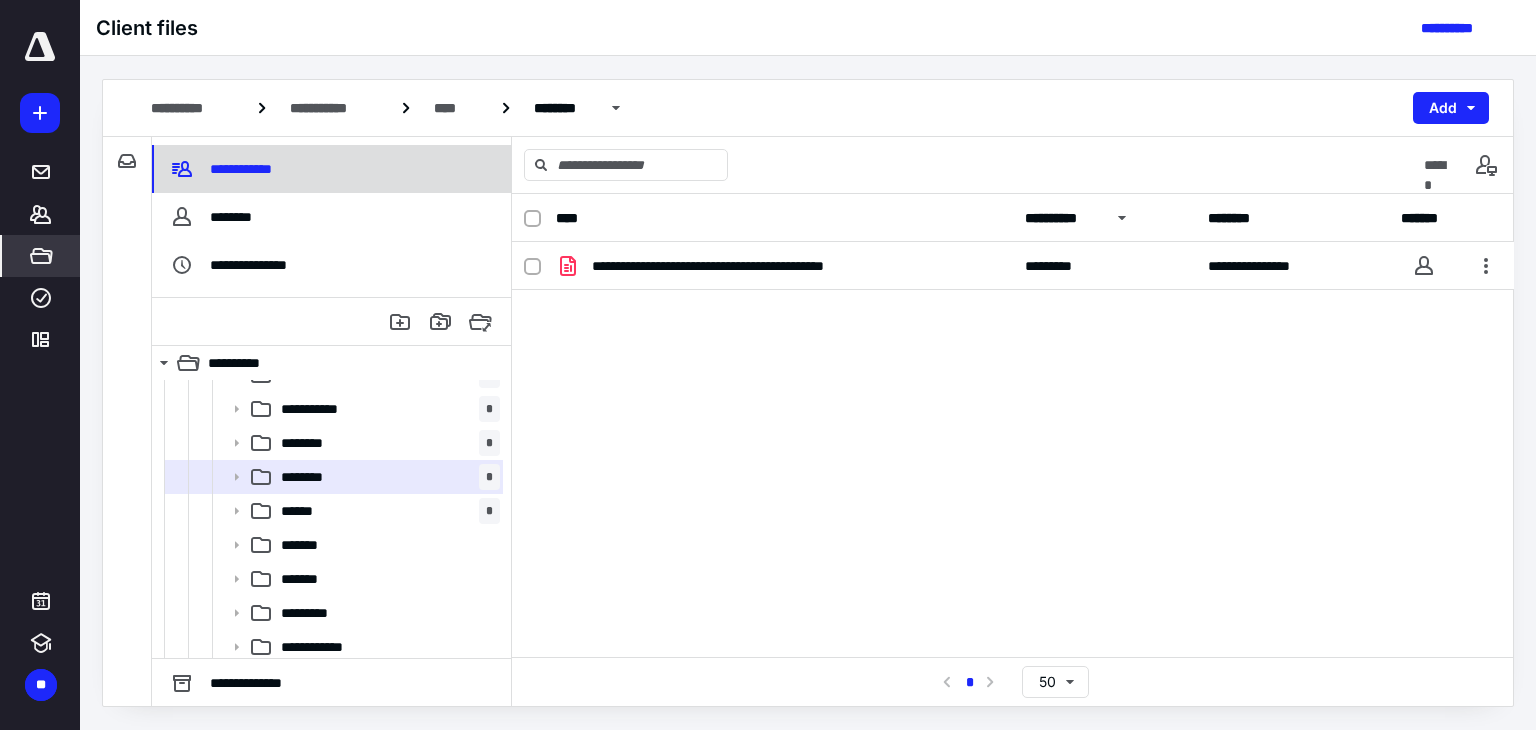 click on "**********" at bounding box center [224, 169] 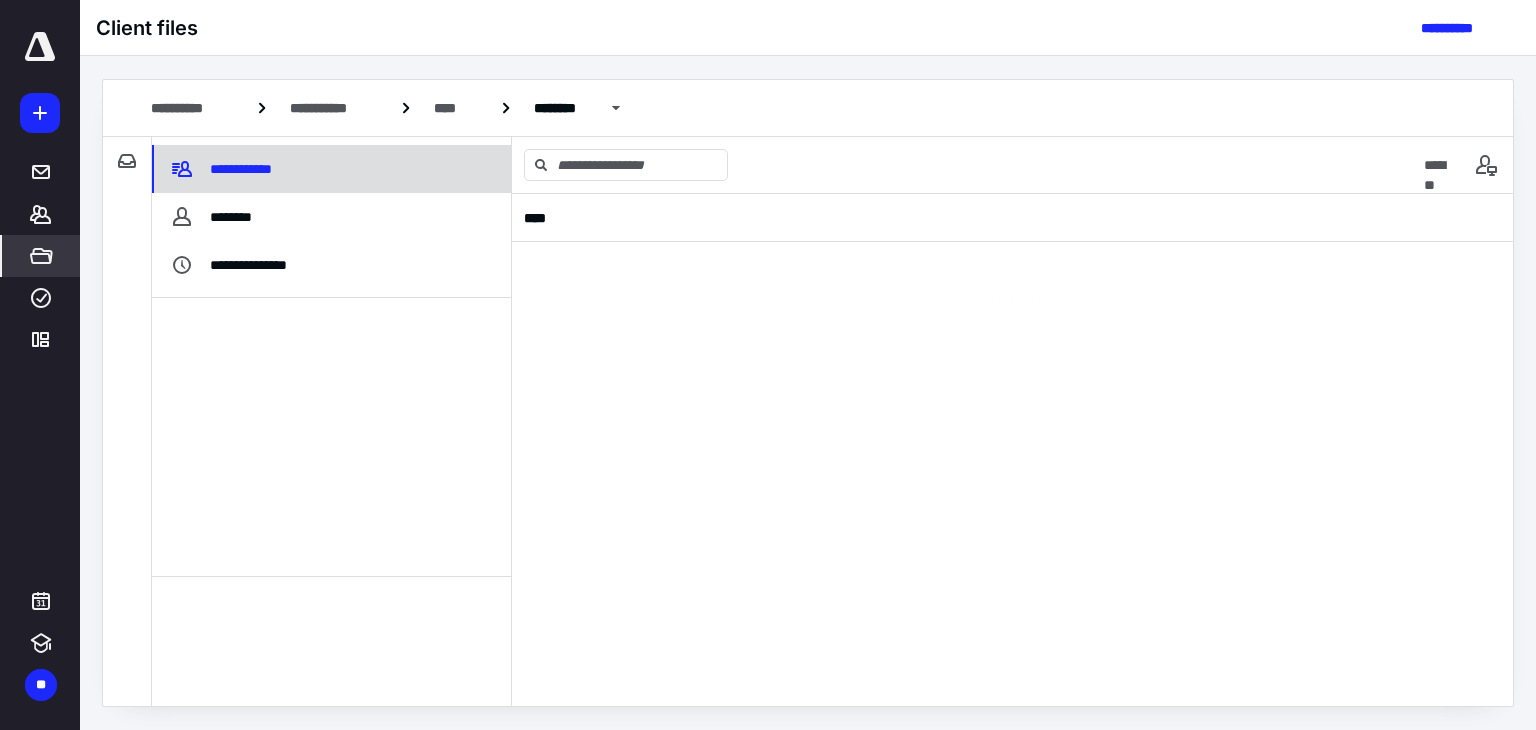 scroll, scrollTop: 0, scrollLeft: 0, axis: both 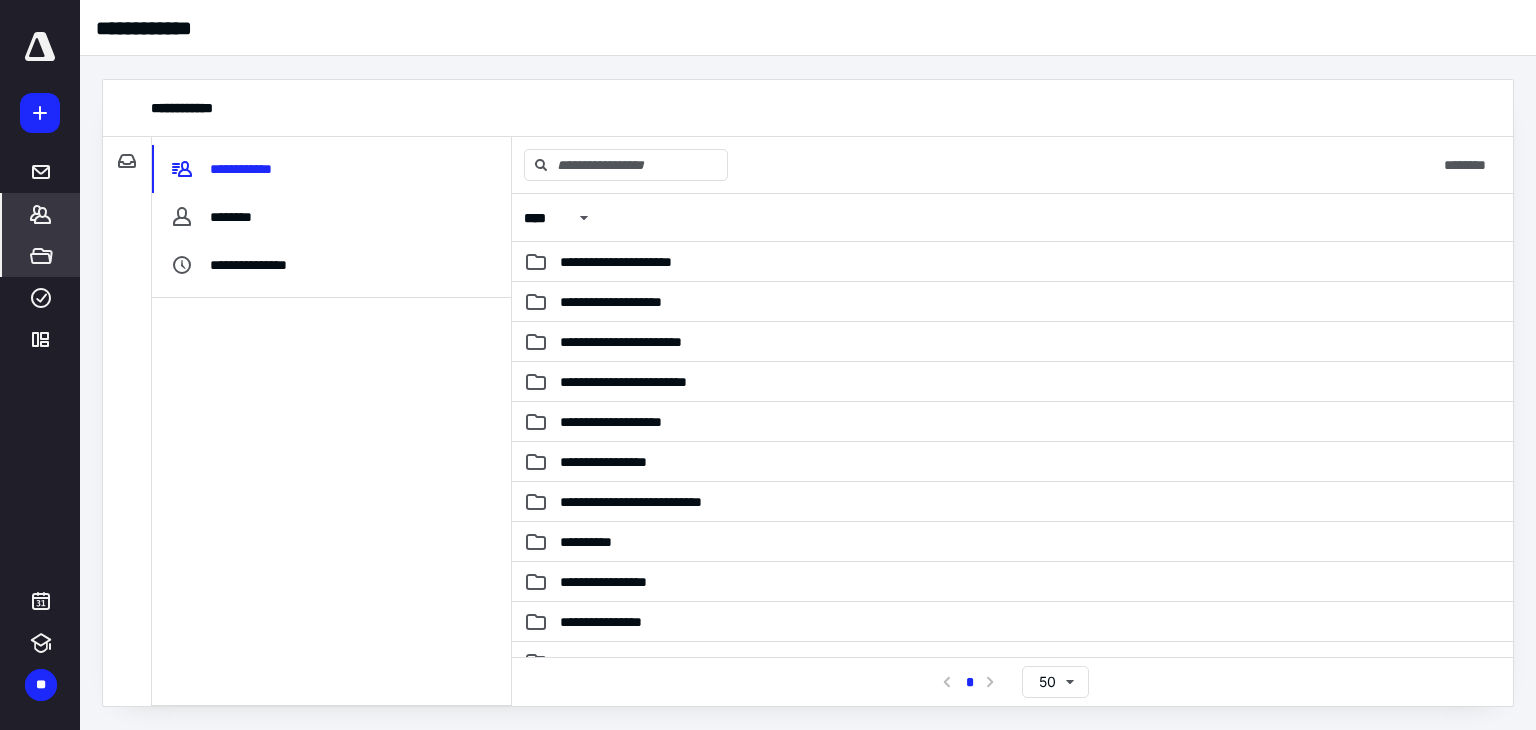 click 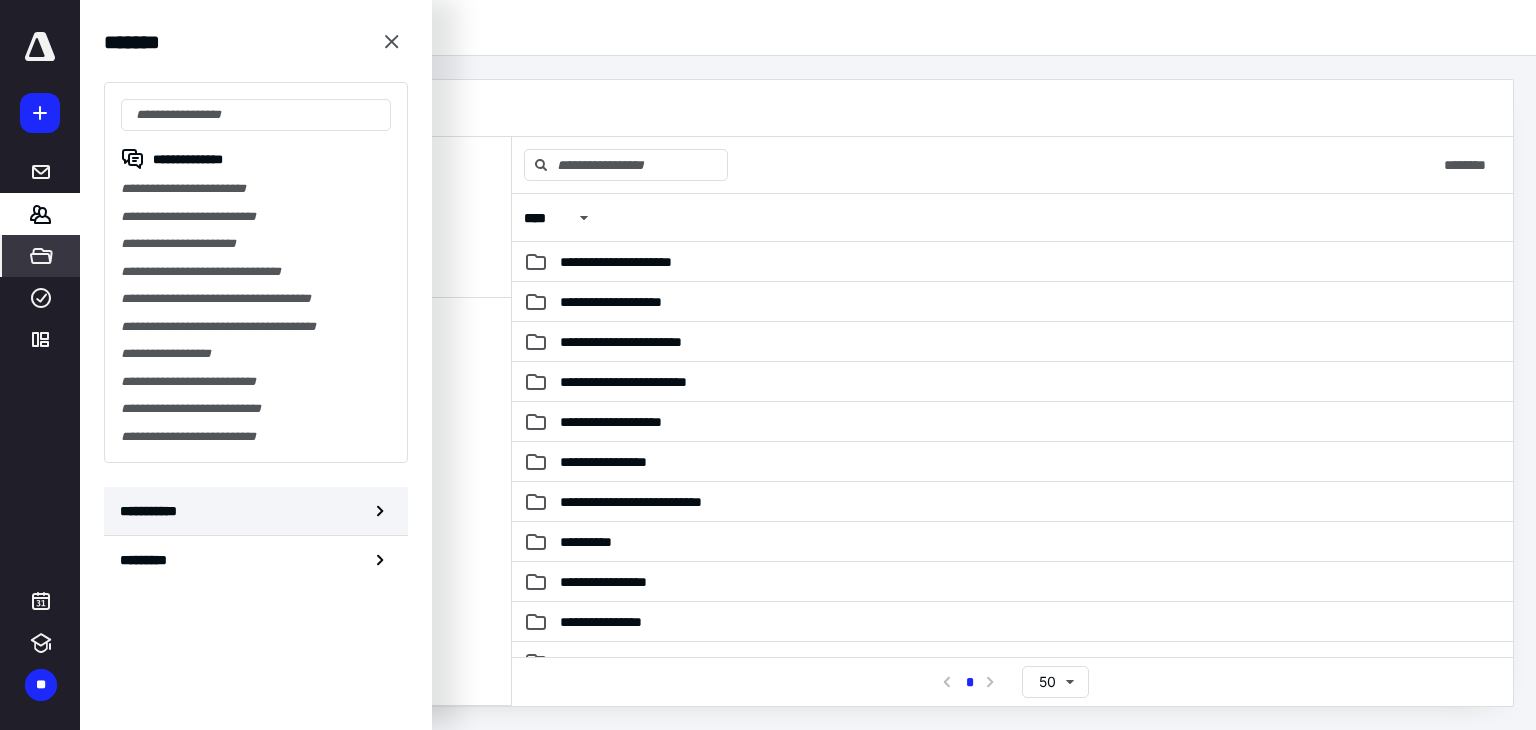 click on "**********" at bounding box center (153, 511) 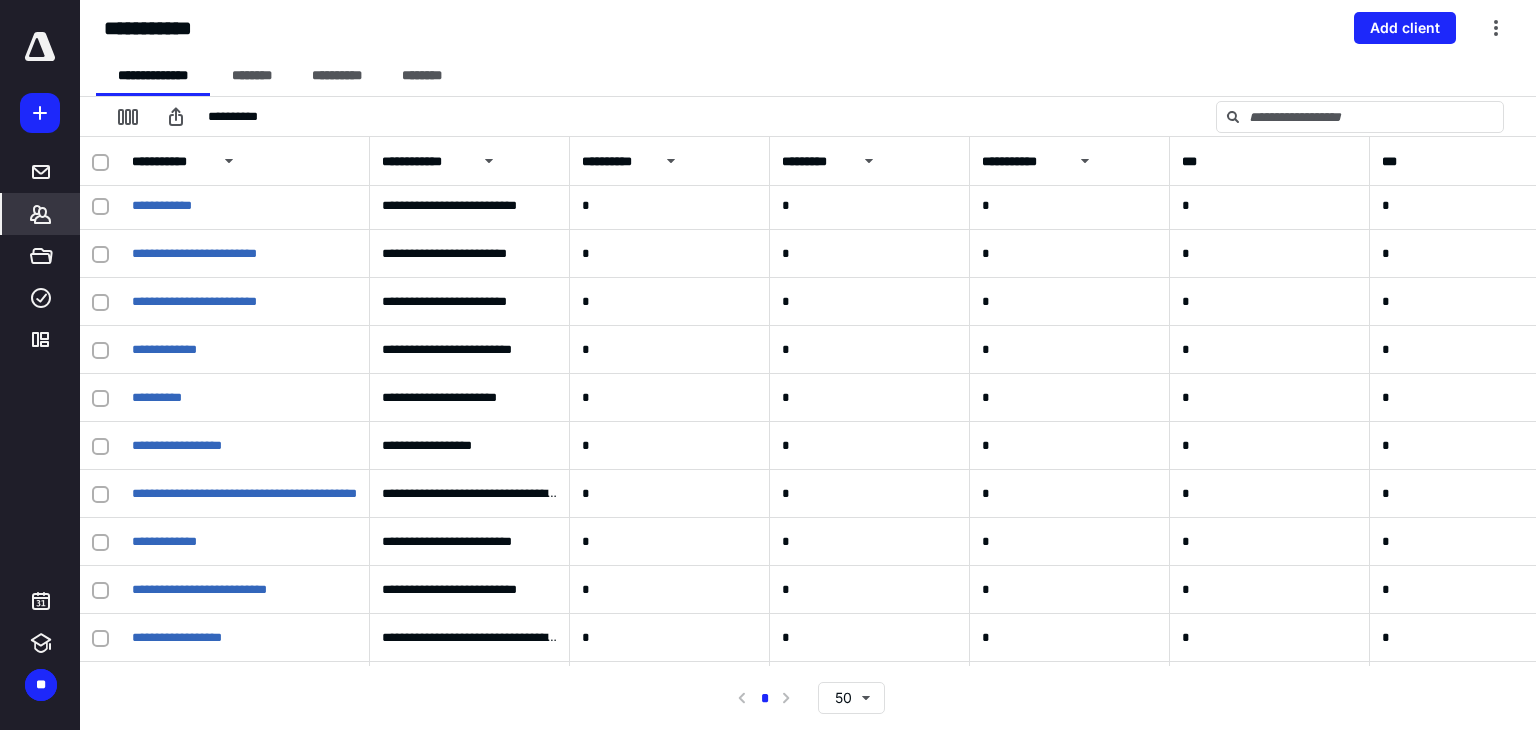 scroll, scrollTop: 1791, scrollLeft: 0, axis: vertical 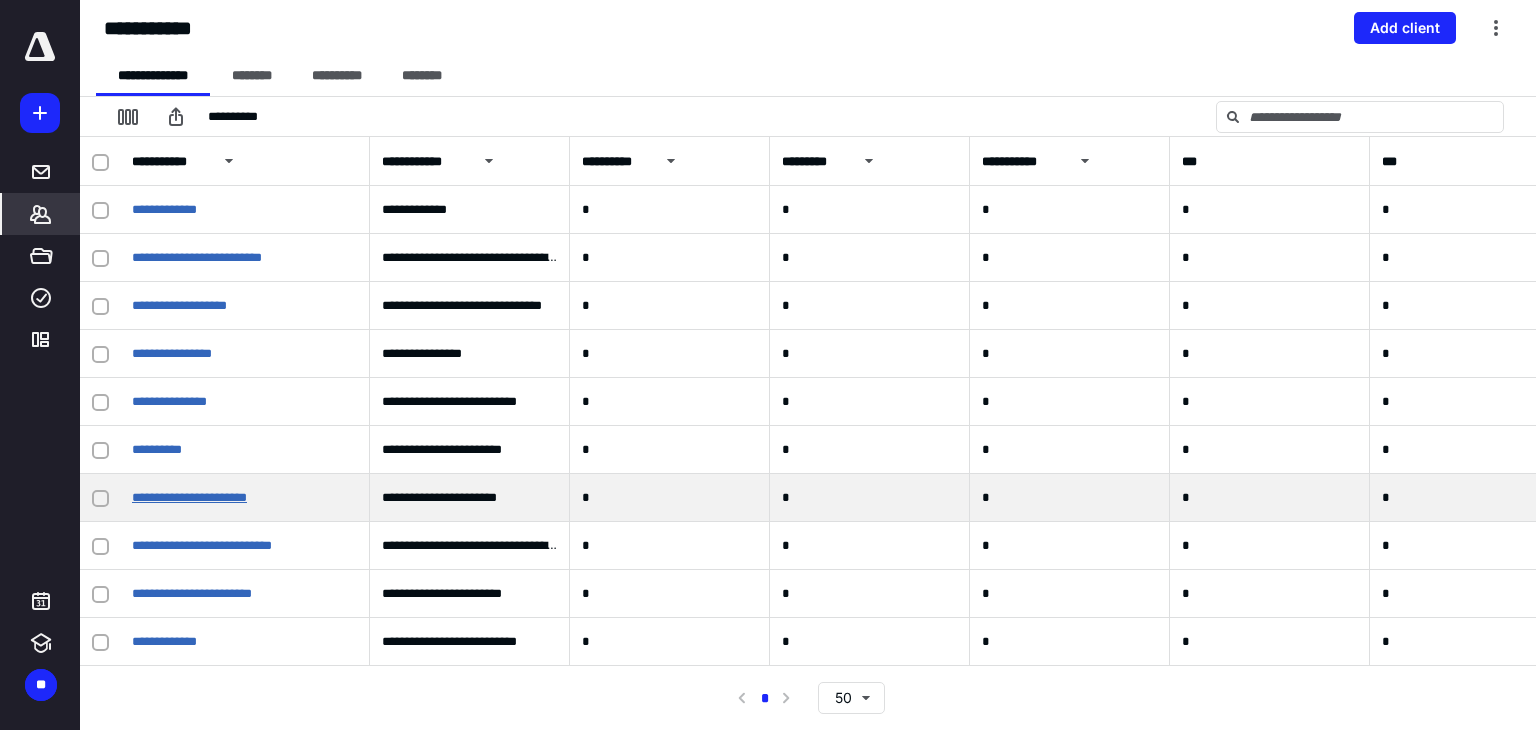 click on "**********" at bounding box center (189, 497) 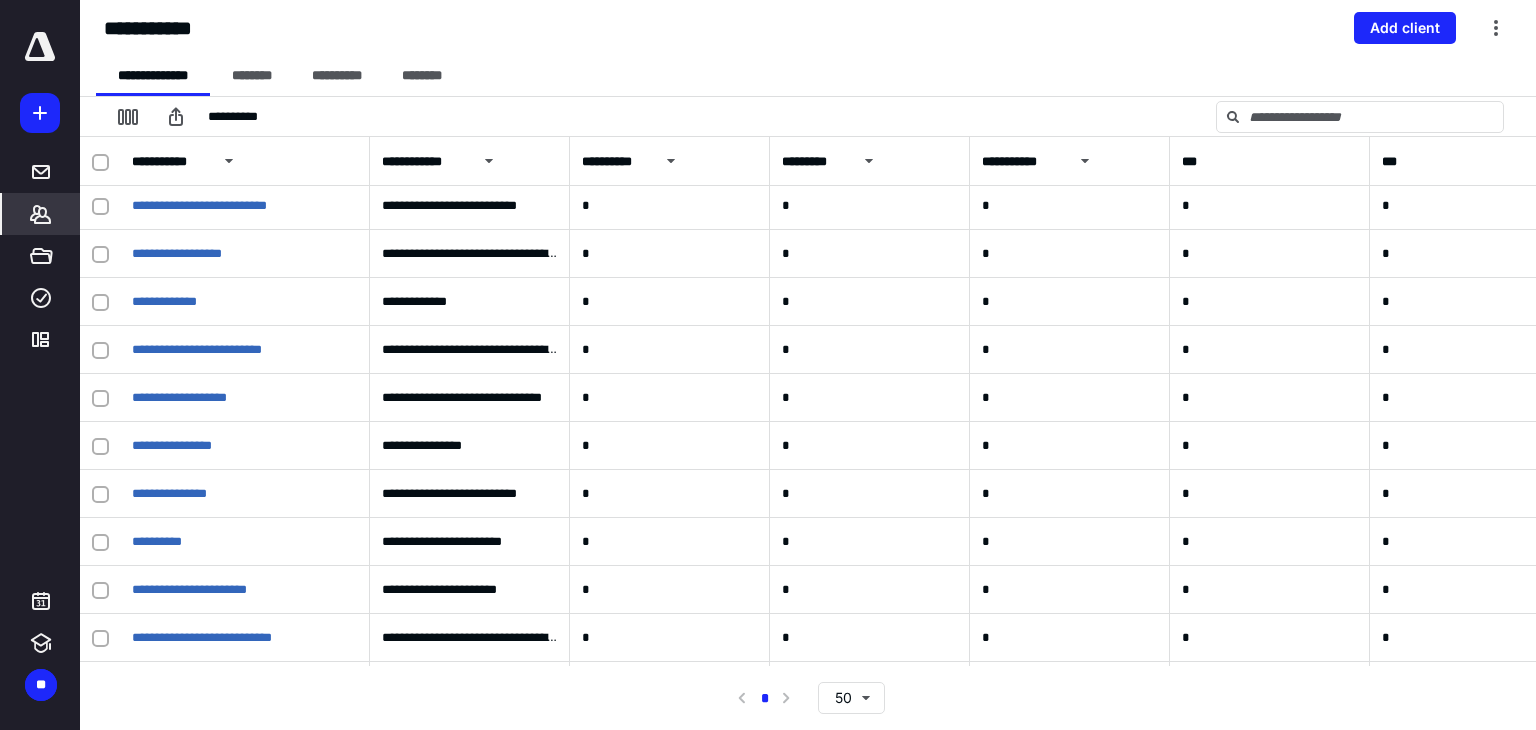 scroll, scrollTop: 1791, scrollLeft: 0, axis: vertical 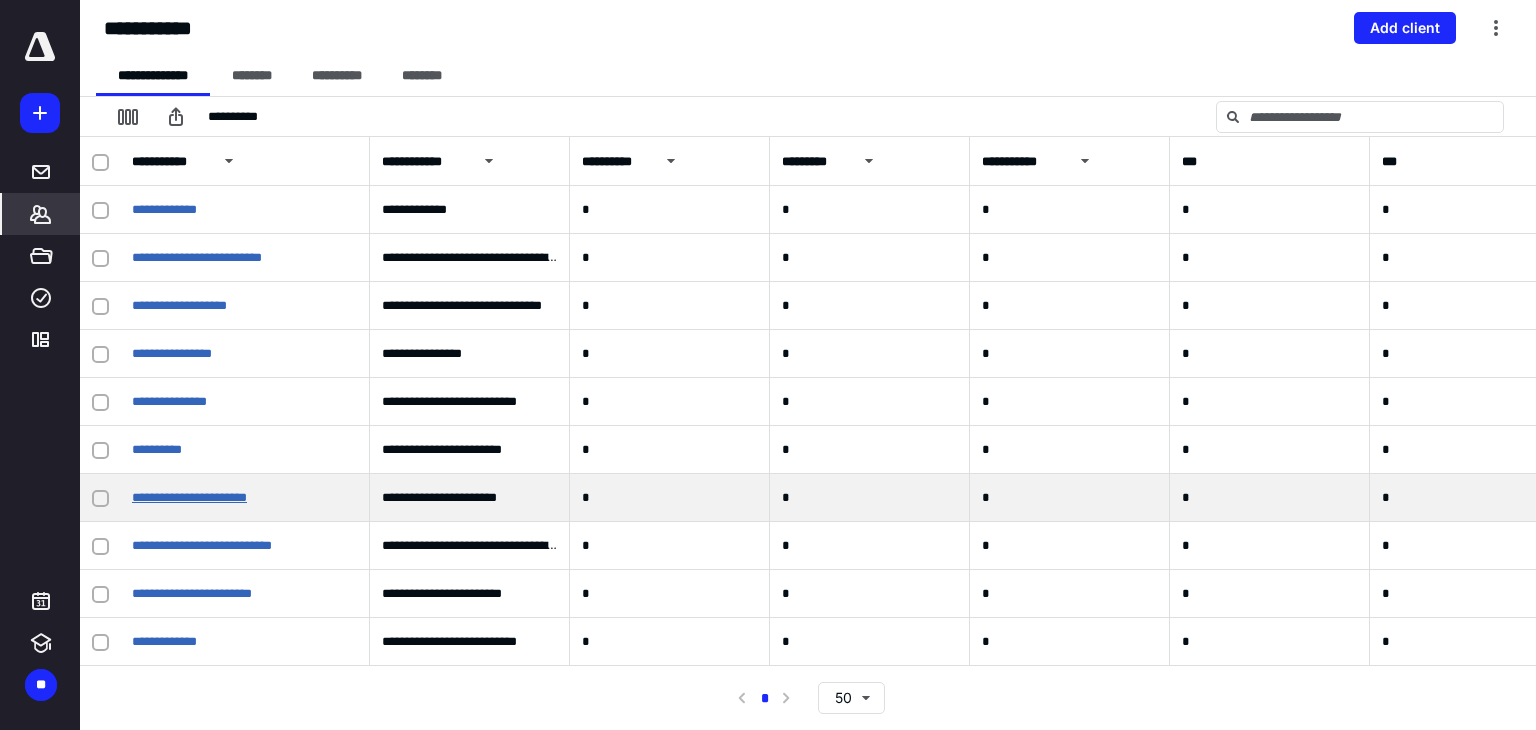 click on "**********" at bounding box center (189, 497) 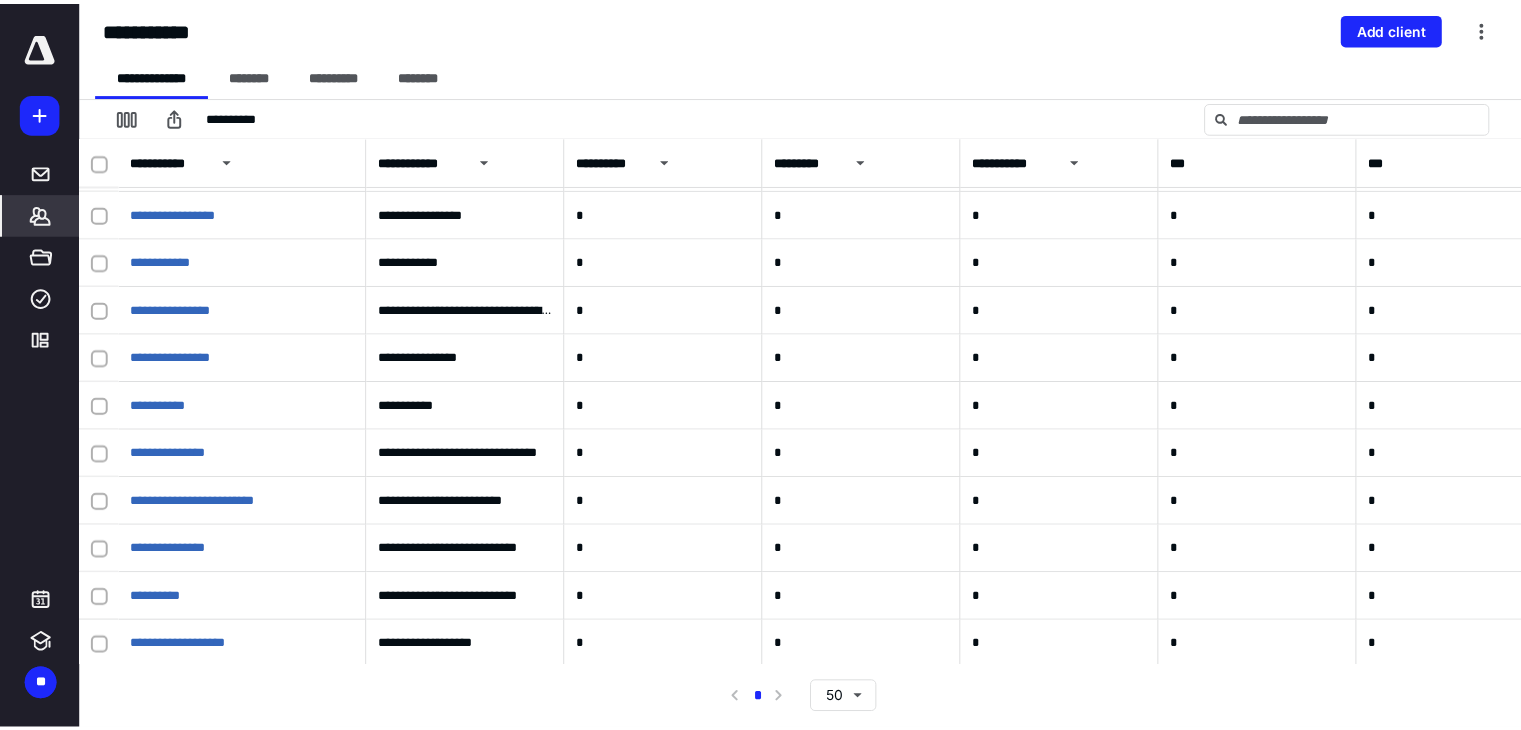 scroll, scrollTop: 600, scrollLeft: 0, axis: vertical 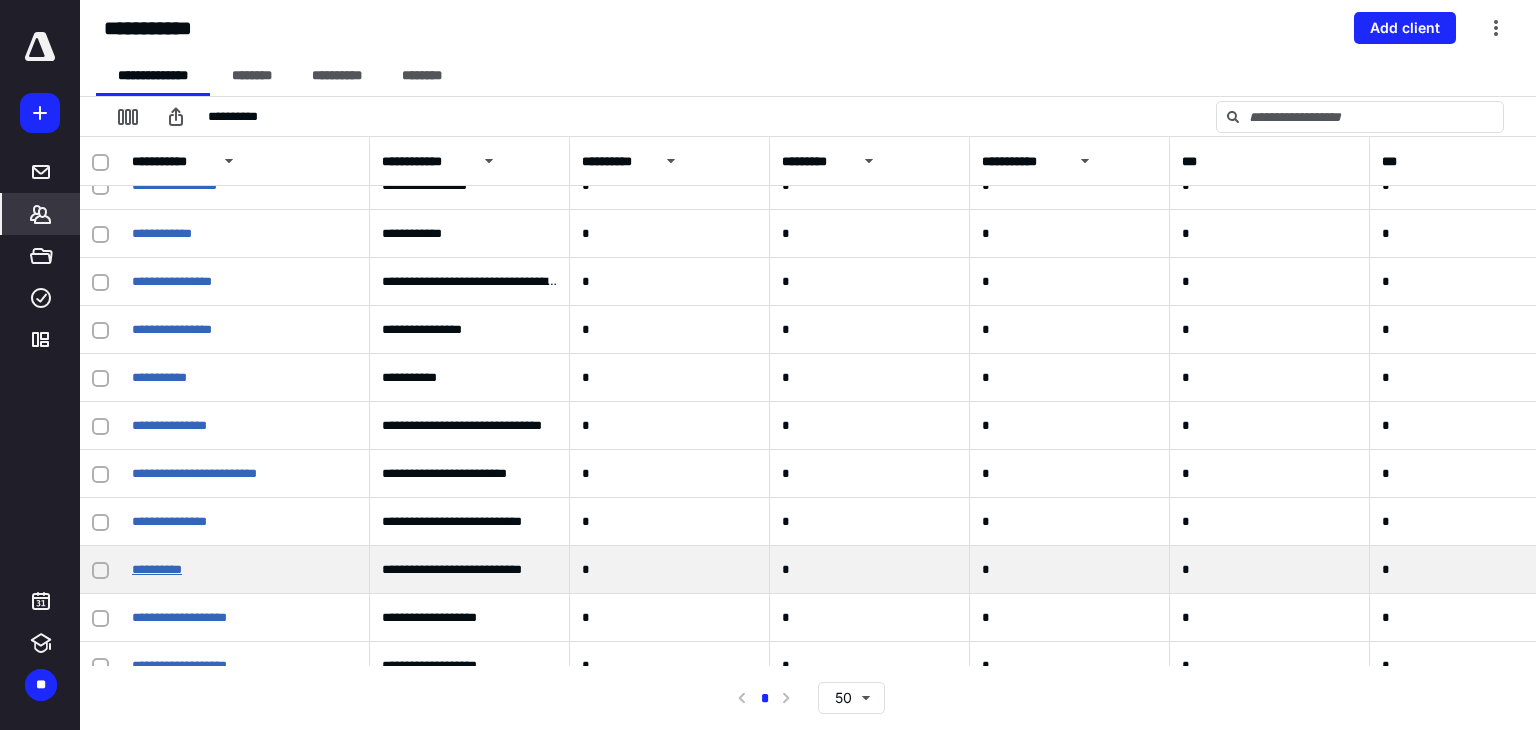 click on "**********" at bounding box center (157, 569) 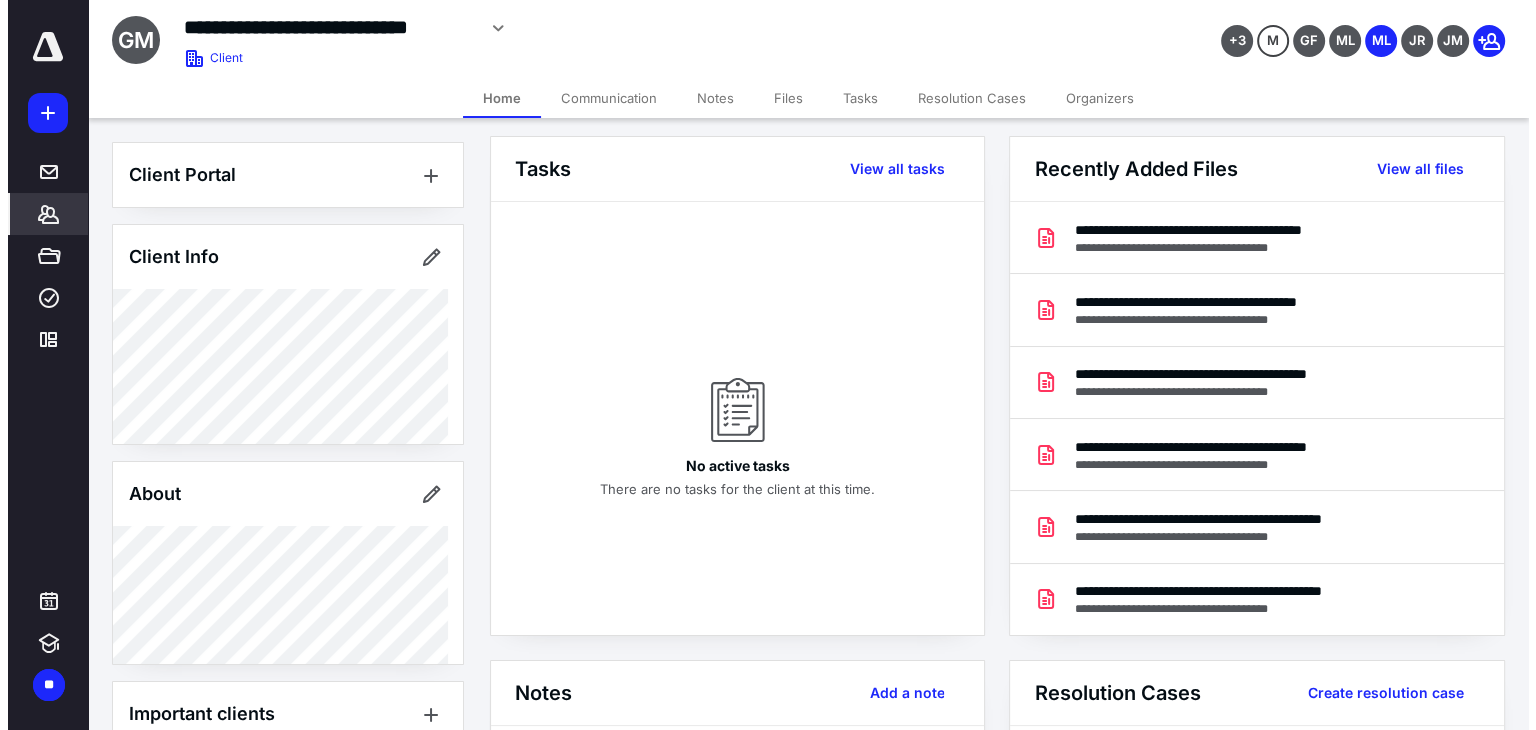 scroll, scrollTop: 0, scrollLeft: 0, axis: both 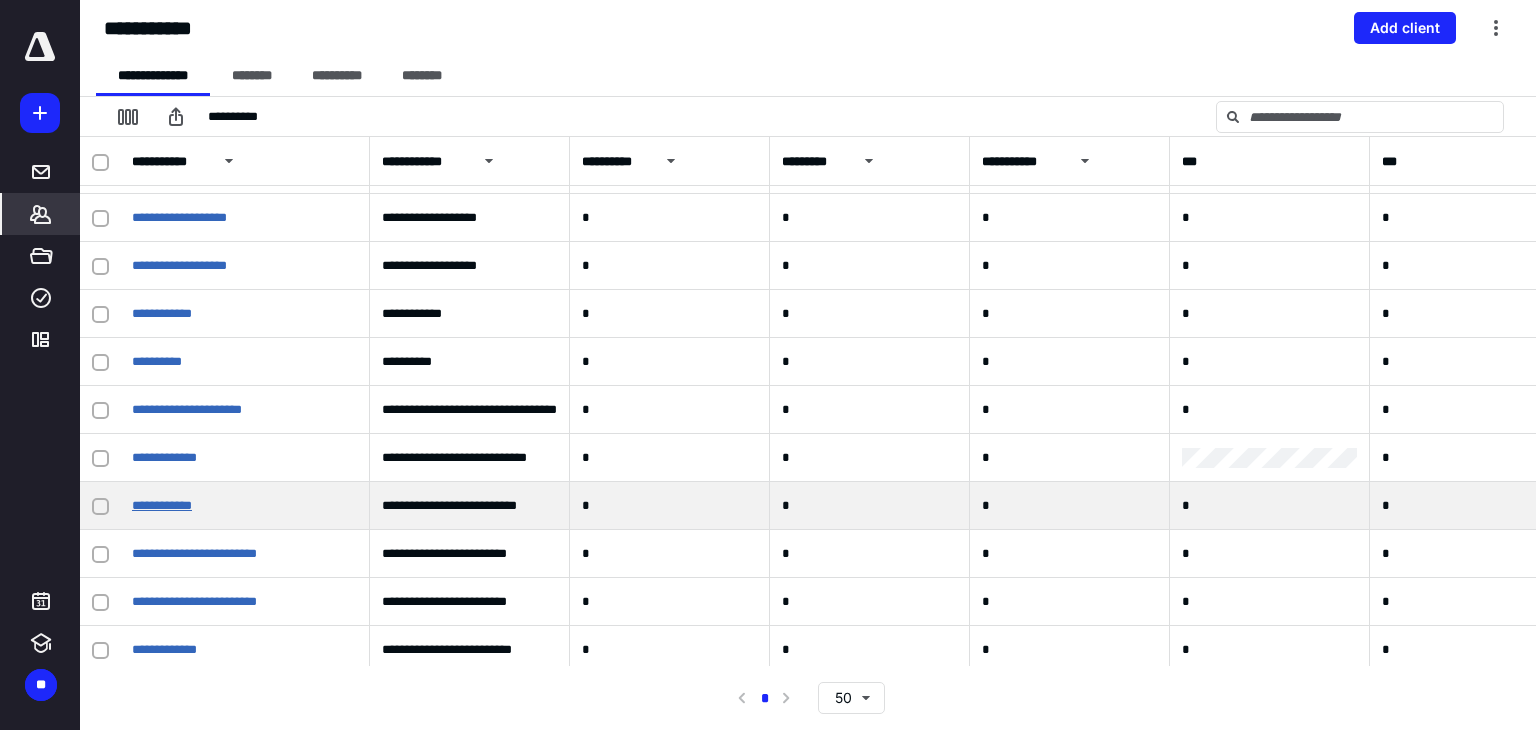 click on "**********" at bounding box center [162, 505] 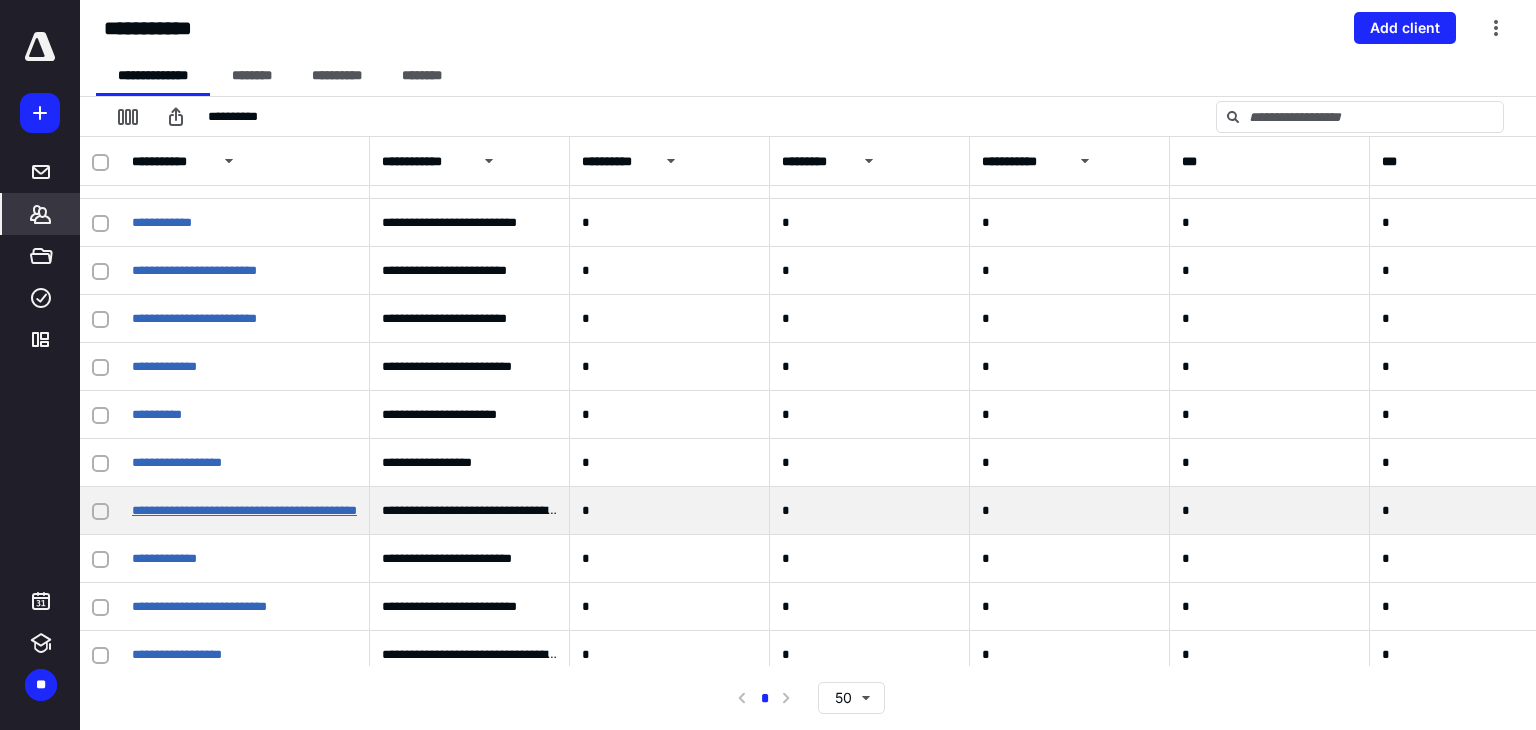 scroll, scrollTop: 1300, scrollLeft: 0, axis: vertical 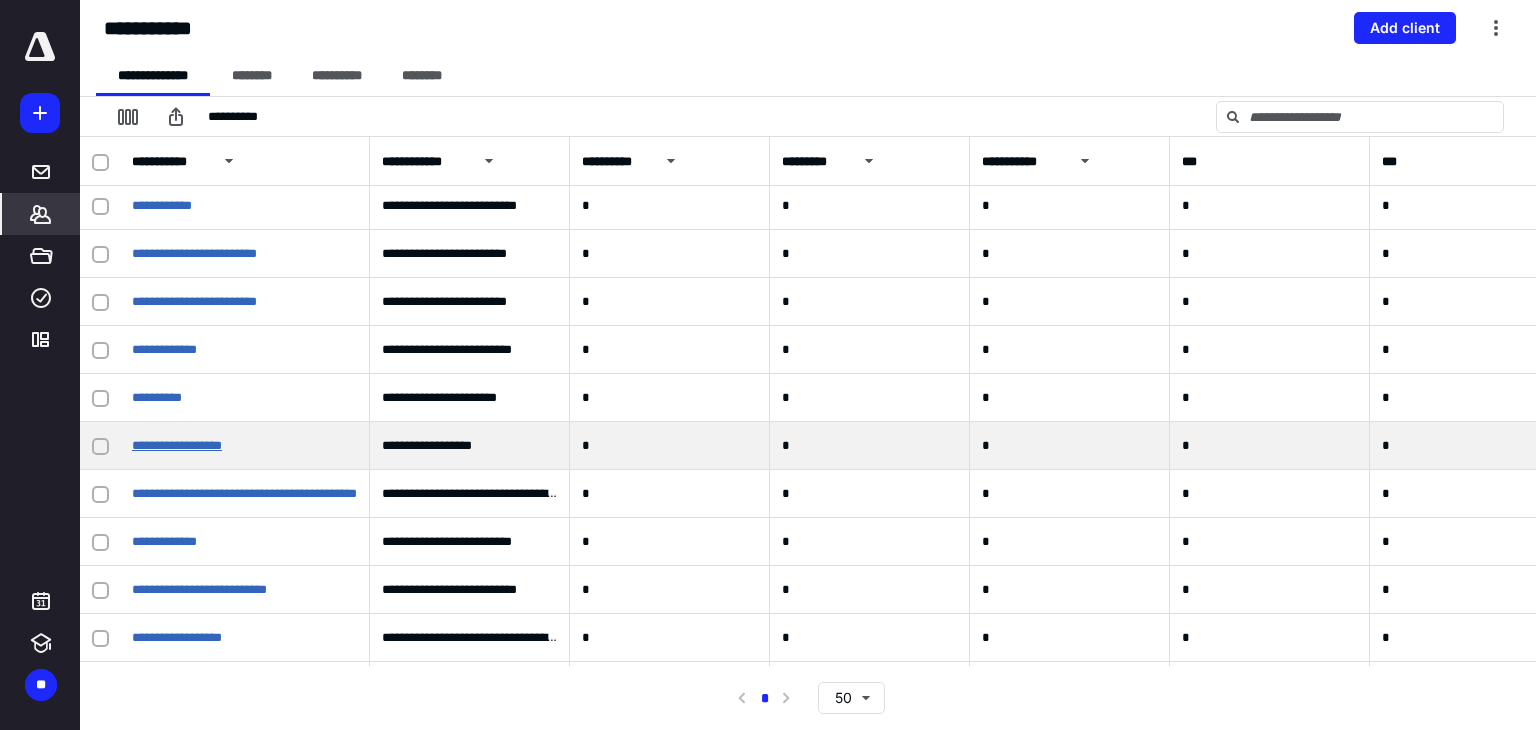 click on "**********" at bounding box center [177, 445] 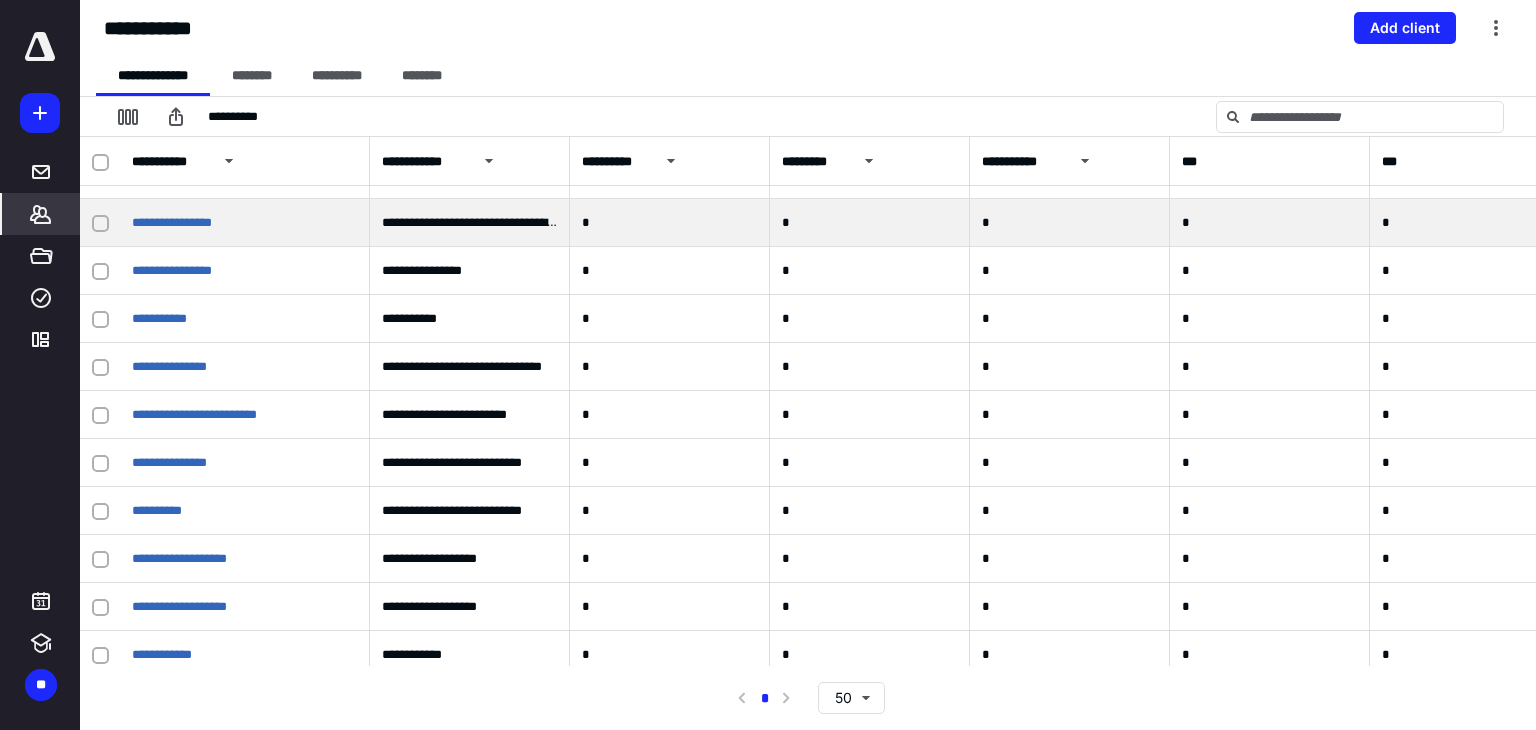 scroll, scrollTop: 700, scrollLeft: 0, axis: vertical 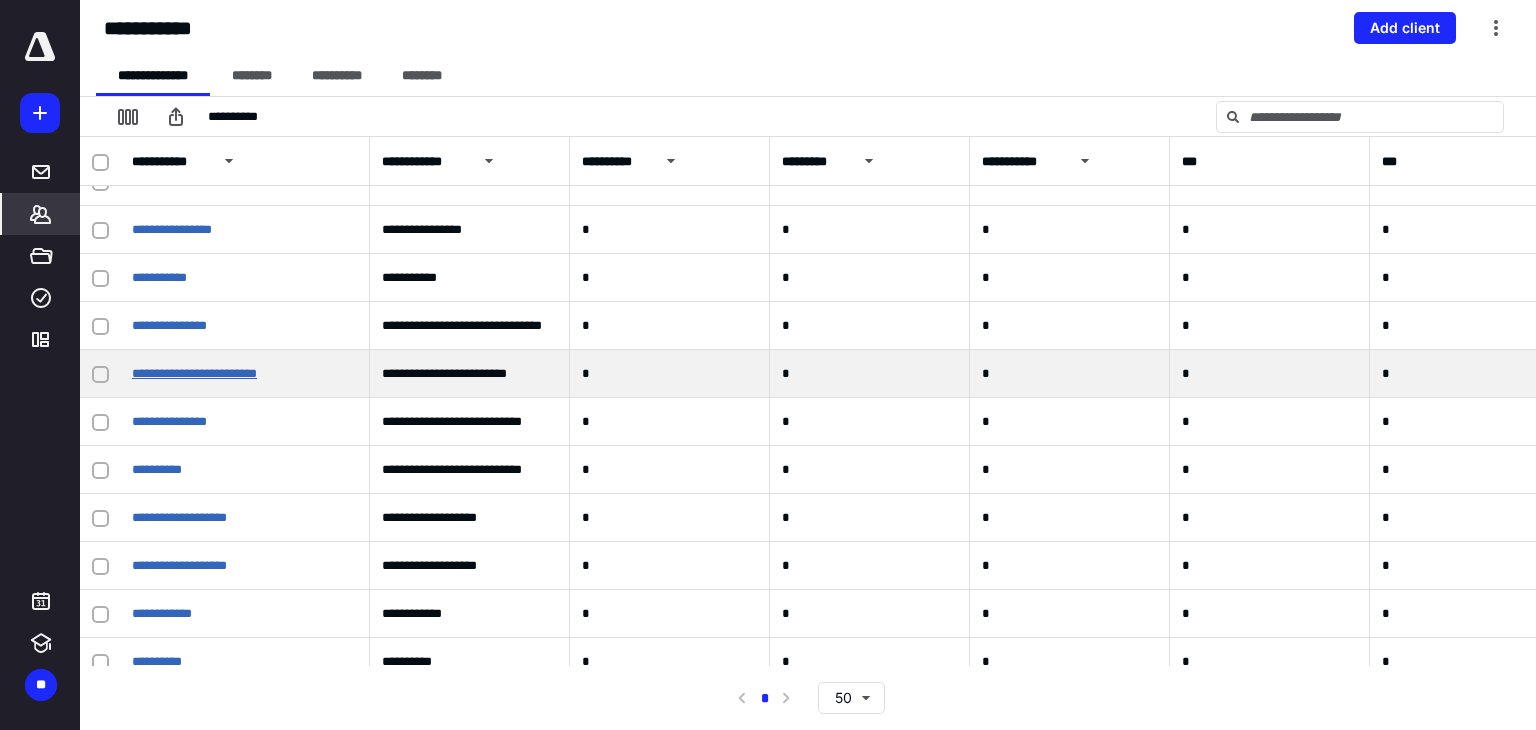 click on "**********" at bounding box center [194, 373] 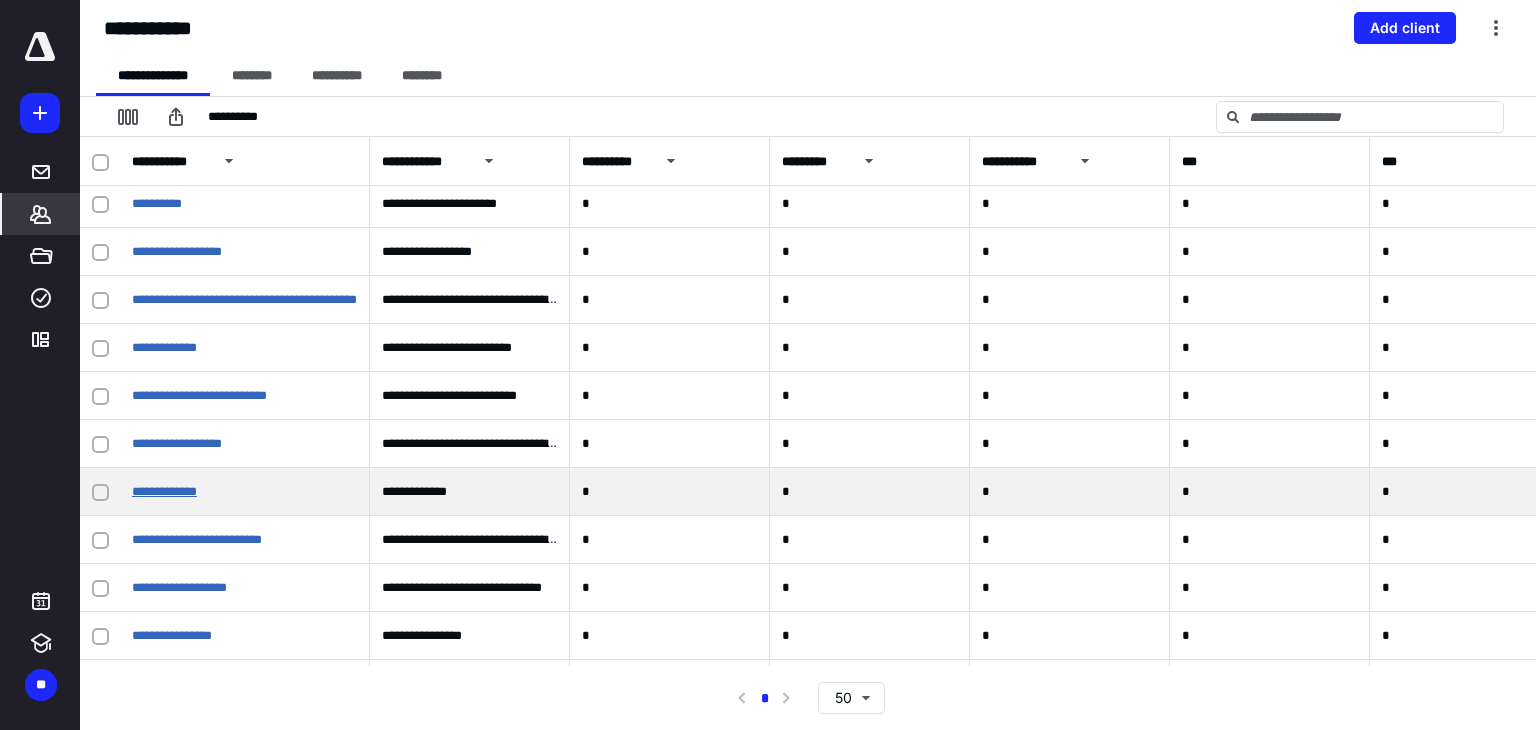 scroll, scrollTop: 1500, scrollLeft: 0, axis: vertical 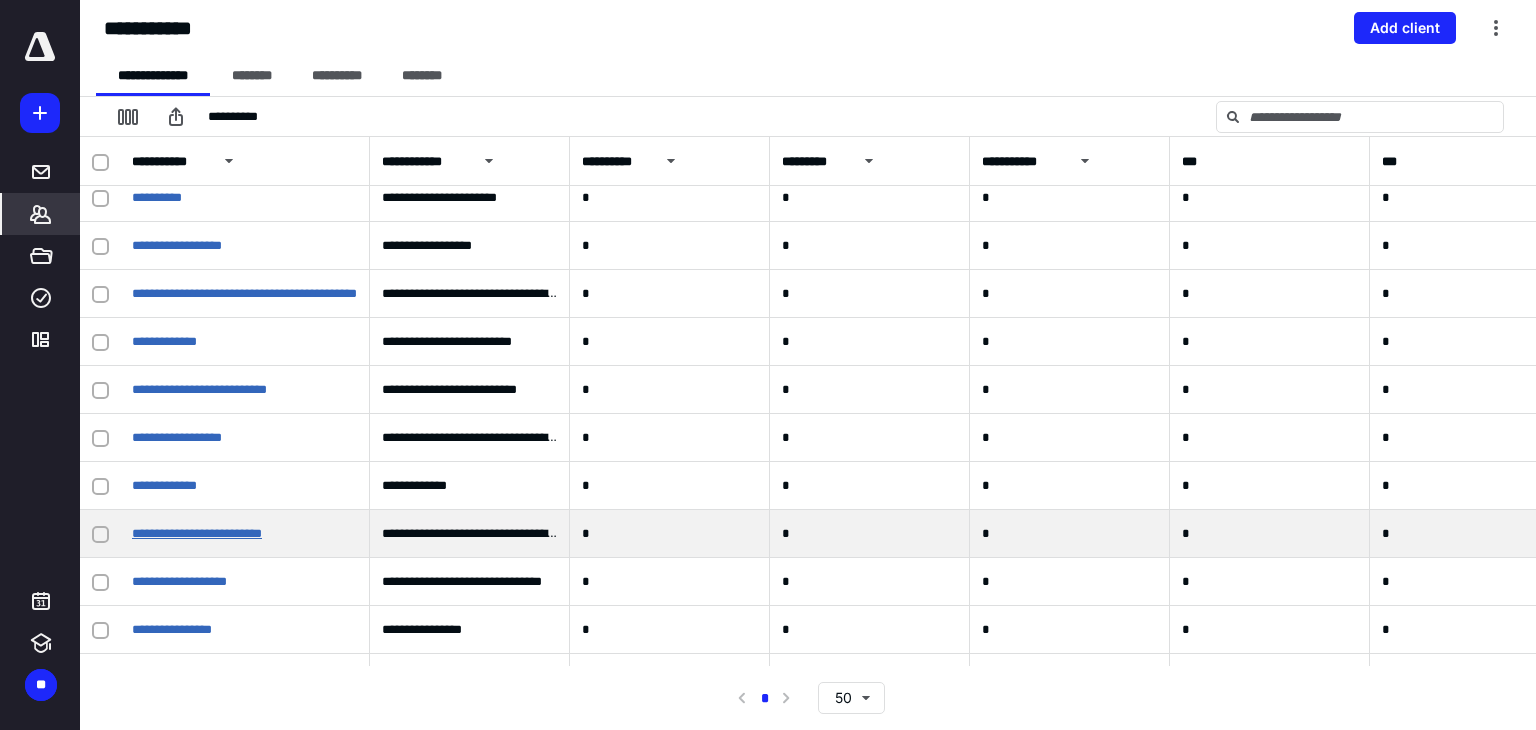 click on "**********" at bounding box center [197, 533] 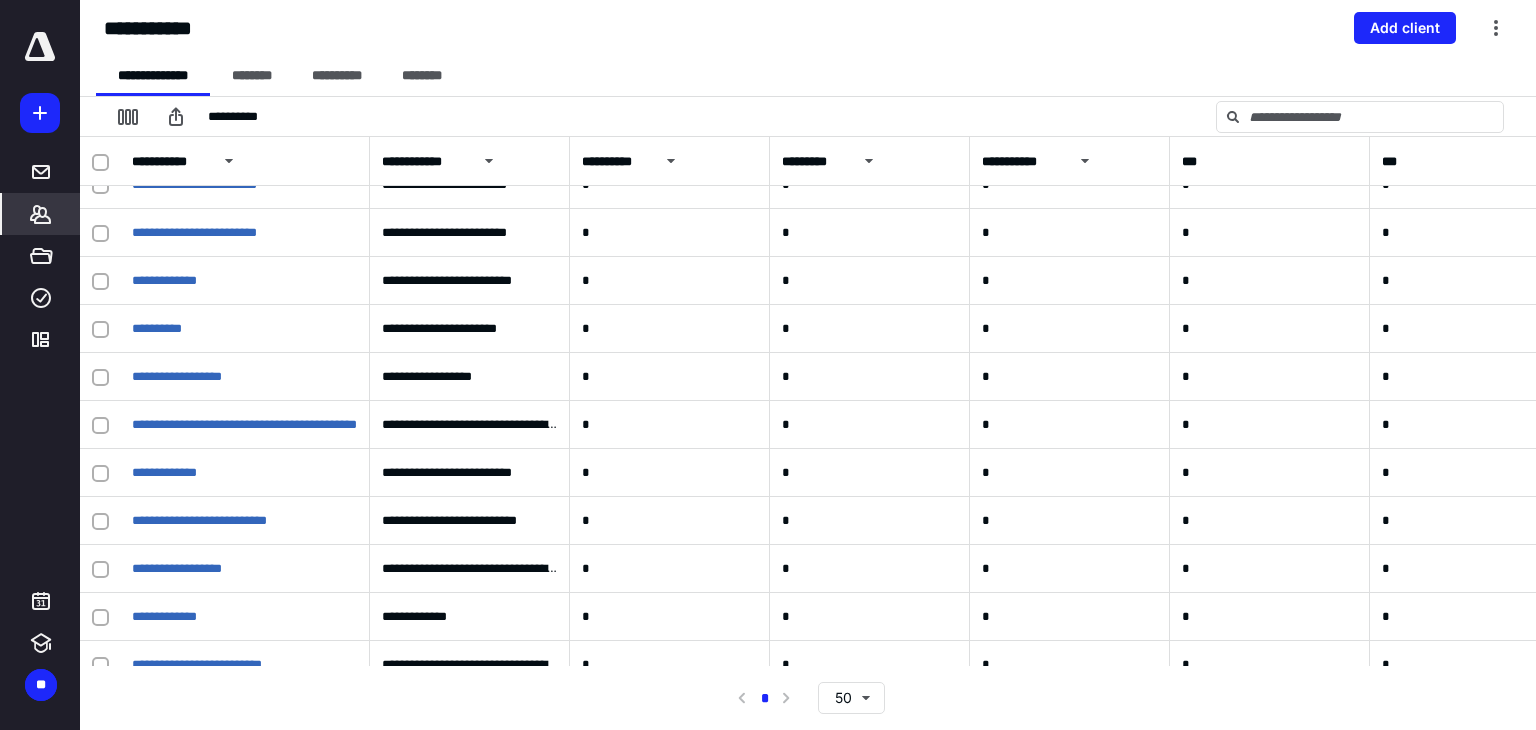 scroll, scrollTop: 1500, scrollLeft: 0, axis: vertical 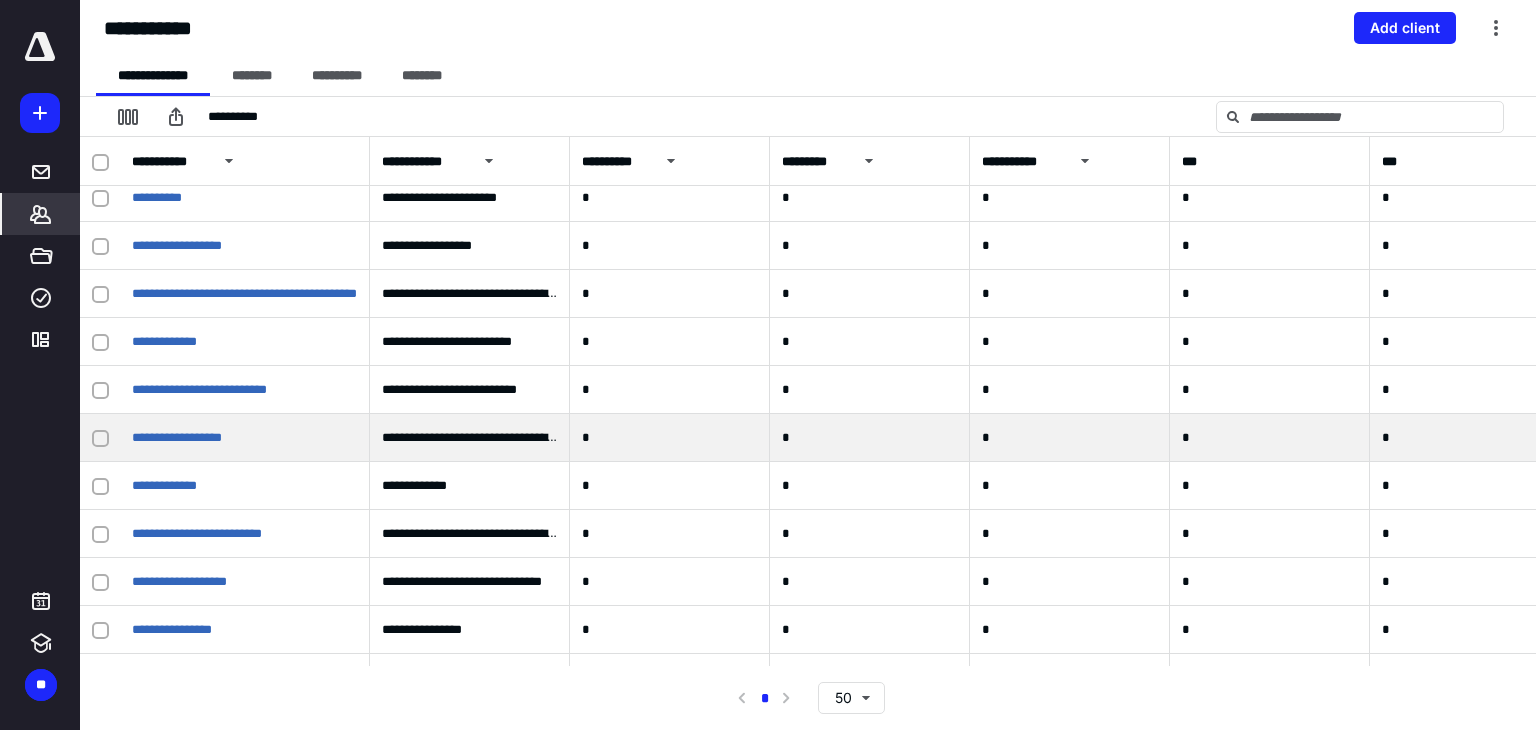 click on "**********" at bounding box center [245, 438] 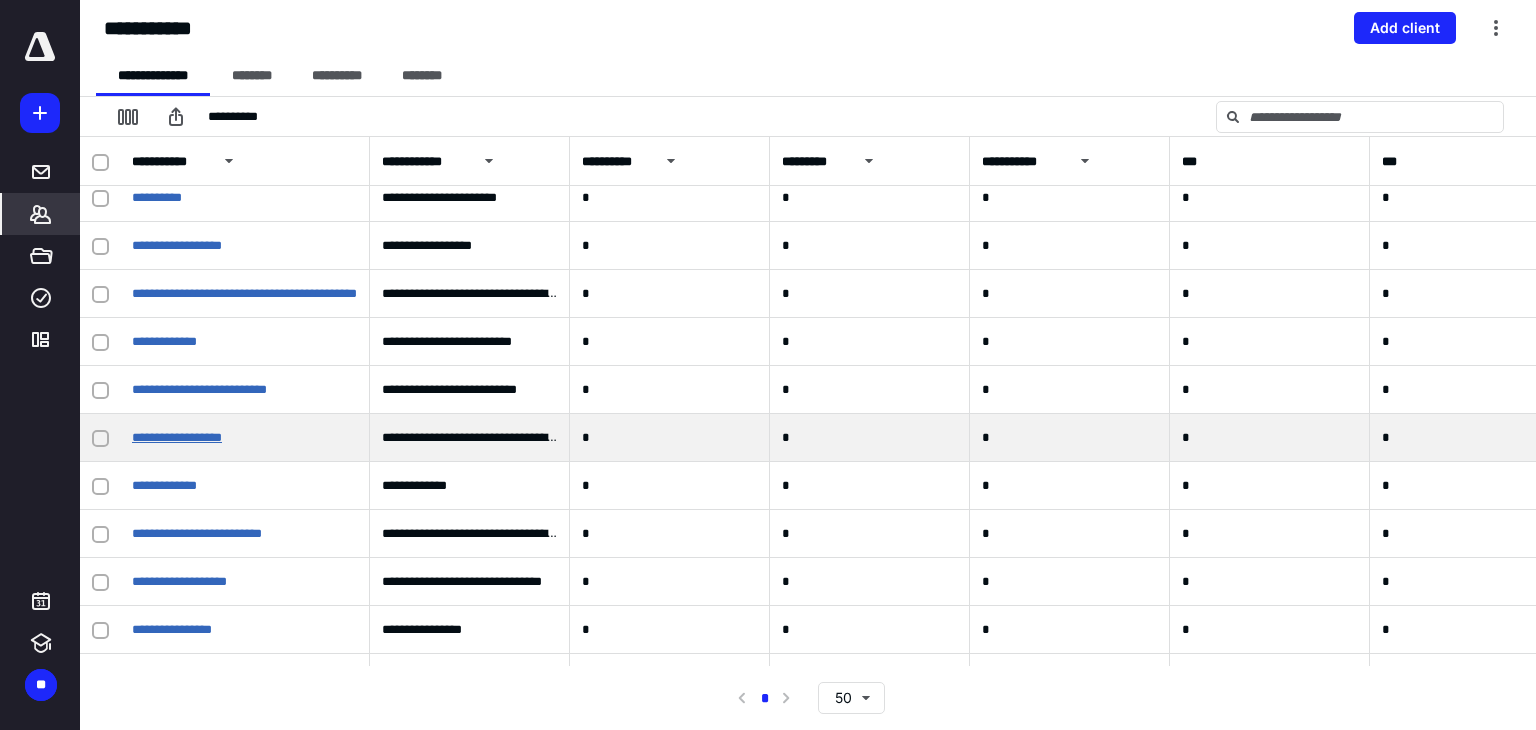 click on "**********" at bounding box center [177, 437] 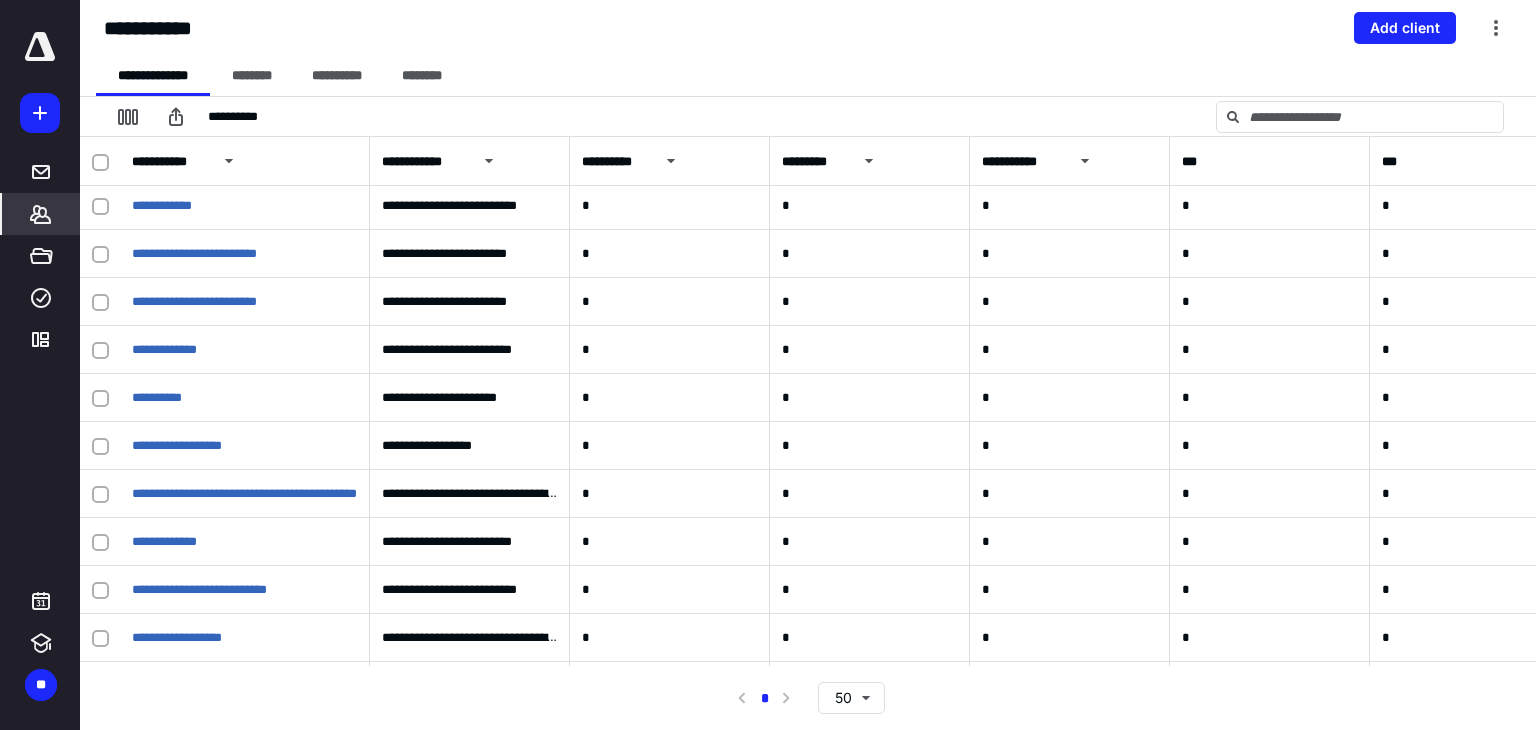 scroll, scrollTop: 1600, scrollLeft: 0, axis: vertical 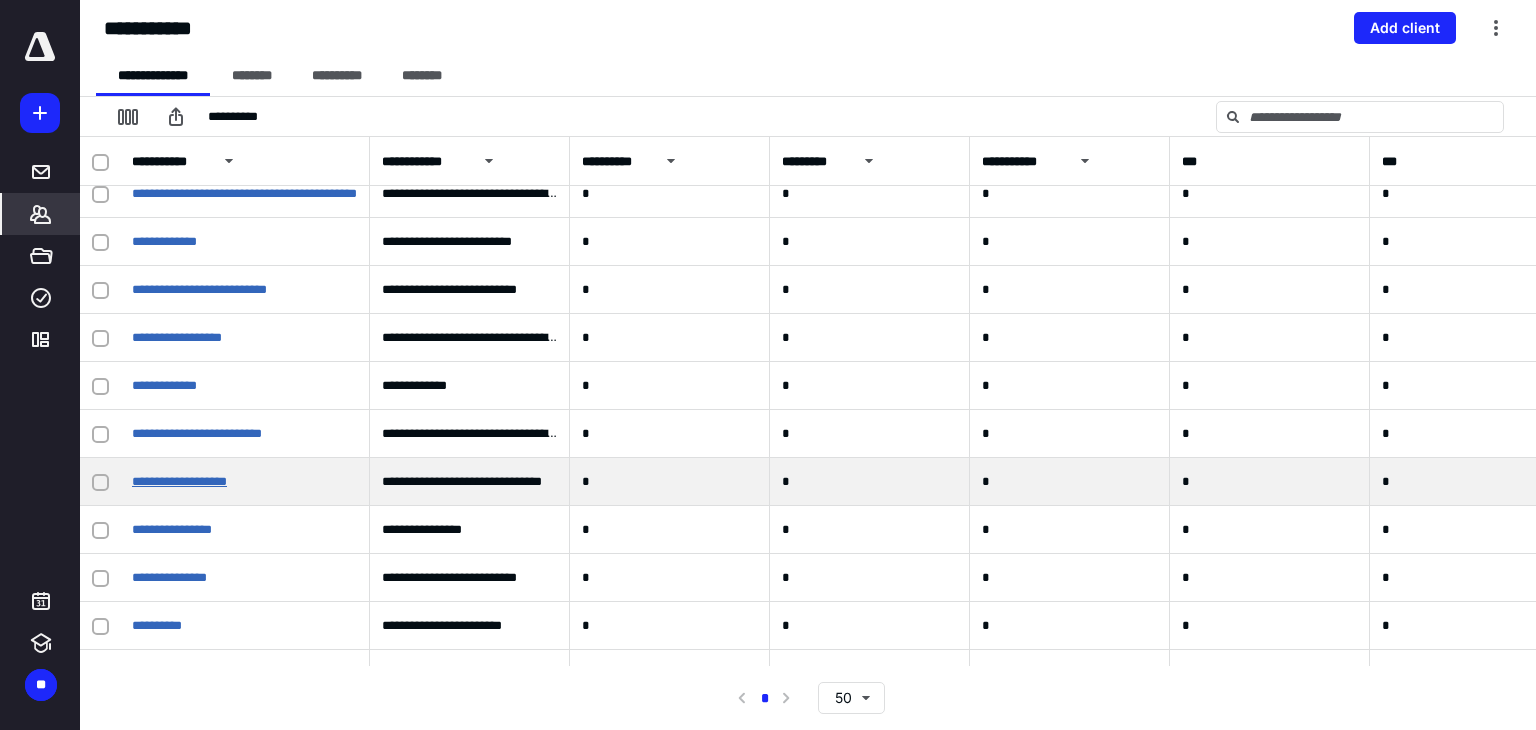 click on "**********" at bounding box center (179, 481) 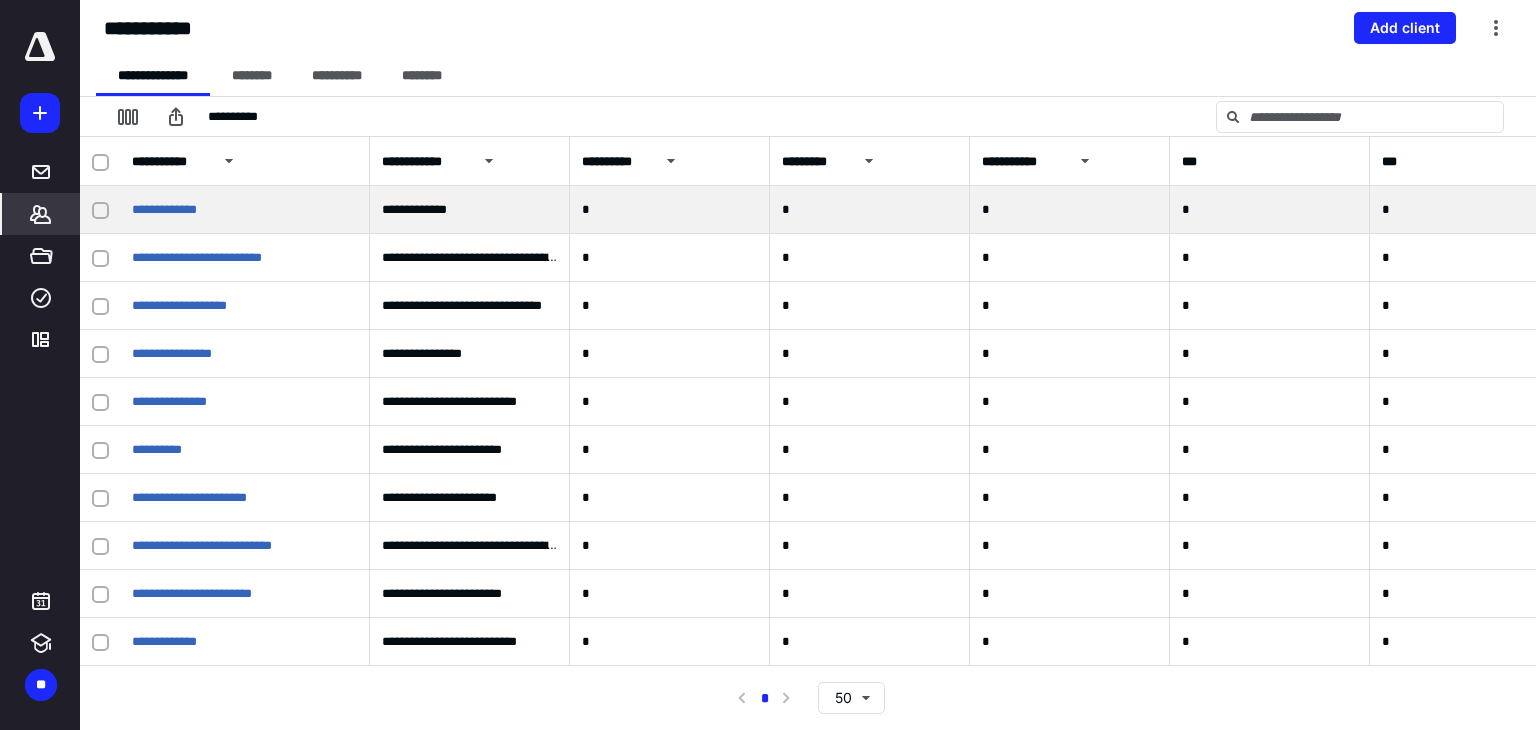 scroll, scrollTop: 1791, scrollLeft: 0, axis: vertical 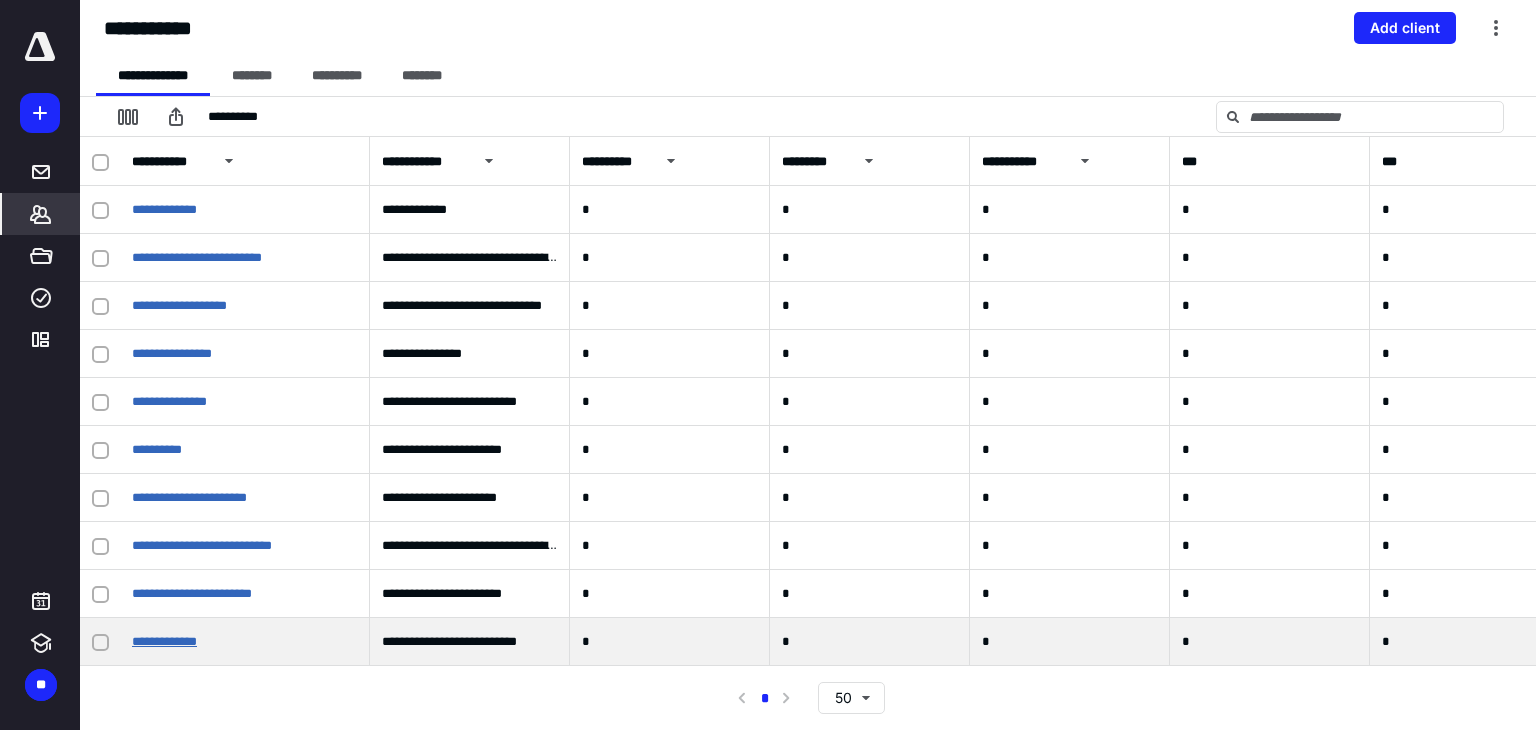 click on "**********" at bounding box center [164, 641] 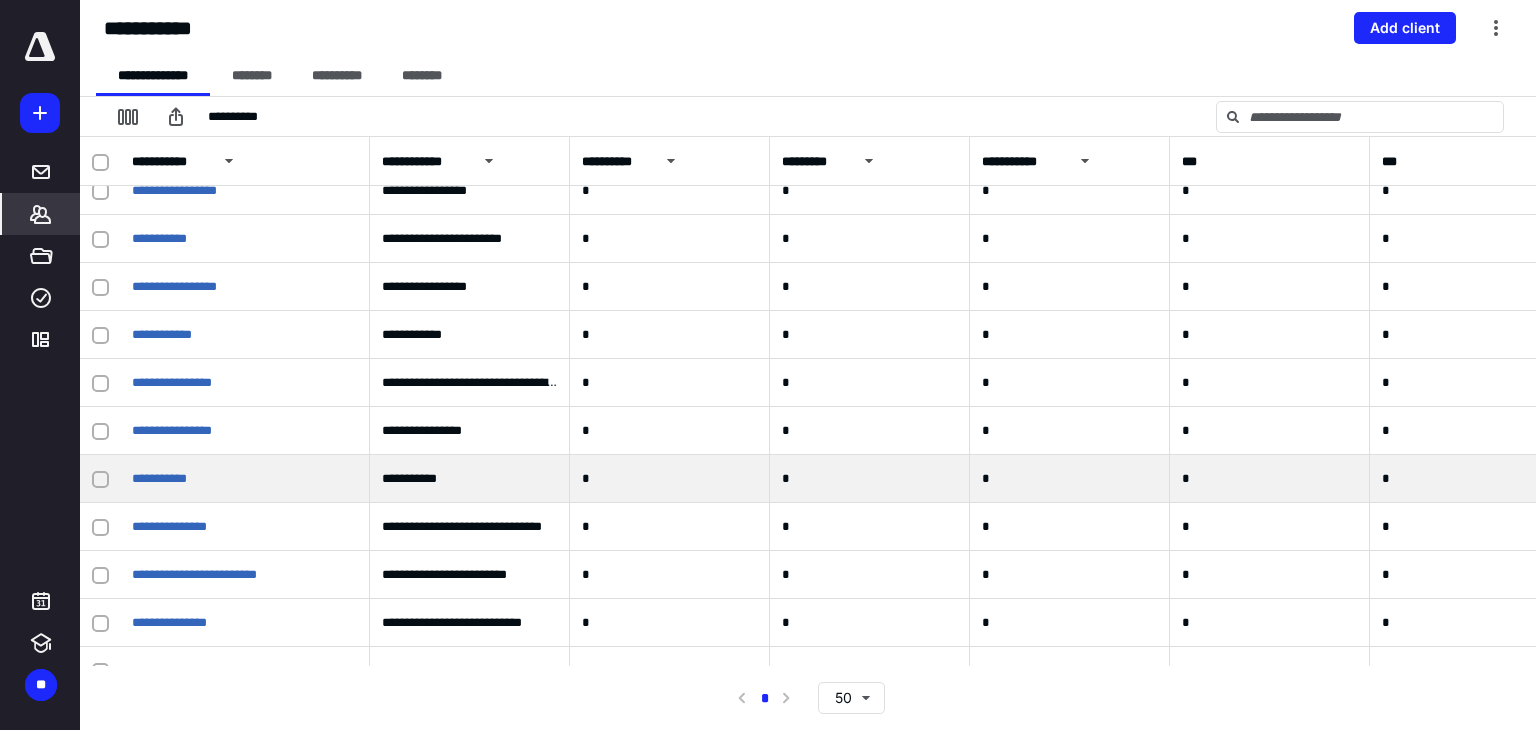 scroll, scrollTop: 500, scrollLeft: 0, axis: vertical 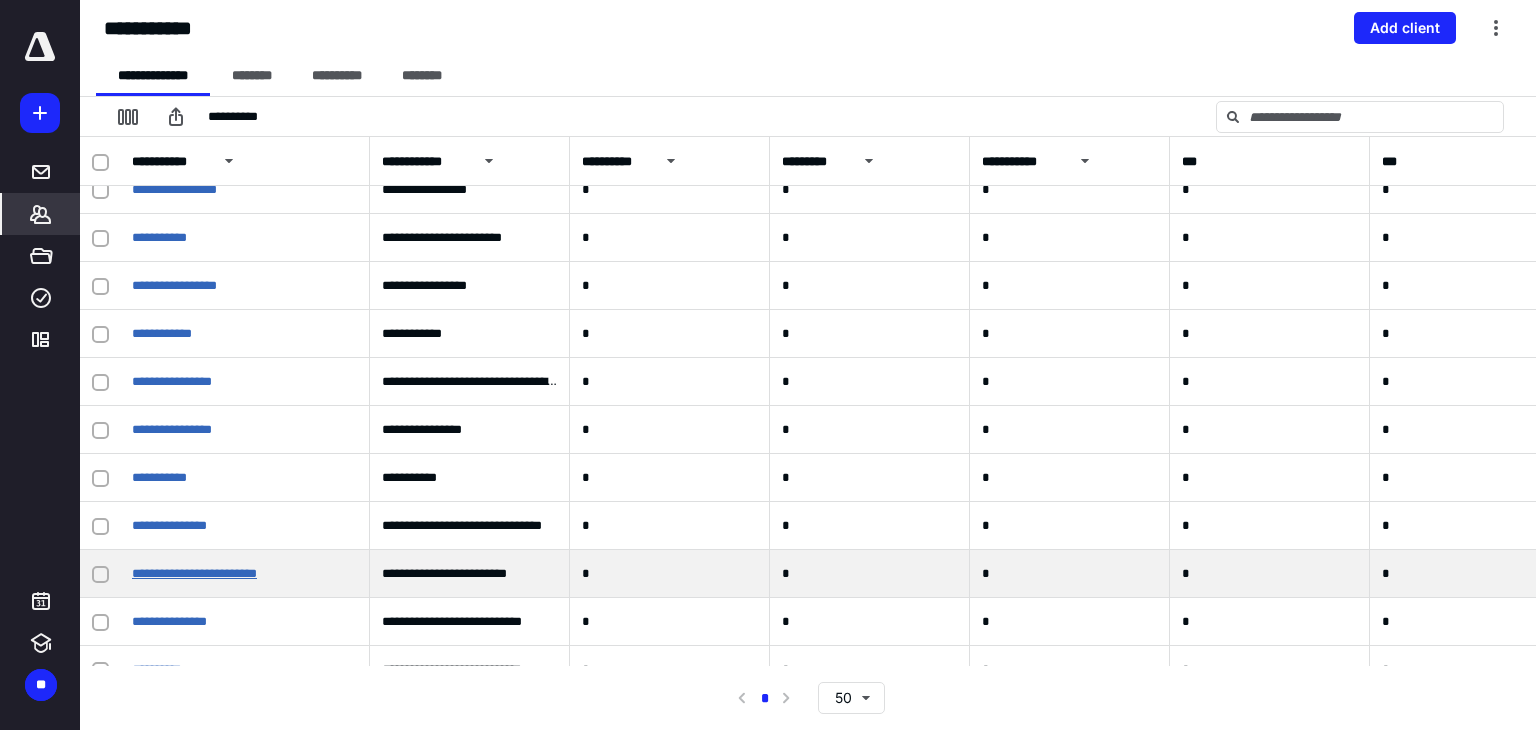 click on "**********" at bounding box center [194, 573] 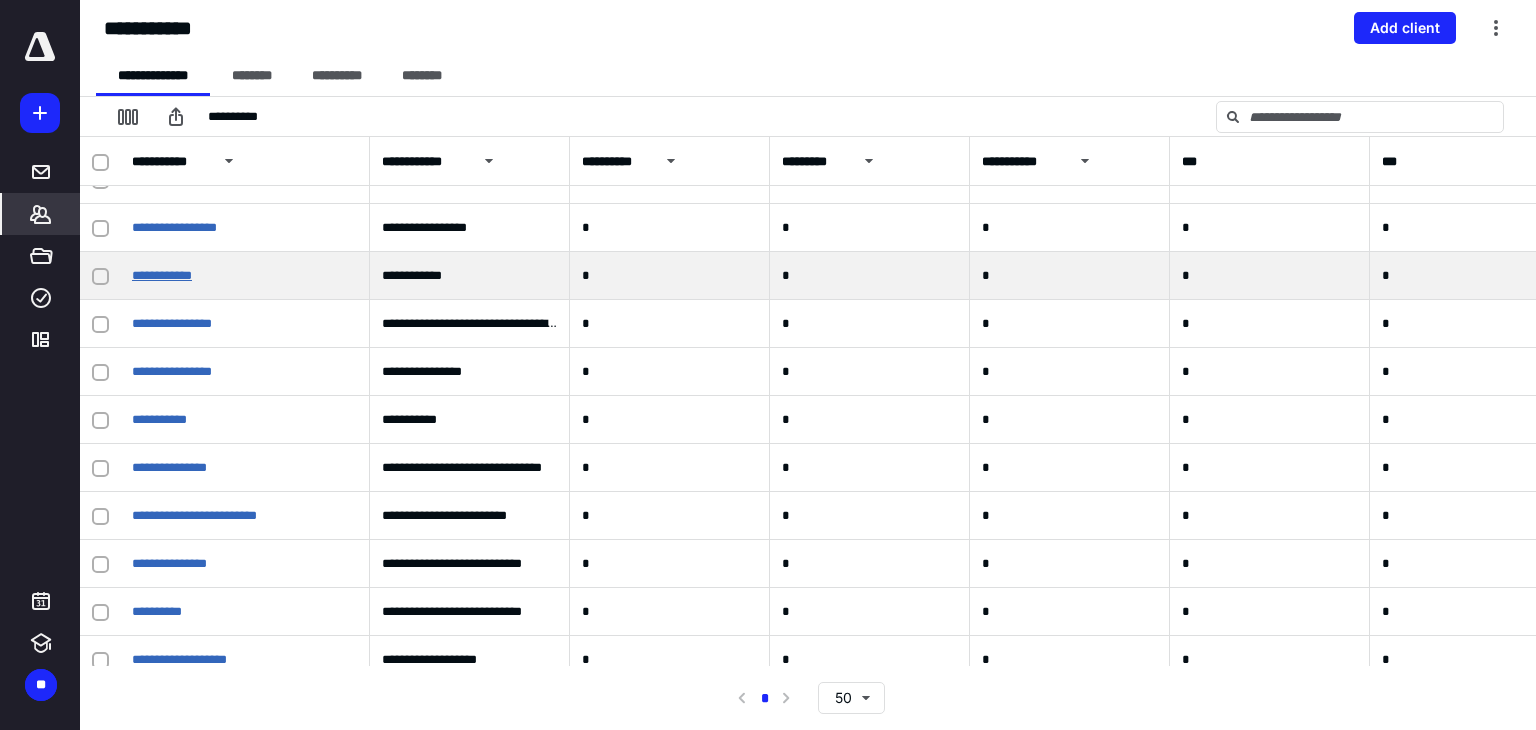 scroll, scrollTop: 600, scrollLeft: 0, axis: vertical 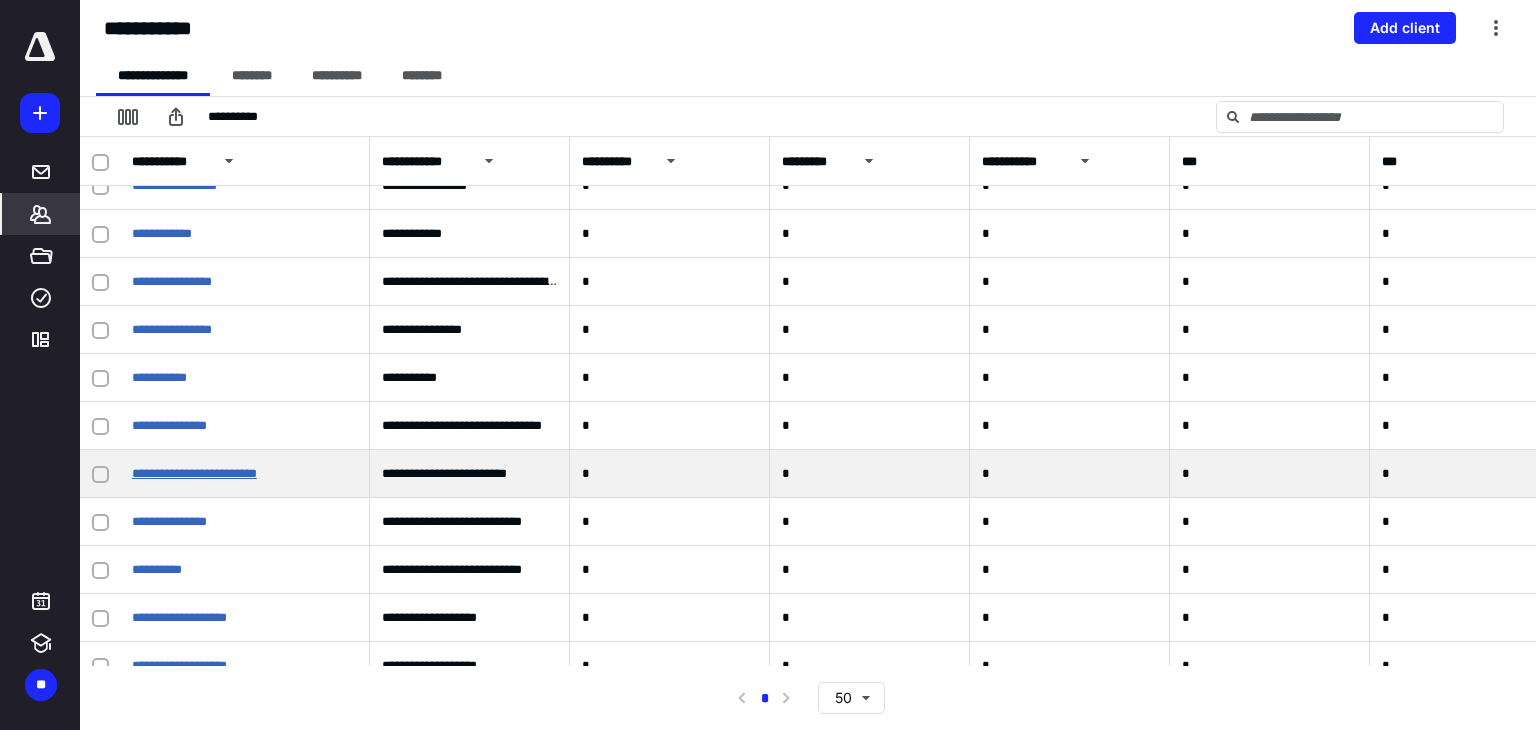 click on "**********" at bounding box center [194, 473] 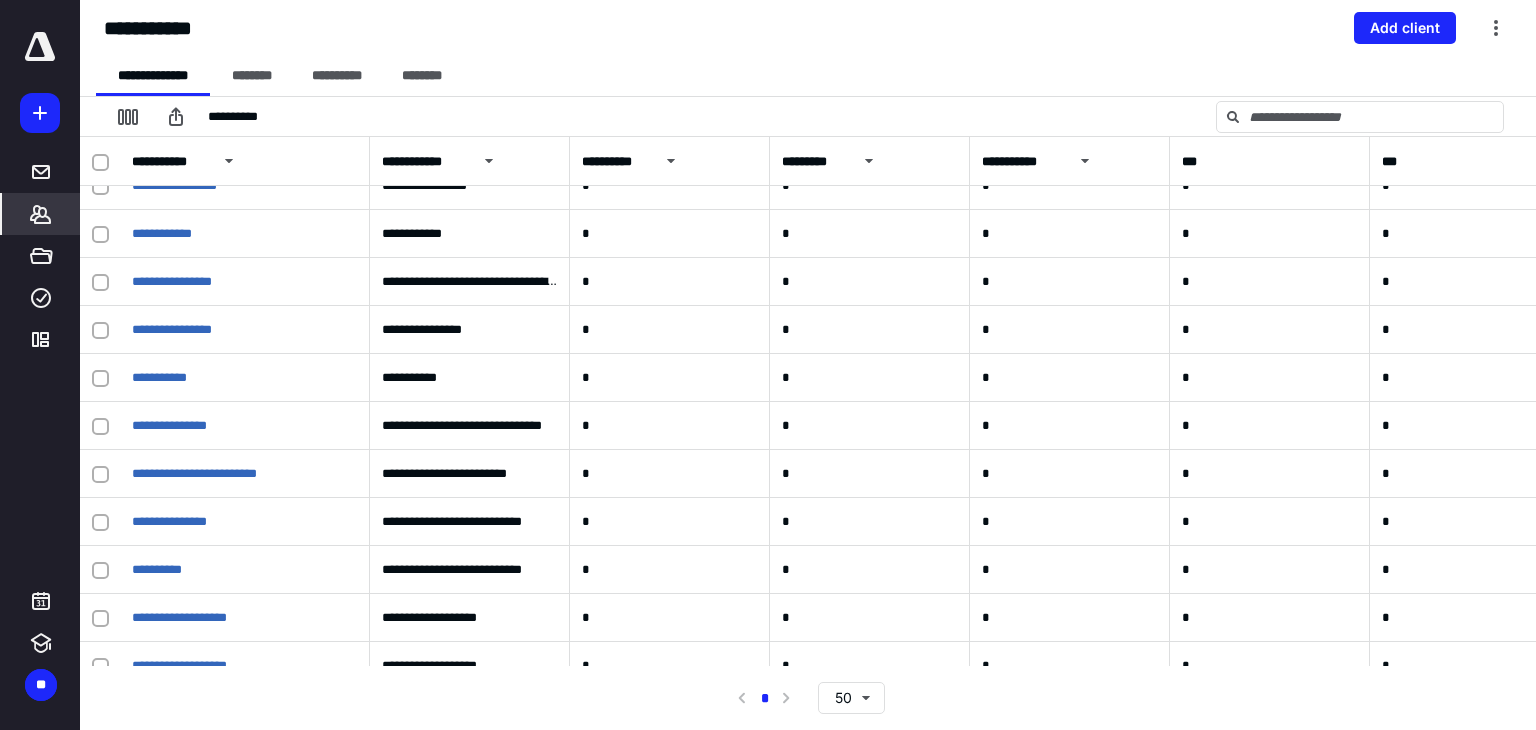 scroll, scrollTop: 700, scrollLeft: 0, axis: vertical 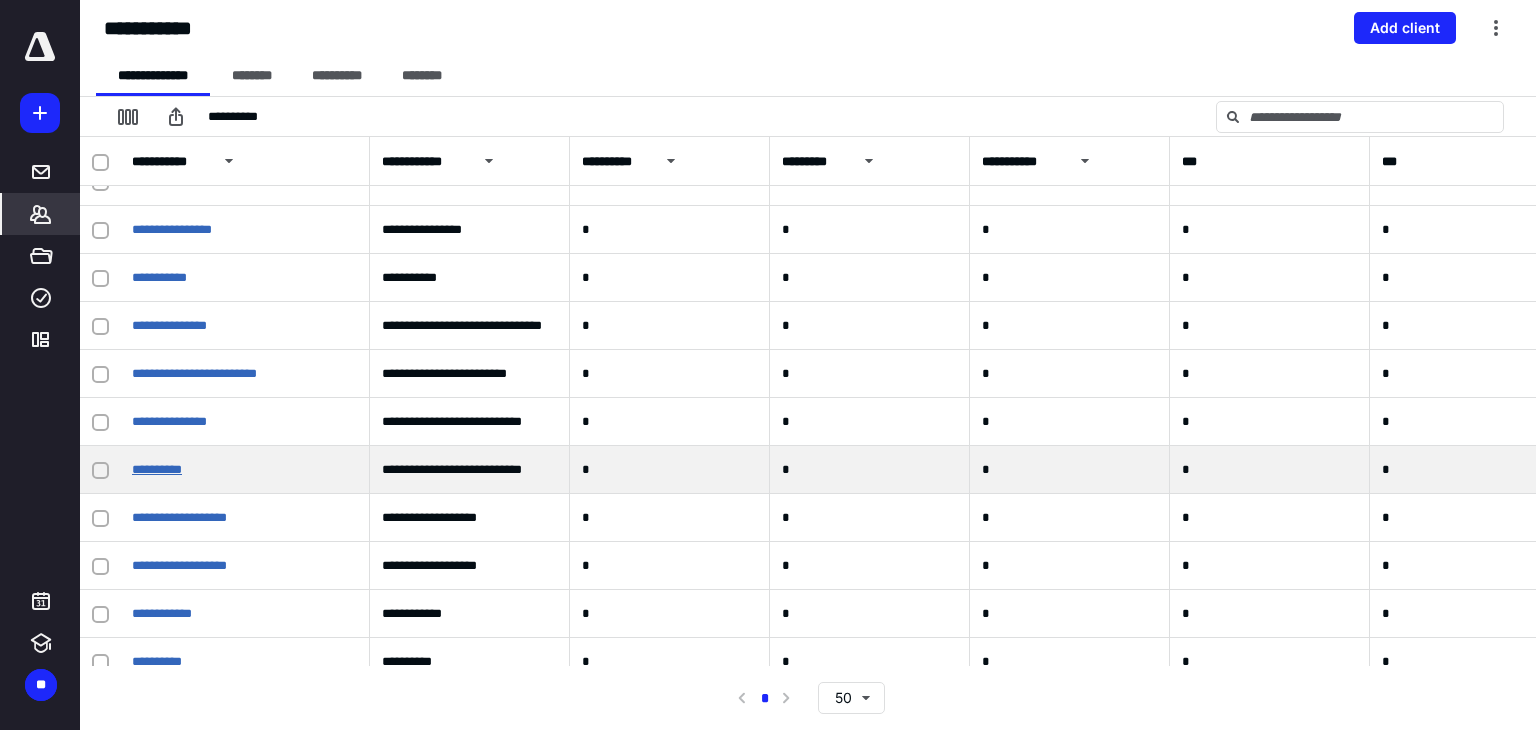 click on "**********" at bounding box center [157, 469] 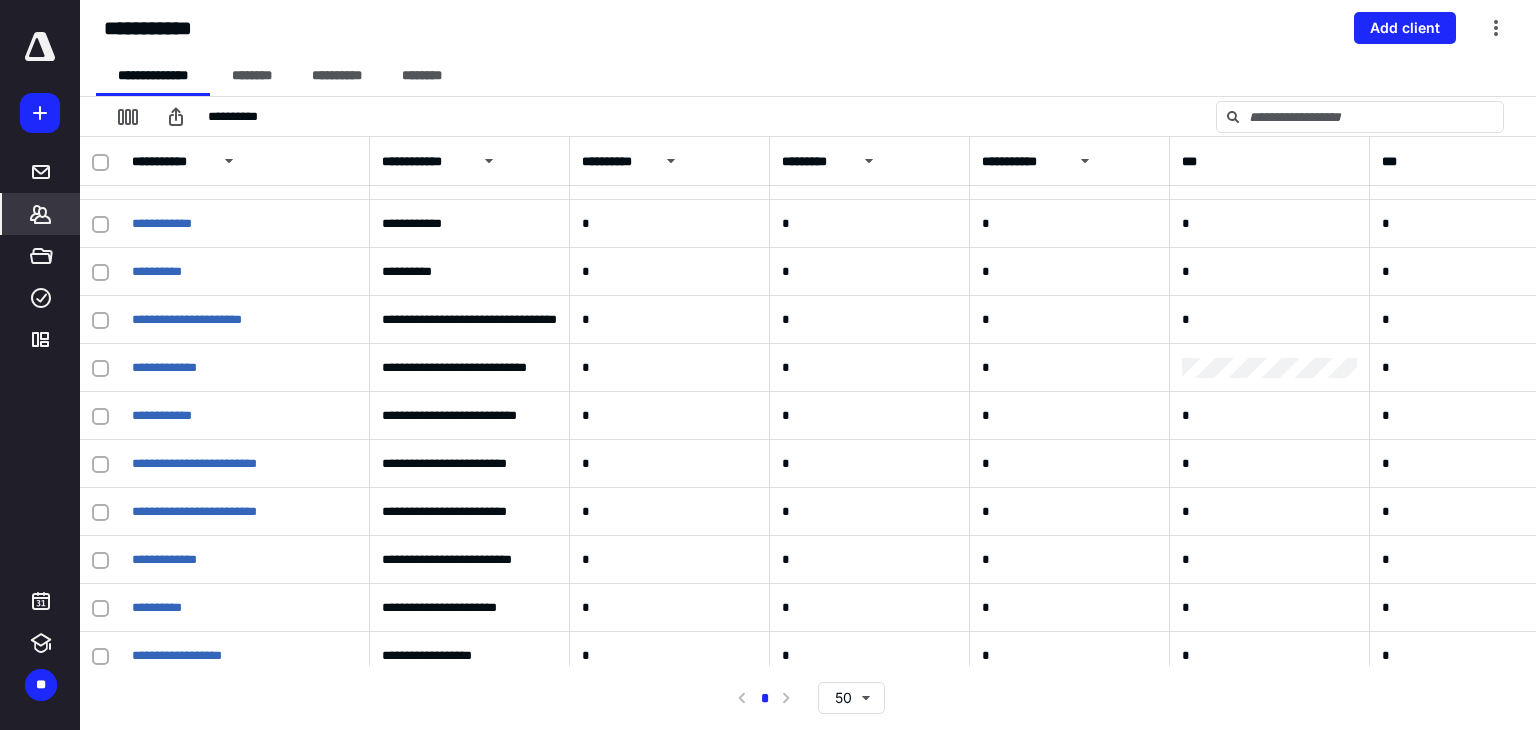 scroll, scrollTop: 1100, scrollLeft: 0, axis: vertical 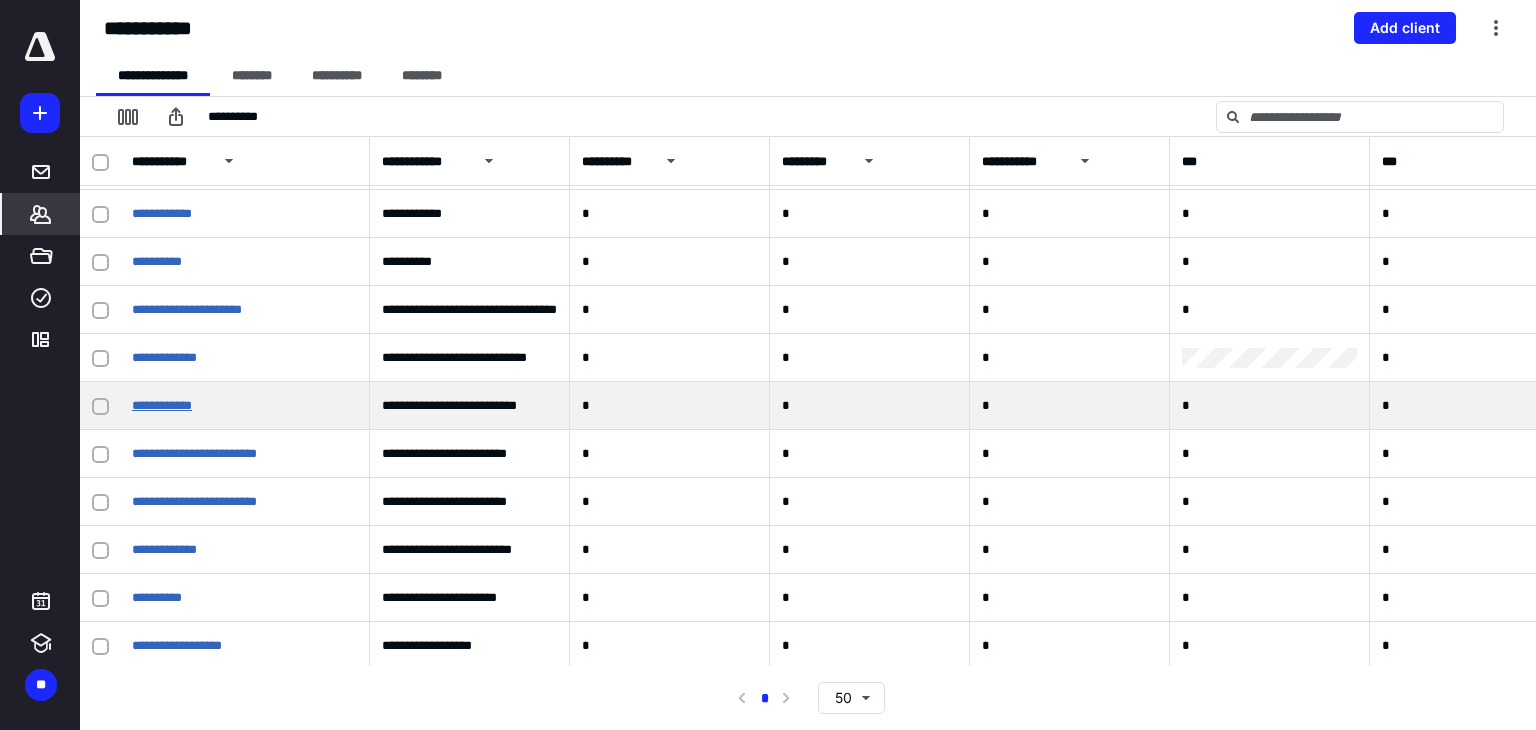 click on "**********" at bounding box center [162, 405] 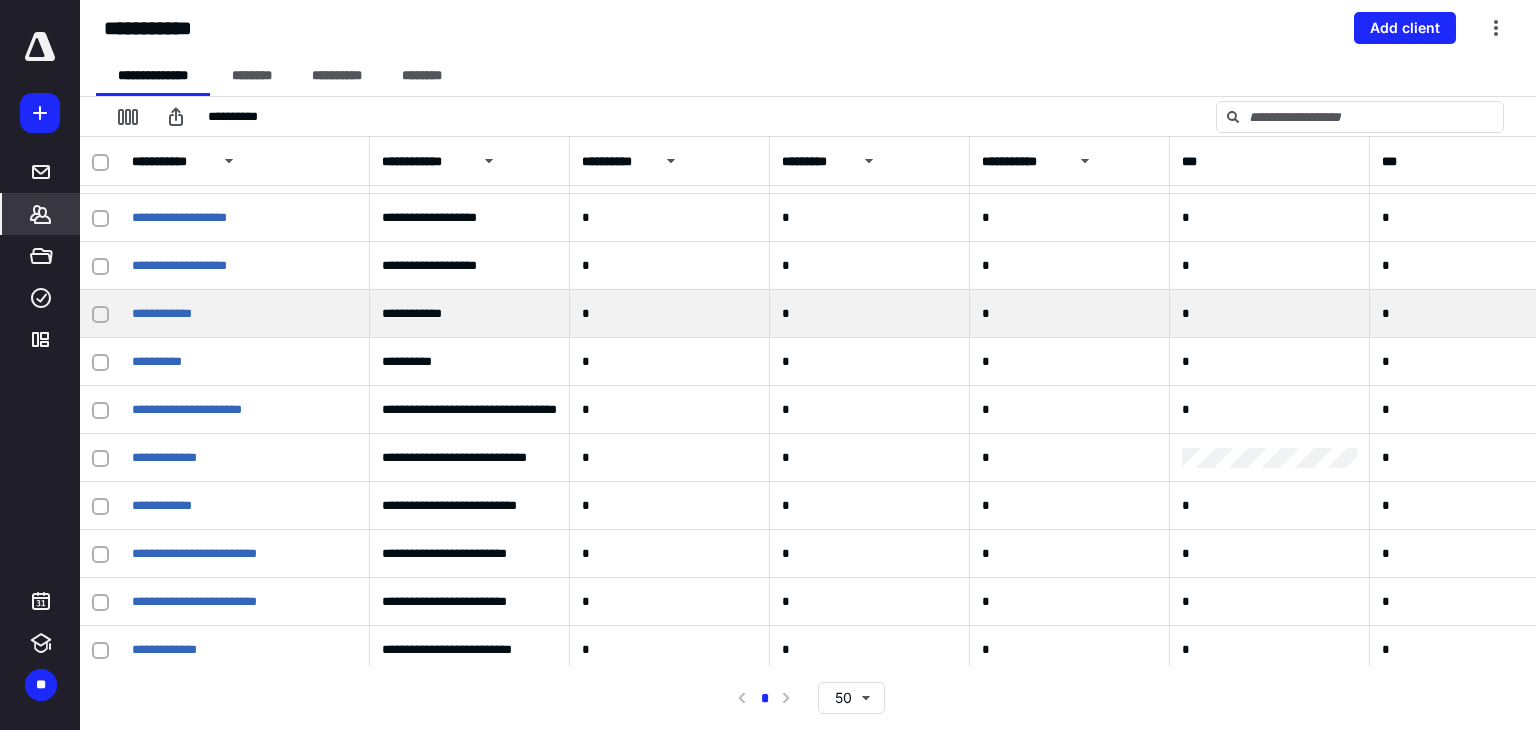 scroll, scrollTop: 1200, scrollLeft: 0, axis: vertical 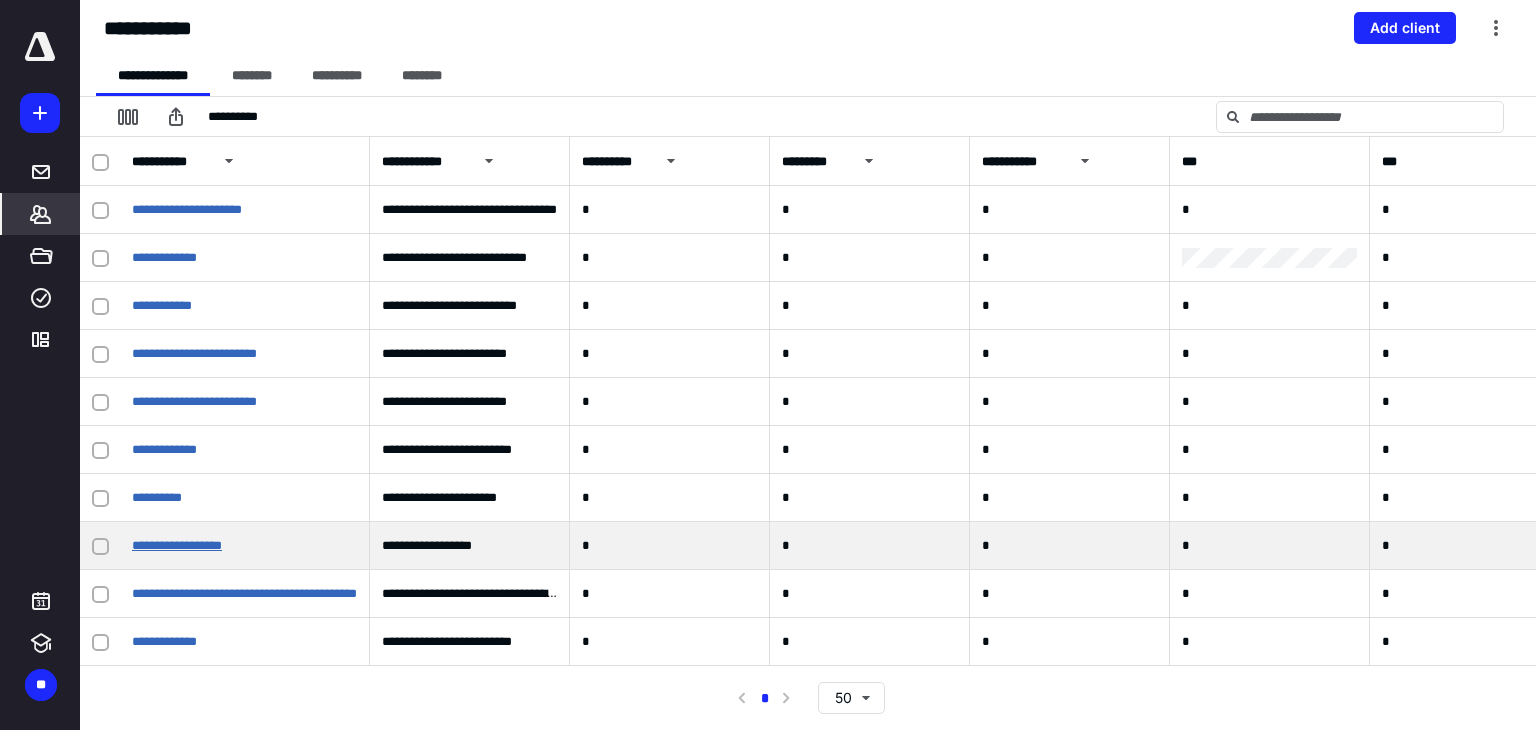 click on "**********" at bounding box center (177, 545) 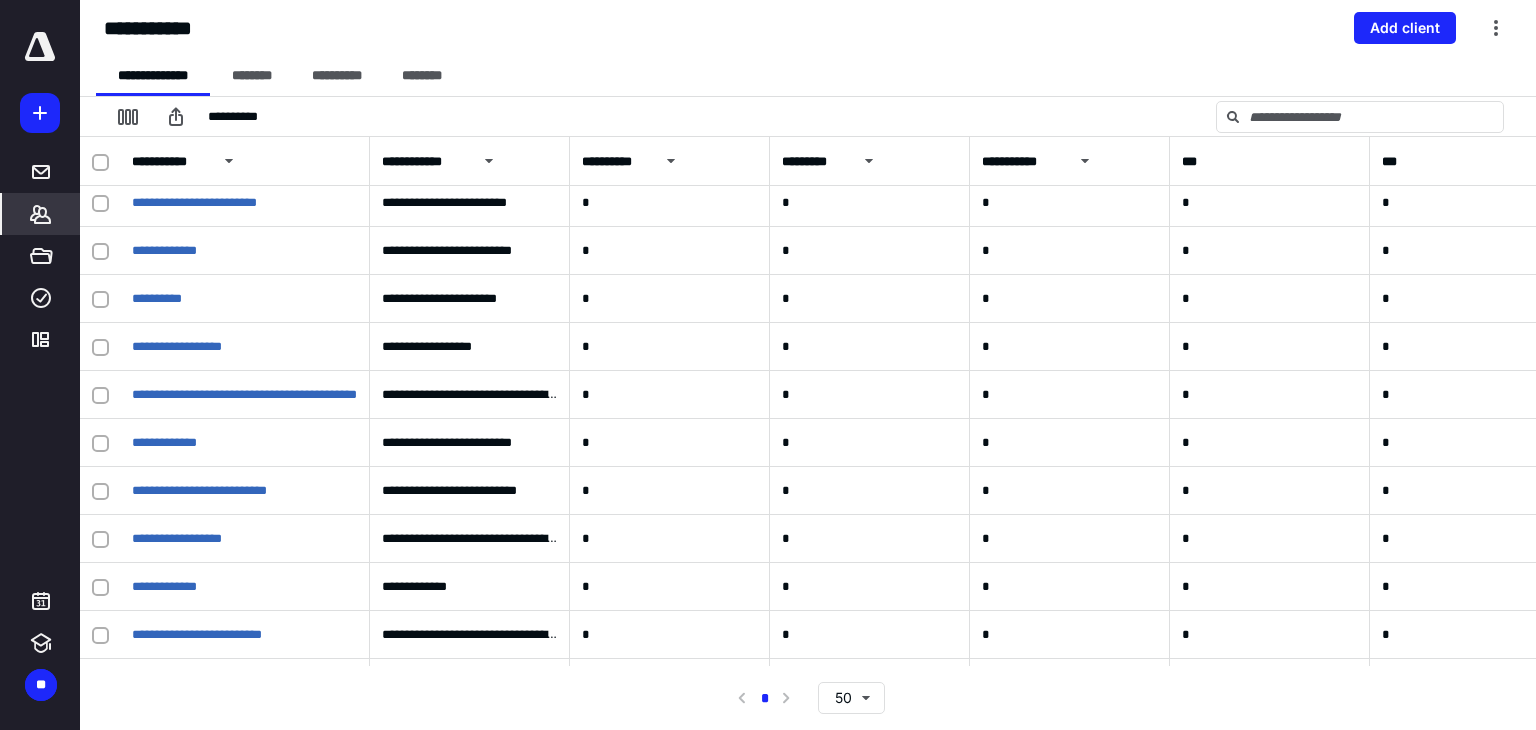 scroll, scrollTop: 1400, scrollLeft: 0, axis: vertical 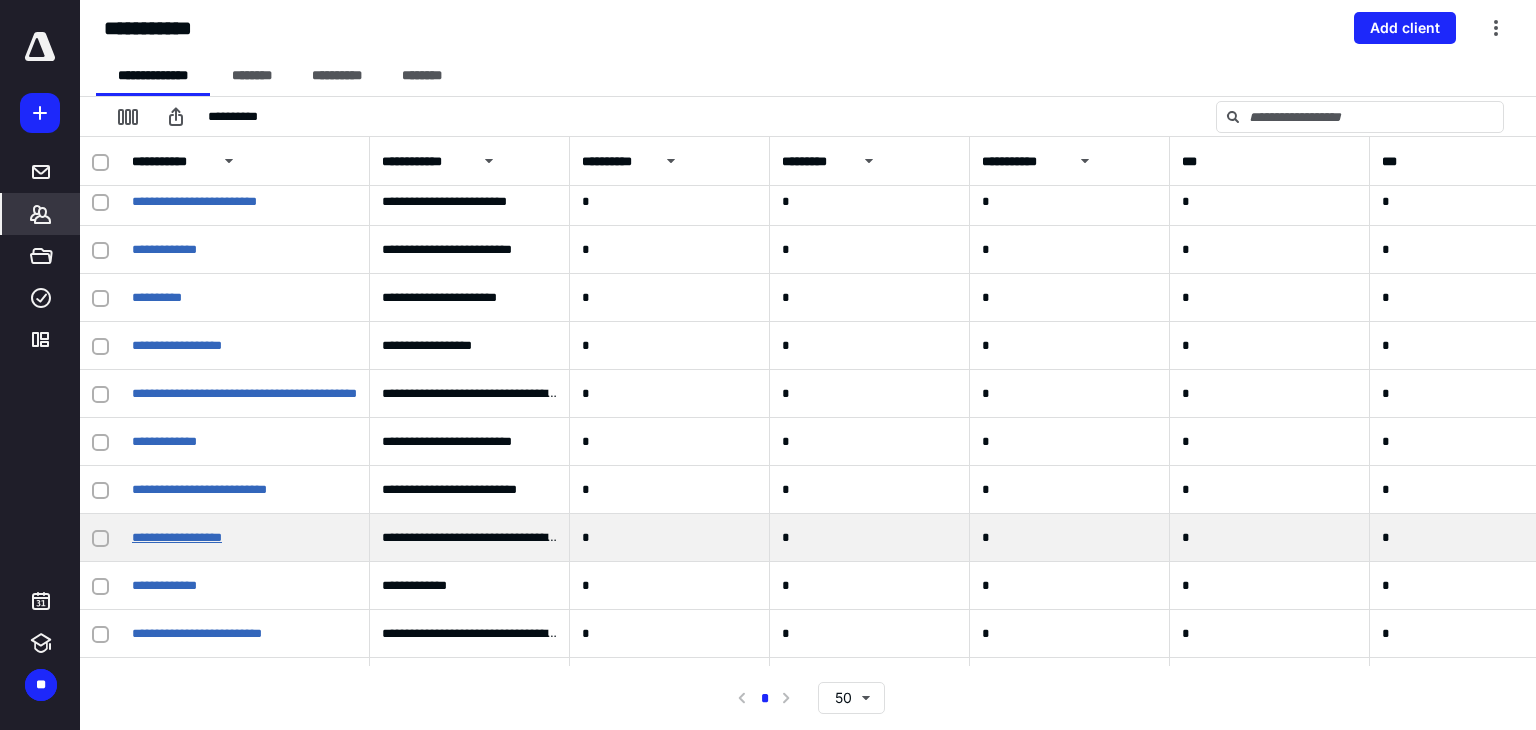 click on "**********" at bounding box center (177, 537) 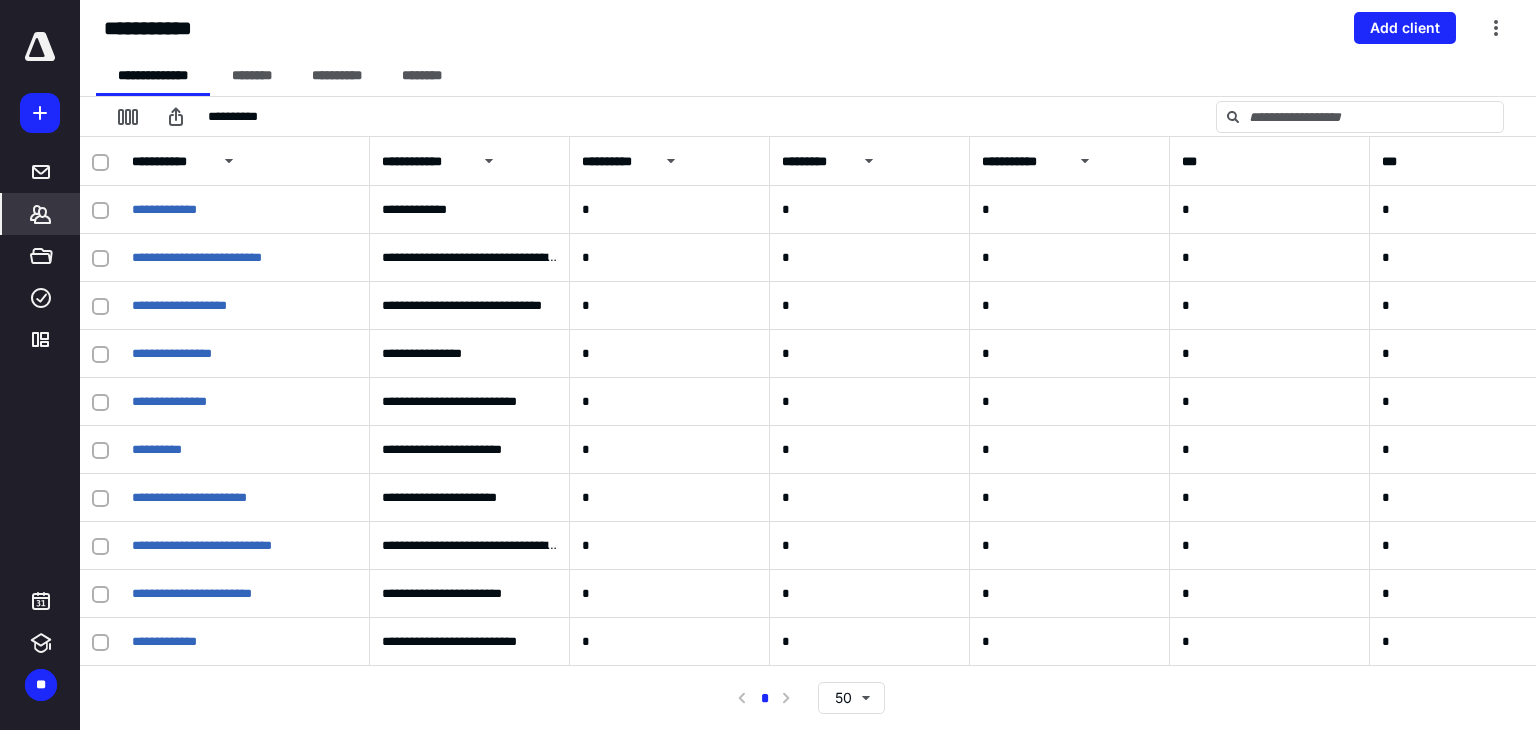 scroll, scrollTop: 1591, scrollLeft: 0, axis: vertical 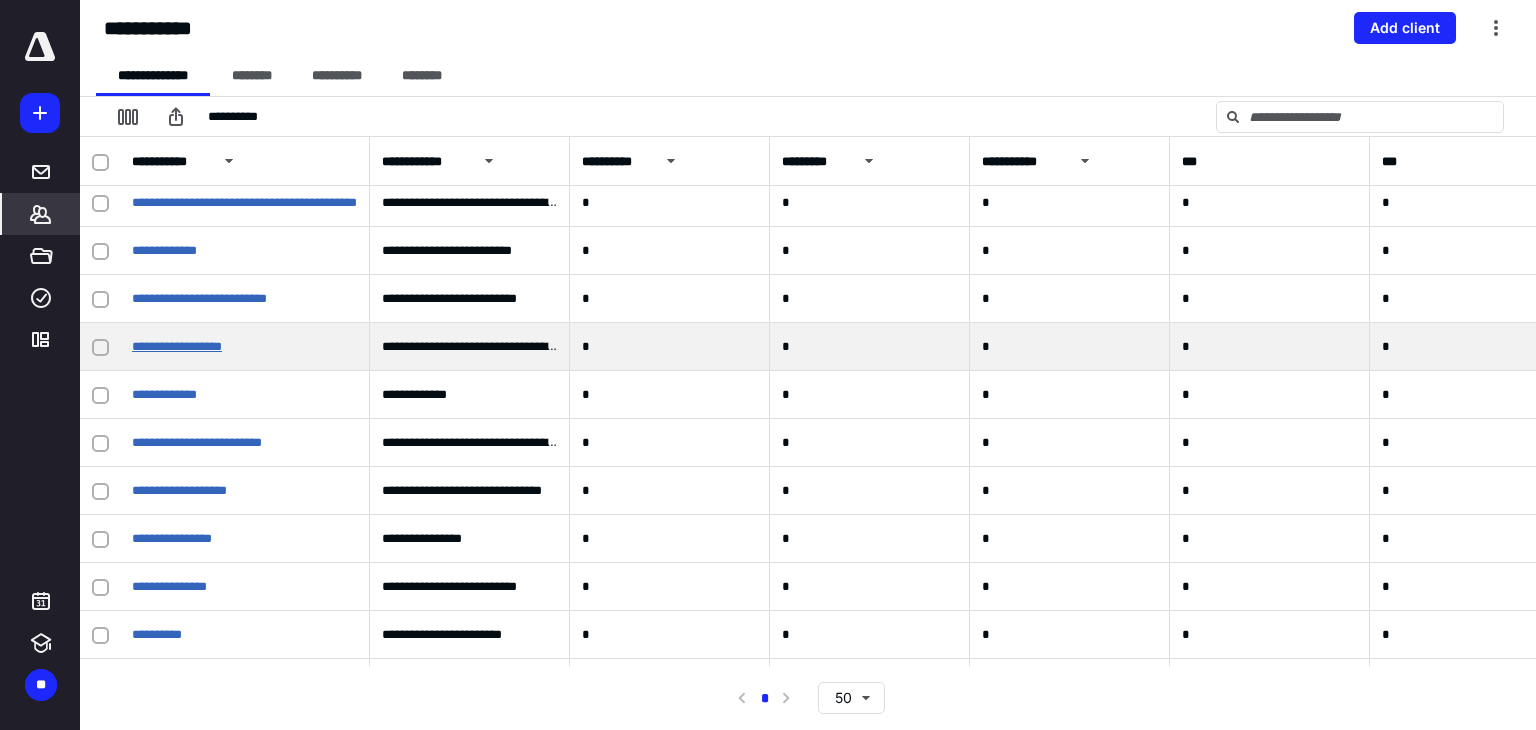 click on "**********" at bounding box center [177, 346] 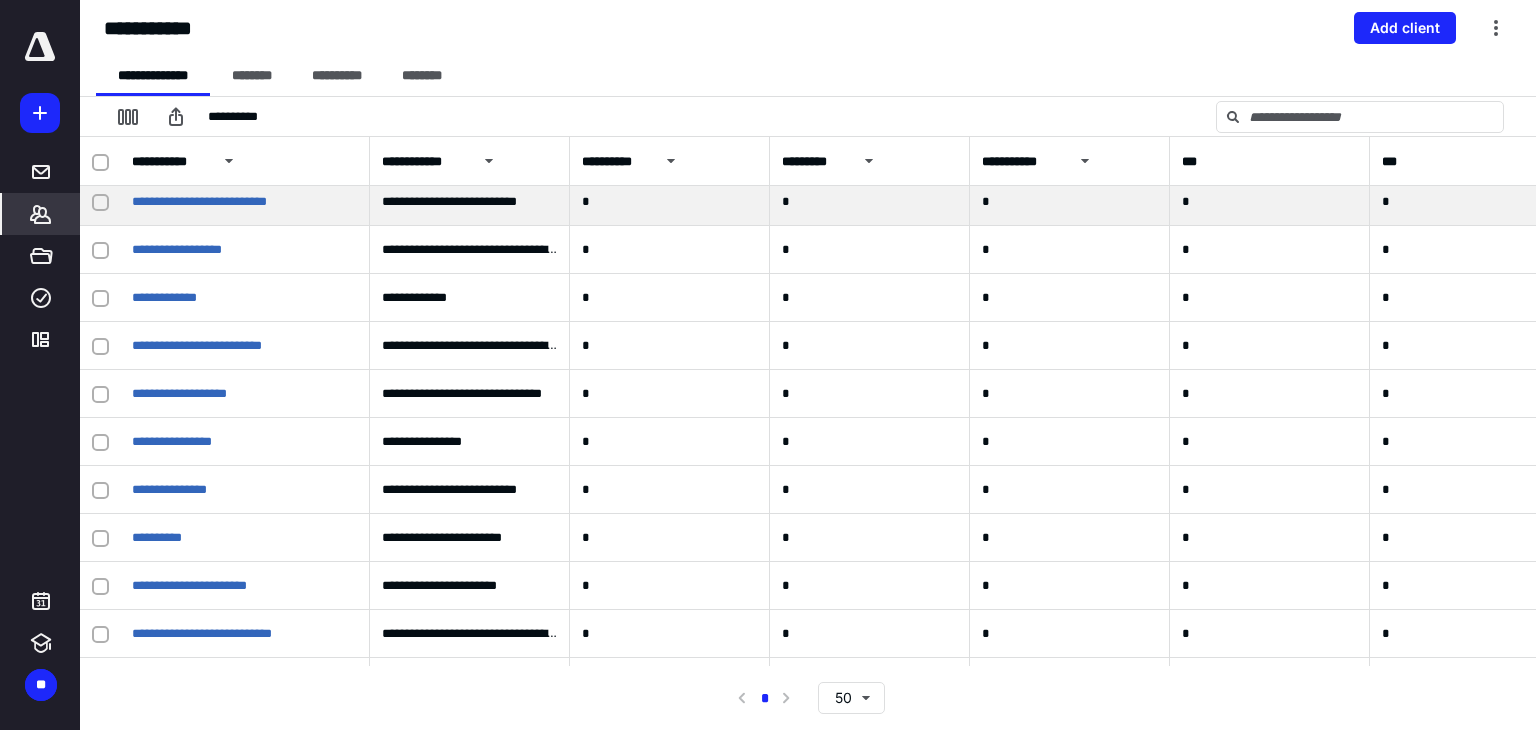 scroll, scrollTop: 1791, scrollLeft: 0, axis: vertical 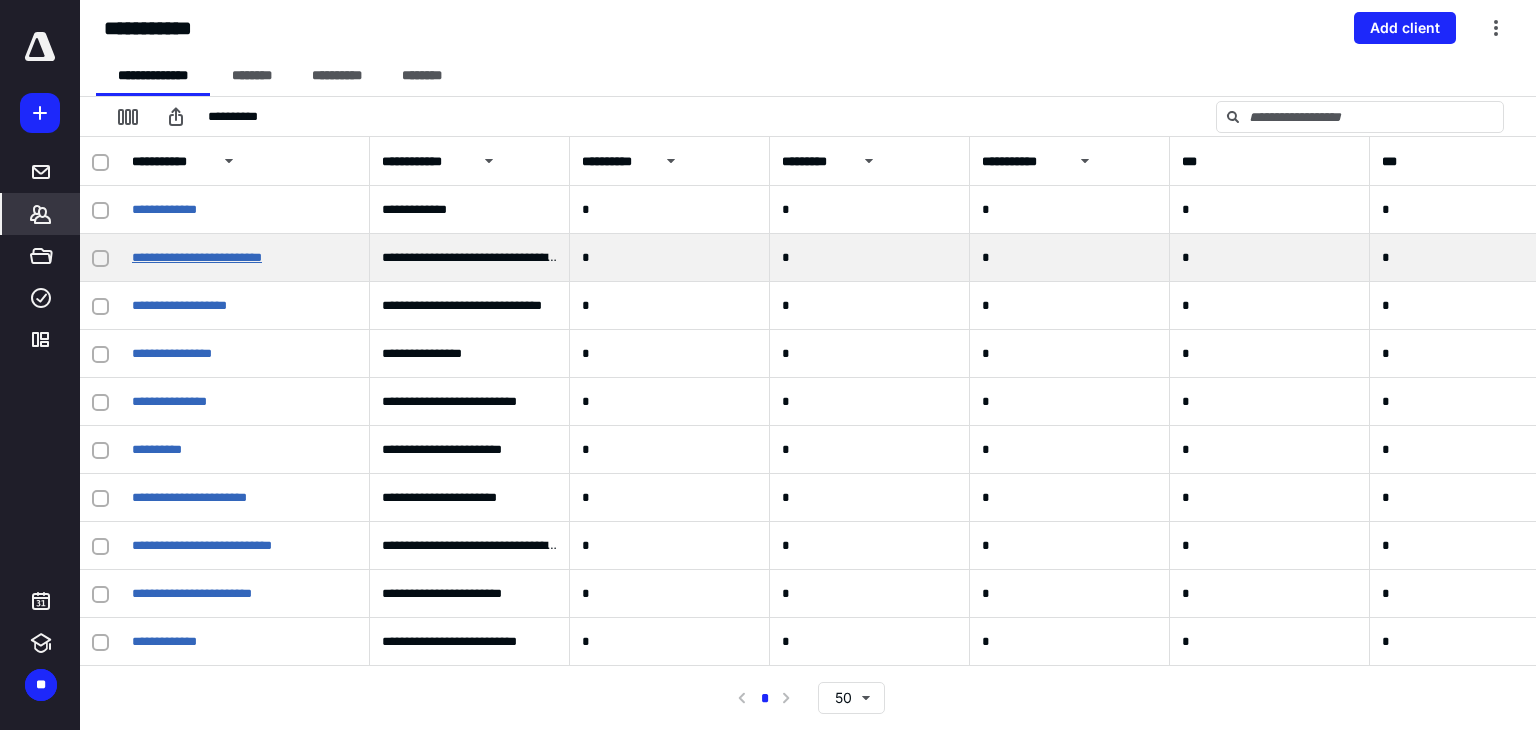 click on "**********" at bounding box center [197, 257] 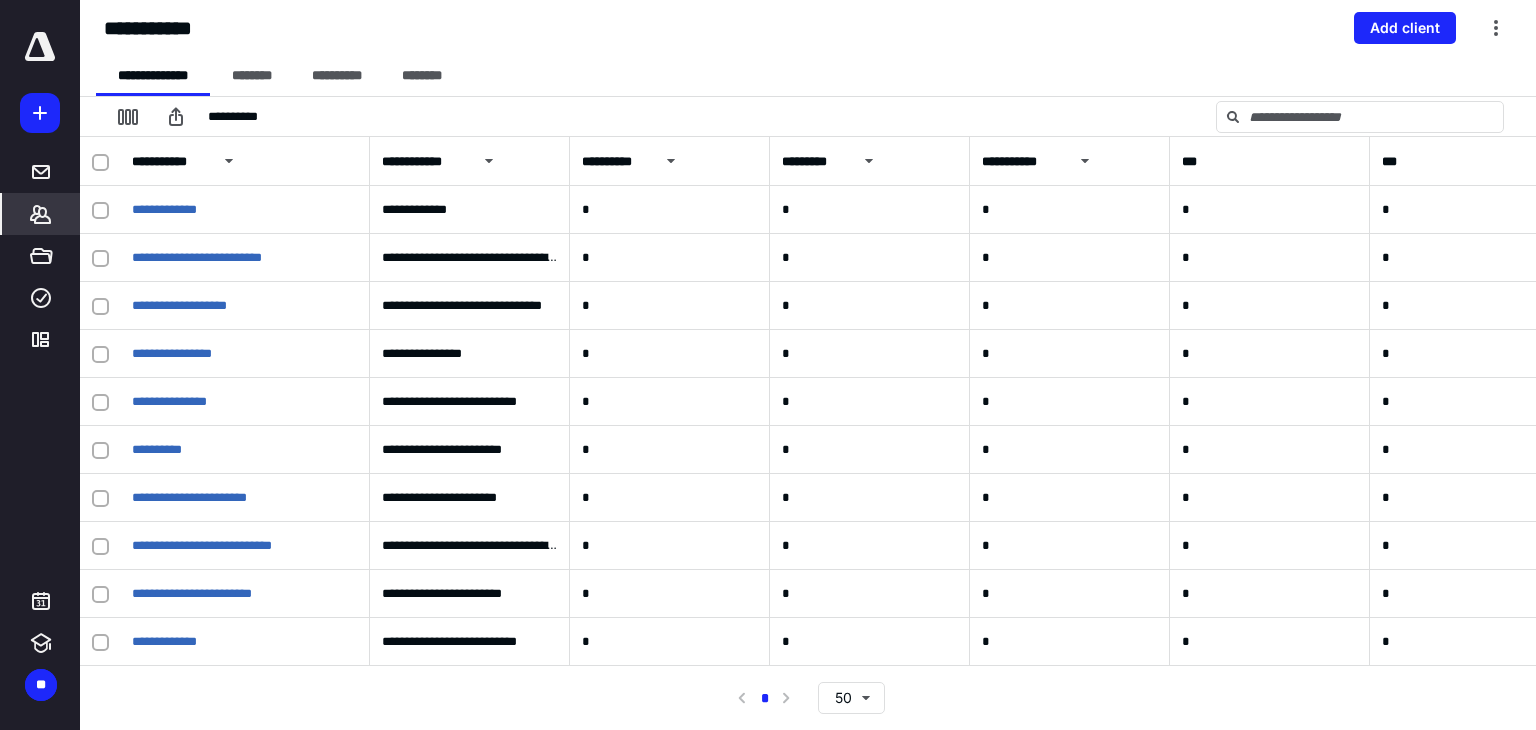 scroll, scrollTop: 1791, scrollLeft: 0, axis: vertical 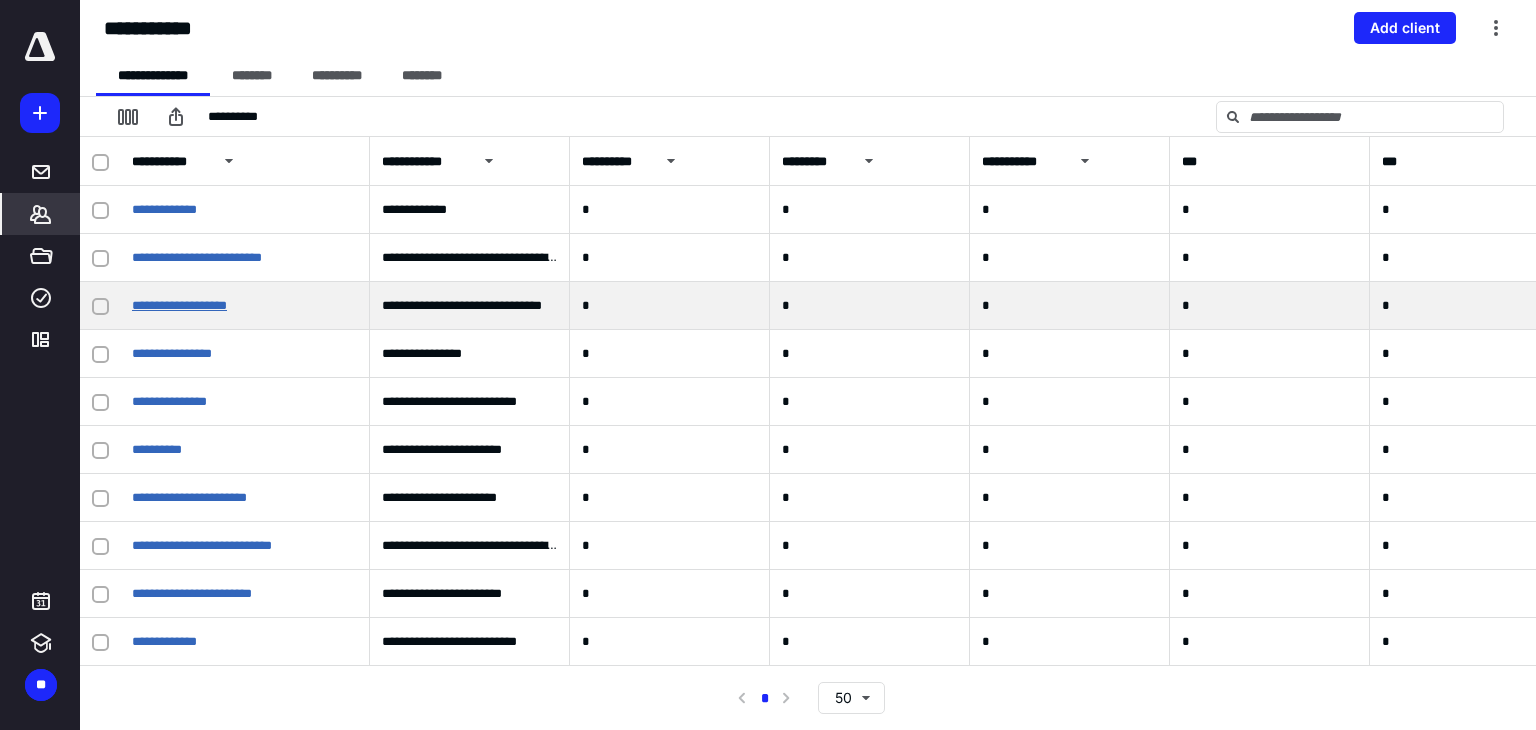 click on "**********" at bounding box center (179, 305) 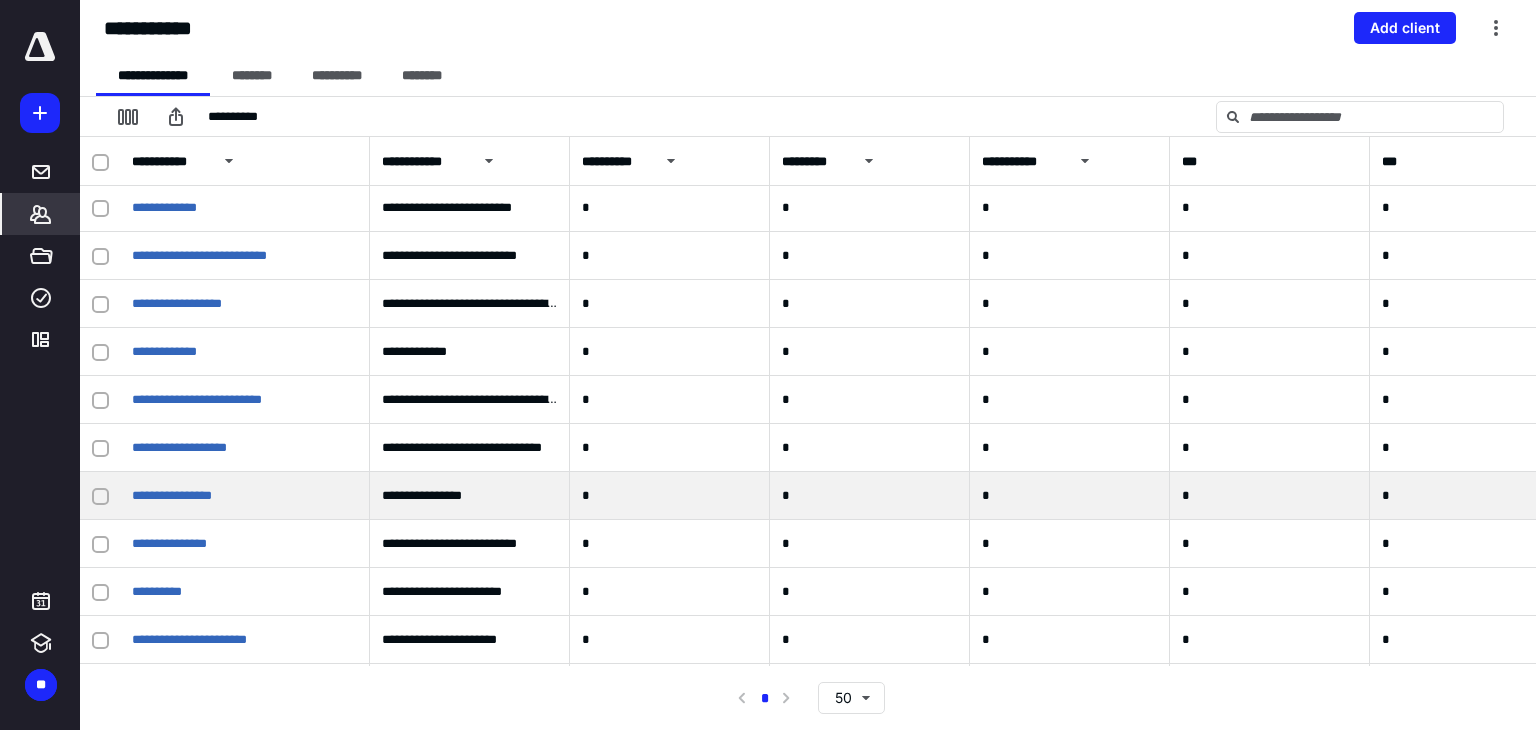 scroll, scrollTop: 1791, scrollLeft: 0, axis: vertical 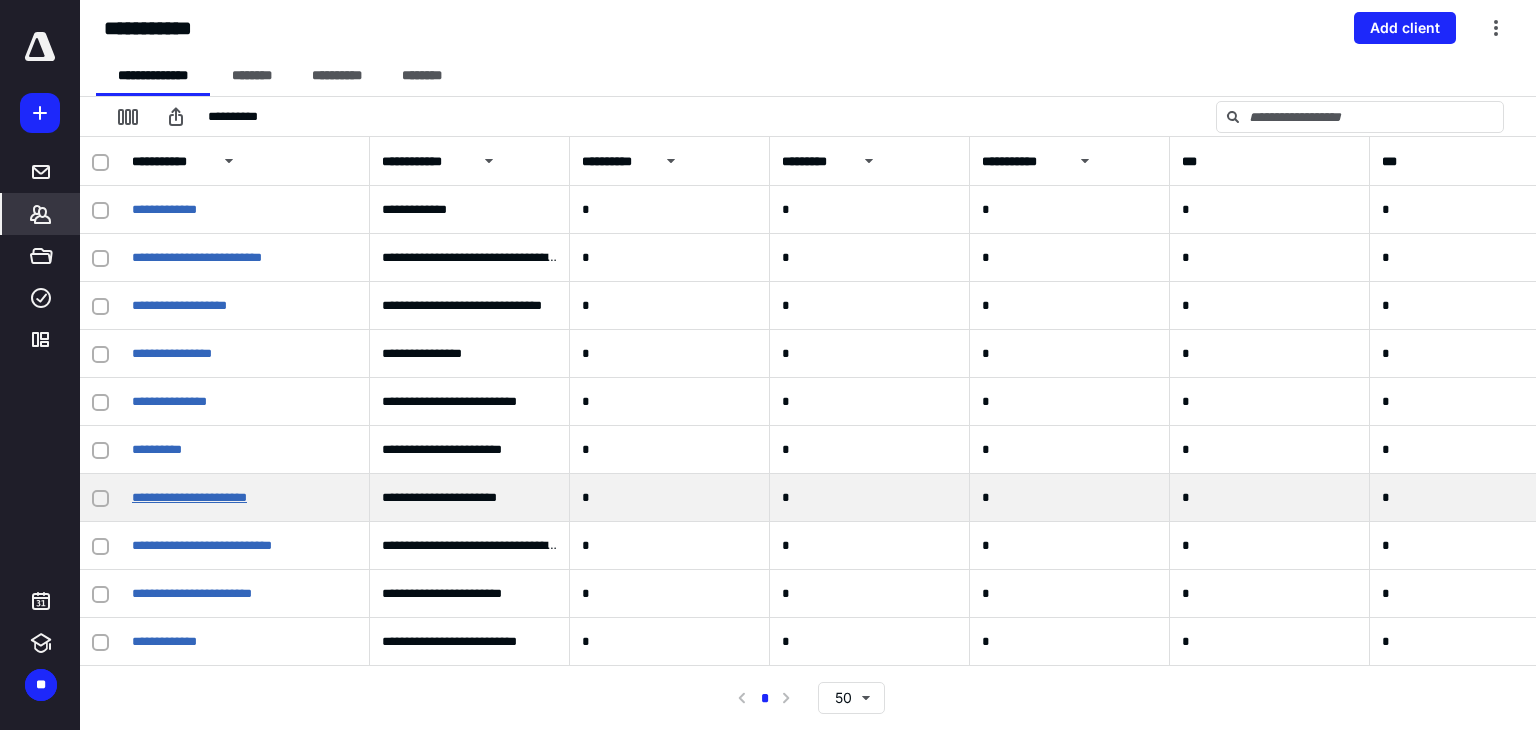 click on "**********" at bounding box center (189, 497) 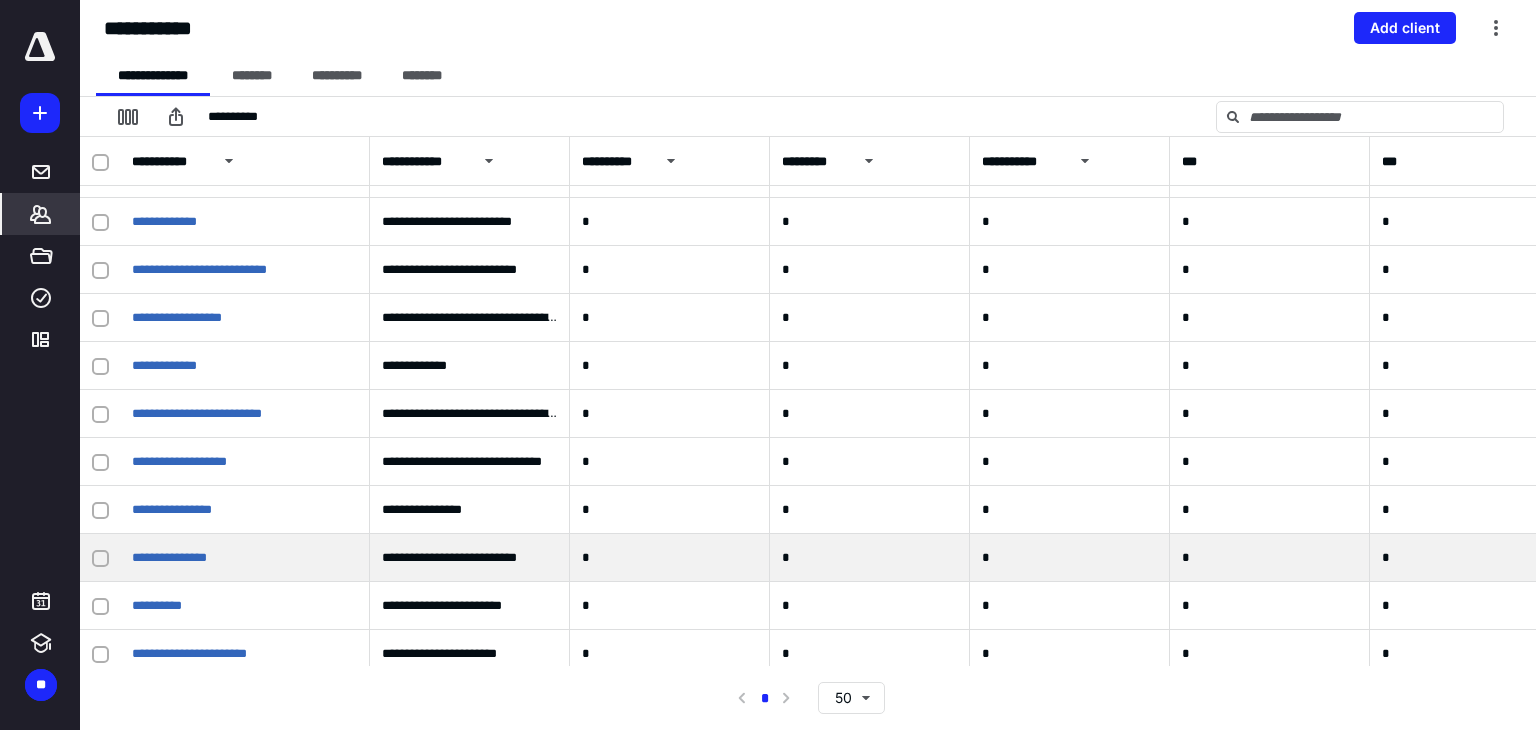 scroll, scrollTop: 1791, scrollLeft: 0, axis: vertical 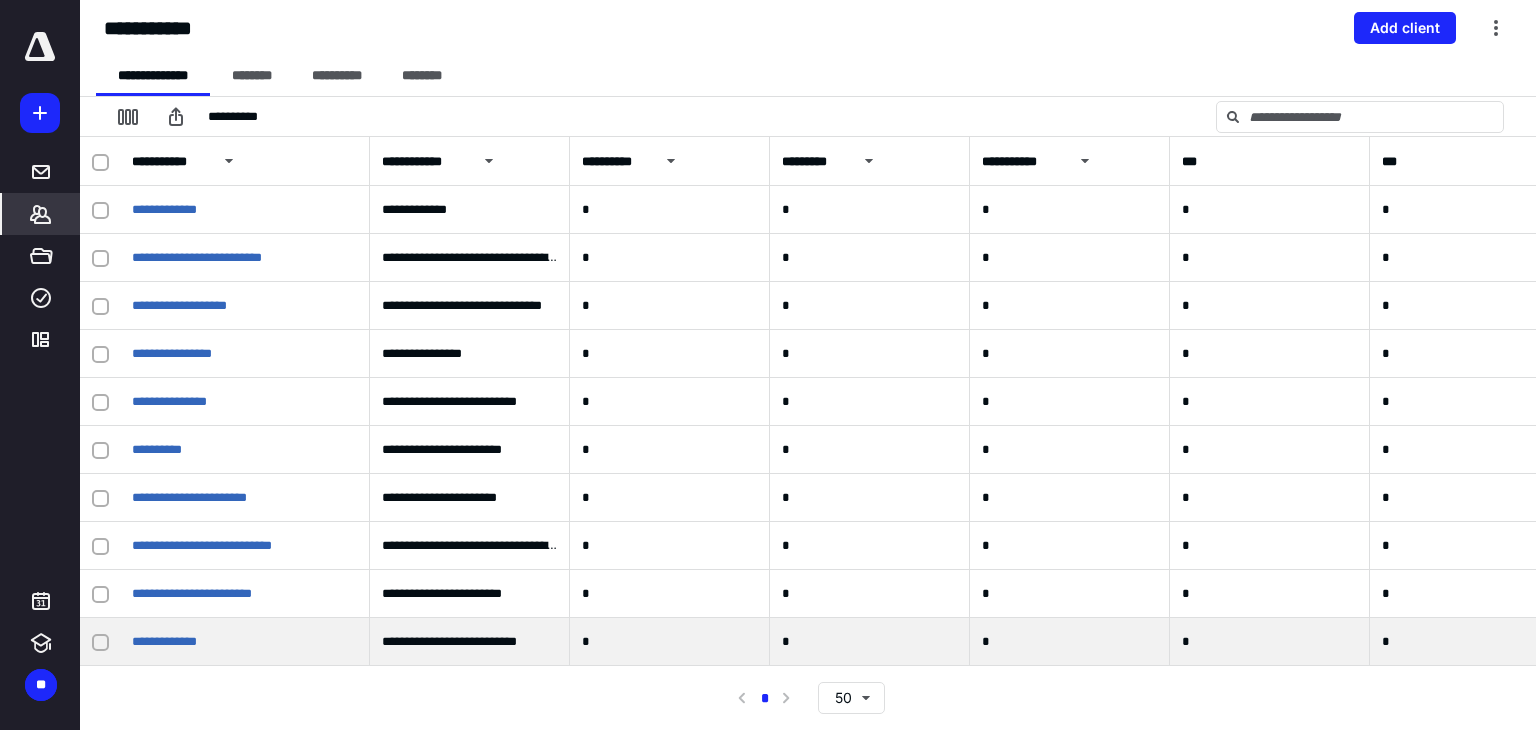 click on "**********" at bounding box center [245, 642] 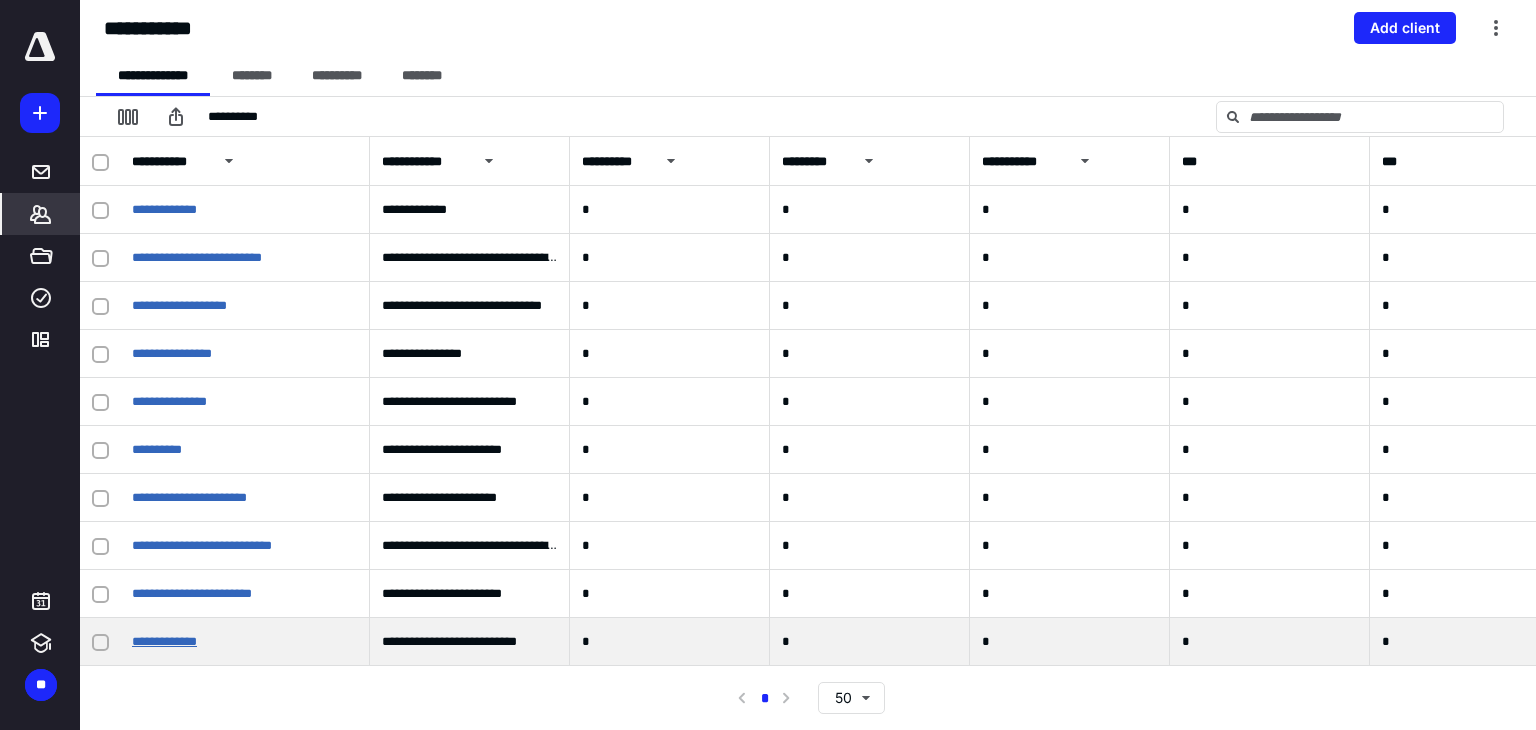 click on "**********" at bounding box center (164, 641) 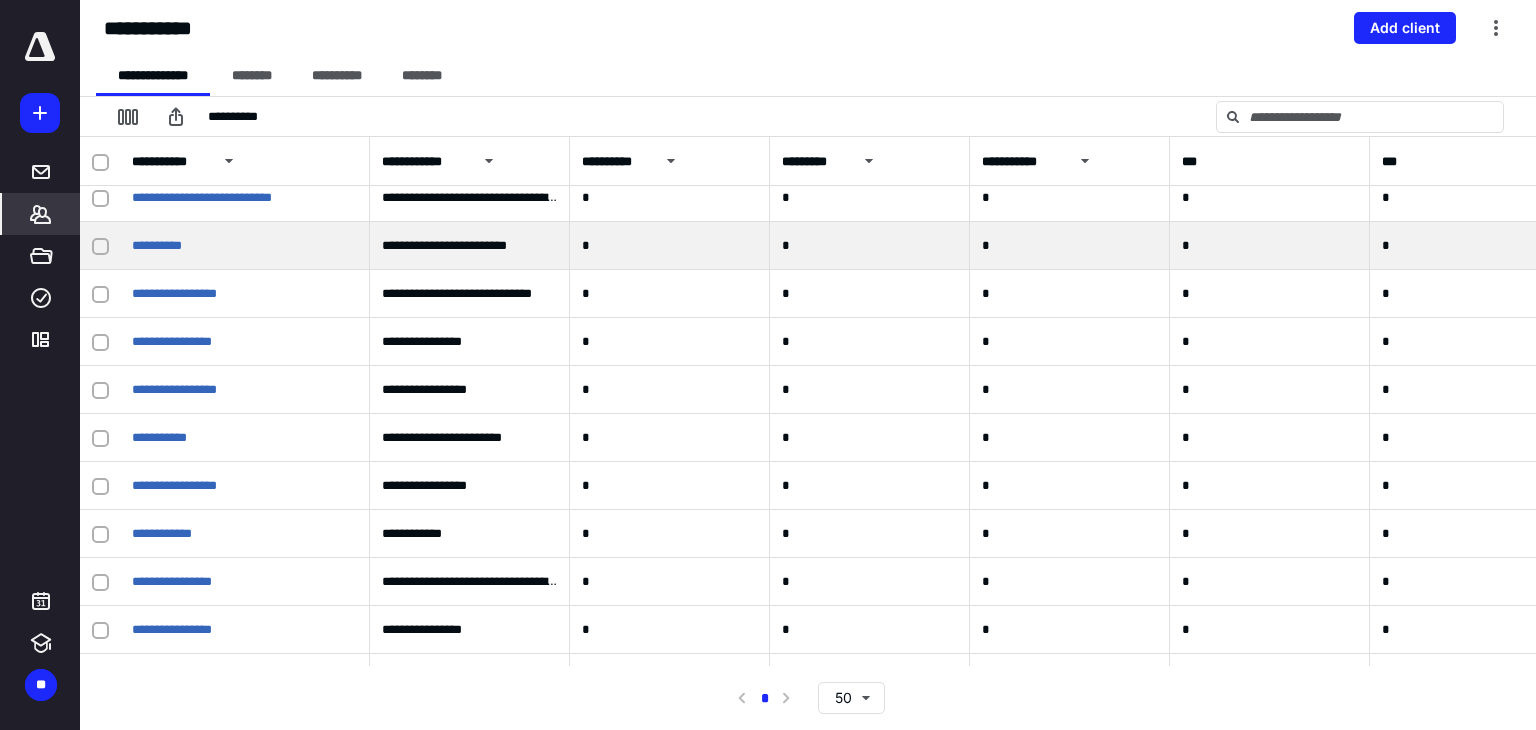 scroll, scrollTop: 600, scrollLeft: 0, axis: vertical 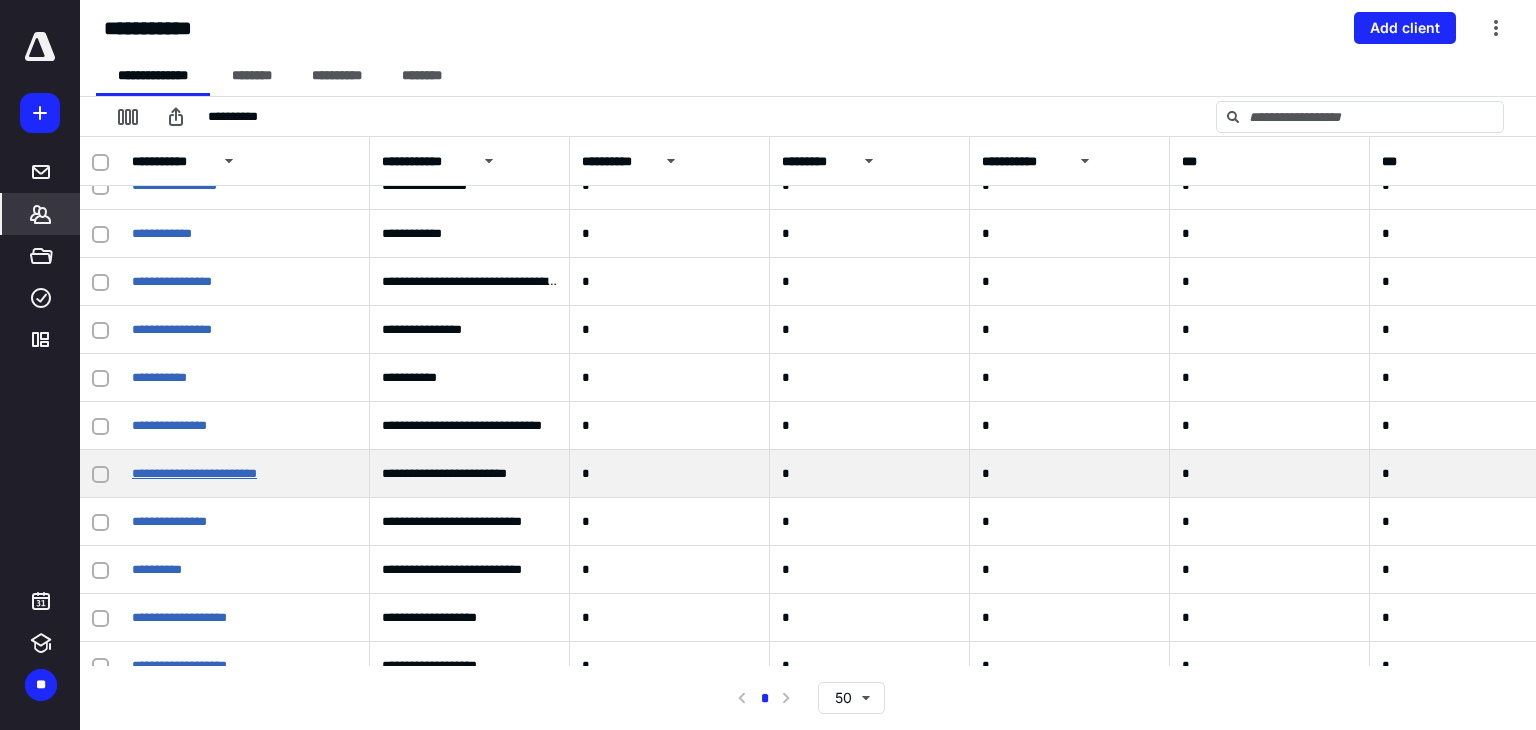 click on "**********" at bounding box center [194, 473] 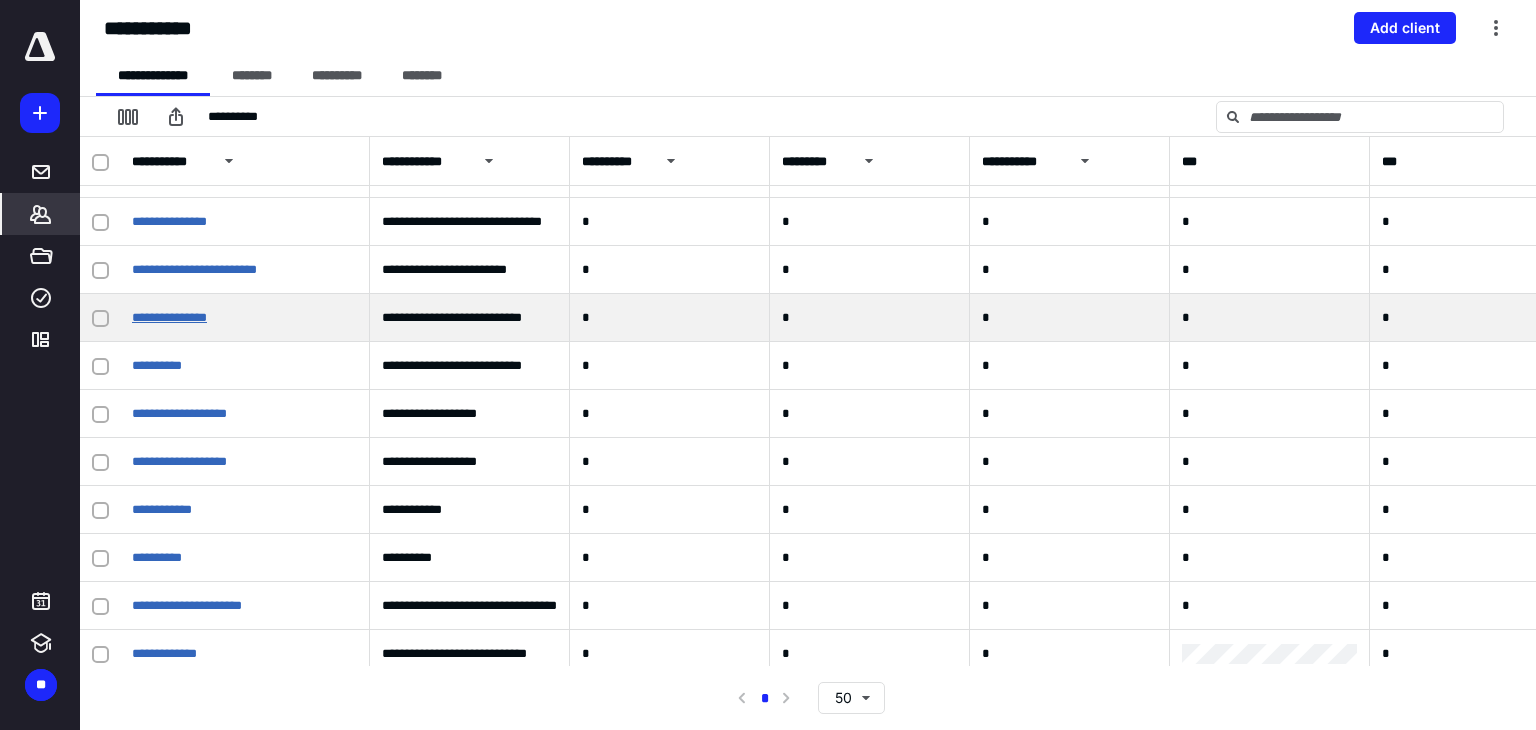 scroll, scrollTop: 800, scrollLeft: 0, axis: vertical 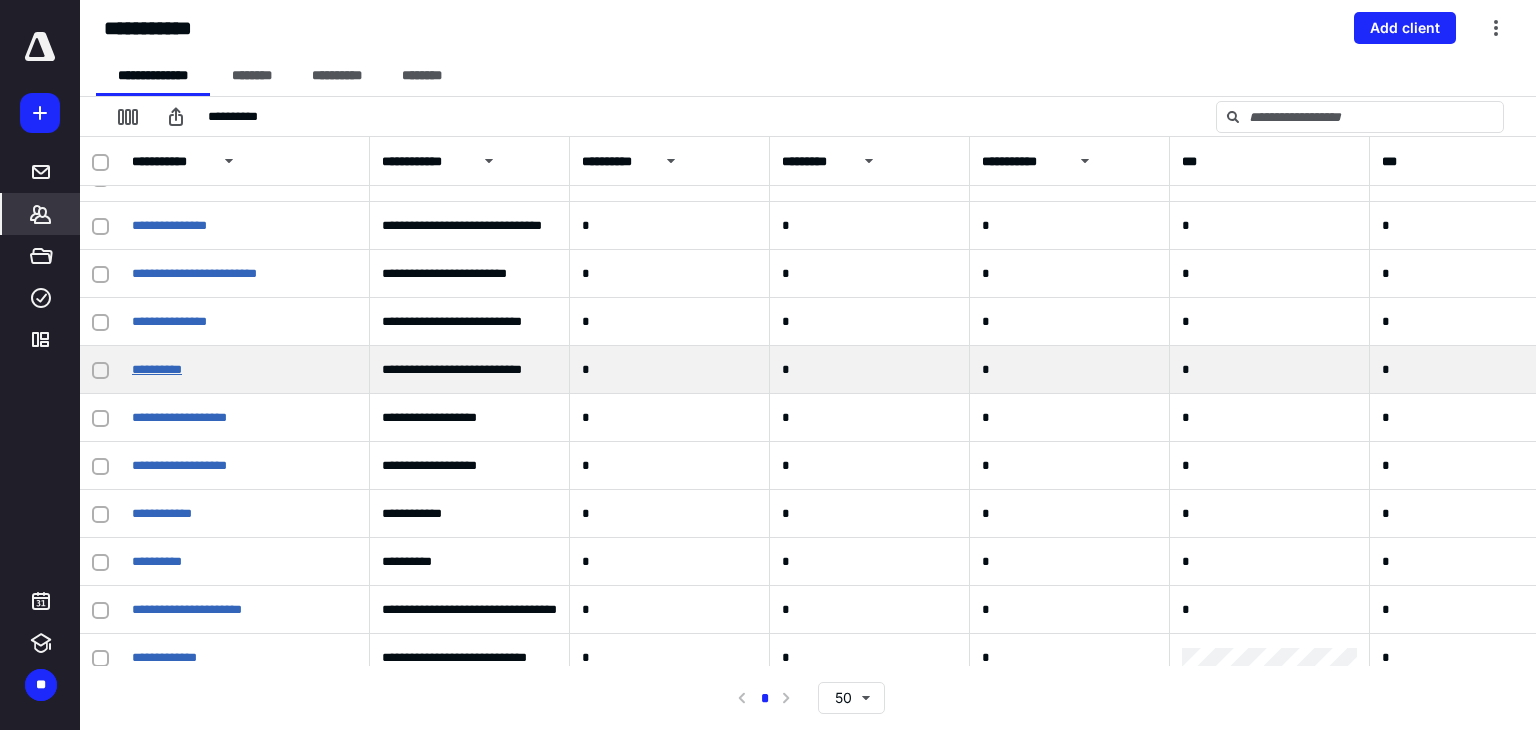 click on "**********" at bounding box center (157, 369) 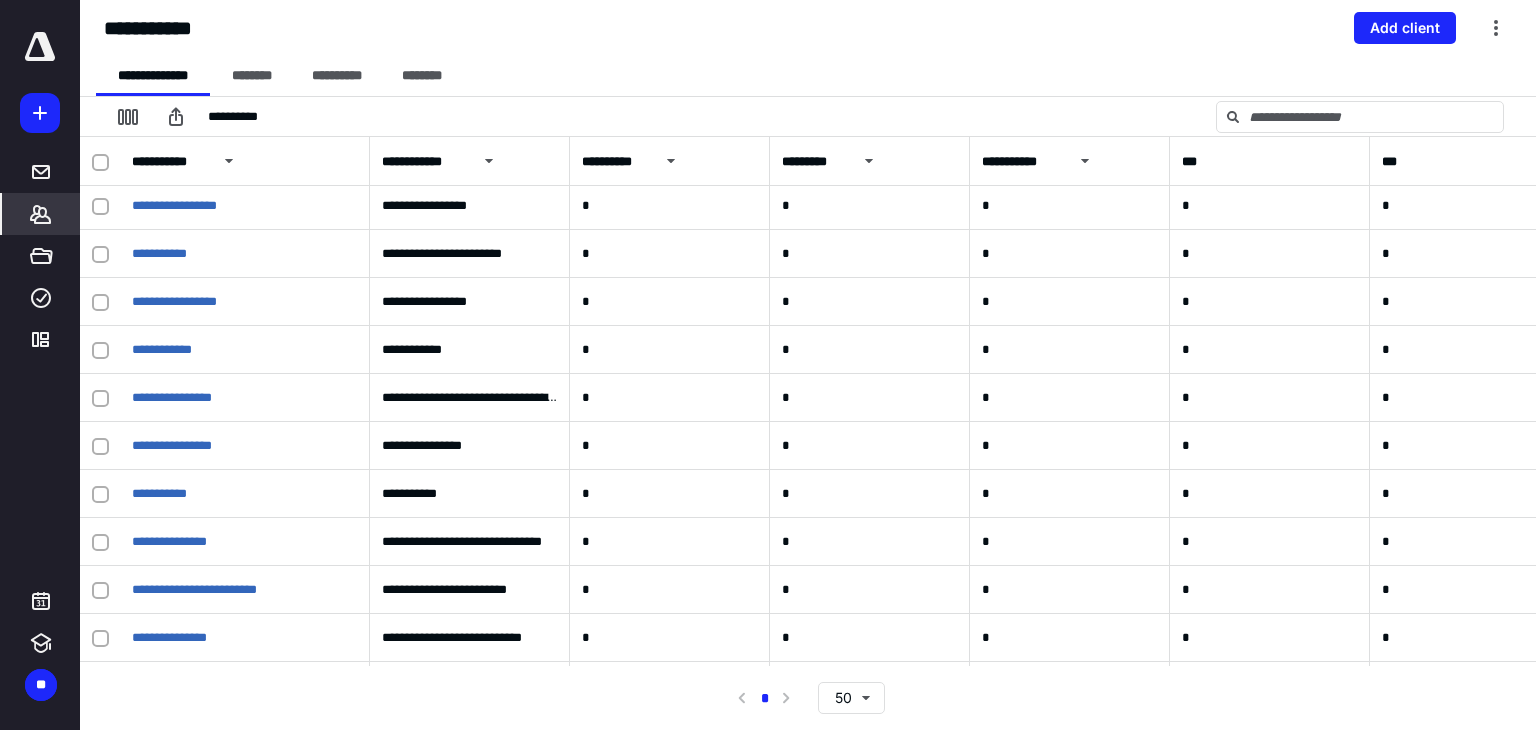 scroll, scrollTop: 500, scrollLeft: 0, axis: vertical 